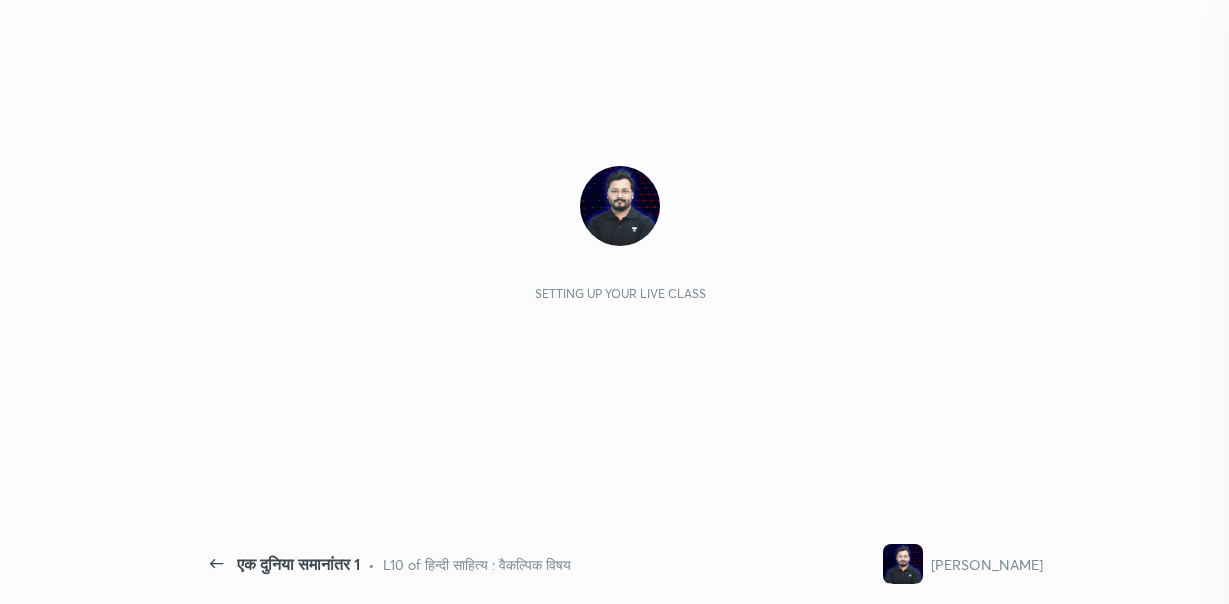 scroll, scrollTop: 0, scrollLeft: 0, axis: both 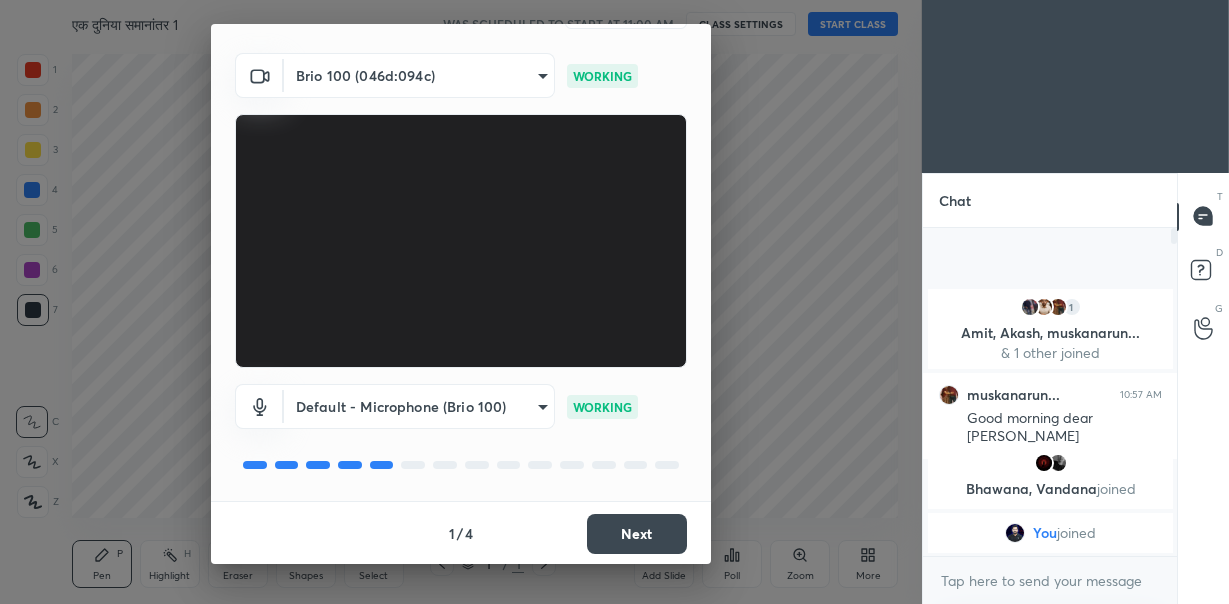 click on "Next" at bounding box center (637, 534) 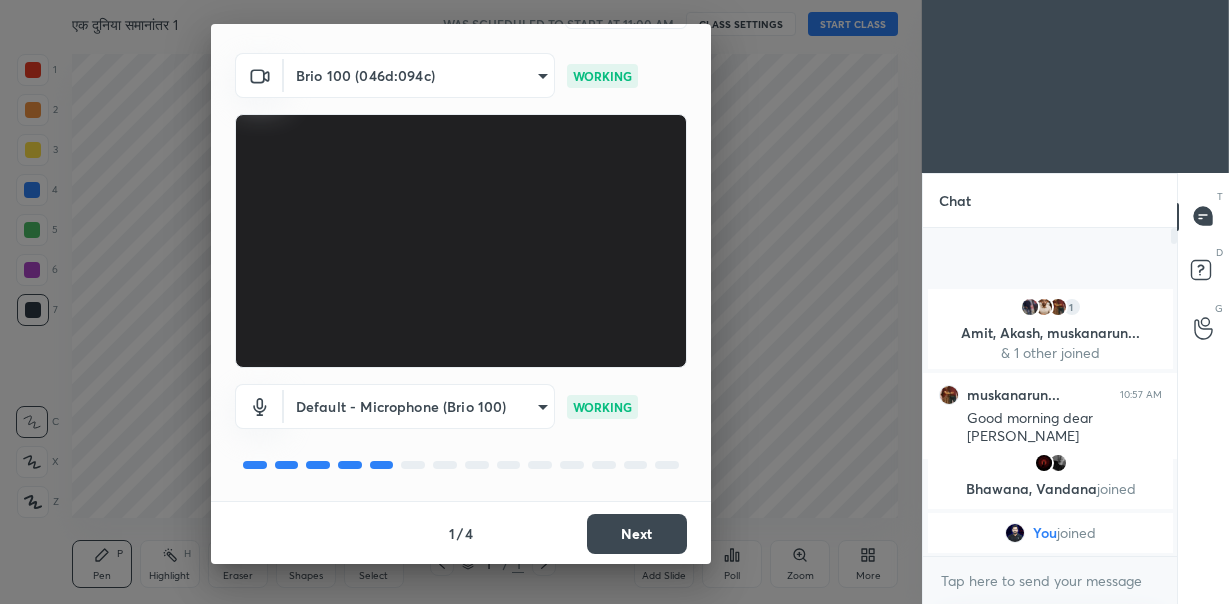 scroll, scrollTop: 0, scrollLeft: 0, axis: both 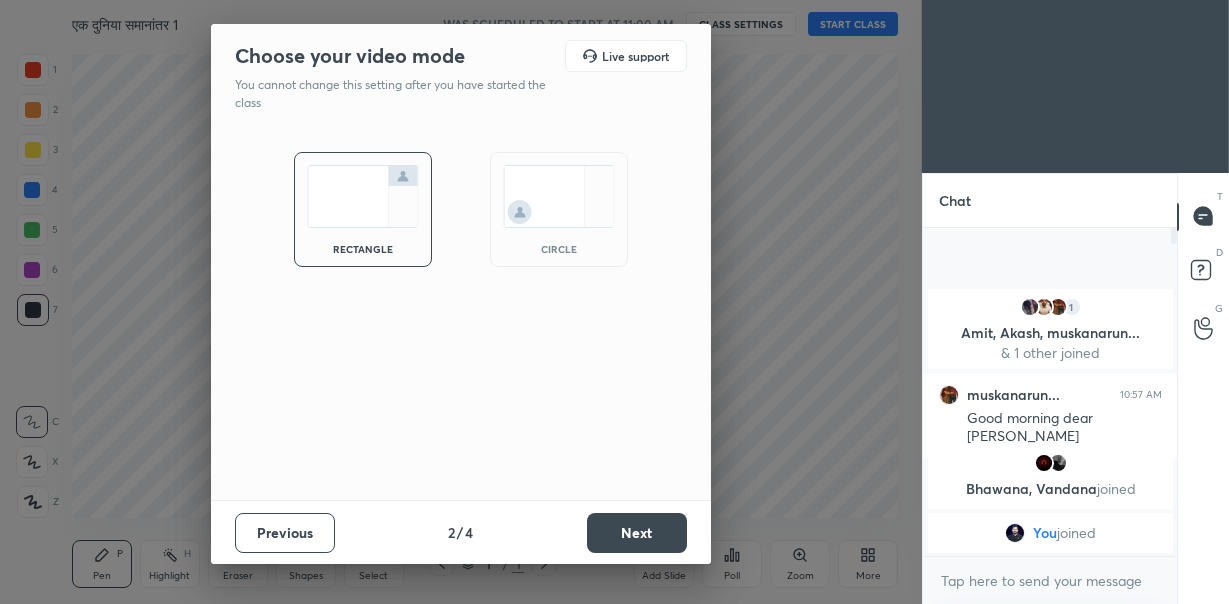 click at bounding box center (559, 196) 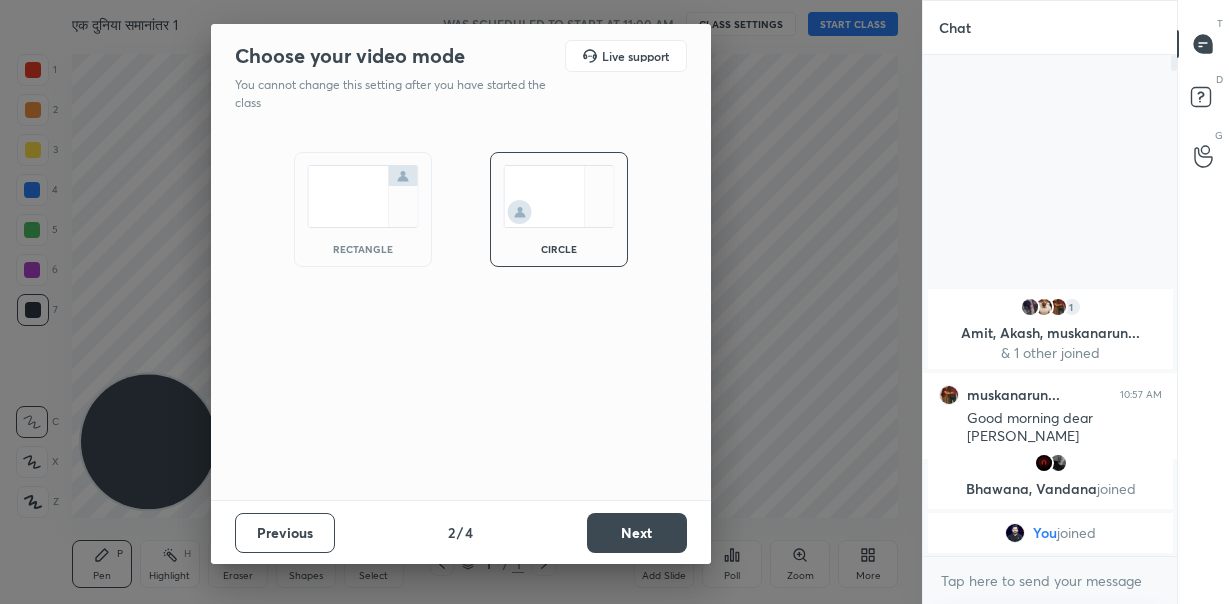 scroll, scrollTop: 7, scrollLeft: 7, axis: both 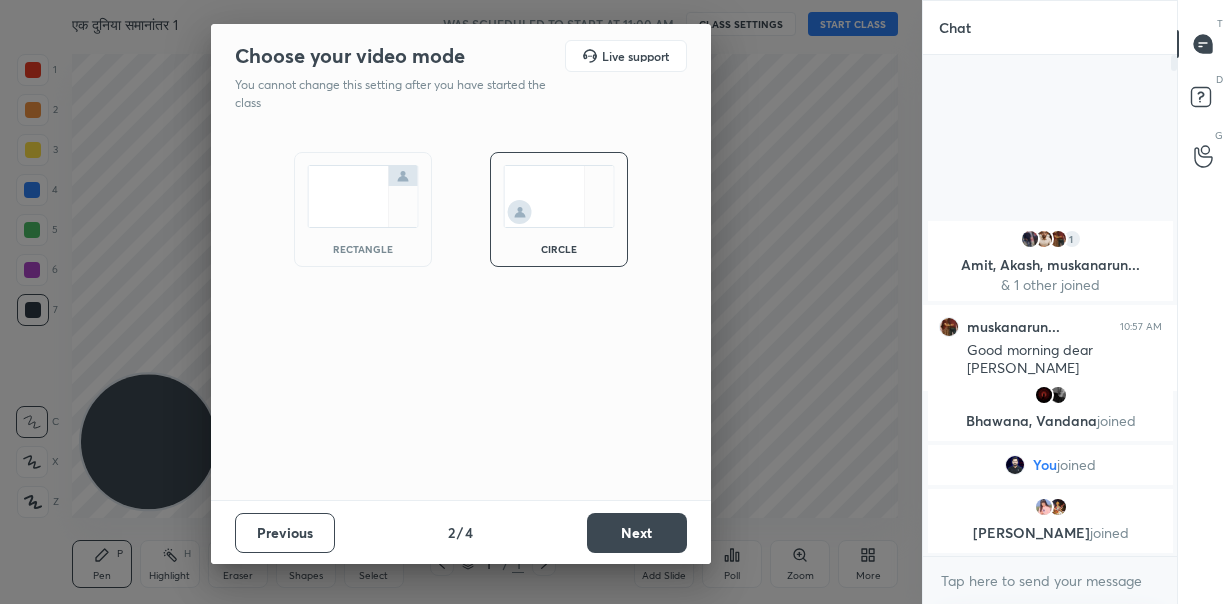 click on "Next" at bounding box center (637, 533) 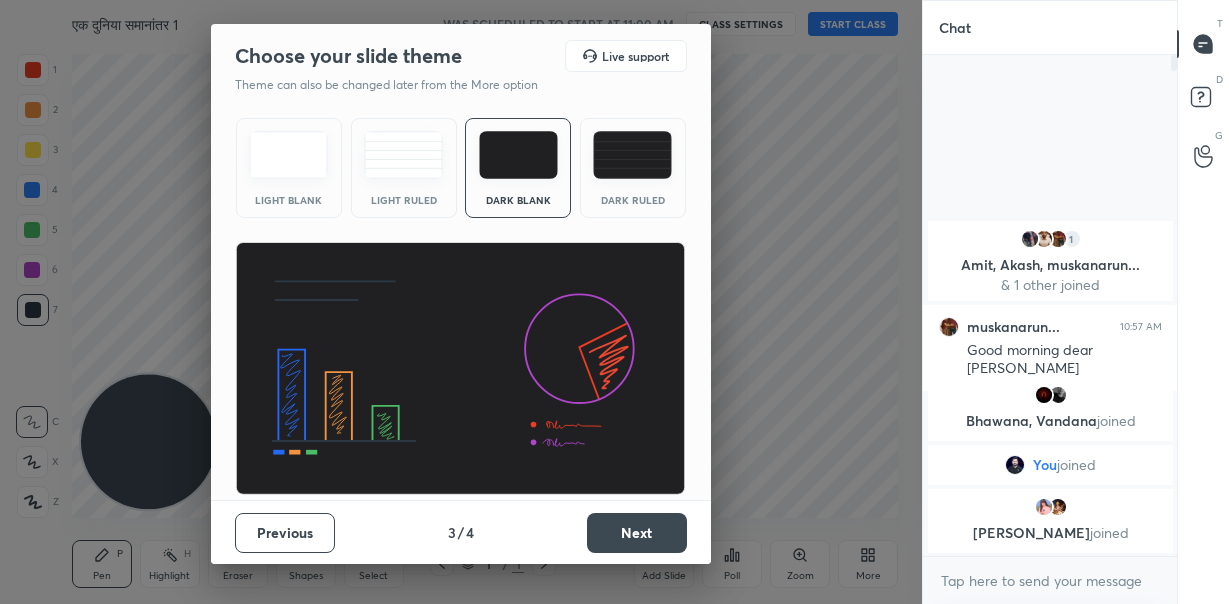 click on "Next" at bounding box center (637, 533) 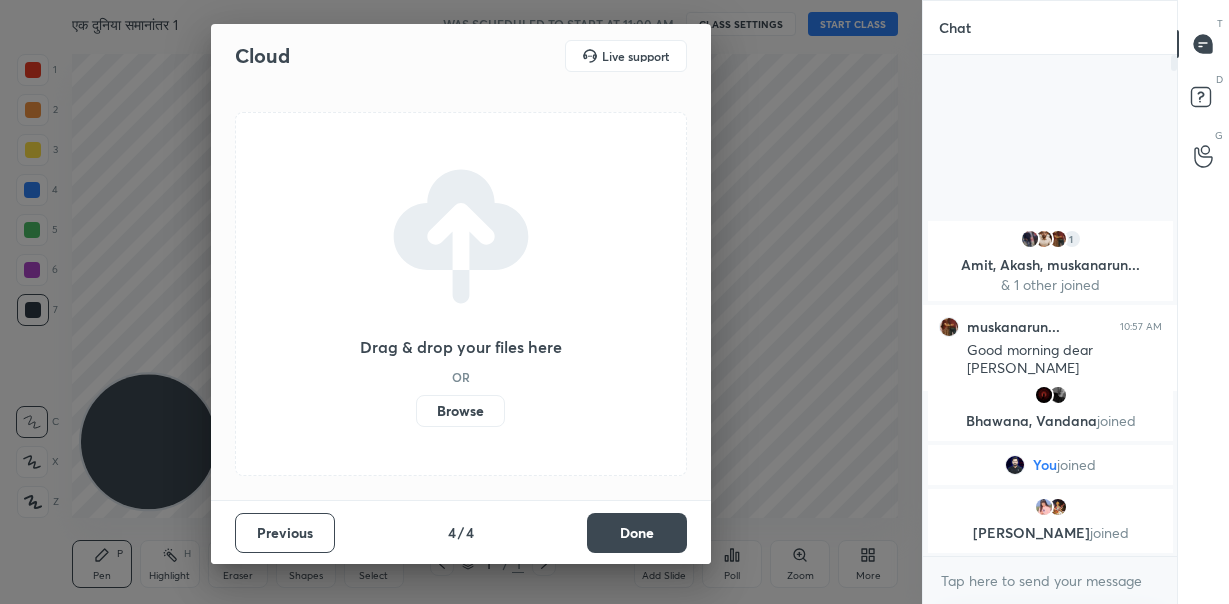click on "Done" at bounding box center [637, 533] 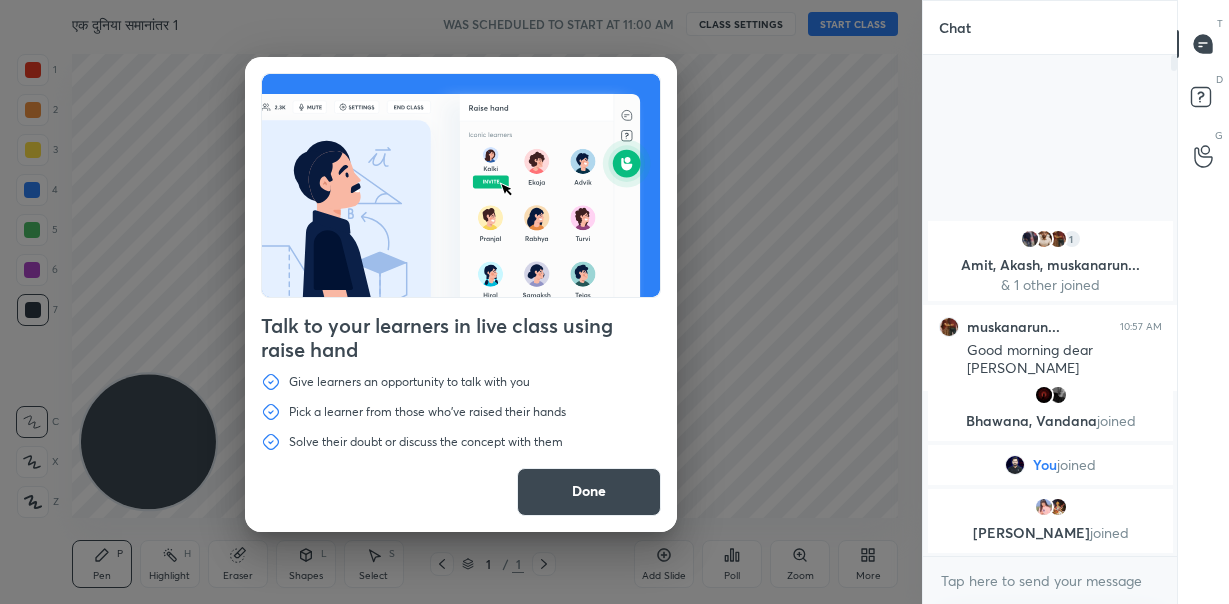click on "Done" at bounding box center [589, 492] 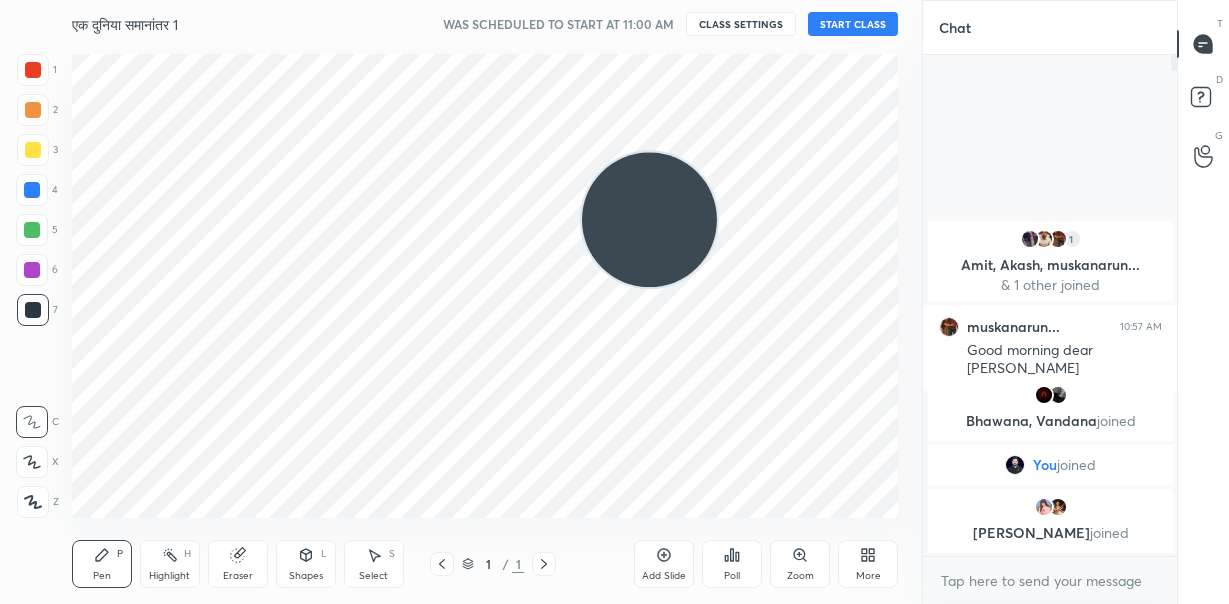 drag, startPoint x: 174, startPoint y: 442, endPoint x: 675, endPoint y: 220, distance: 547.98267 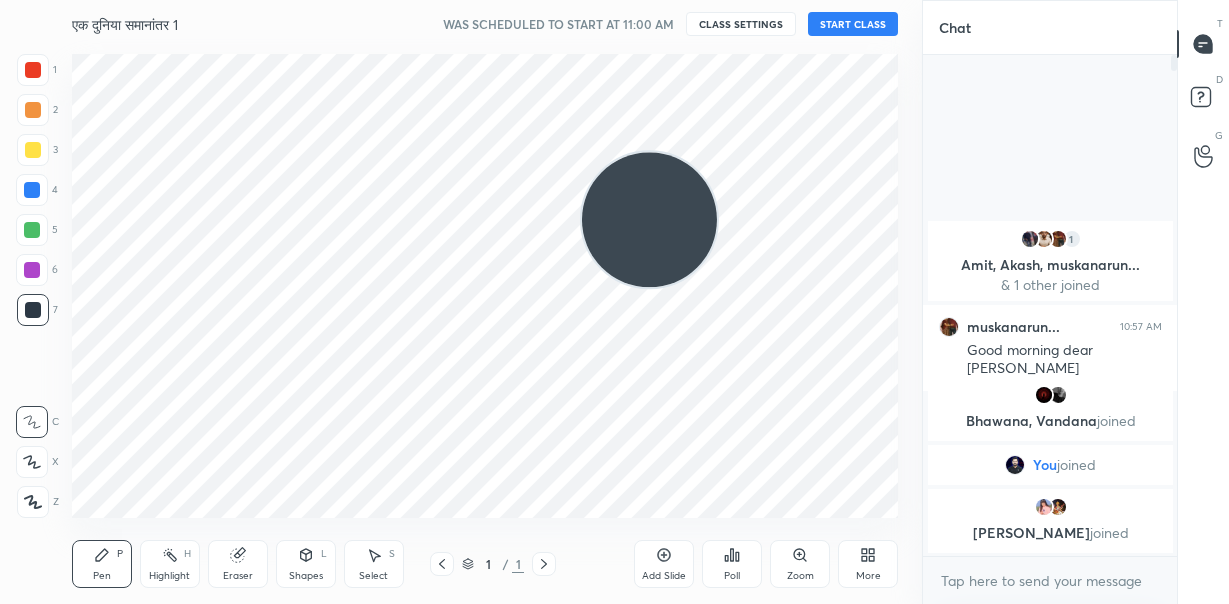 click at bounding box center (649, 219) 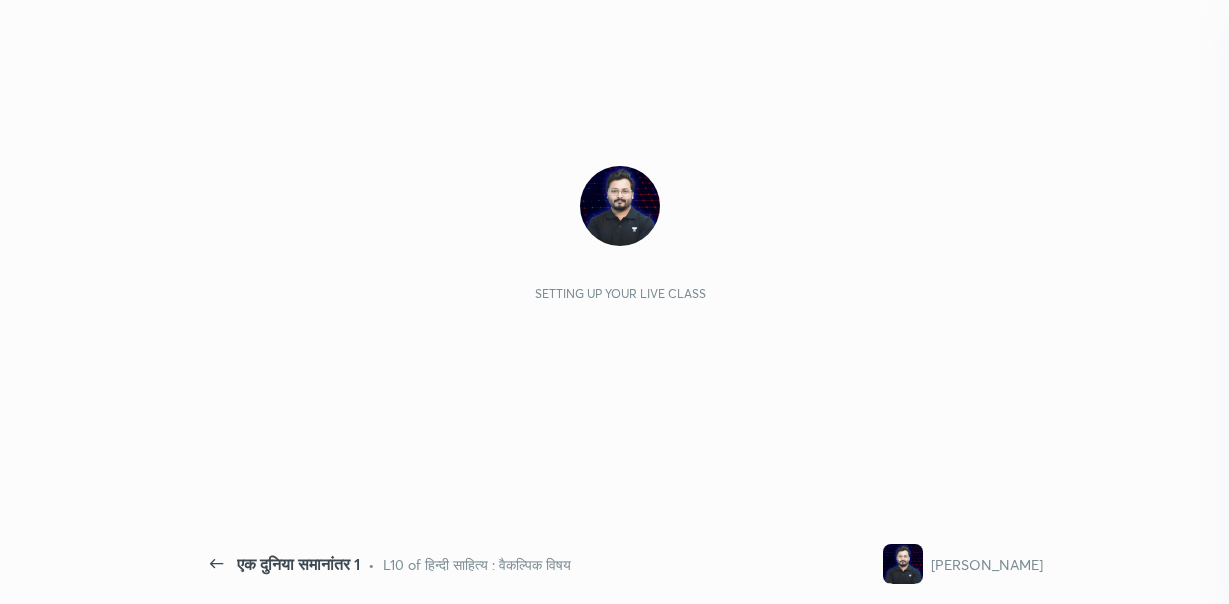 scroll, scrollTop: 0, scrollLeft: 0, axis: both 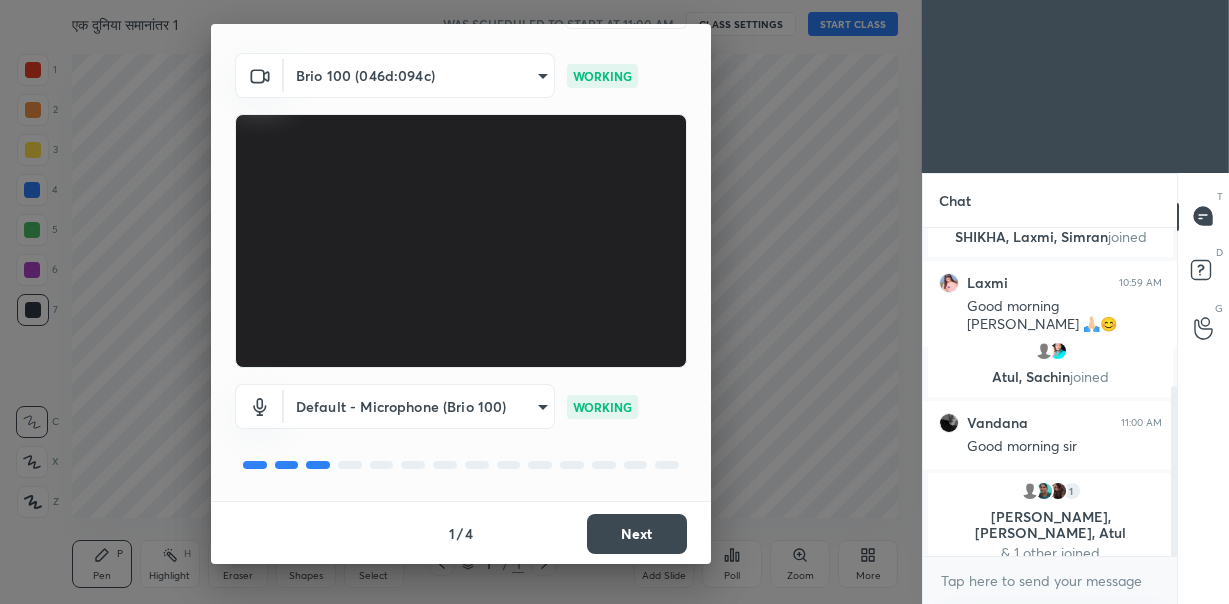 click on "Next" at bounding box center [637, 534] 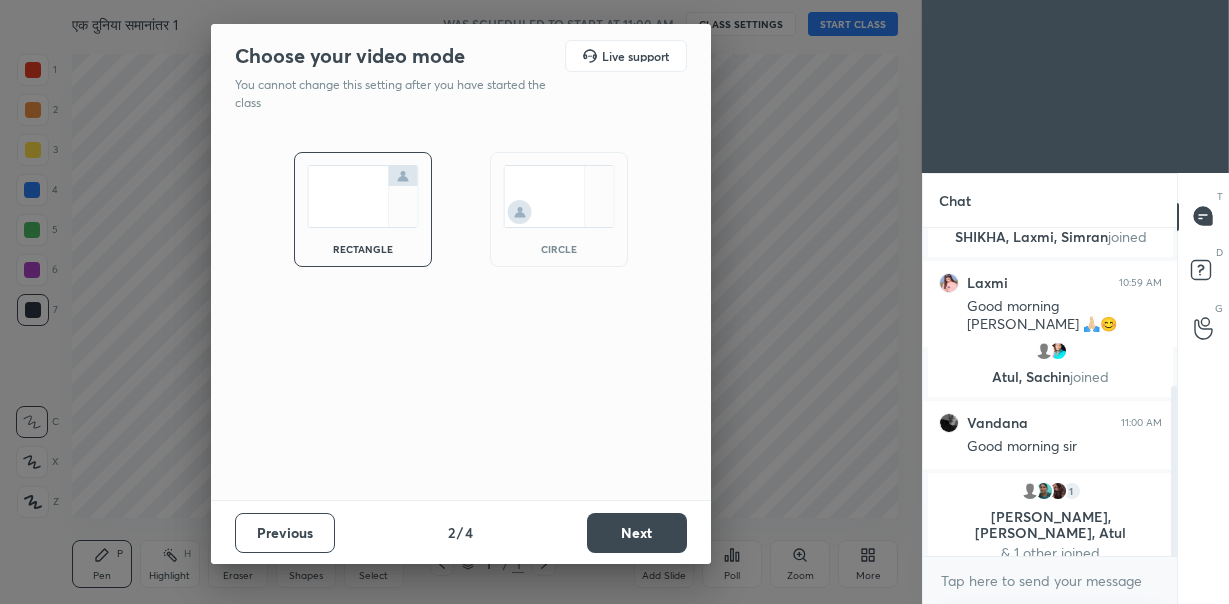 click at bounding box center (559, 196) 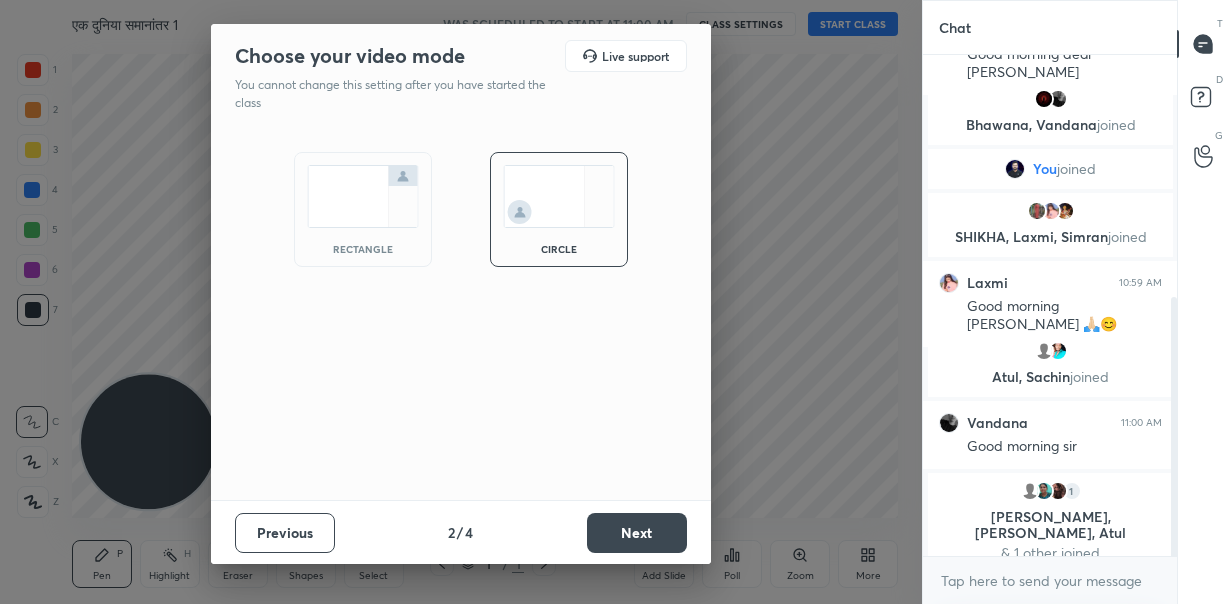 scroll, scrollTop: 7, scrollLeft: 7, axis: both 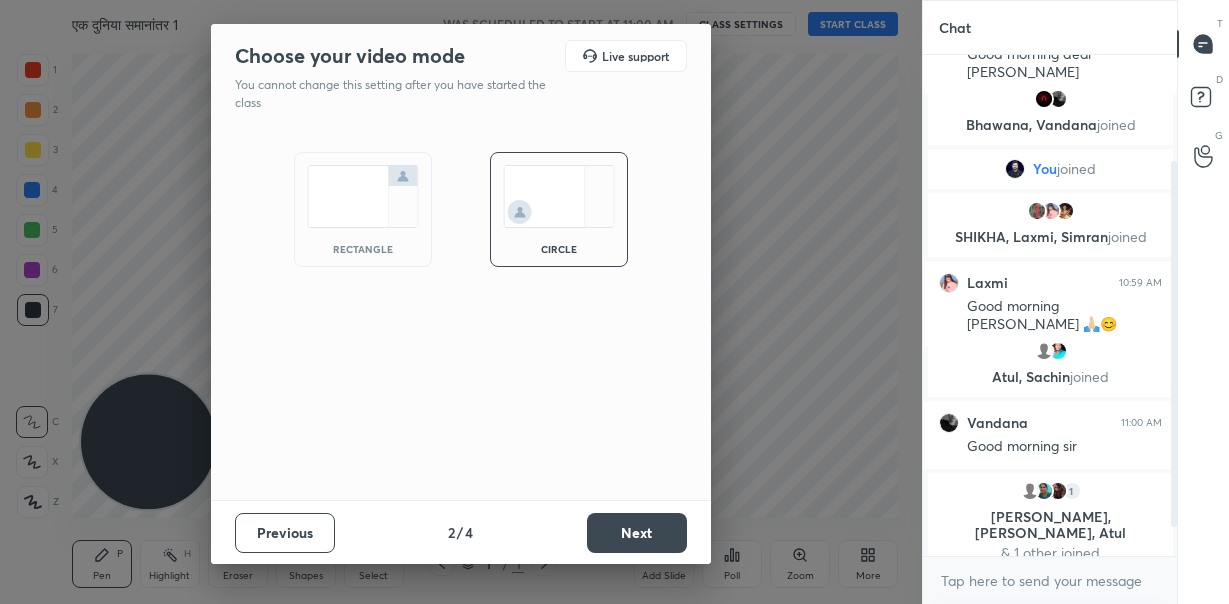 click on "Next" at bounding box center [637, 533] 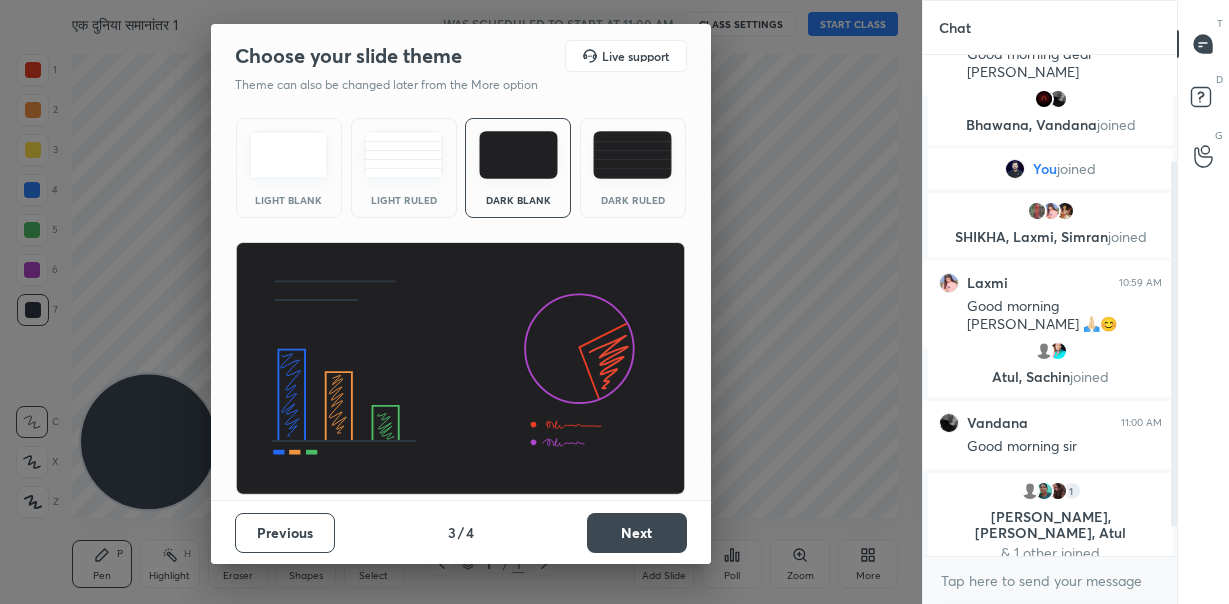 click on "Next" at bounding box center (637, 533) 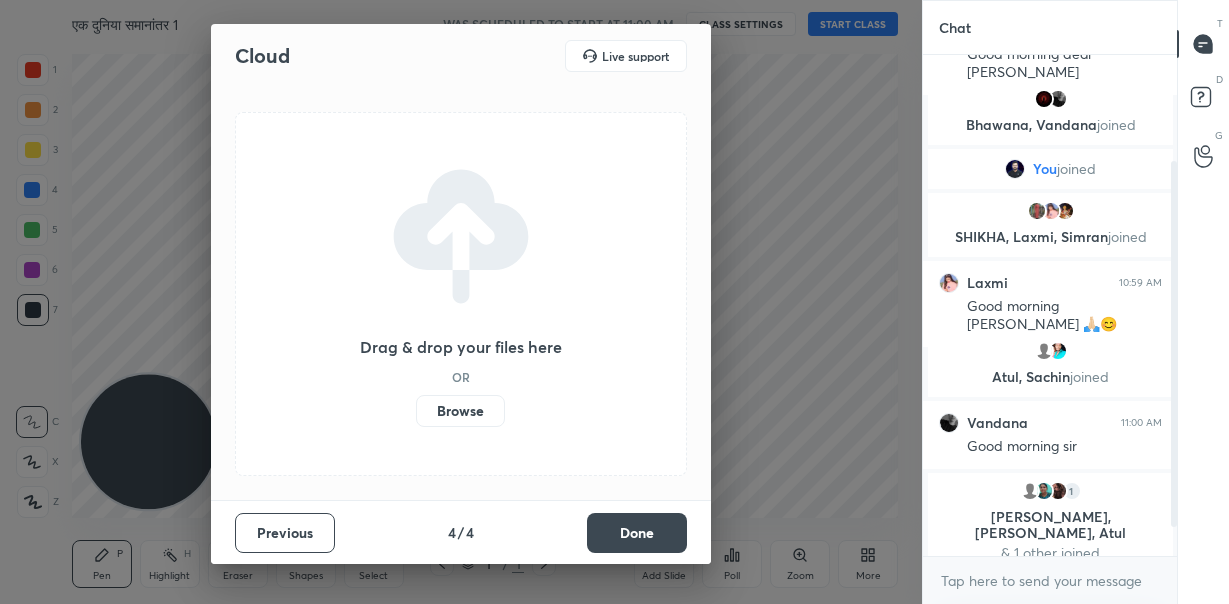 click on "Done" at bounding box center [637, 533] 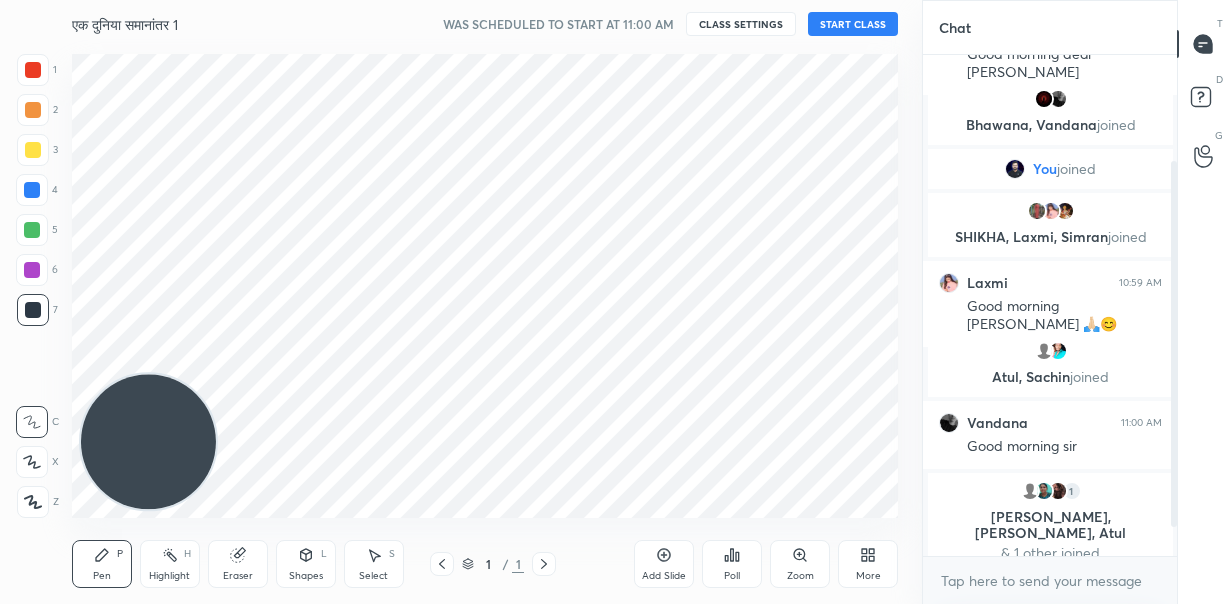 click on "START CLASS" at bounding box center (853, 24) 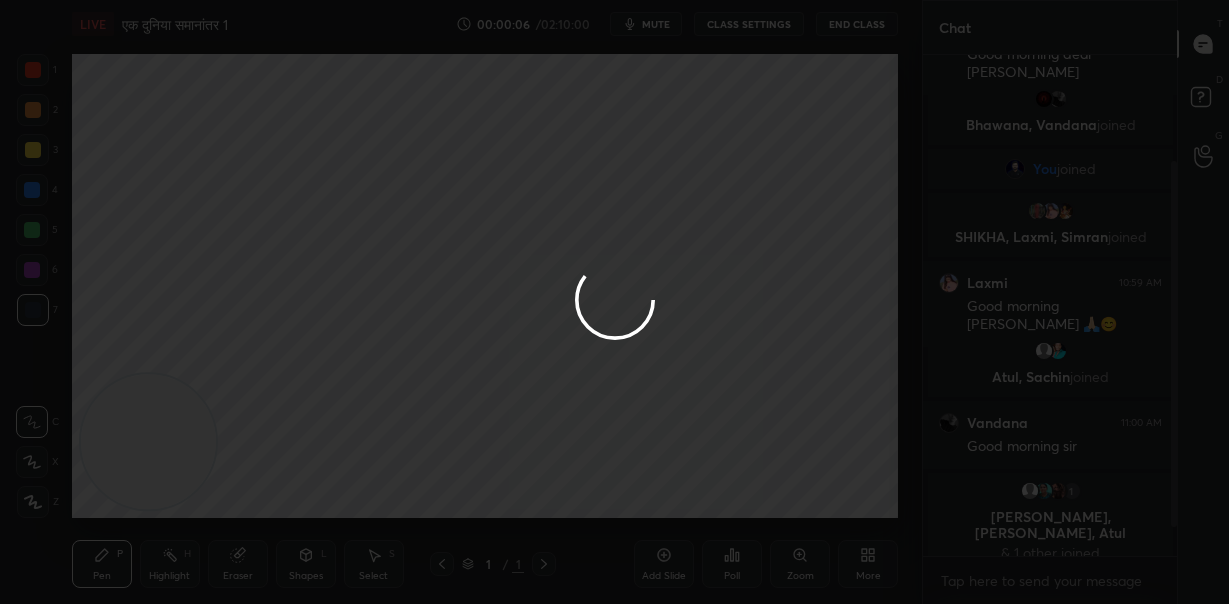 scroll, scrollTop: 202, scrollLeft: 0, axis: vertical 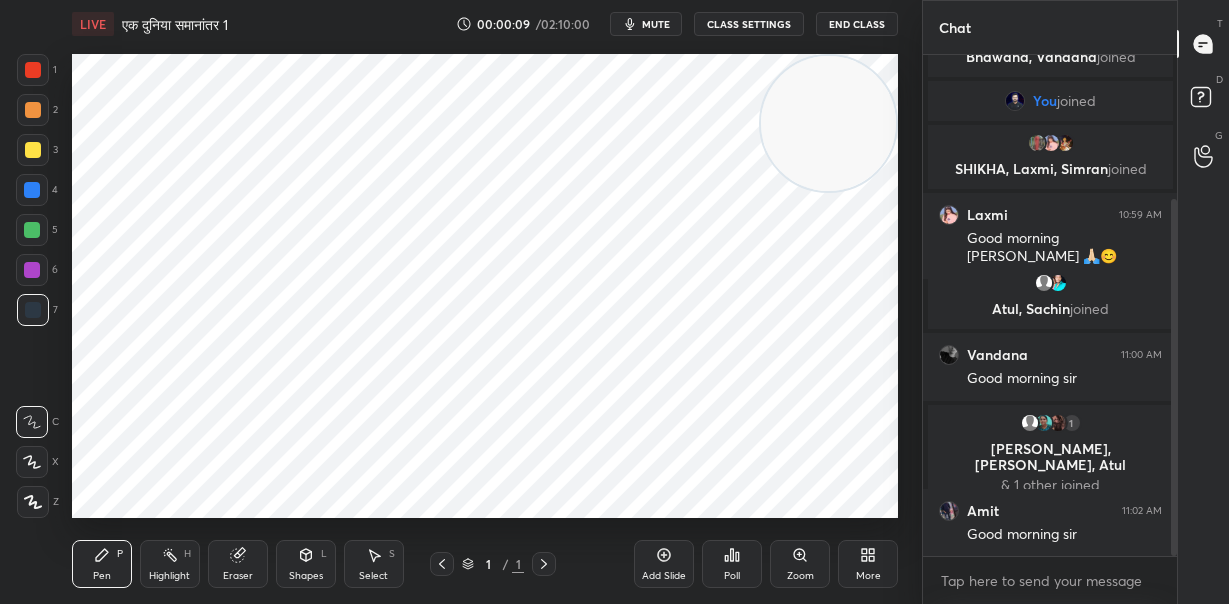 drag, startPoint x: 150, startPoint y: 456, endPoint x: 906, endPoint y: 155, distance: 813.718 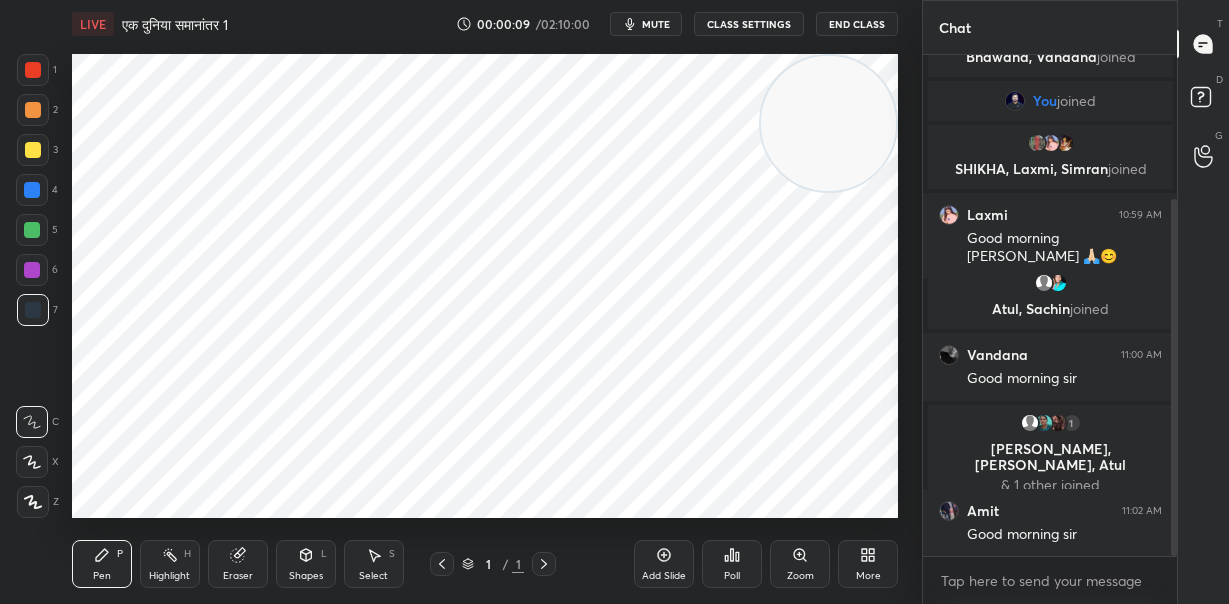 click on "1 2 3 4 5 6 7 C X Z C X Z E E Erase all   H H LIVE एक दुनिया समानांतर 1 00:00:09 /  02:10:00 mute CLASS SETTINGS End Class Setting up your live class Poll for   secs No correct answer Start poll Back एक दुनिया समानांतर 1 • L10 of हिन्दी साहित्य : वैकल्पिक विषय [PERSON_NAME] Pen P Highlight H Eraser Shapes L Select S 1 / 1 Add Slide Poll Zoom More Chat muskanarun... 10:57 AM Good morning dear [PERSON_NAME], [PERSON_NAME]  joined You  joined SHIKHA, [PERSON_NAME], [PERSON_NAME]  joined Laxmi 10:59 AM Good morning sir ji 🙏🏻😊 Atul, [PERSON_NAME]  joined Vandana 11:00 AM Good morning sir 1 [PERSON_NAME], [PERSON_NAME], Atul &  1 other  joined Amit 11:02 AM Good morning sir JUMP TO LATEST Enable hand raising Enable raise hand to speak to learners. Once enabled, chat will be turned off temporarily. Enable x   introducing Raise a hand with a doubt Now learners can raise their hand along with a doubt  How it works? NEW DOUBTS ASKED T" at bounding box center [614, 302] 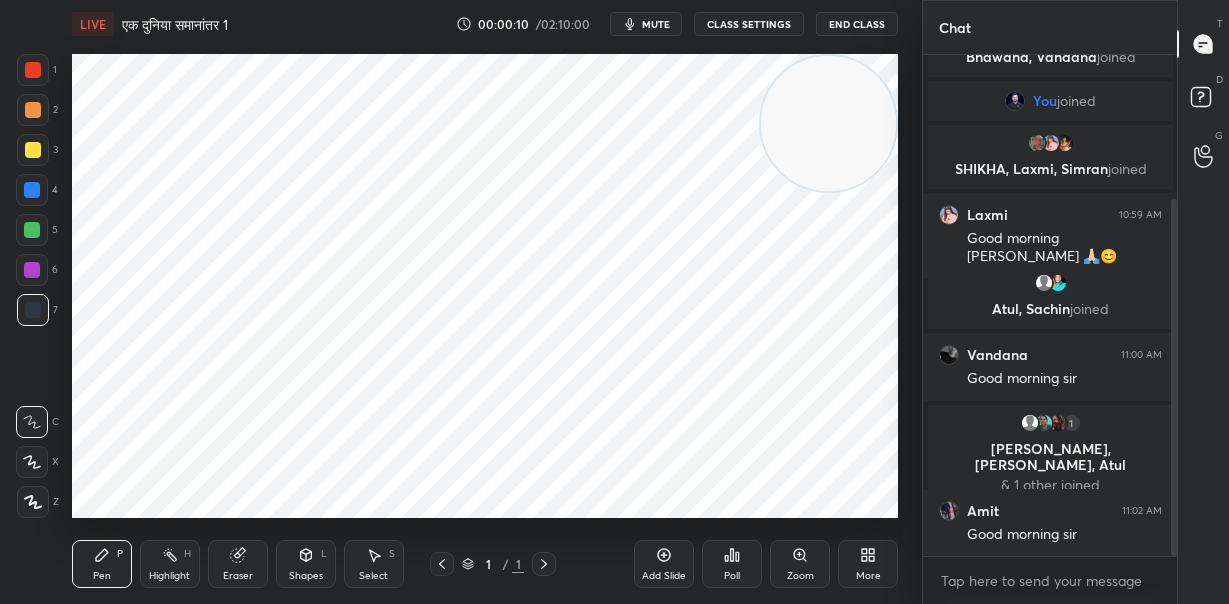 click 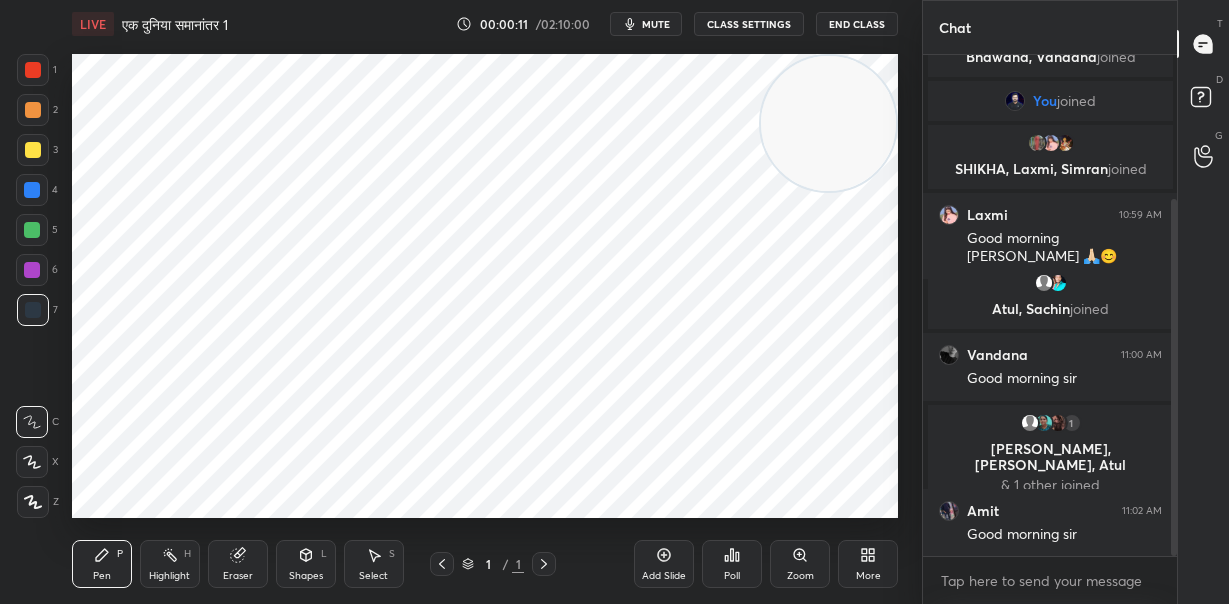 click 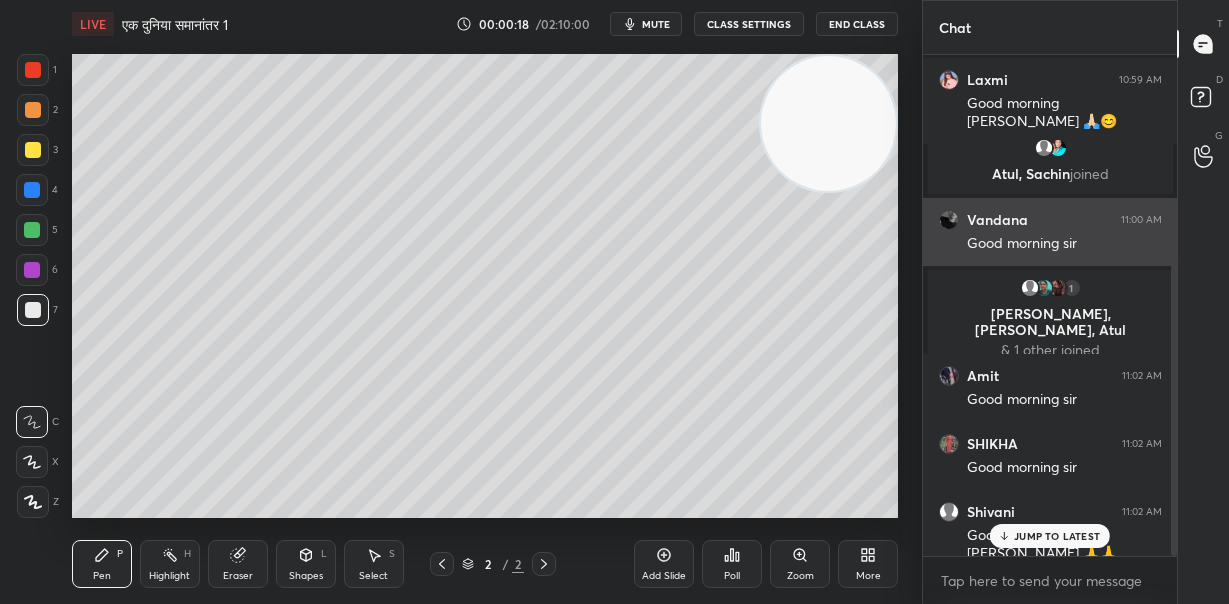 scroll, scrollTop: 410, scrollLeft: 0, axis: vertical 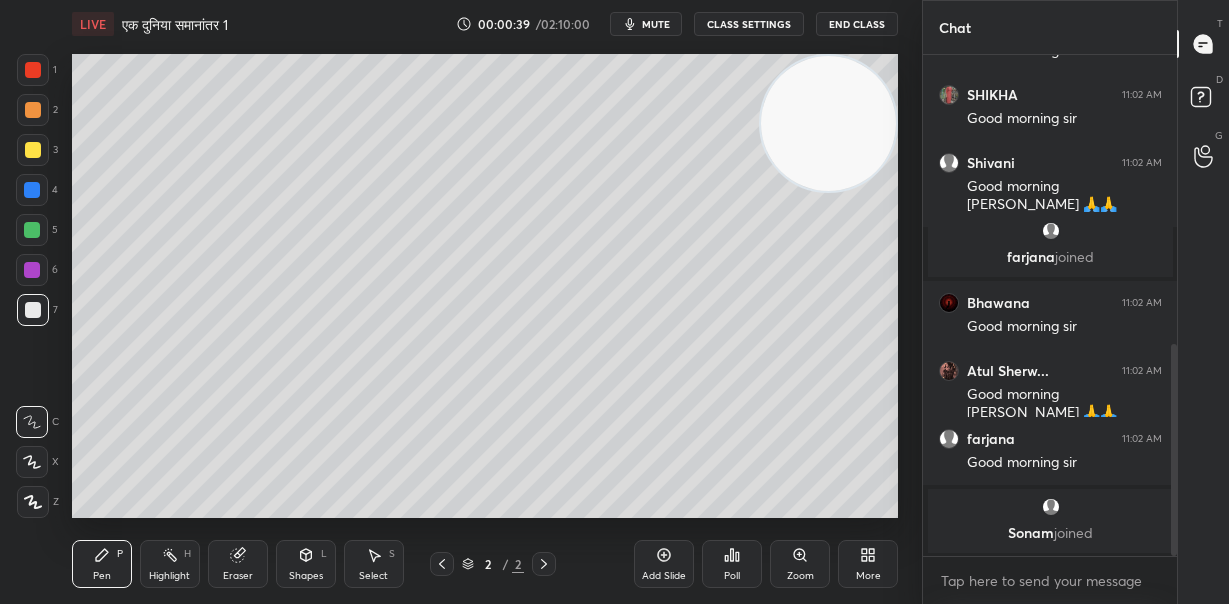 drag, startPoint x: 32, startPoint y: 499, endPoint x: 45, endPoint y: 492, distance: 14.764823 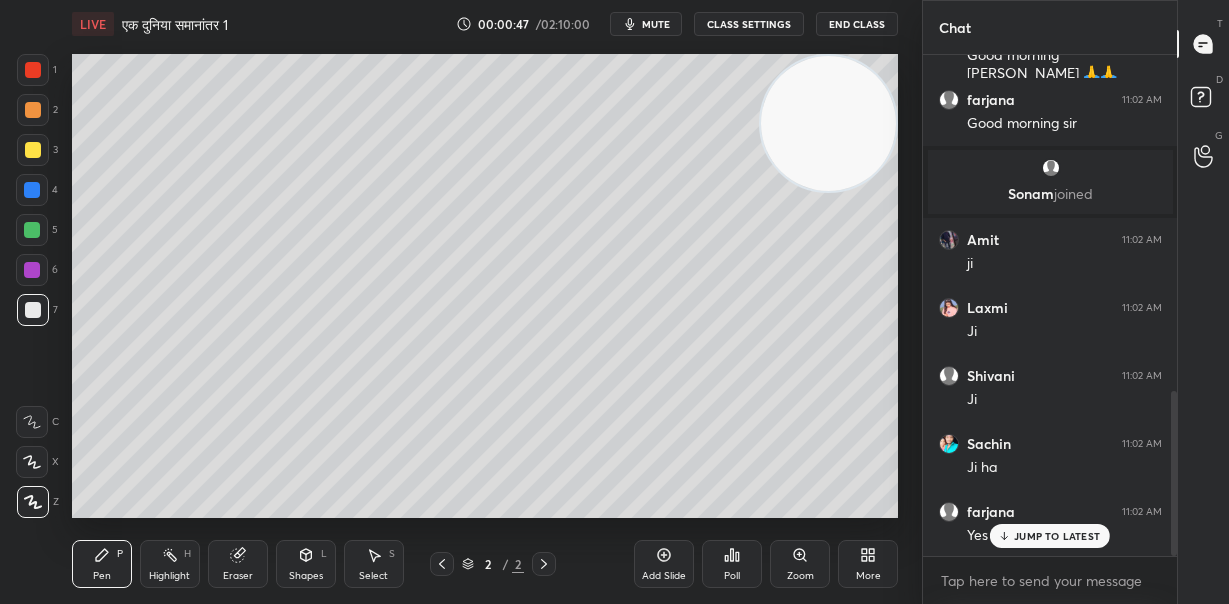 click 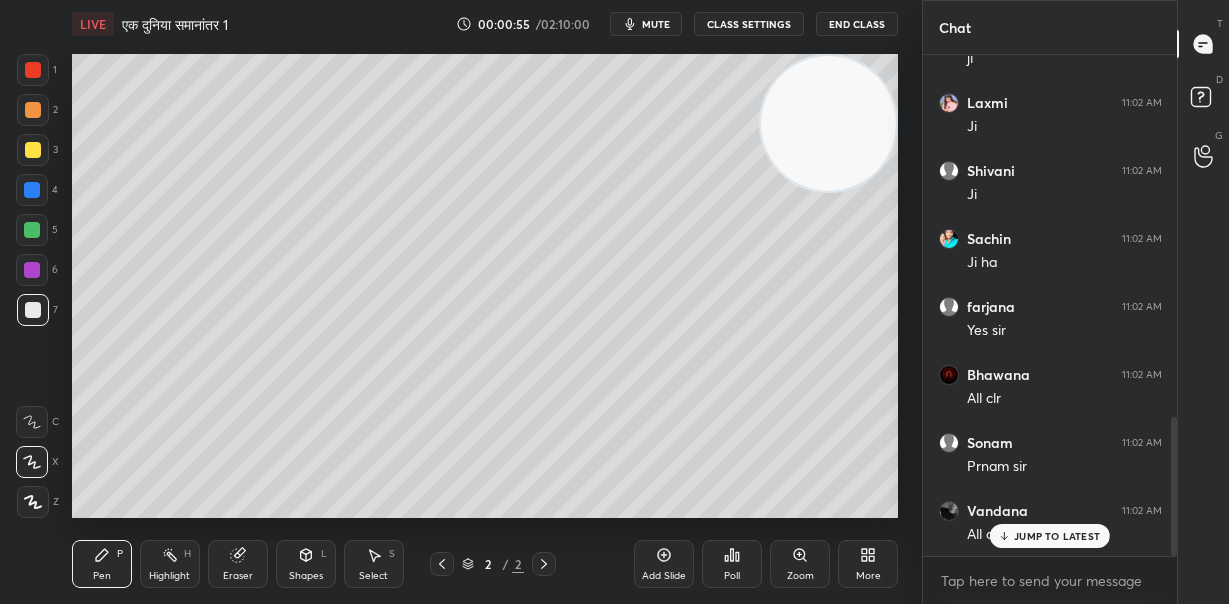 scroll, scrollTop: 1301, scrollLeft: 0, axis: vertical 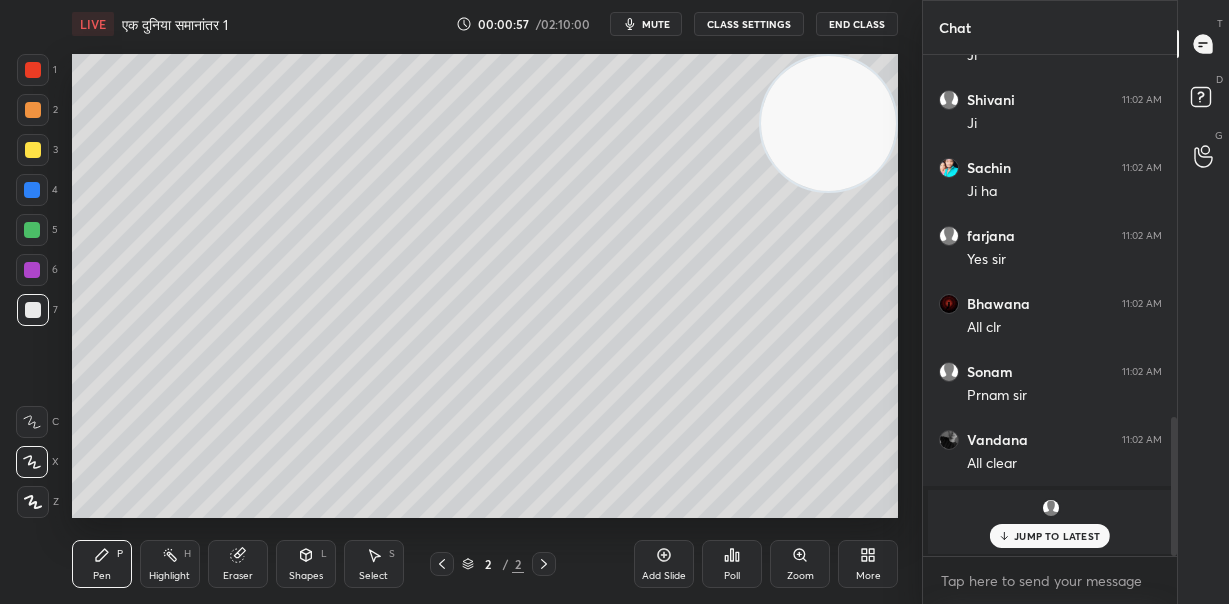click on "JUMP TO LATEST" at bounding box center [1057, 536] 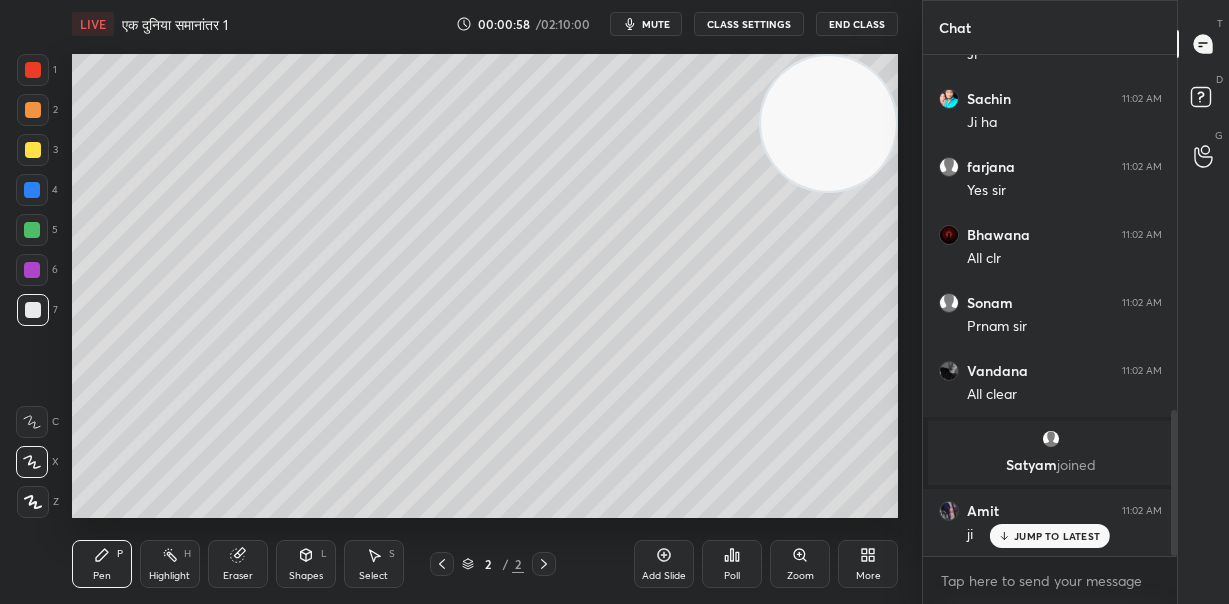 scroll, scrollTop: 1221, scrollLeft: 0, axis: vertical 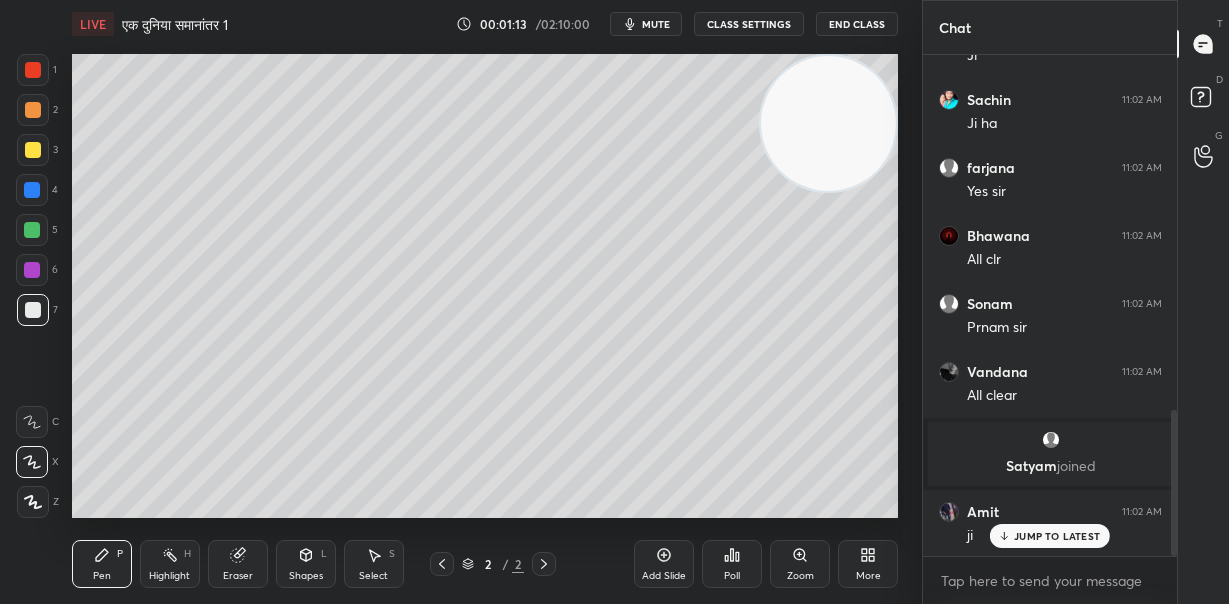 click at bounding box center [33, 150] 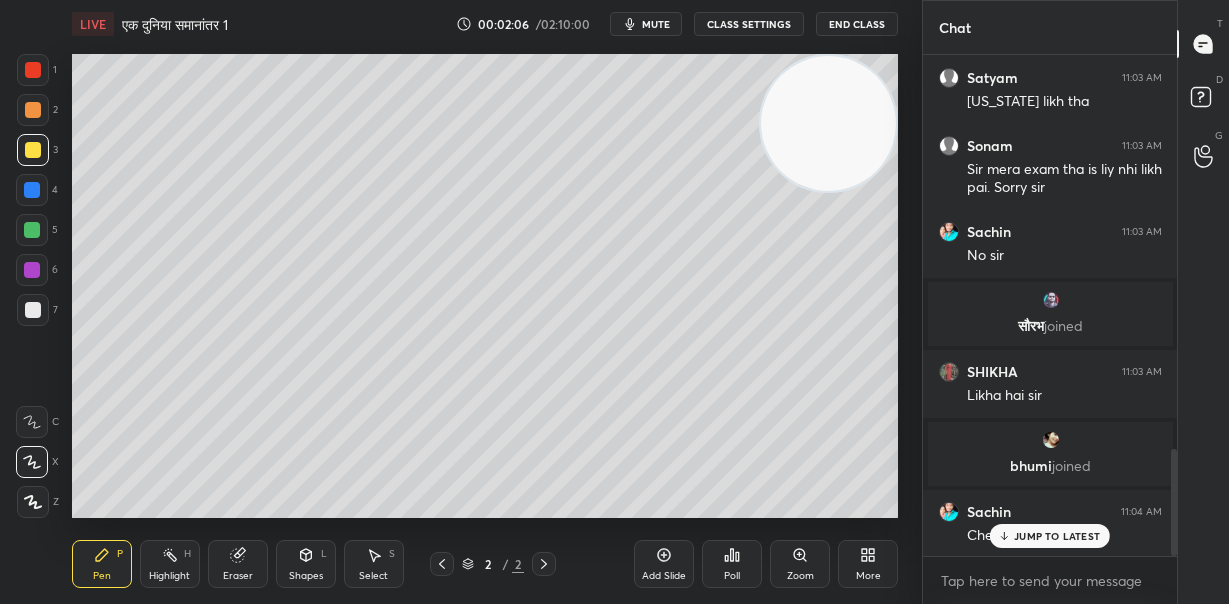 scroll, scrollTop: 1909, scrollLeft: 0, axis: vertical 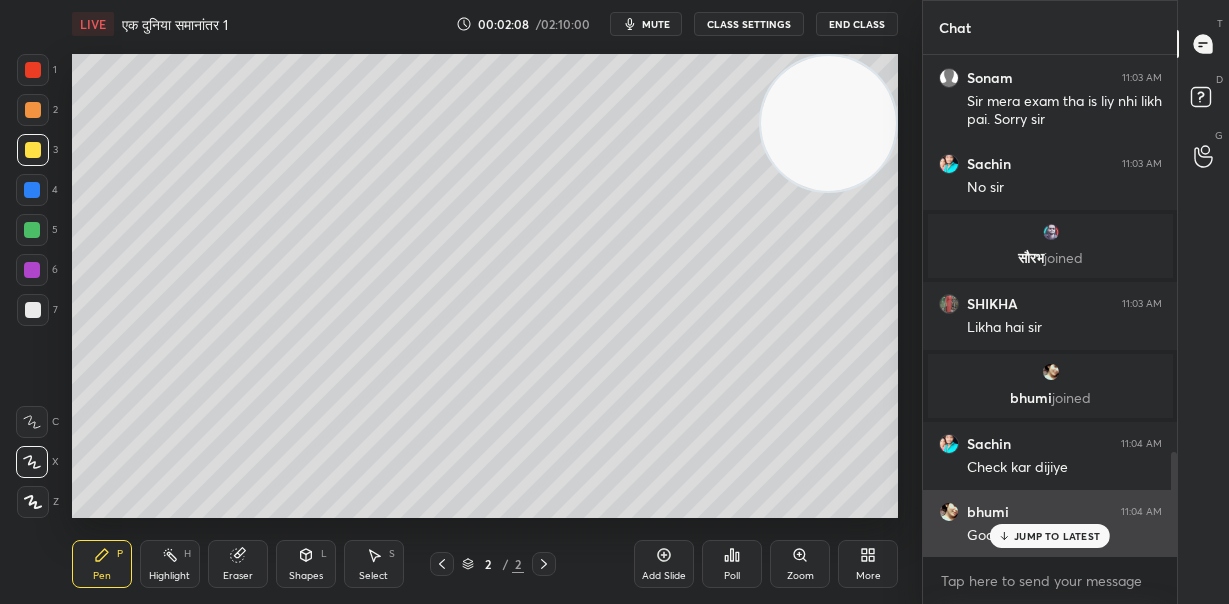 click on "JUMP TO LATEST" at bounding box center [1057, 536] 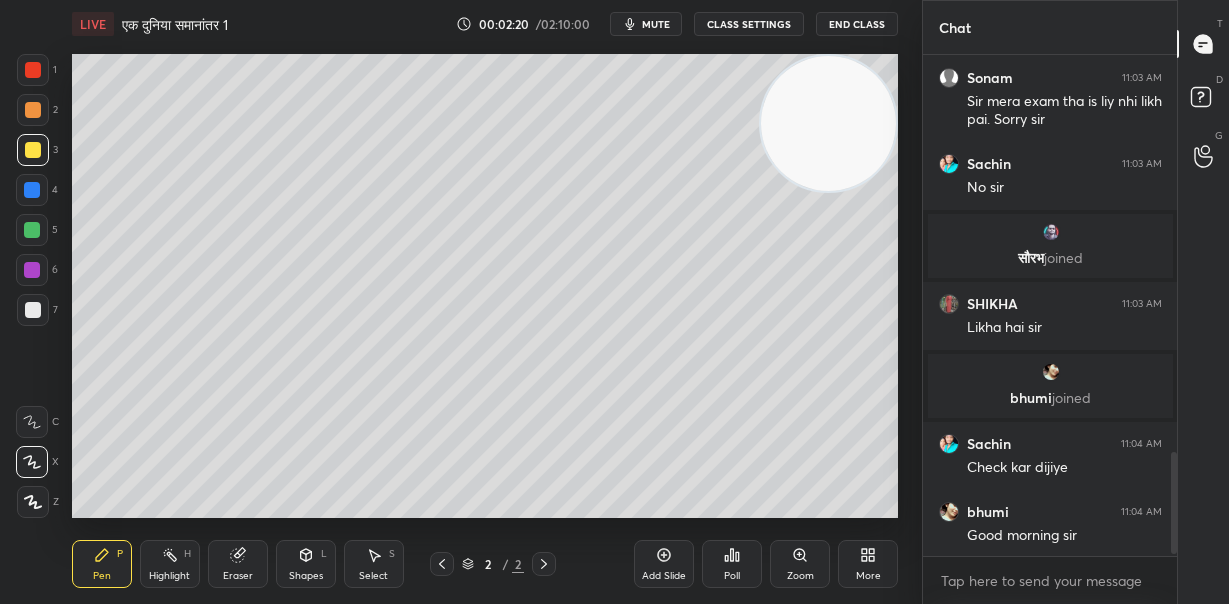 scroll, scrollTop: 1978, scrollLeft: 0, axis: vertical 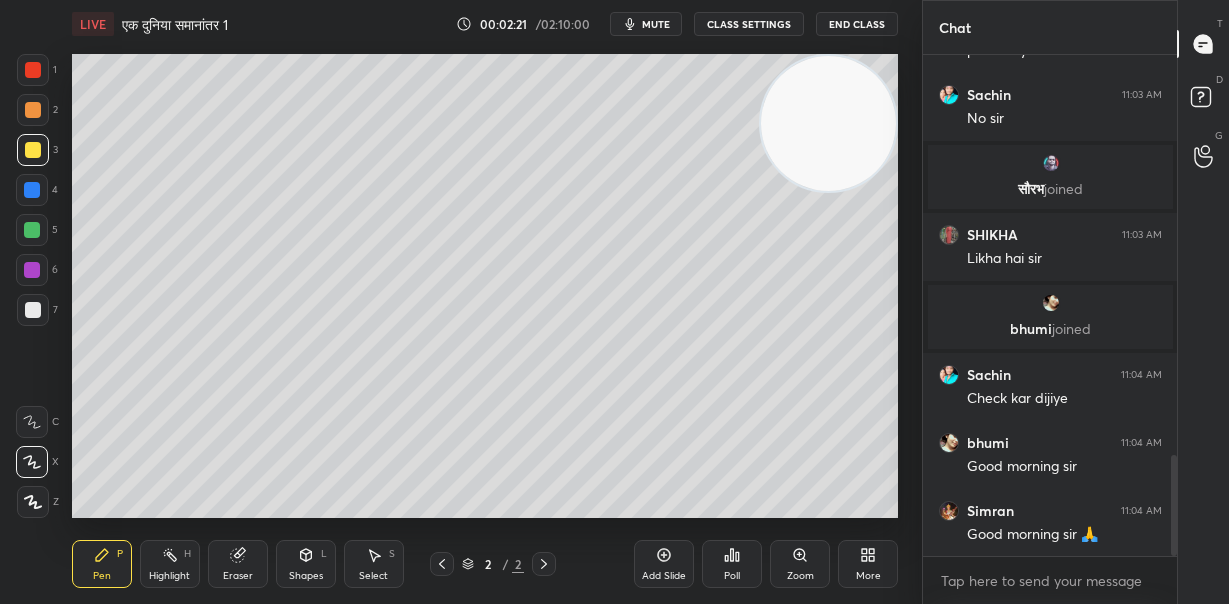 click at bounding box center (828, 123) 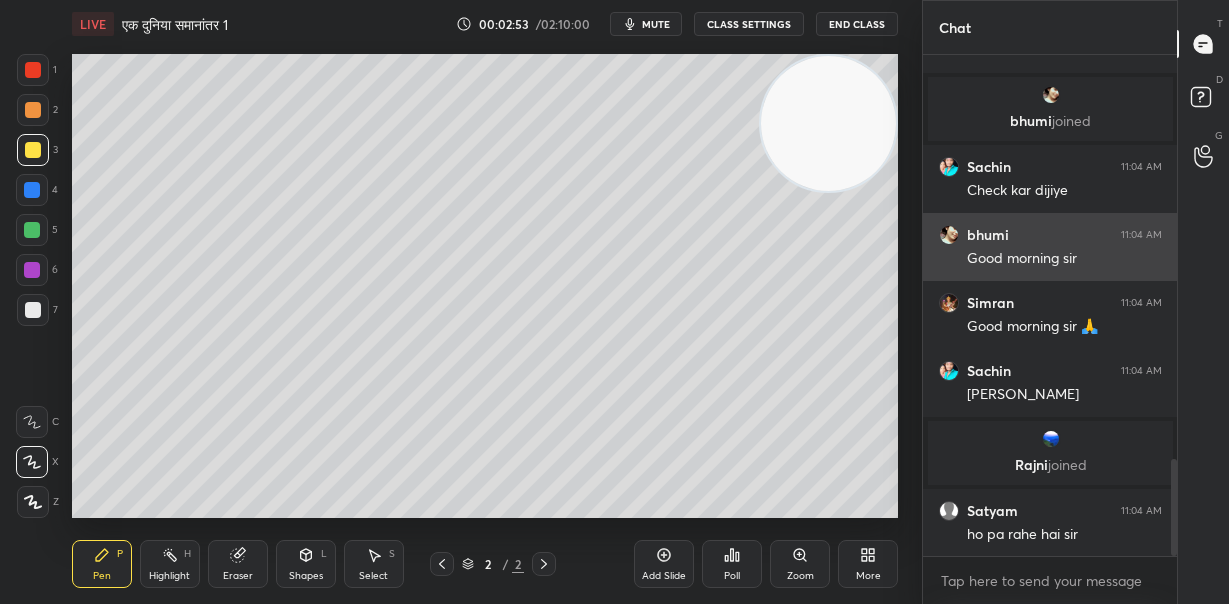 scroll, scrollTop: 2078, scrollLeft: 0, axis: vertical 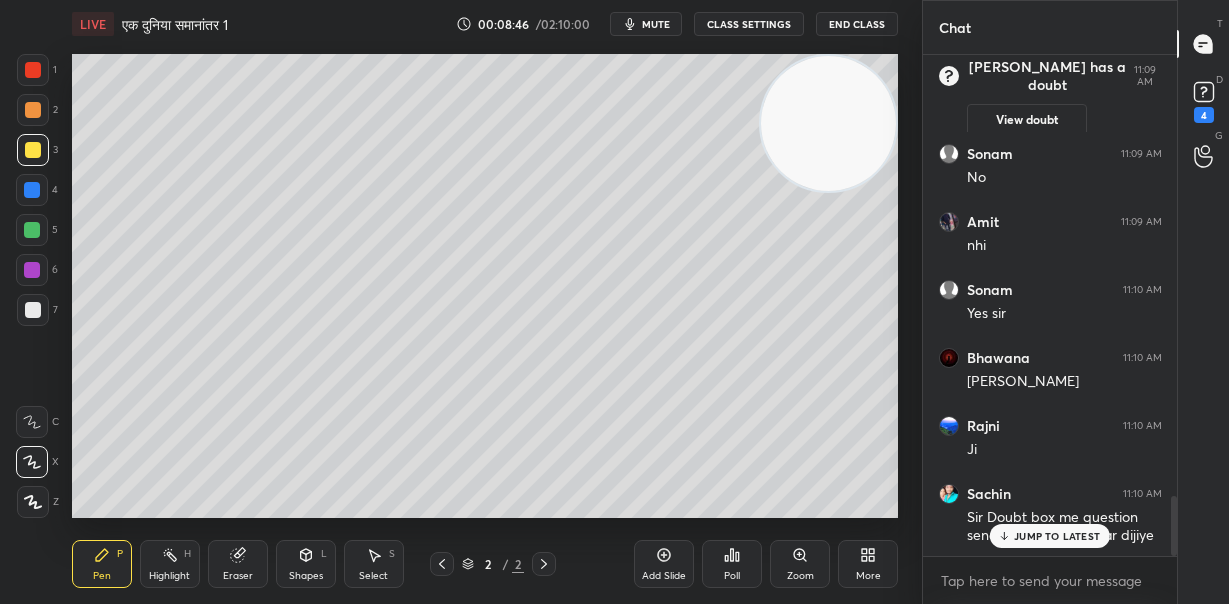 click on "JUMP TO LATEST" at bounding box center (1050, 536) 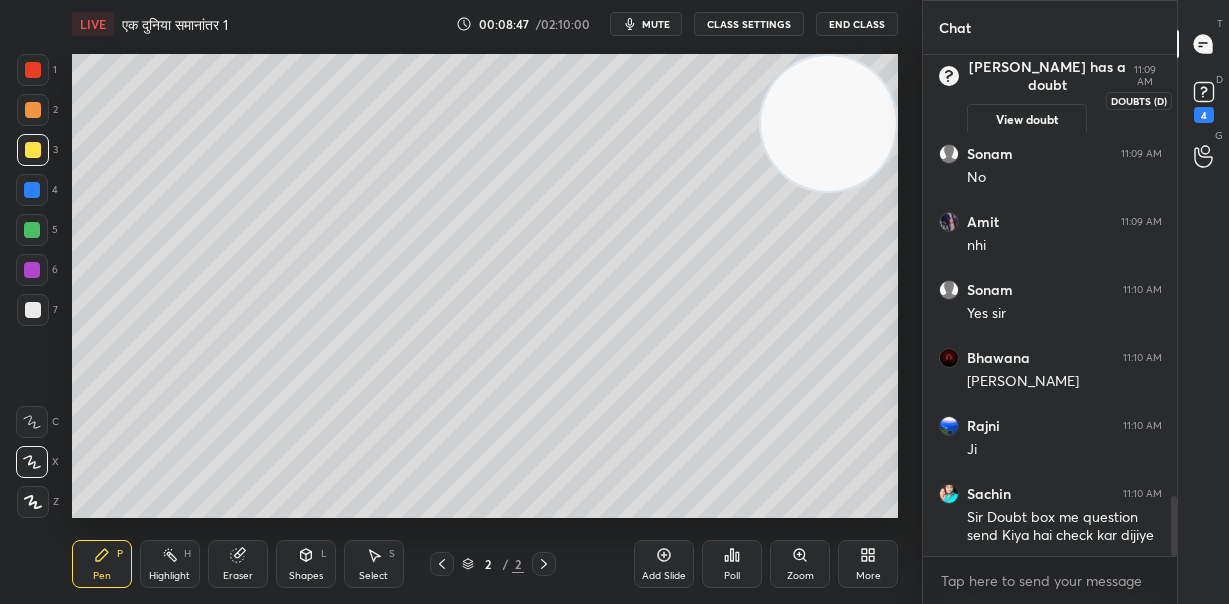 click 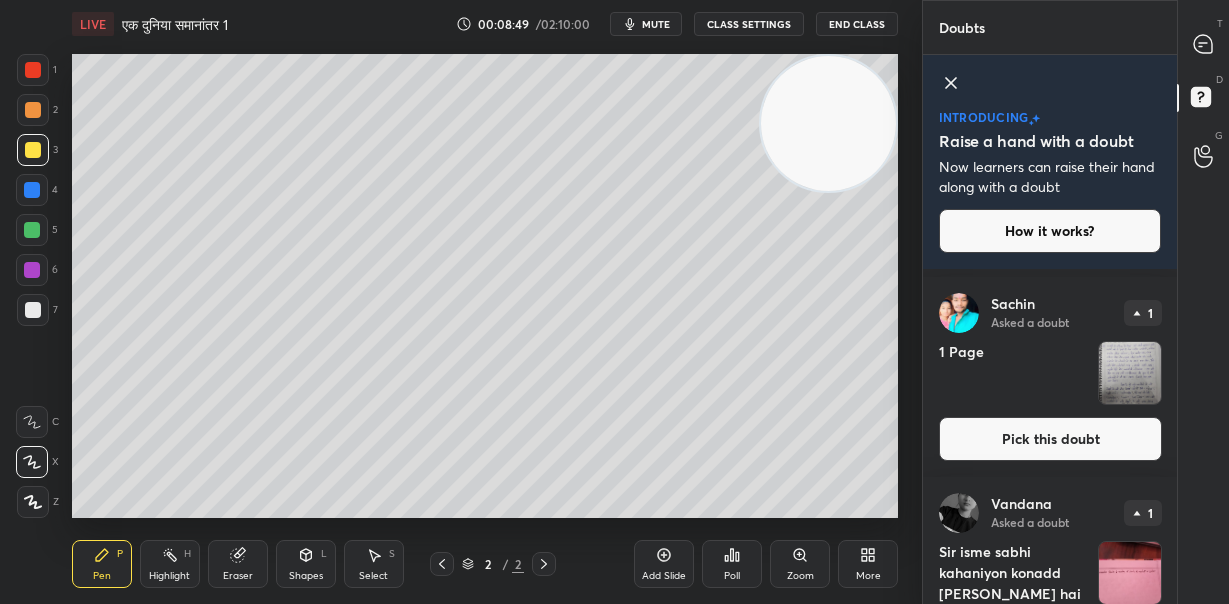 scroll, scrollTop: 464, scrollLeft: 0, axis: vertical 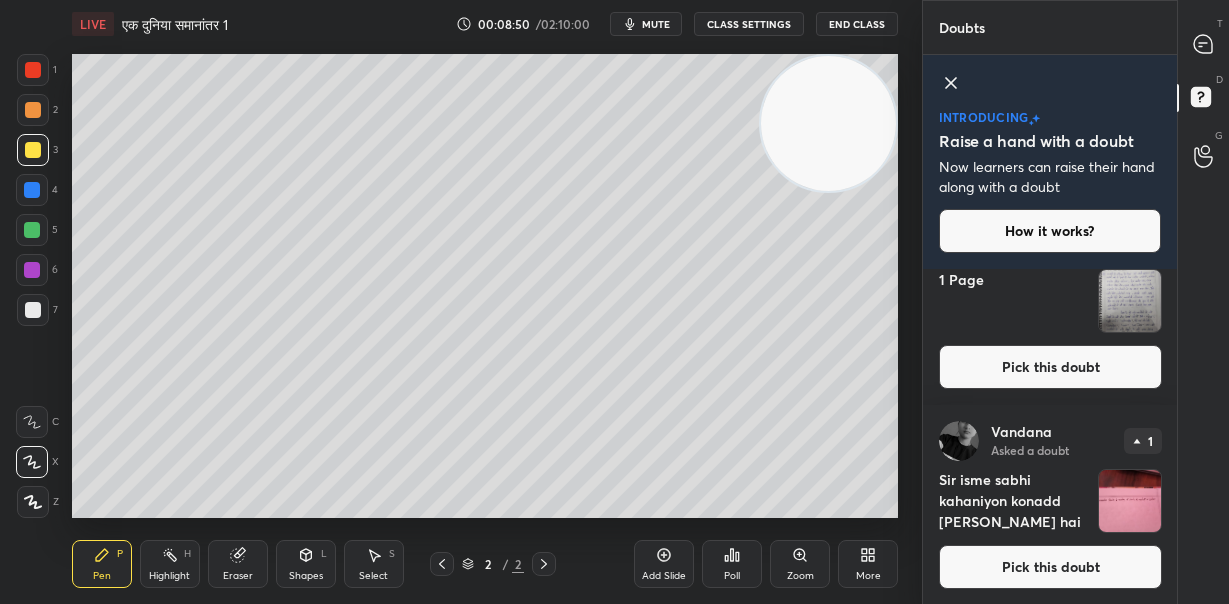click at bounding box center [1130, 501] 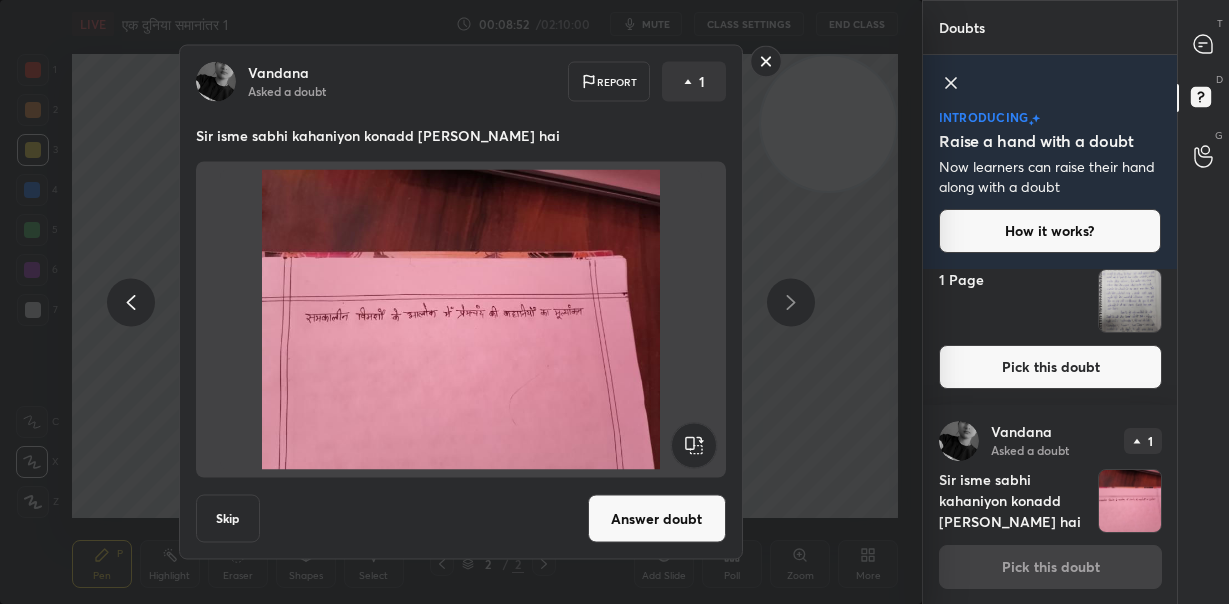 click at bounding box center (461, 320) 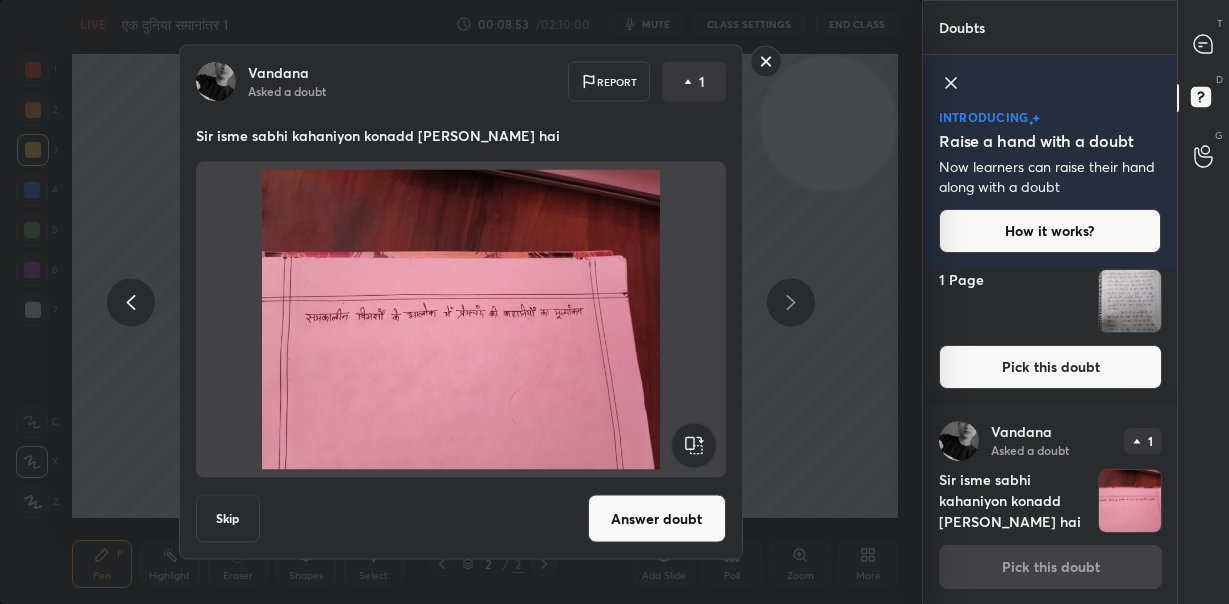 click at bounding box center [461, 320] 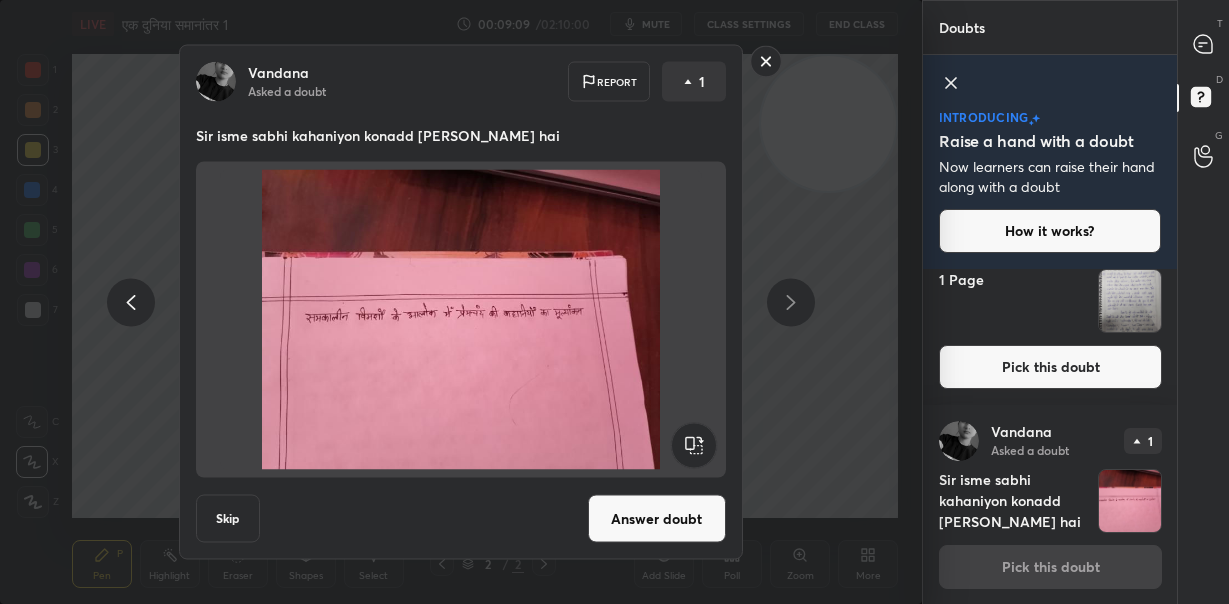click 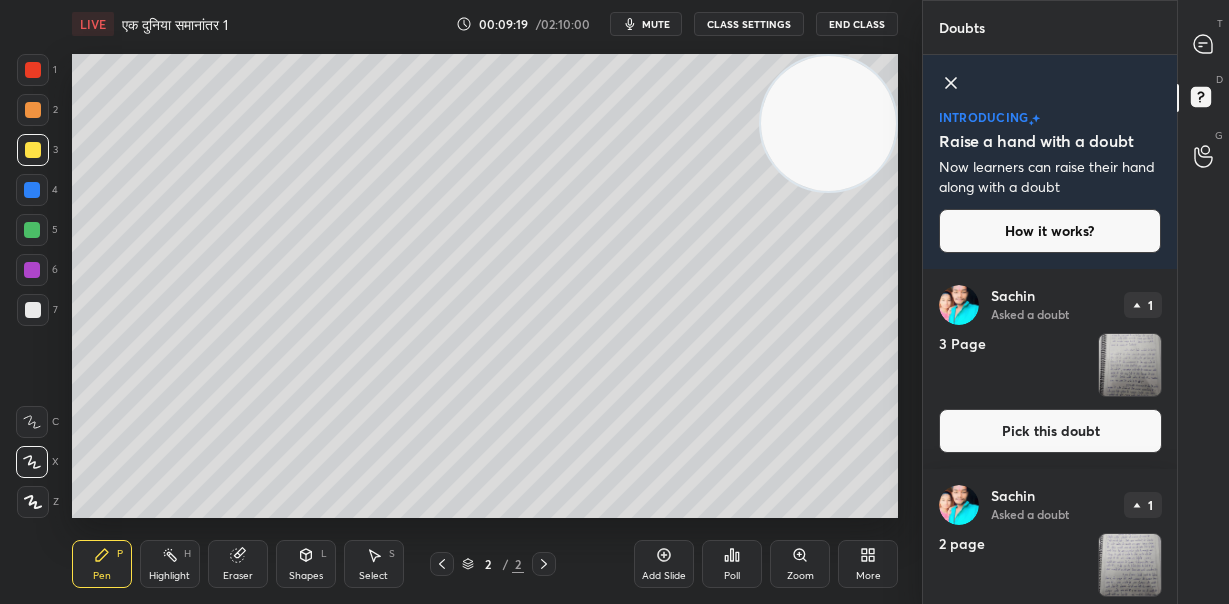 scroll, scrollTop: 464, scrollLeft: 0, axis: vertical 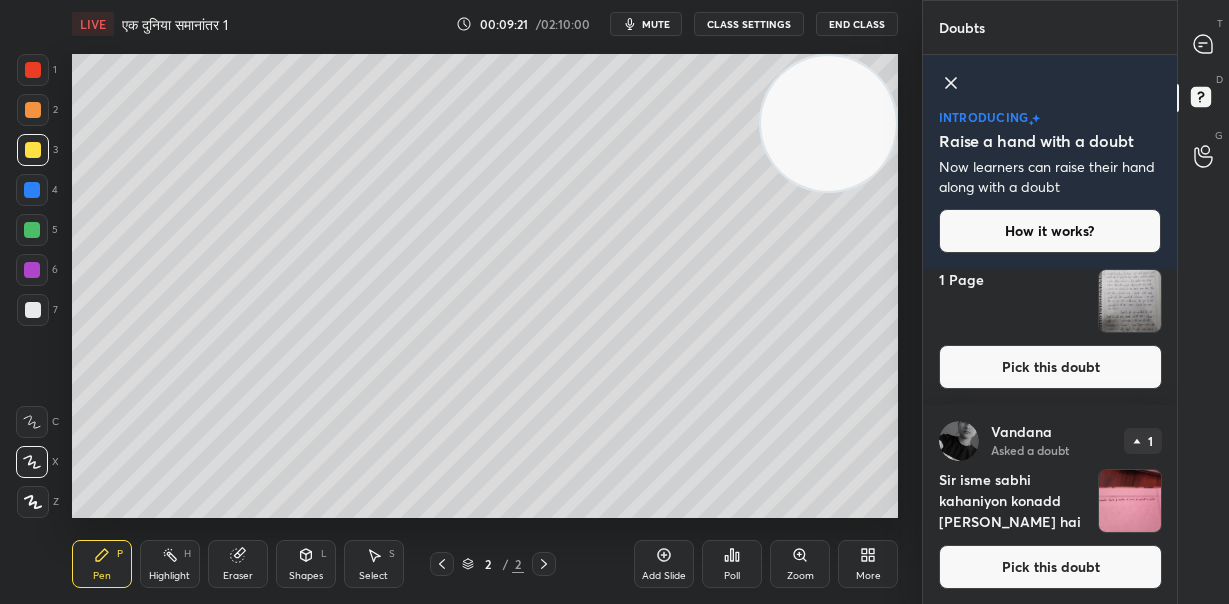 click at bounding box center (1130, 301) 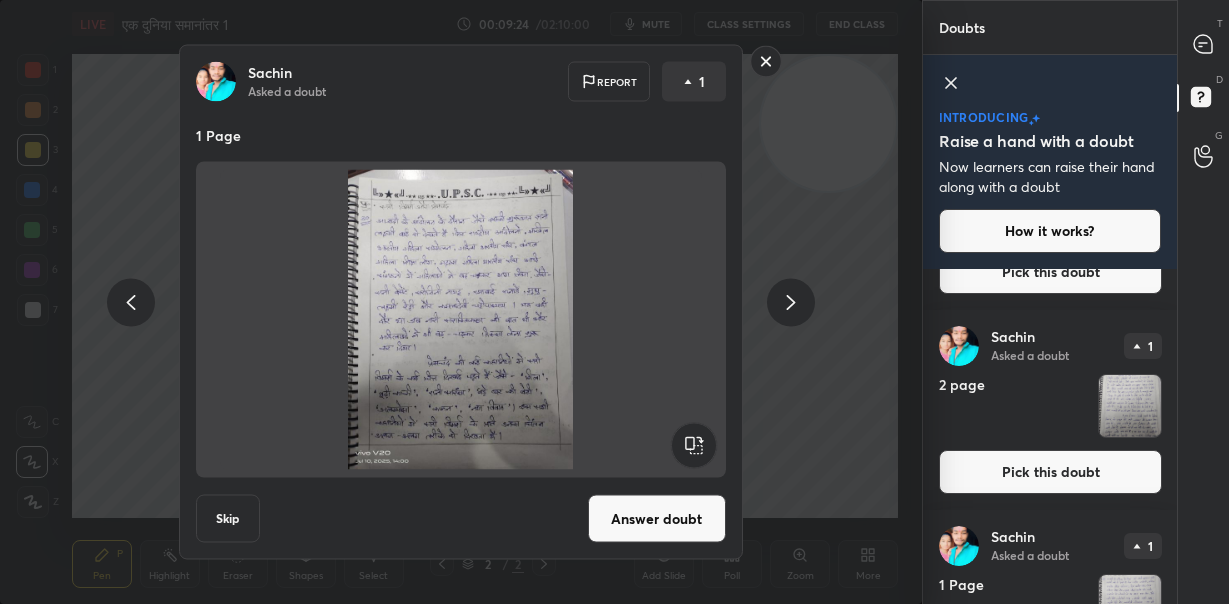scroll, scrollTop: 66, scrollLeft: 0, axis: vertical 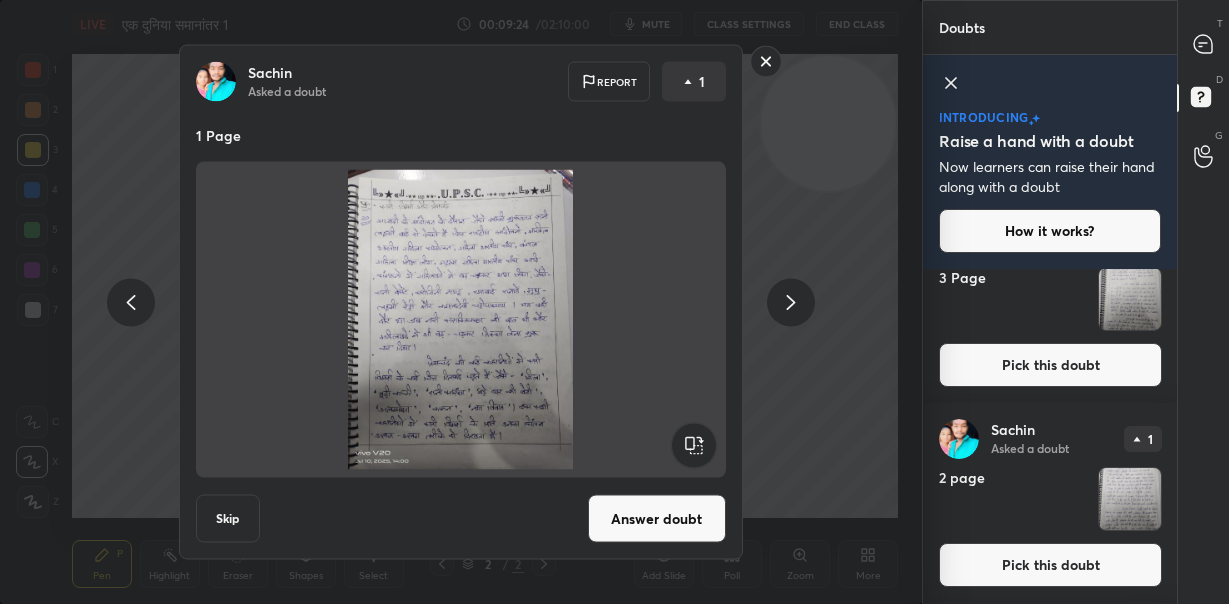 click at bounding box center (1130, 499) 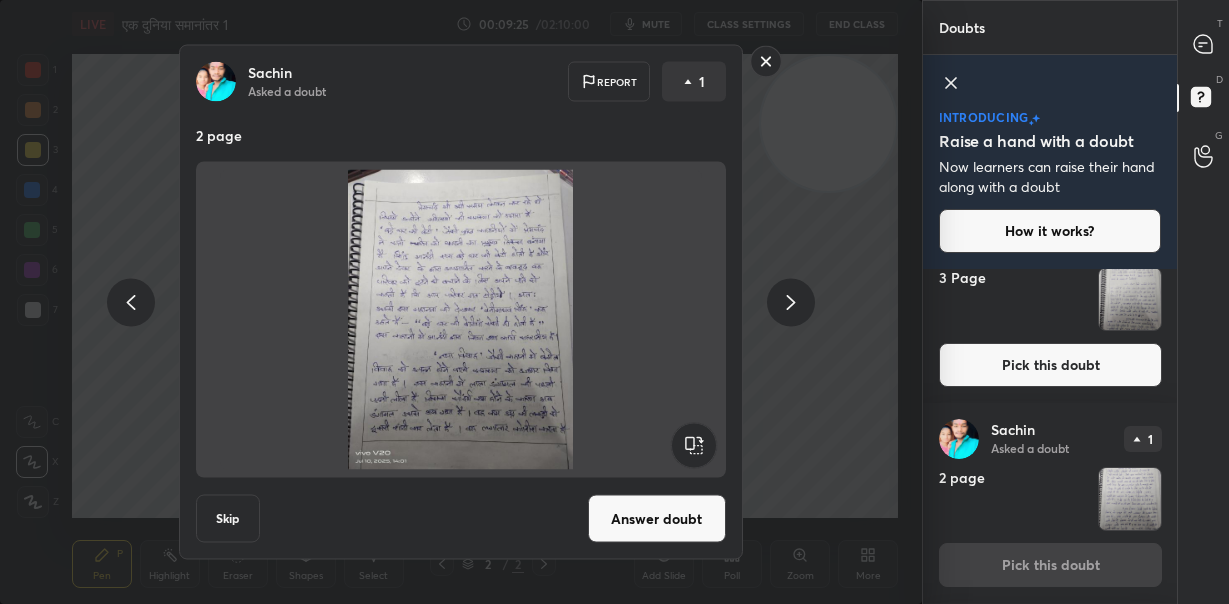click at bounding box center [1130, 299] 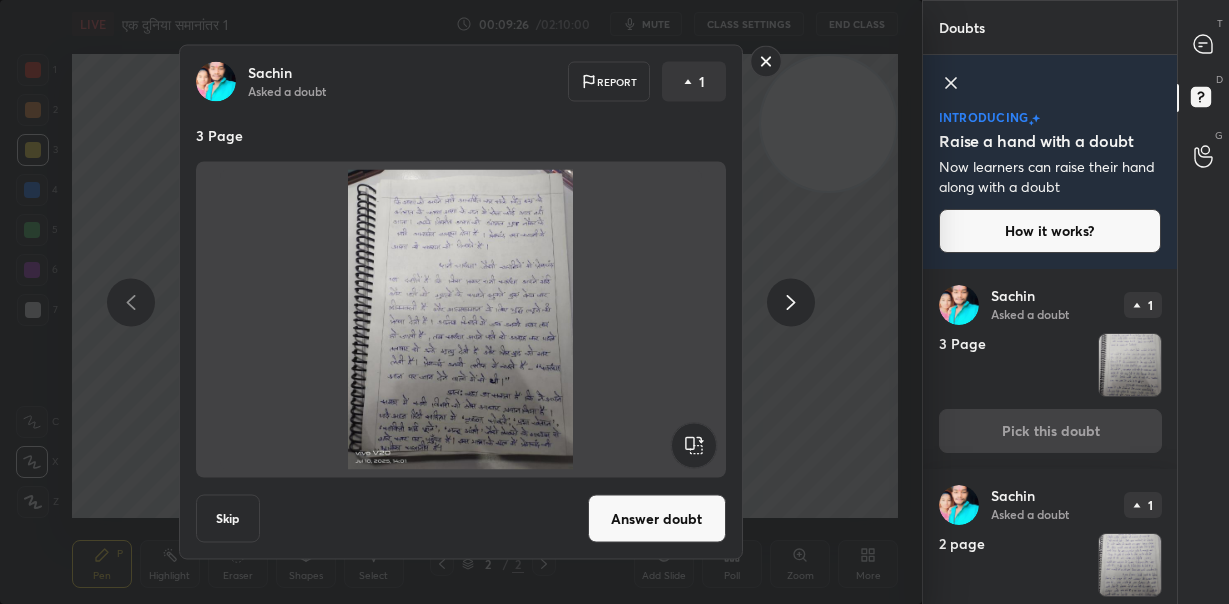 scroll, scrollTop: 464, scrollLeft: 0, axis: vertical 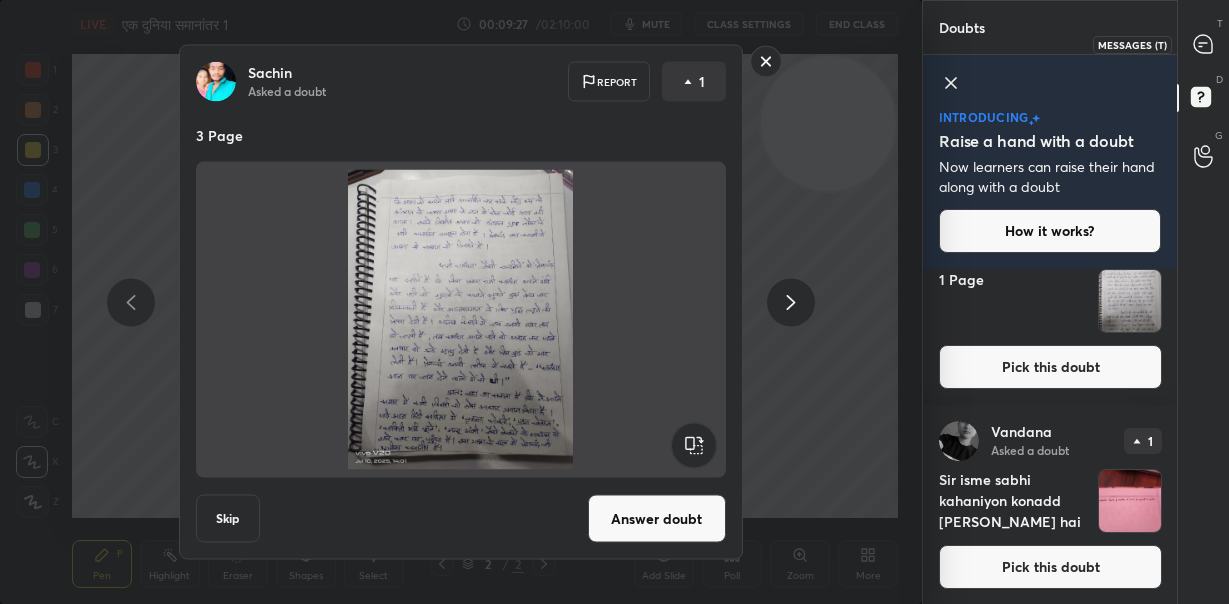 click 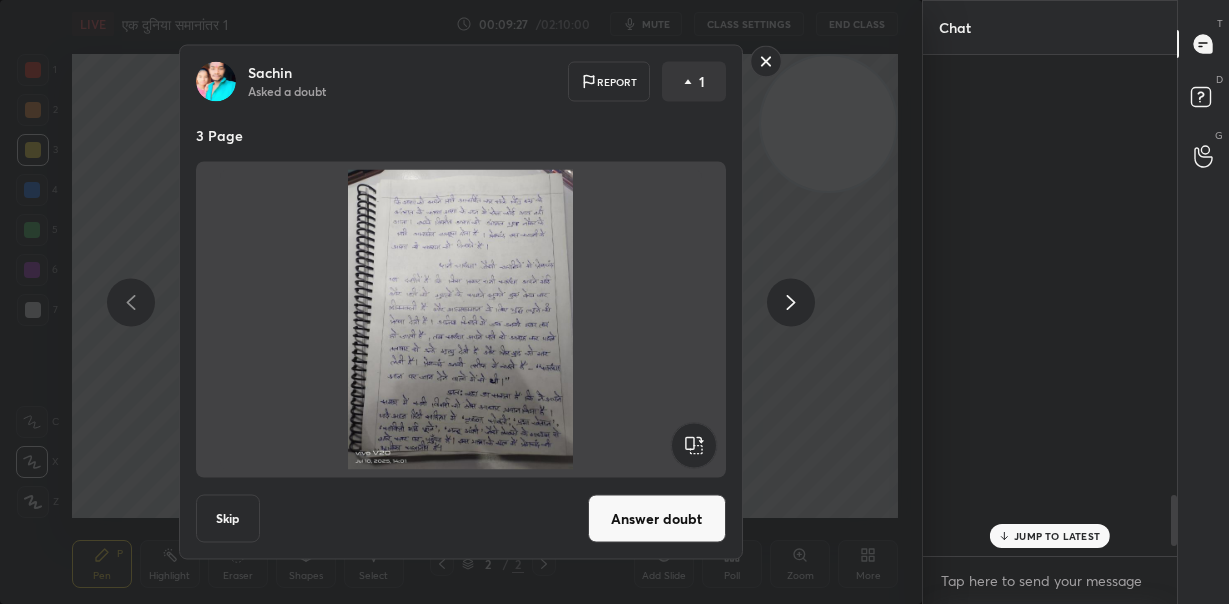 scroll, scrollTop: 4291, scrollLeft: 0, axis: vertical 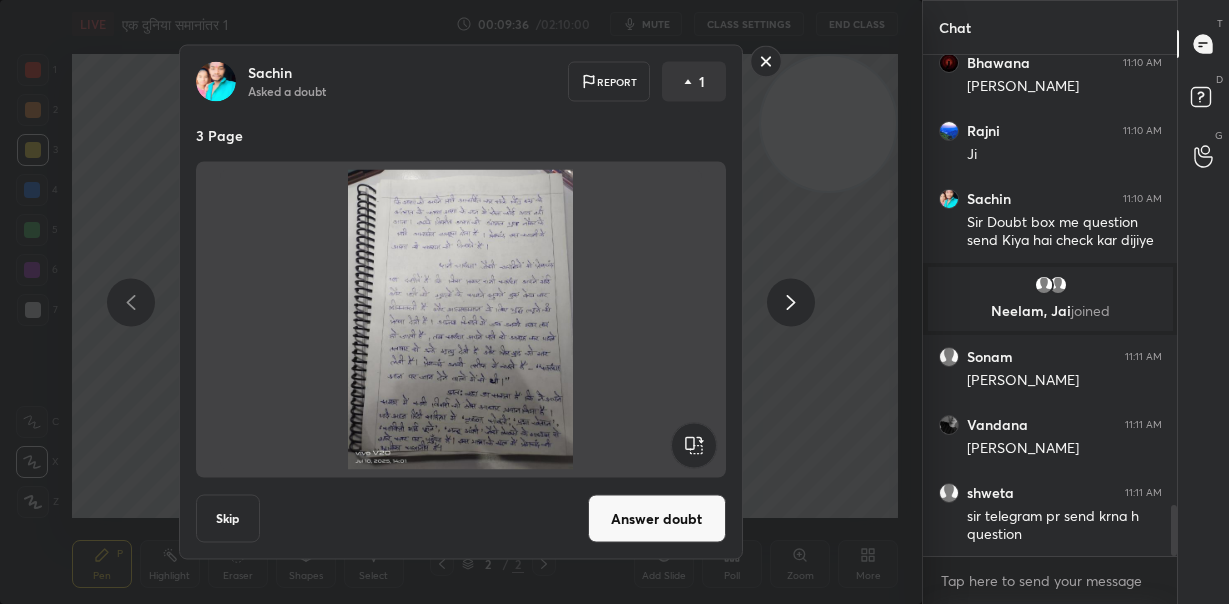 click 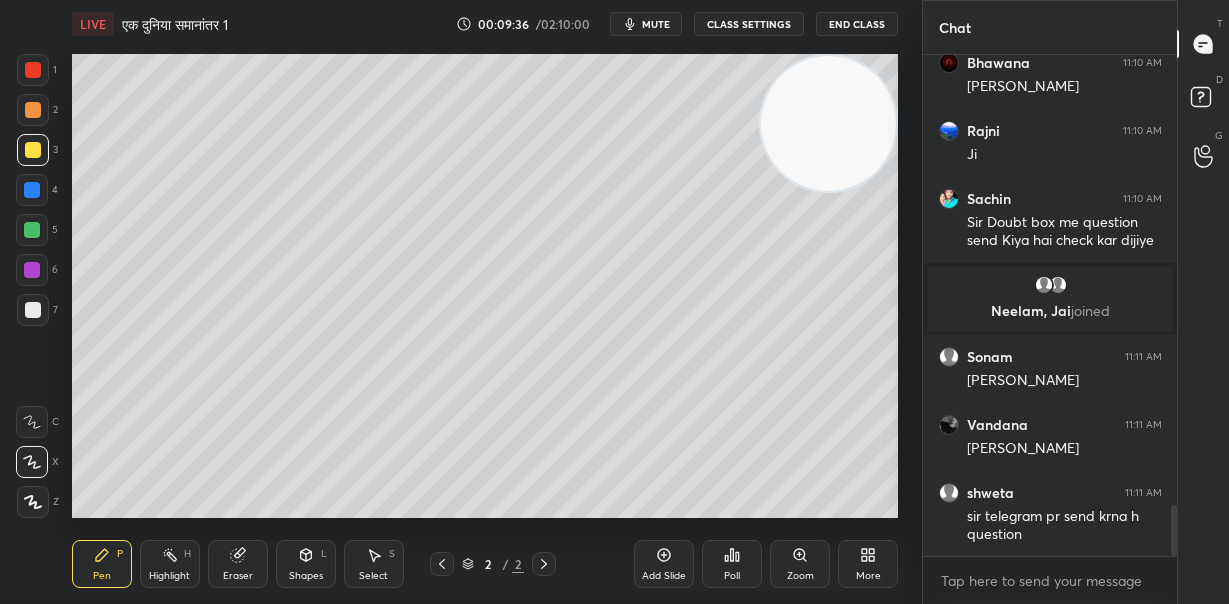 scroll, scrollTop: 0, scrollLeft: 0, axis: both 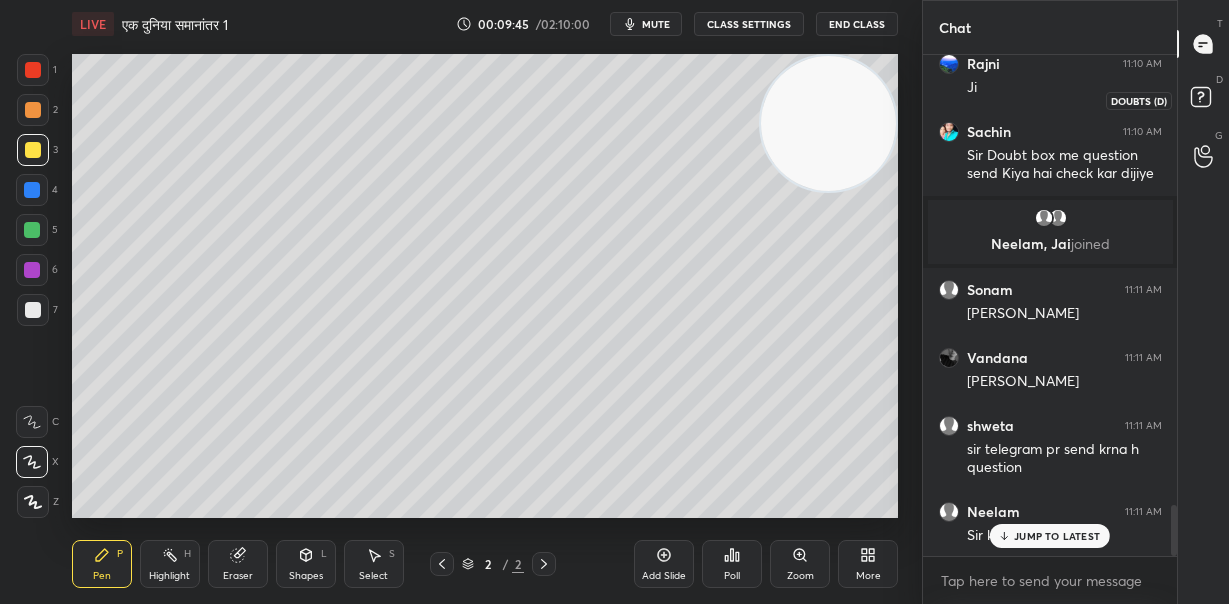 click 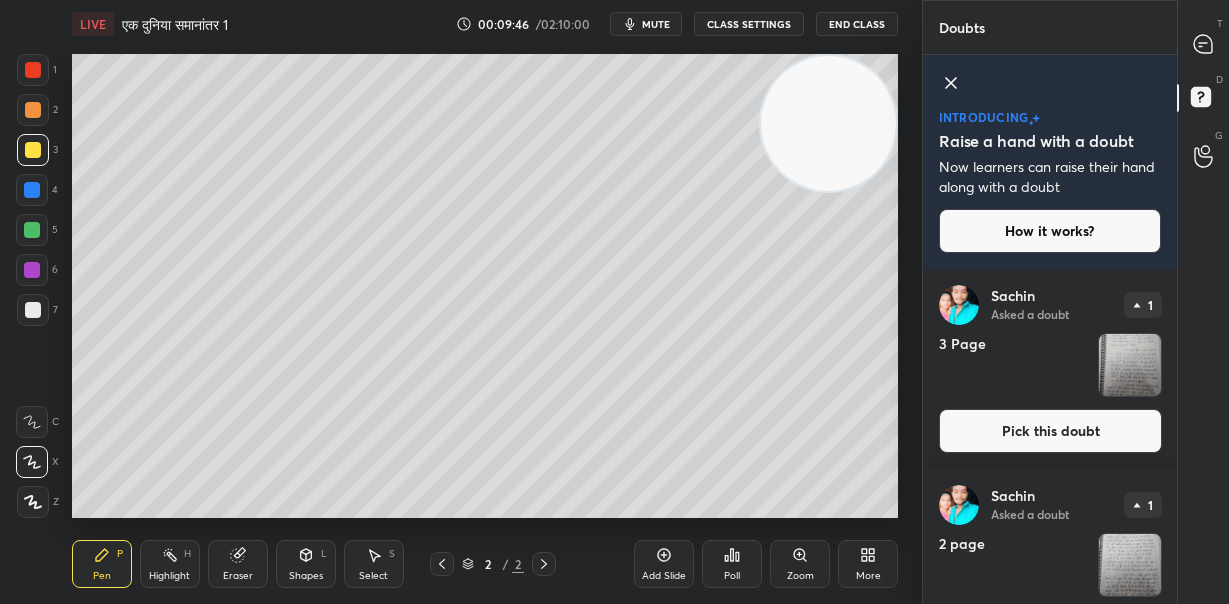 scroll, scrollTop: 333, scrollLeft: 0, axis: vertical 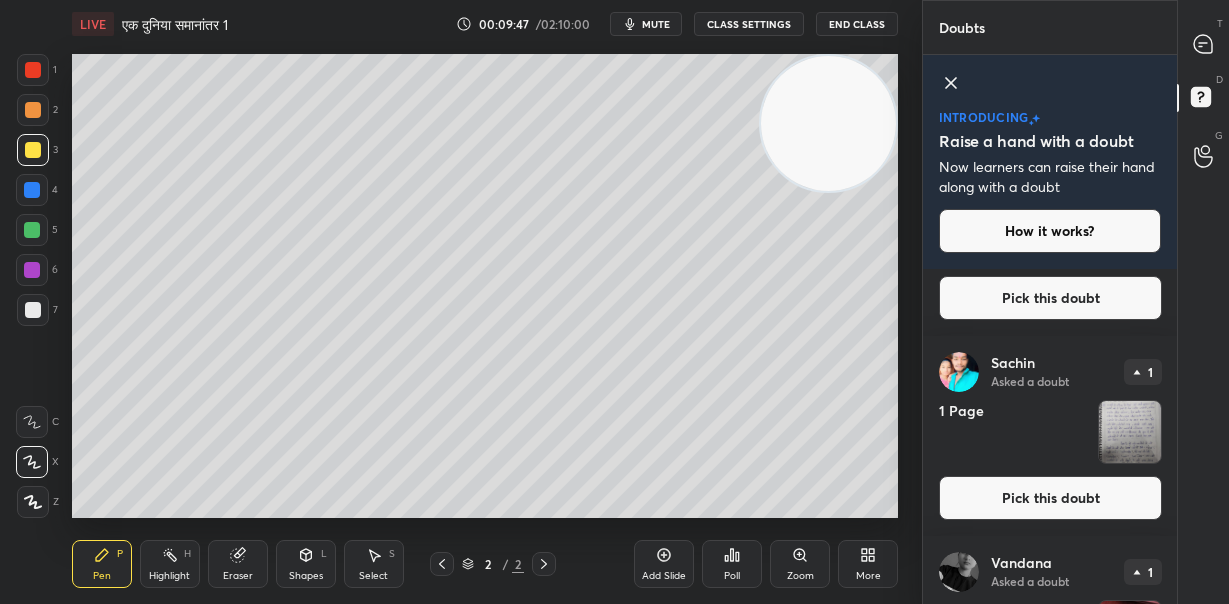 click at bounding box center [1130, 432] 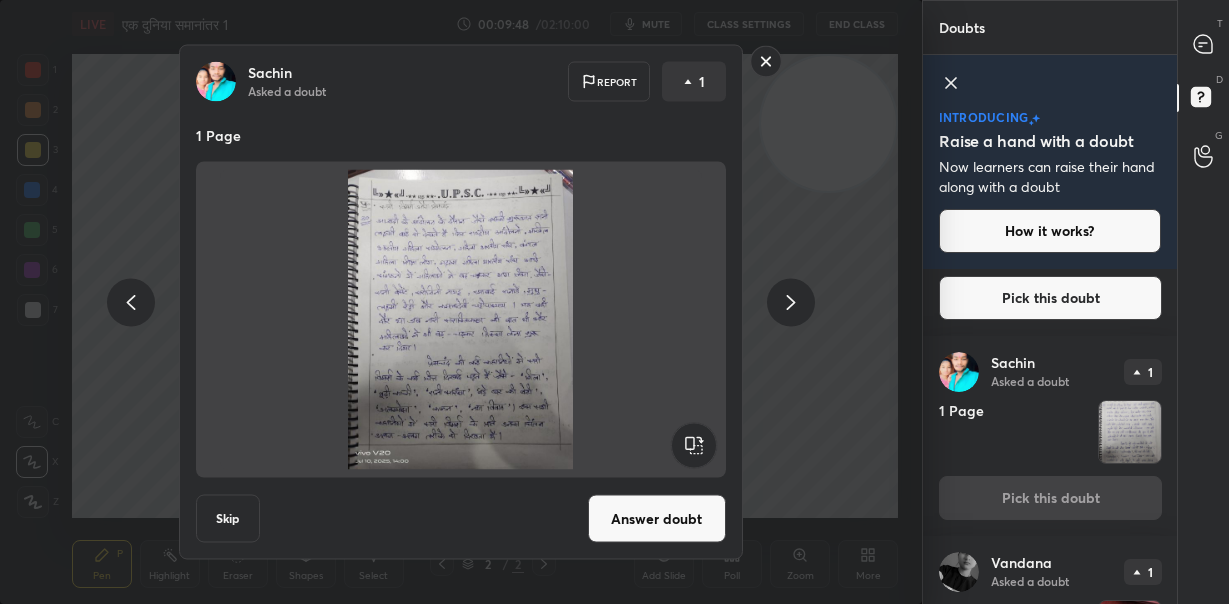 click at bounding box center (461, 320) 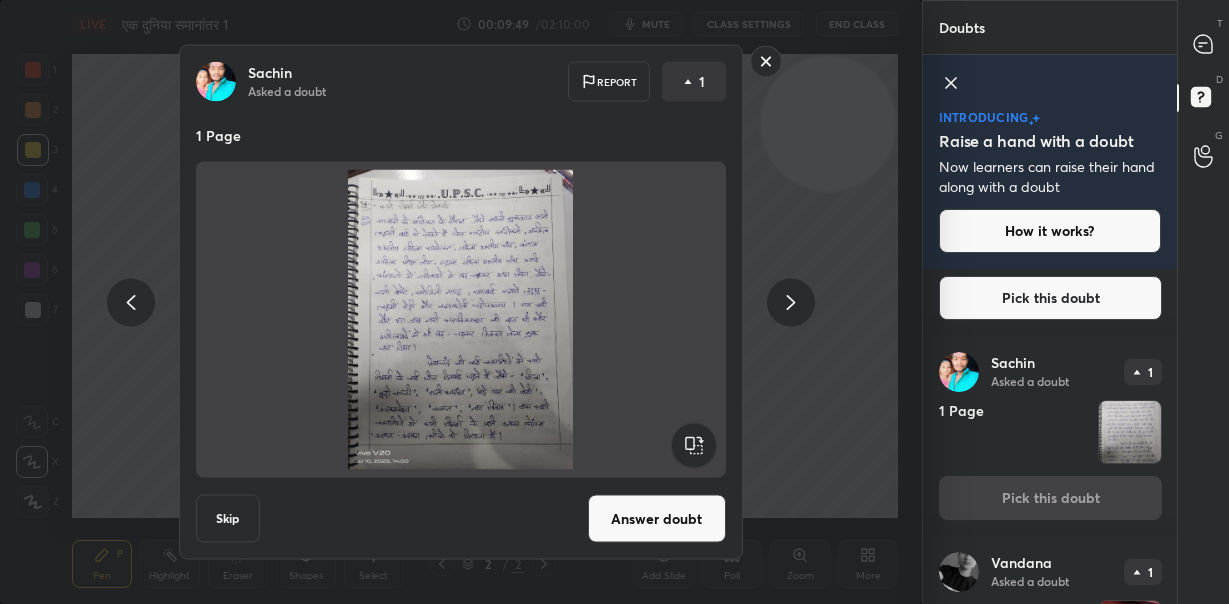 click on "Answer doubt" at bounding box center (657, 519) 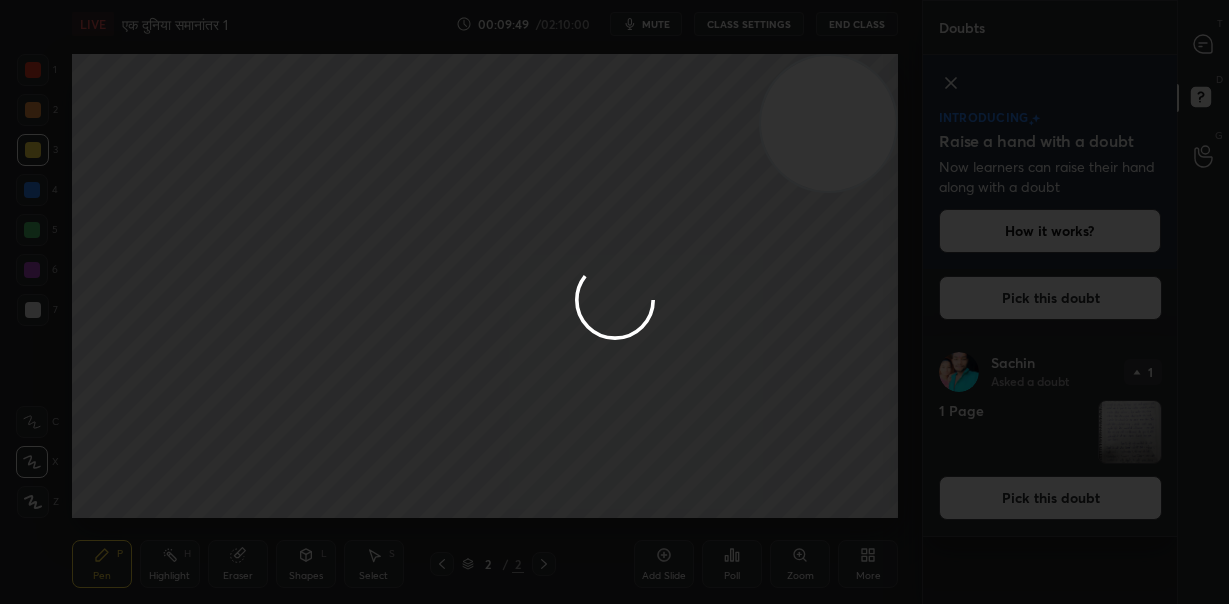 scroll, scrollTop: 0, scrollLeft: 0, axis: both 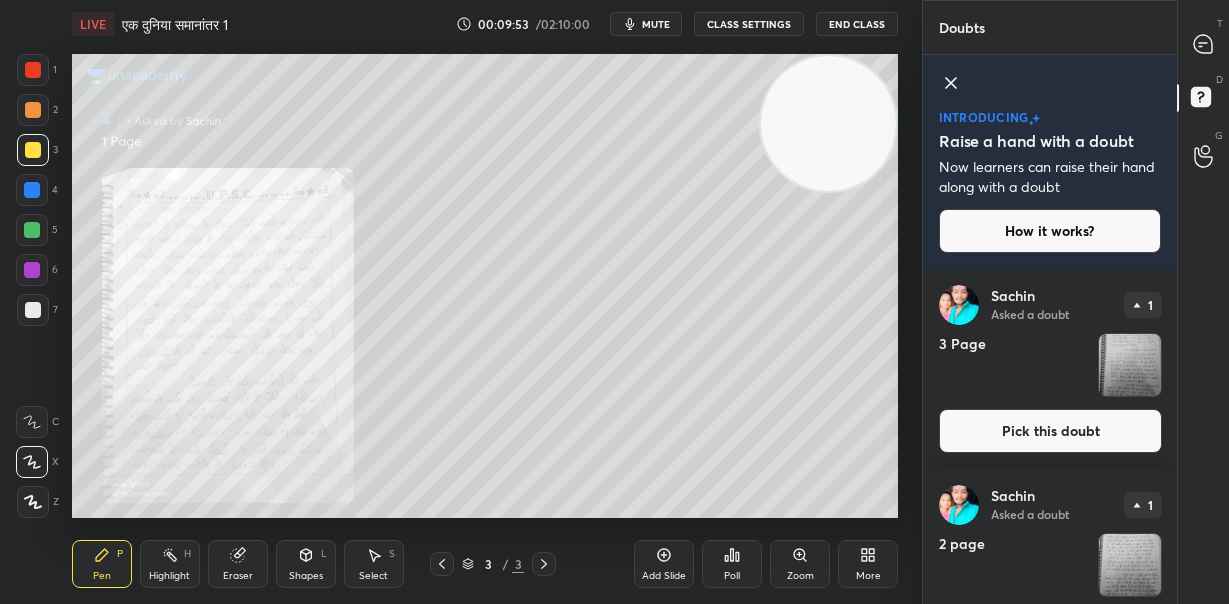 click on "Zoom" at bounding box center [800, 564] 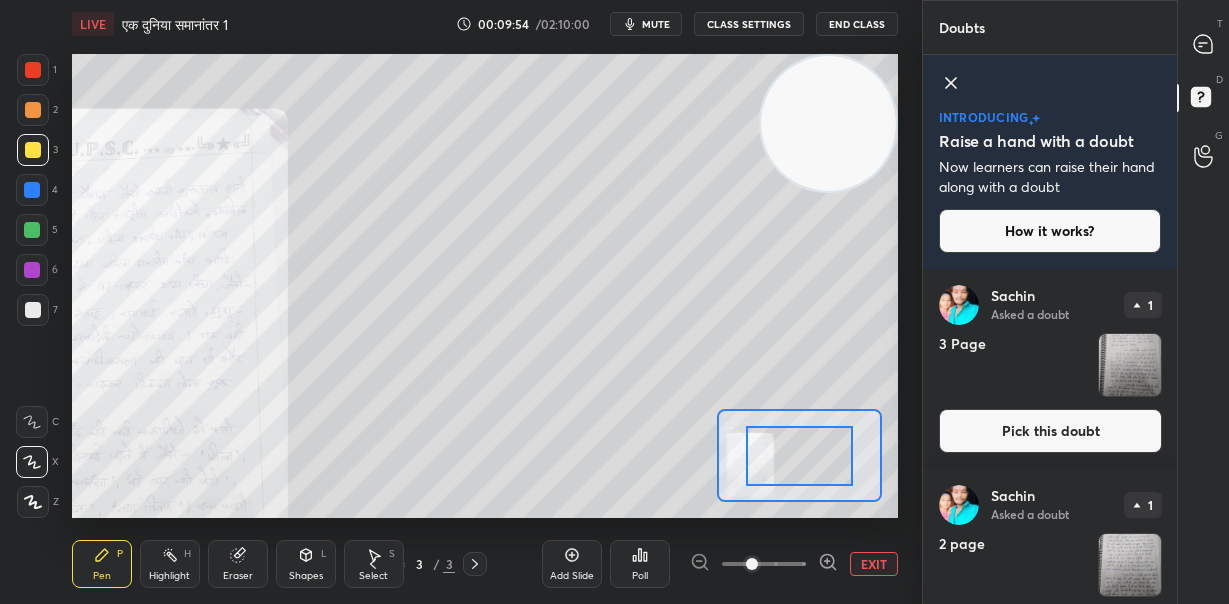 click at bounding box center [764, 564] 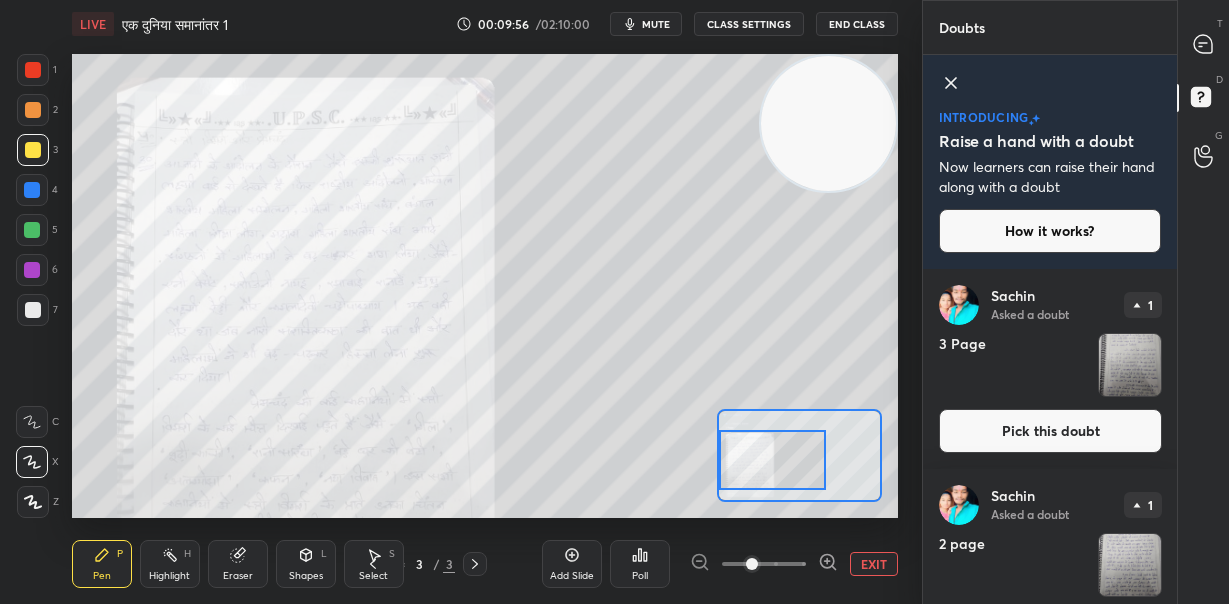 drag, startPoint x: 777, startPoint y: 464, endPoint x: 735, endPoint y: 469, distance: 42.296574 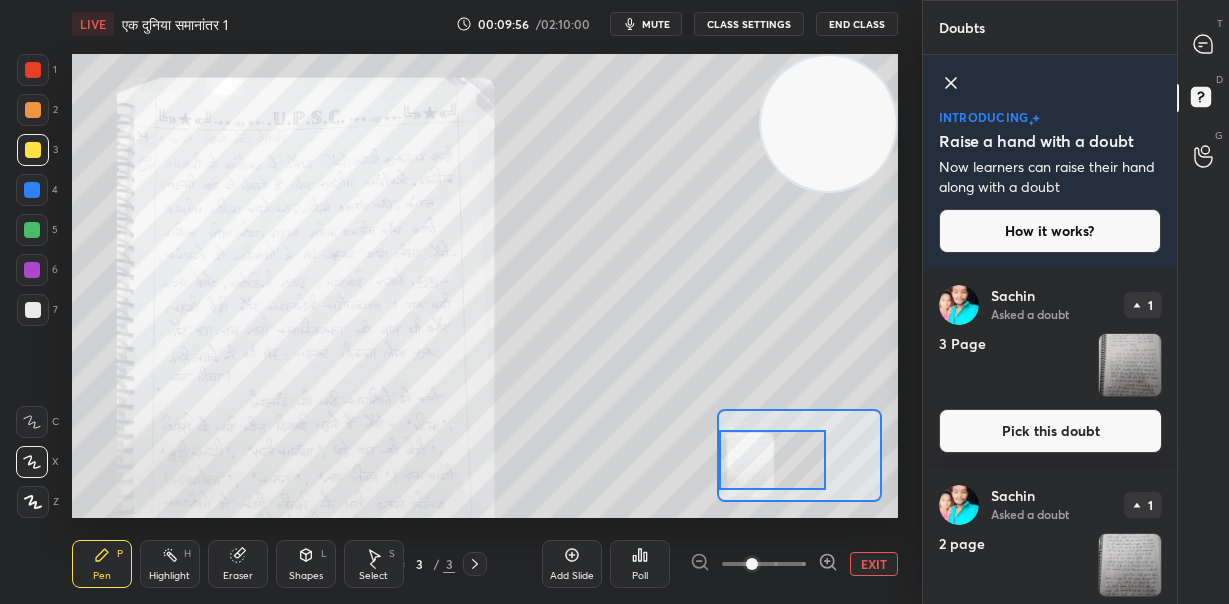 click at bounding box center (772, 459) 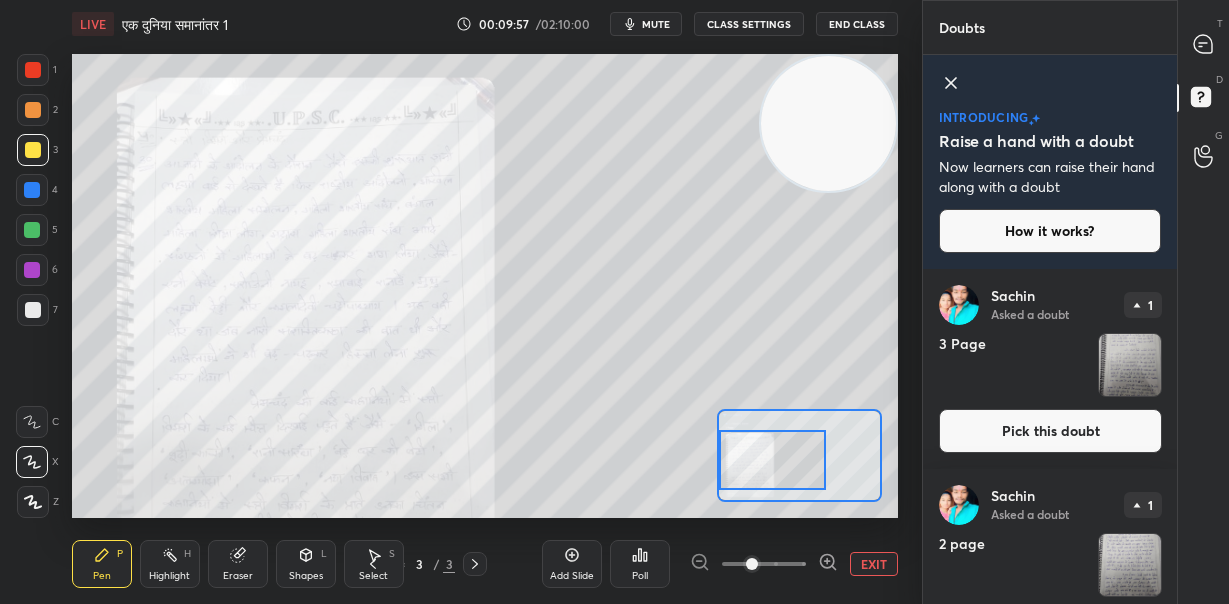 click 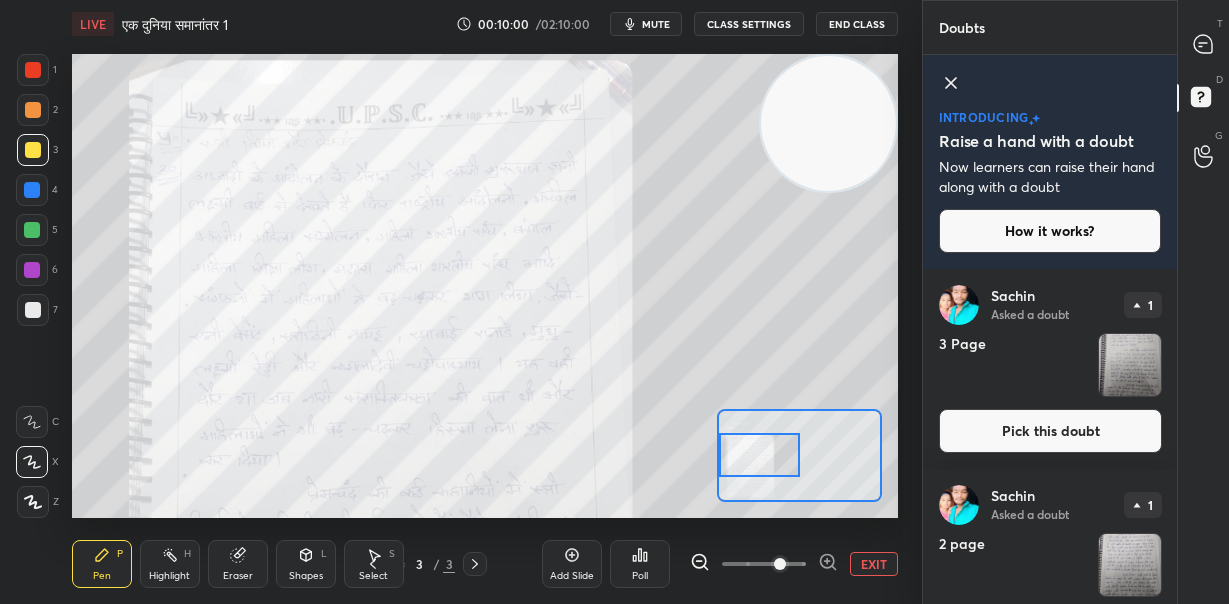 drag, startPoint x: 769, startPoint y: 452, endPoint x: 757, endPoint y: 447, distance: 13 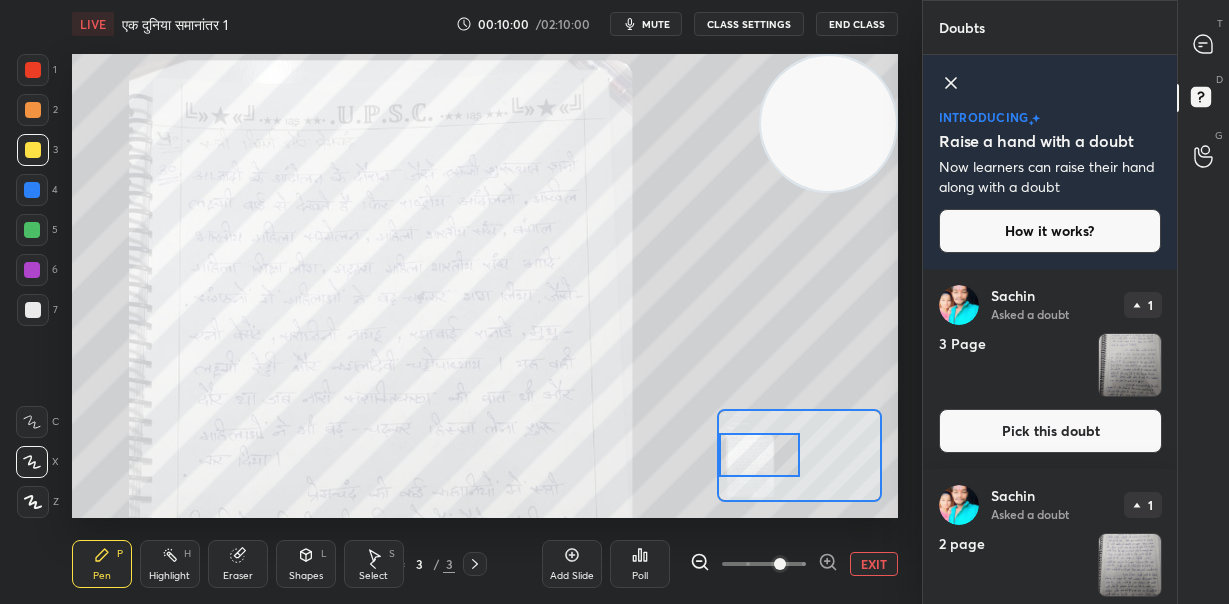 click at bounding box center [759, 455] 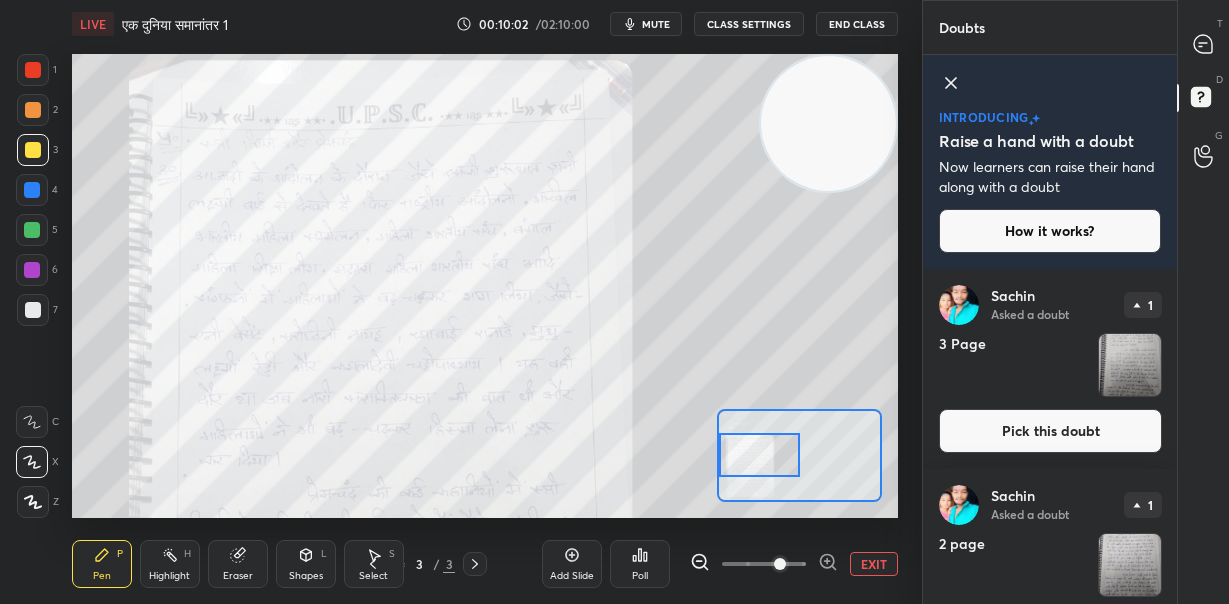 click at bounding box center [33, 70] 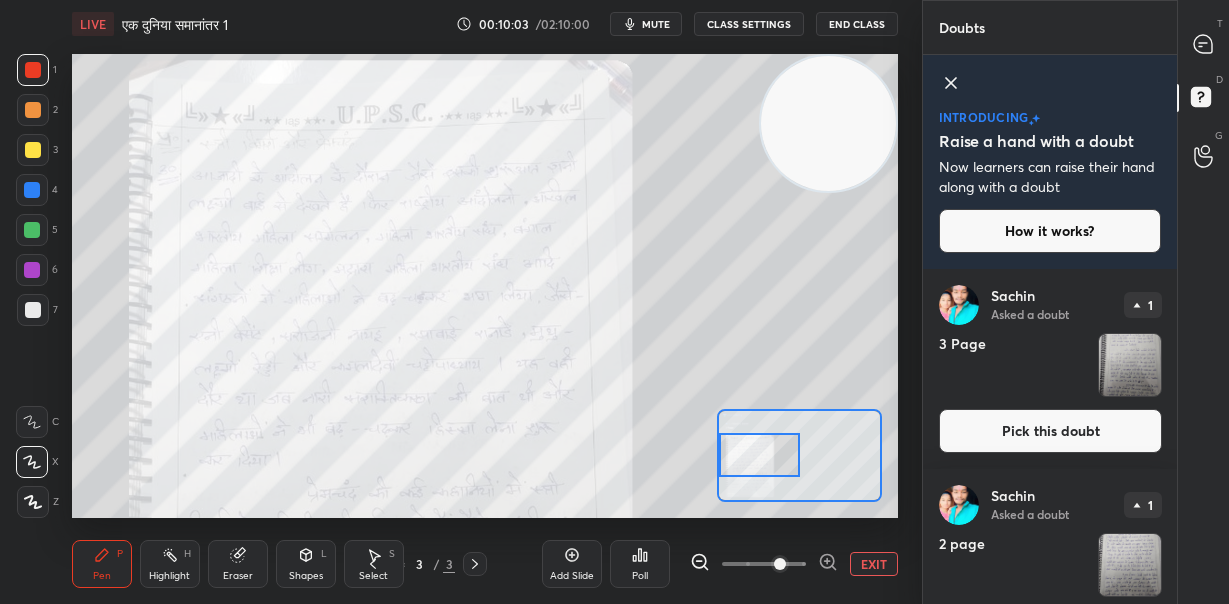 click 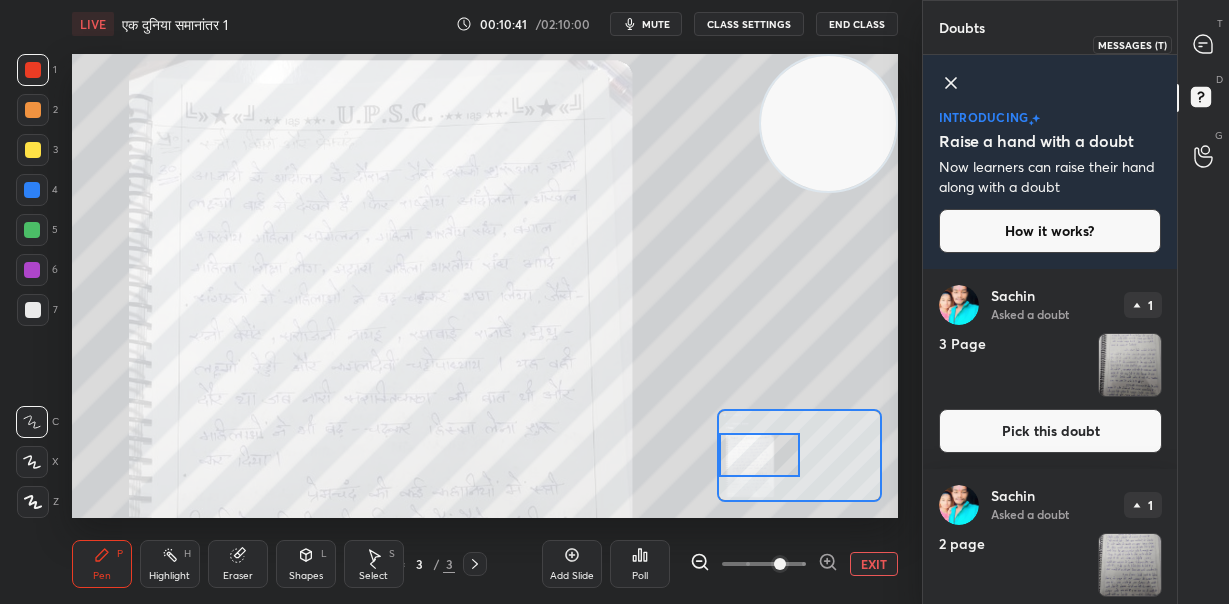 click 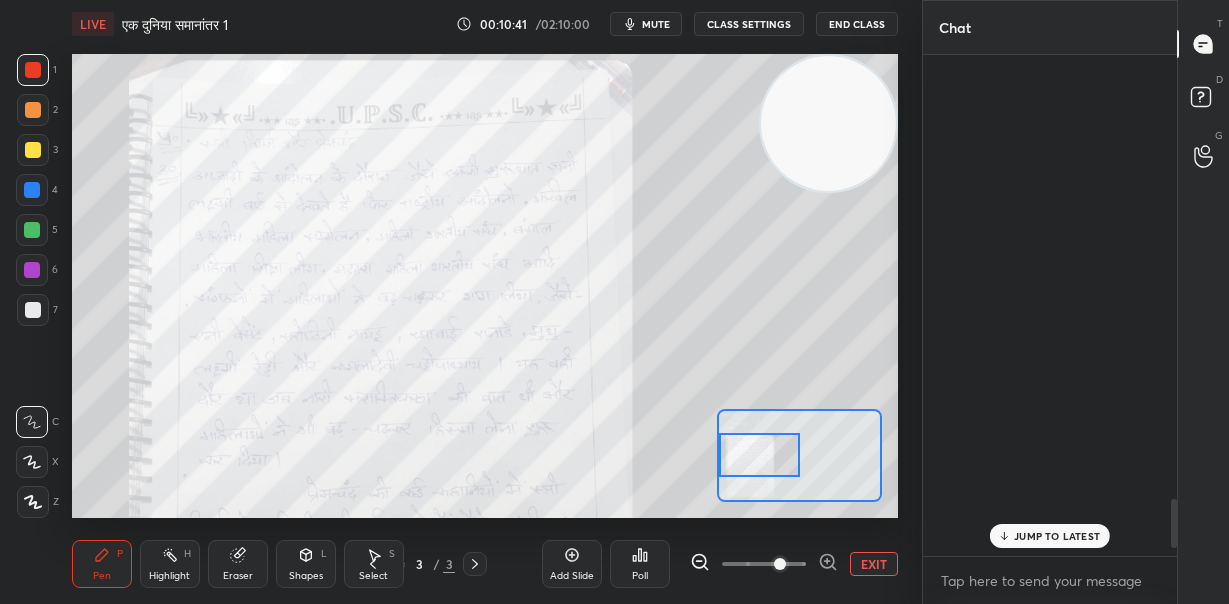 scroll, scrollTop: 4474, scrollLeft: 0, axis: vertical 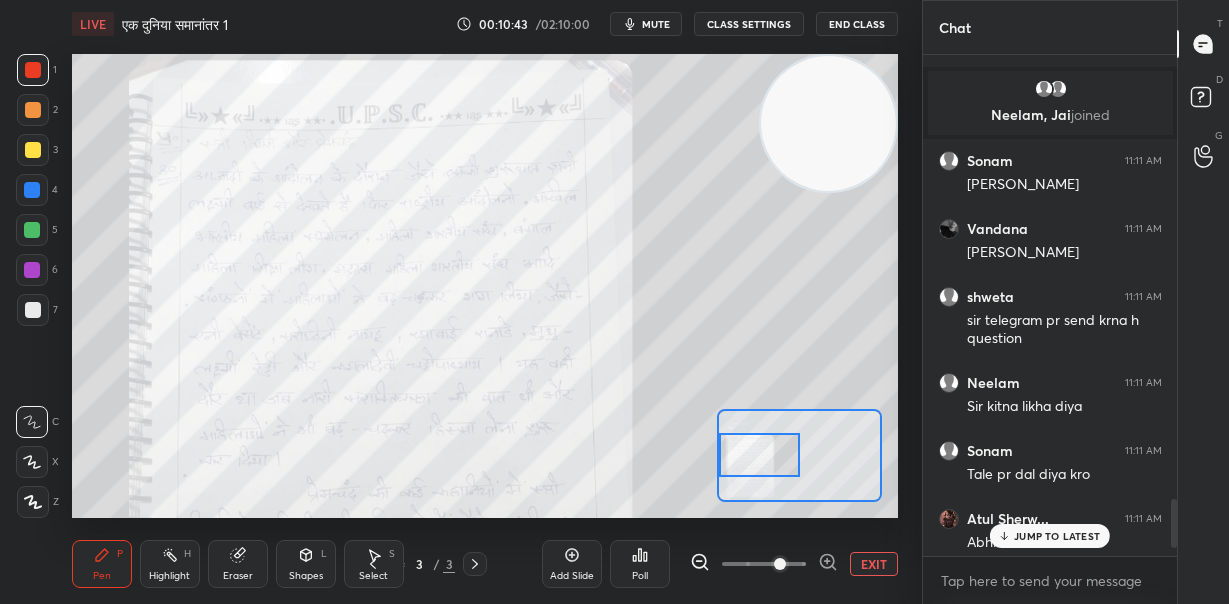 click on "JUMP TO LATEST" at bounding box center [1057, 536] 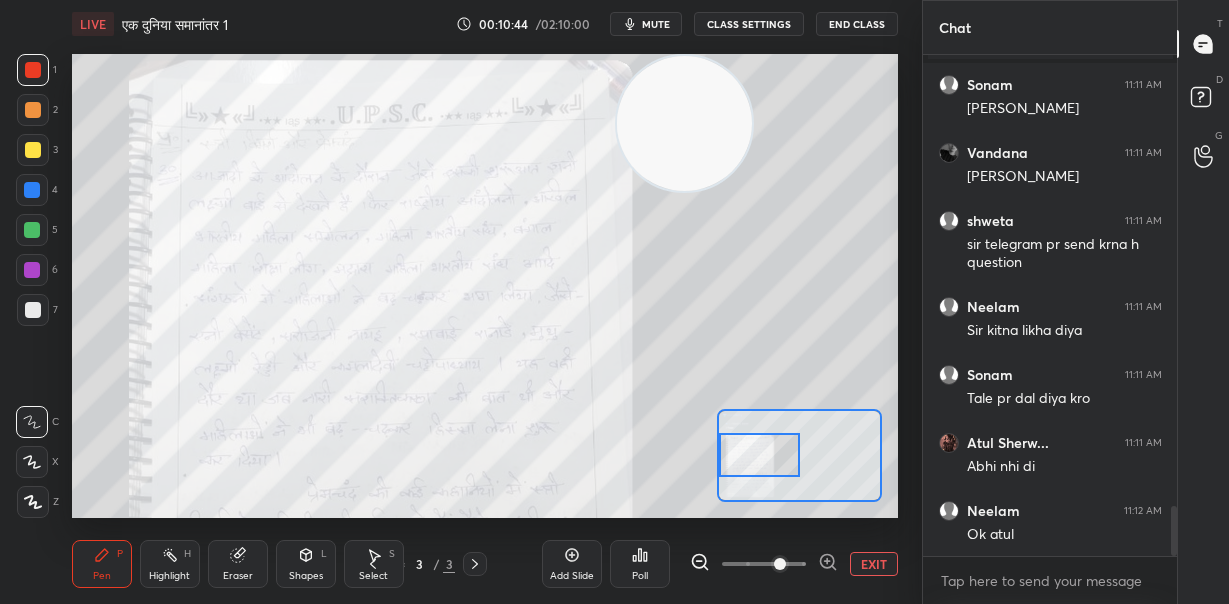 drag, startPoint x: 688, startPoint y: 107, endPoint x: 529, endPoint y: 43, distance: 171.3972 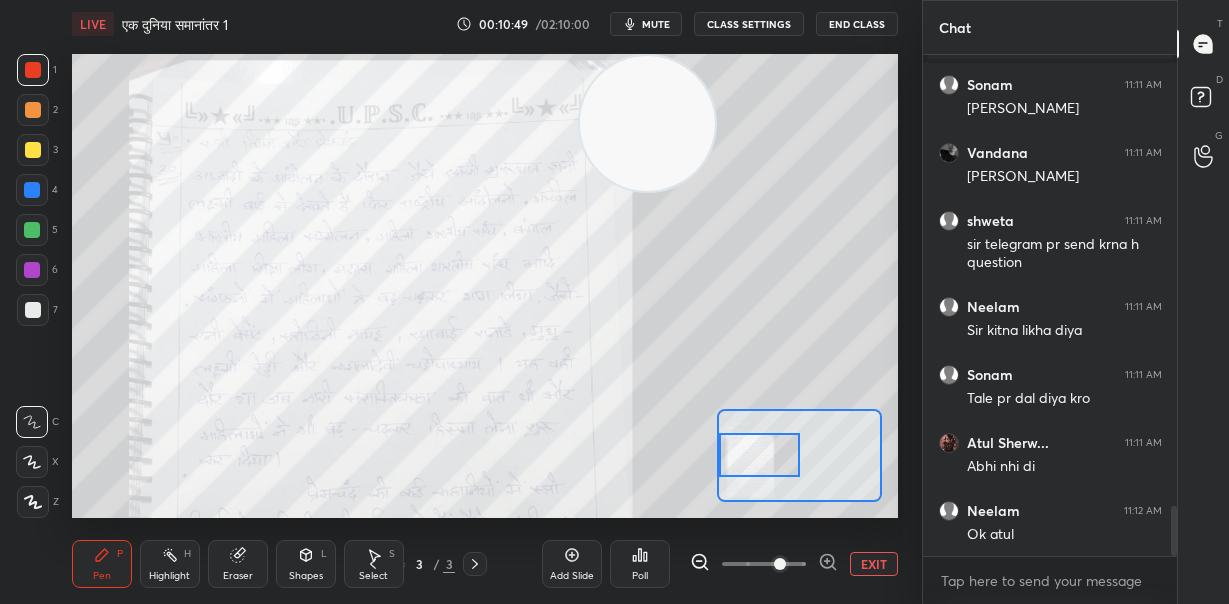 drag, startPoint x: 536, startPoint y: 153, endPoint x: 916, endPoint y: 80, distance: 386.9483 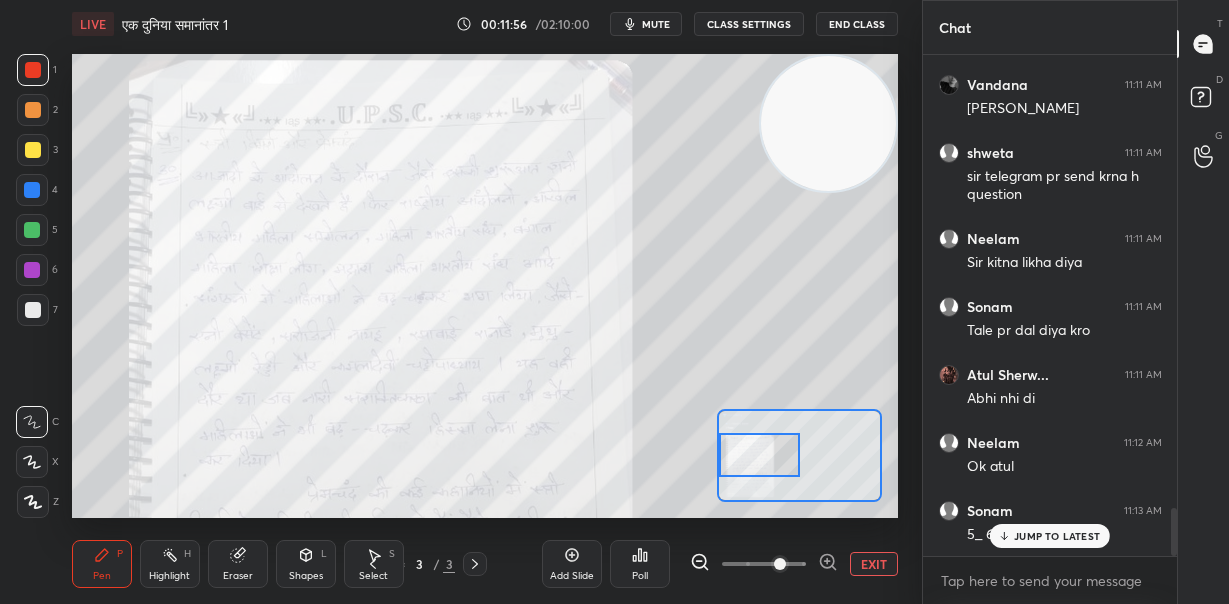 scroll, scrollTop: 4707, scrollLeft: 0, axis: vertical 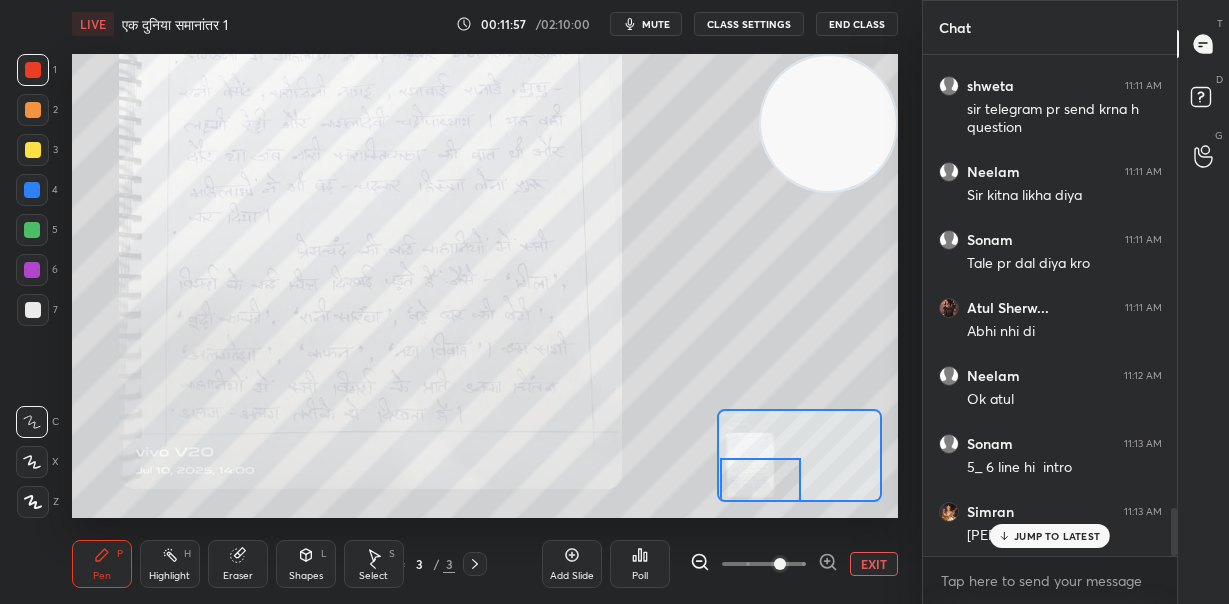 drag, startPoint x: 762, startPoint y: 450, endPoint x: 763, endPoint y: 489, distance: 39.012817 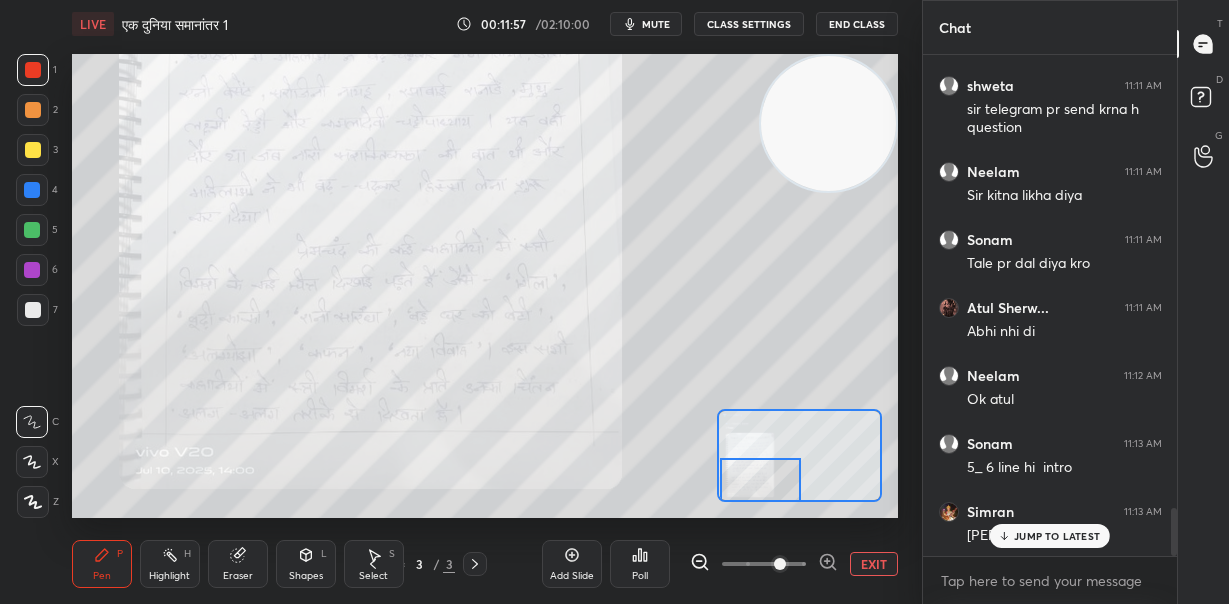 click at bounding box center (760, 480) 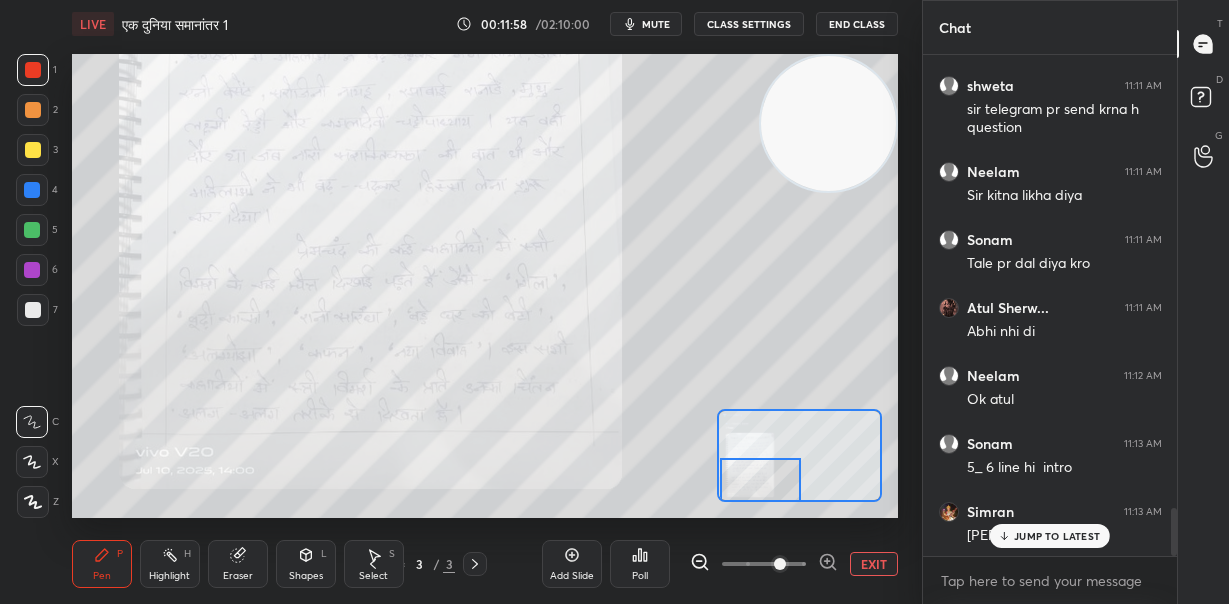 click on "JUMP TO LATEST" at bounding box center [1050, 536] 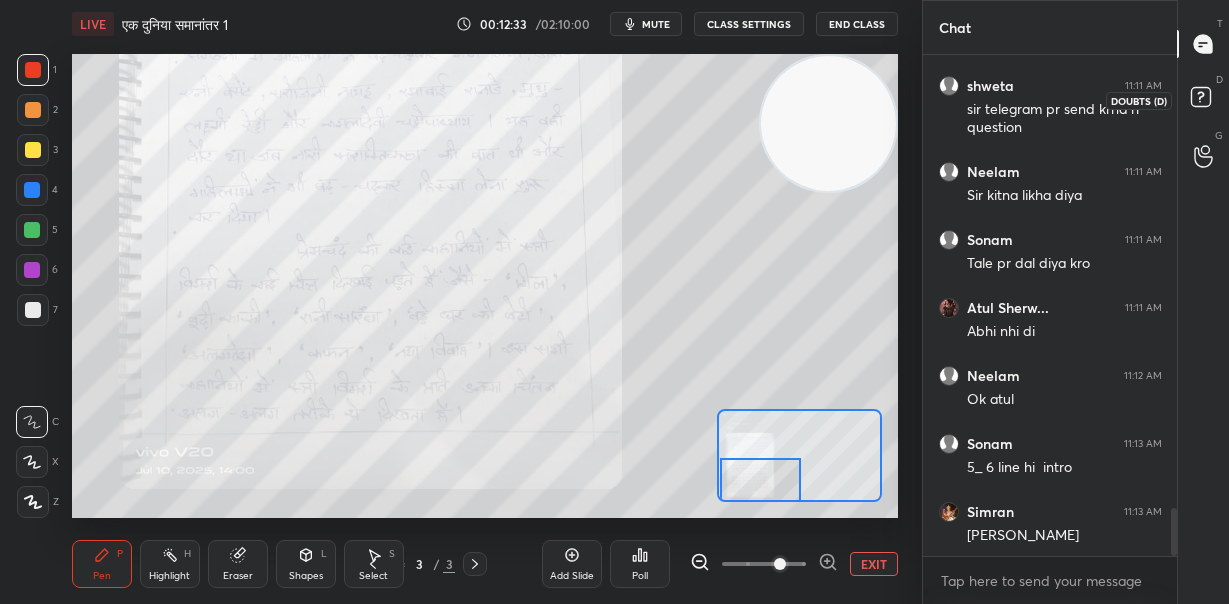 click 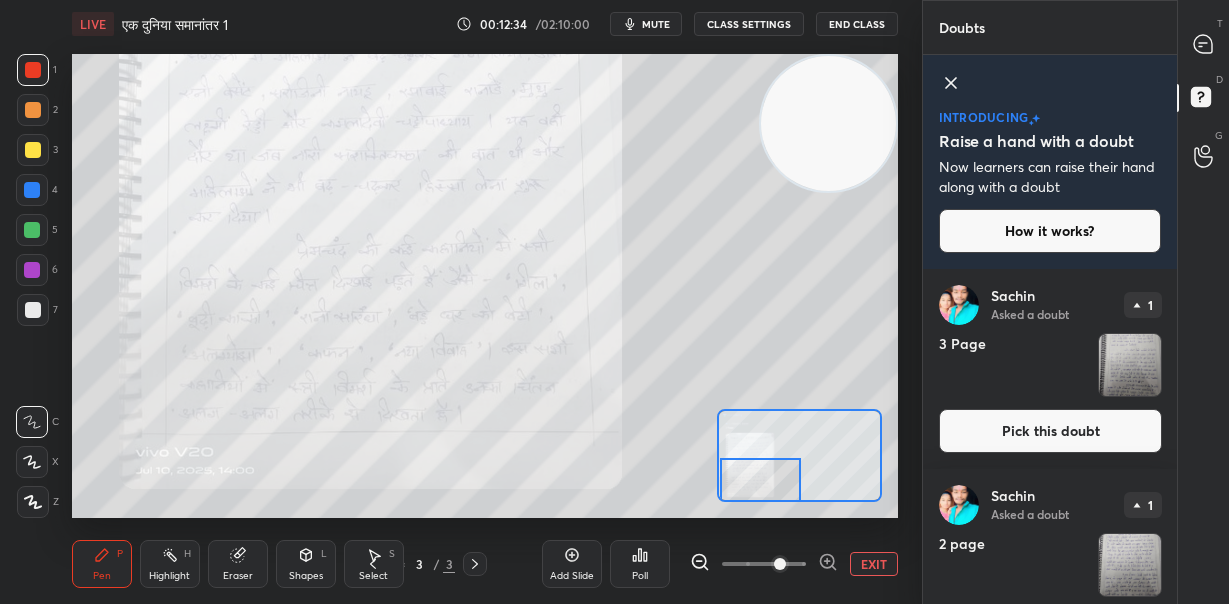 click at bounding box center [1130, 565] 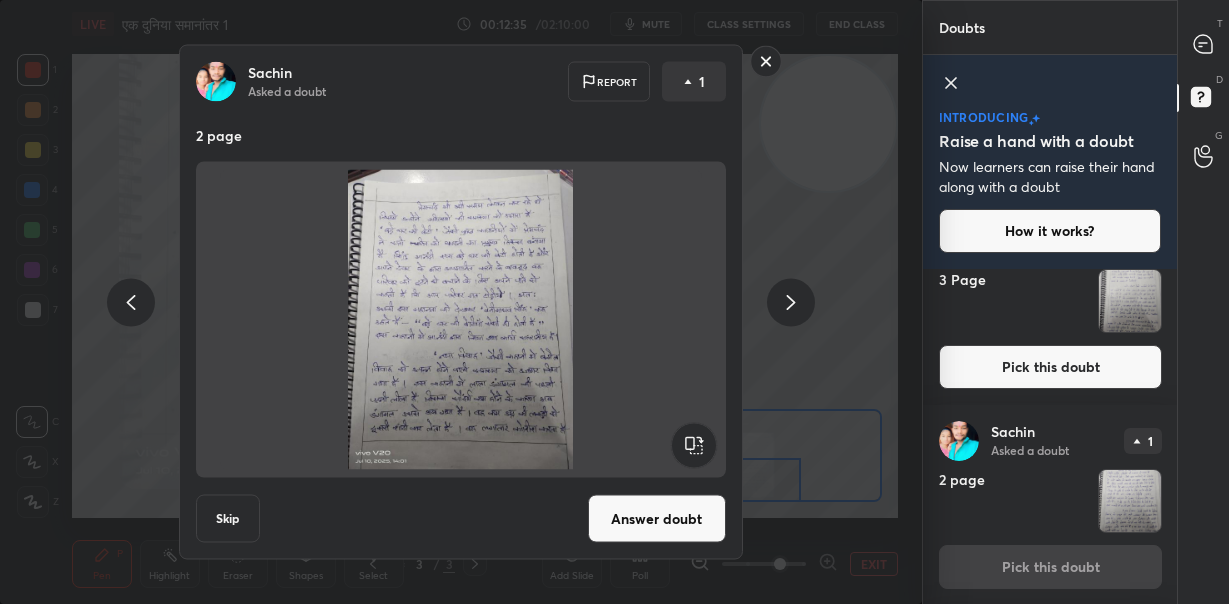 click on "Answer doubt" at bounding box center [657, 519] 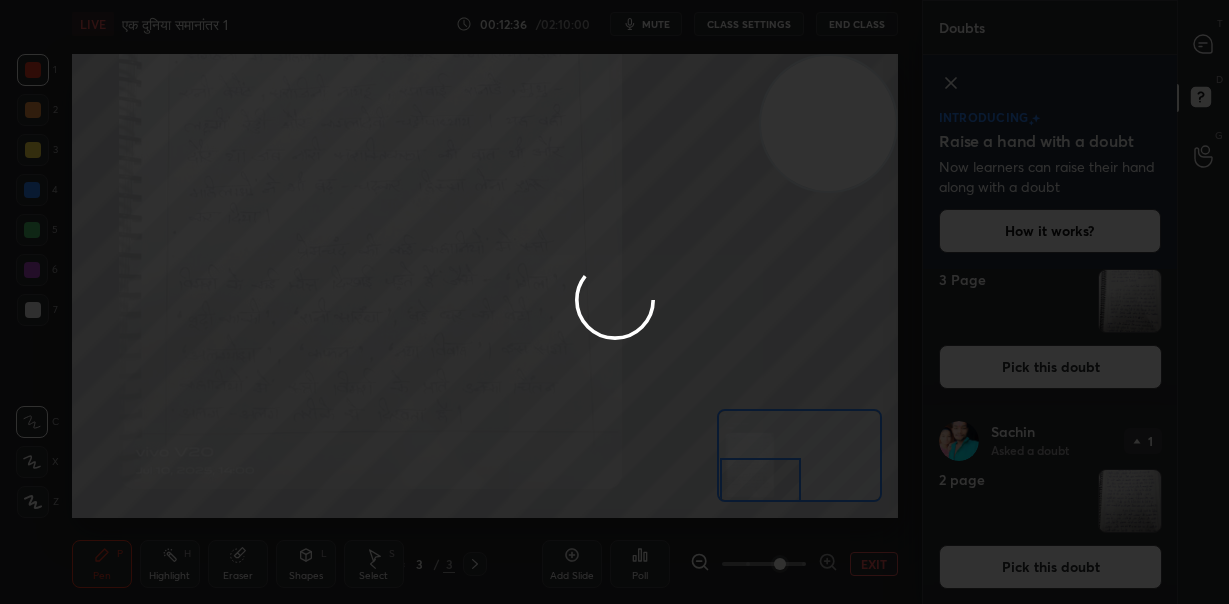 scroll, scrollTop: 0, scrollLeft: 0, axis: both 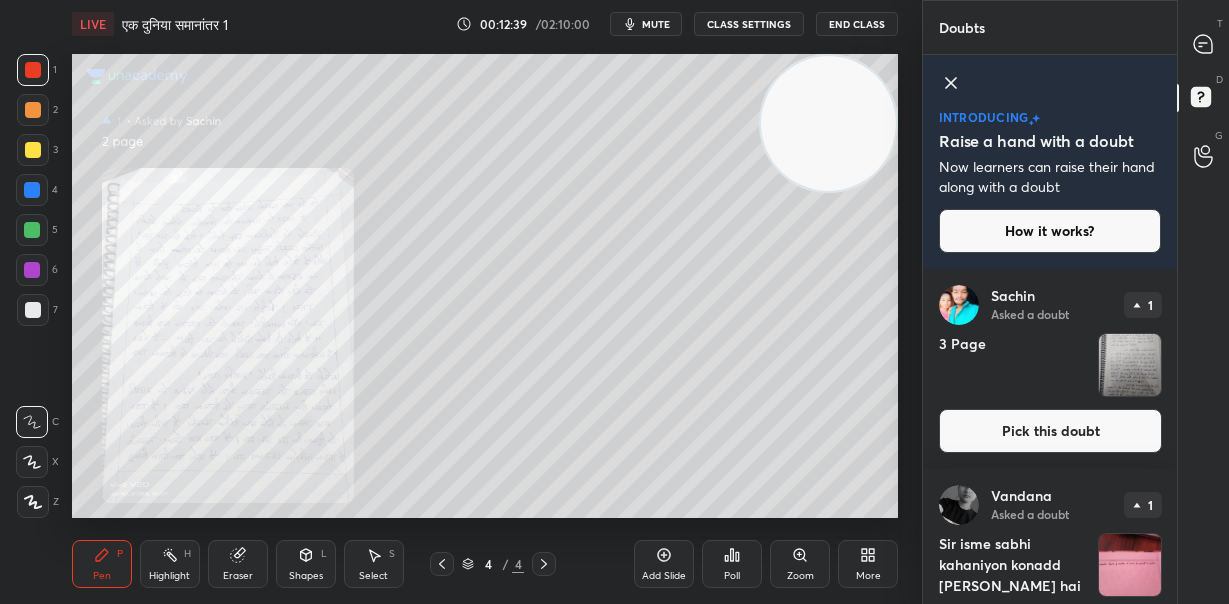 click on "Zoom" at bounding box center [800, 576] 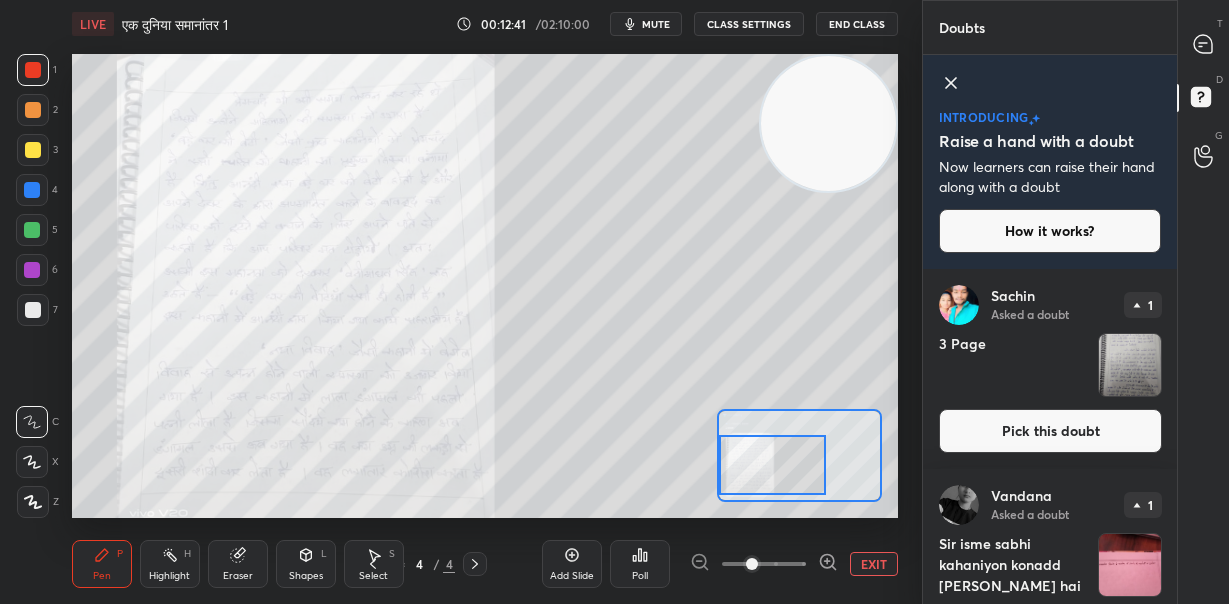 drag, startPoint x: 766, startPoint y: 474, endPoint x: 723, endPoint y: 480, distance: 43.416588 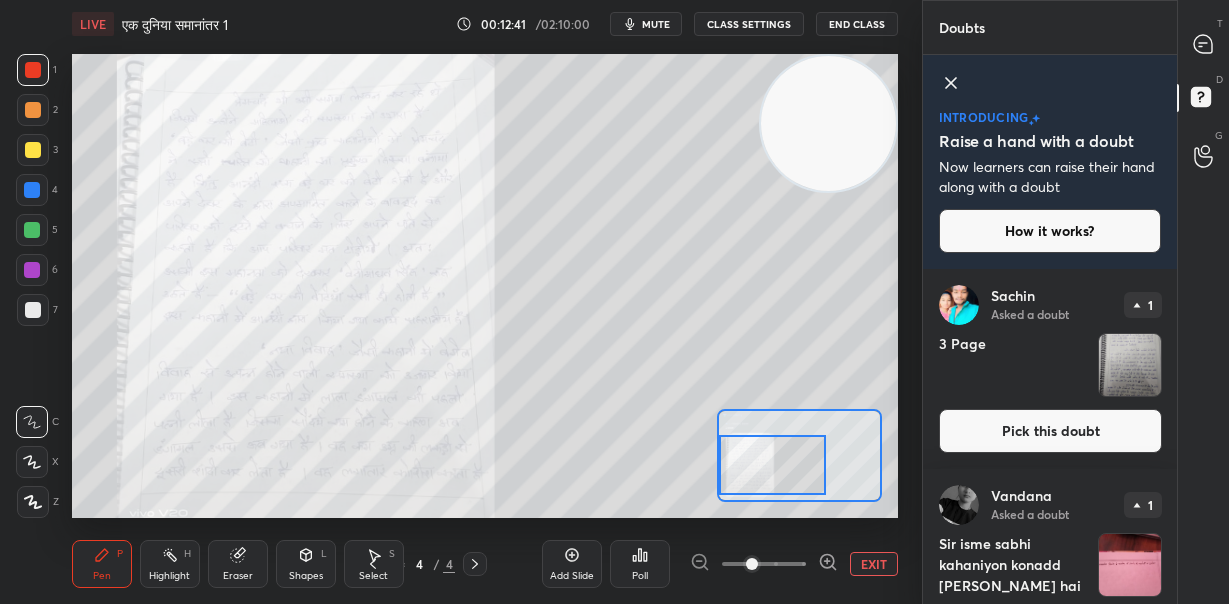 click at bounding box center (772, 464) 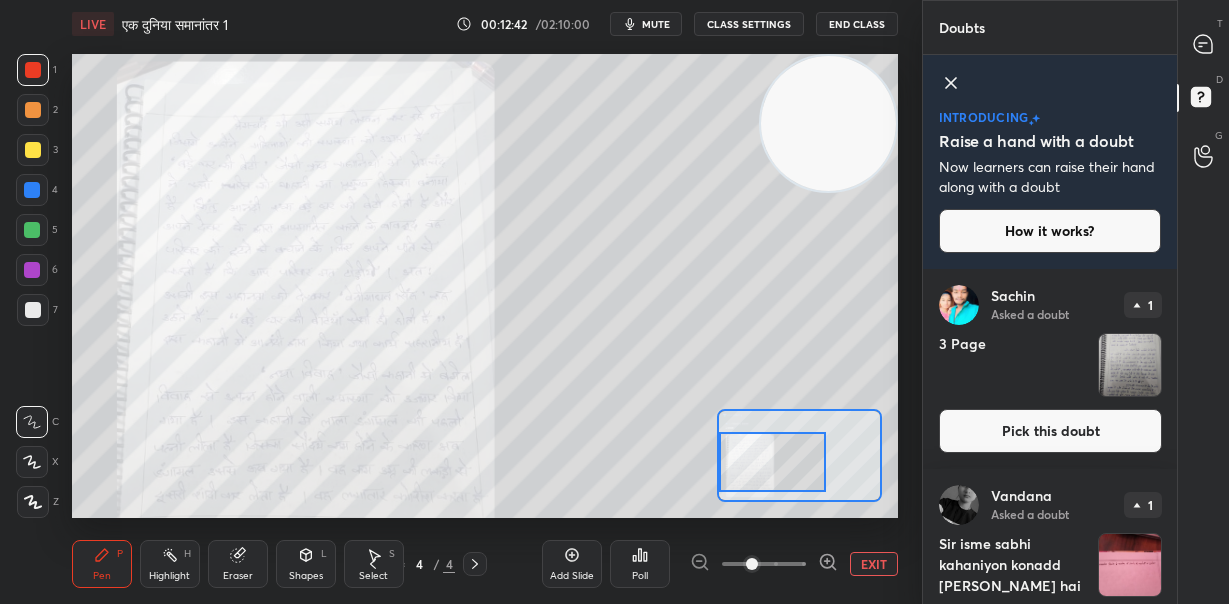 click 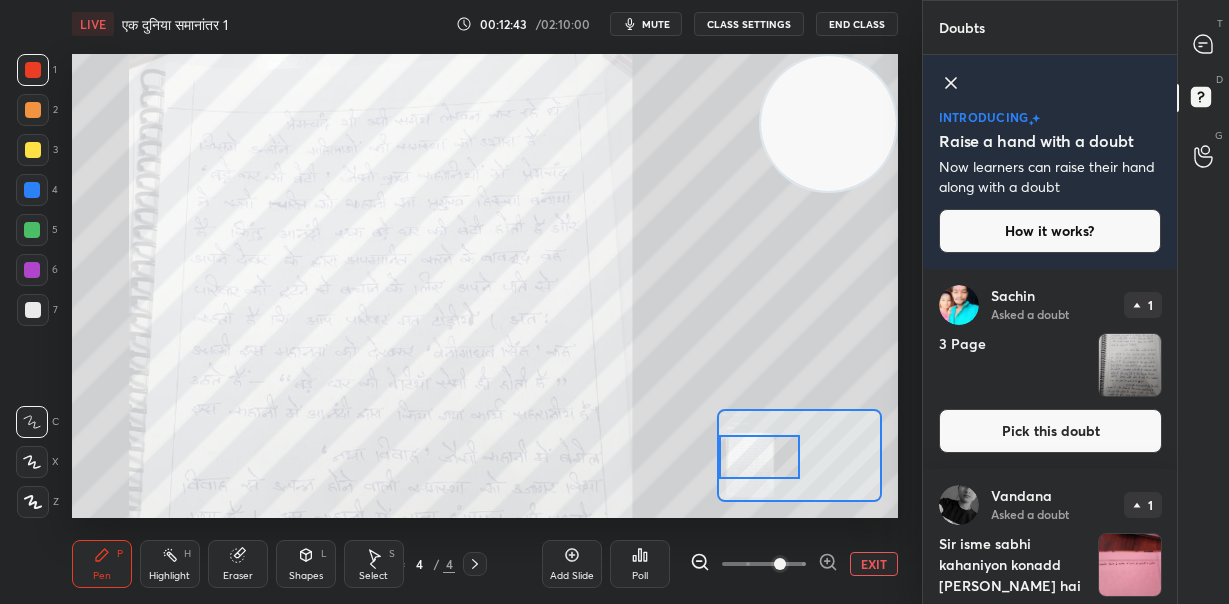drag, startPoint x: 779, startPoint y: 465, endPoint x: 759, endPoint y: 449, distance: 25.612497 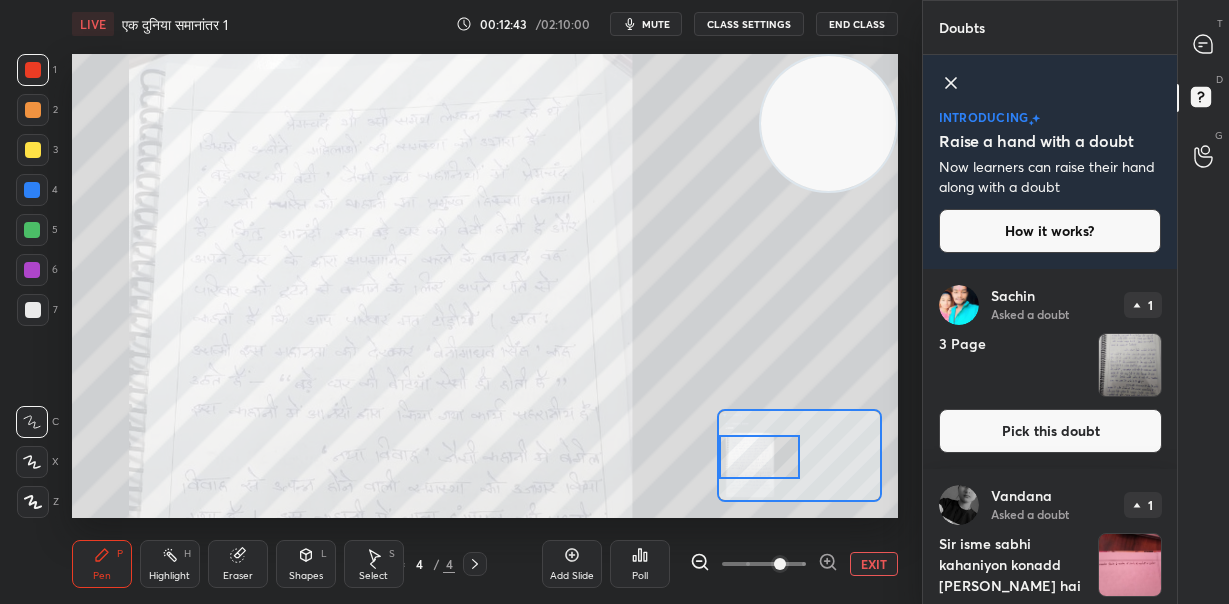 click at bounding box center (759, 457) 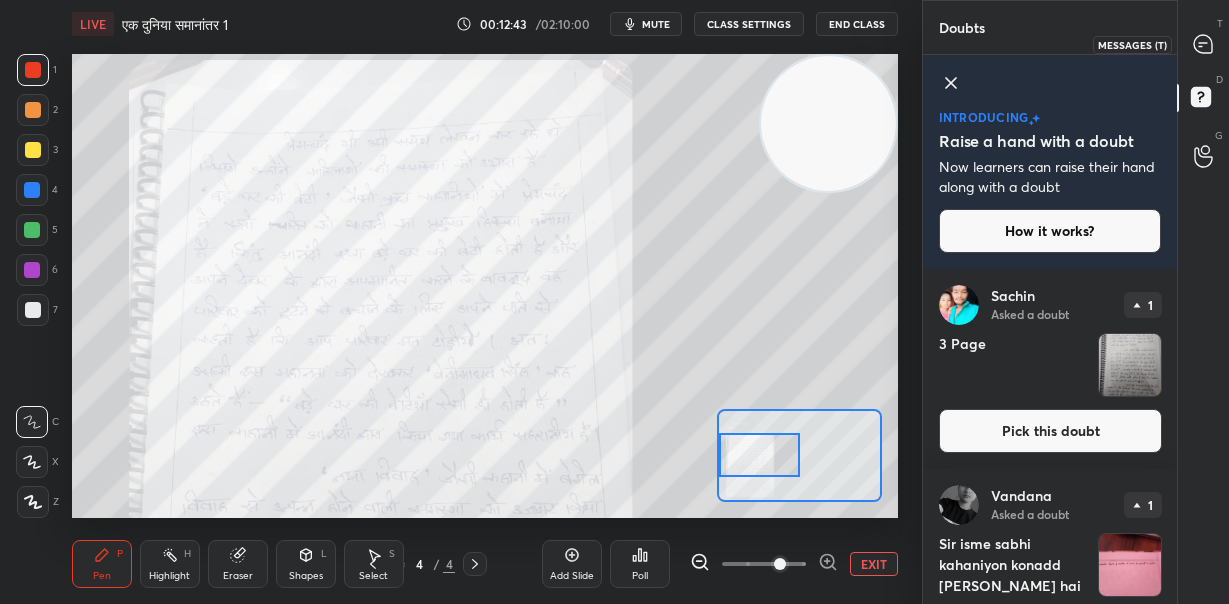 drag, startPoint x: 1208, startPoint y: 41, endPoint x: 1180, endPoint y: 118, distance: 81.9329 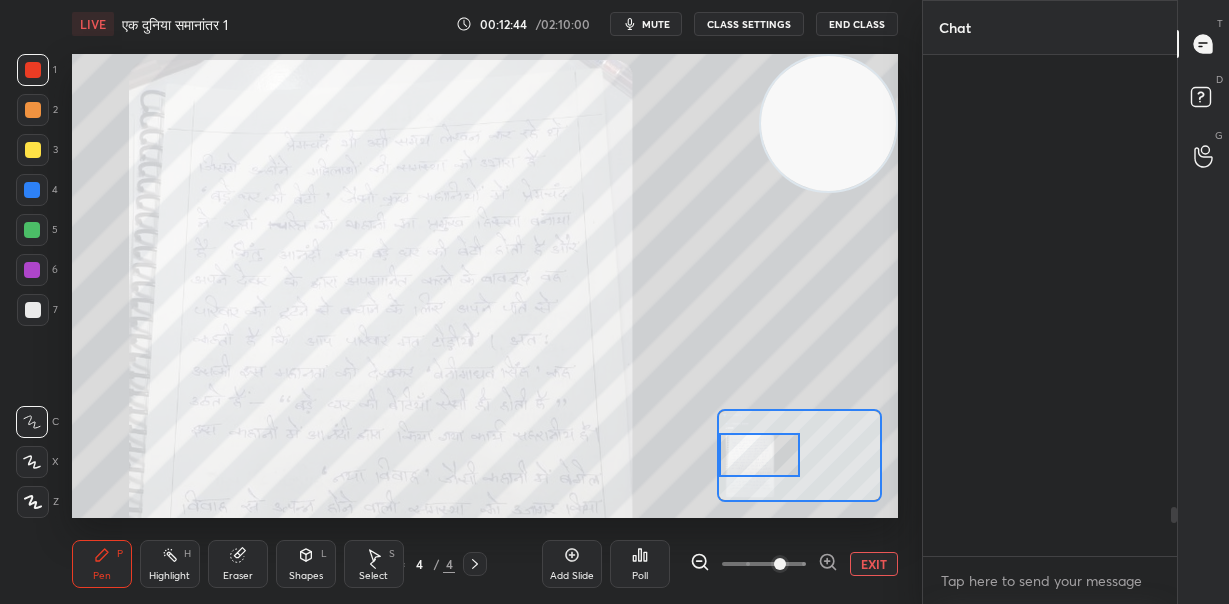 scroll, scrollTop: 4600, scrollLeft: 0, axis: vertical 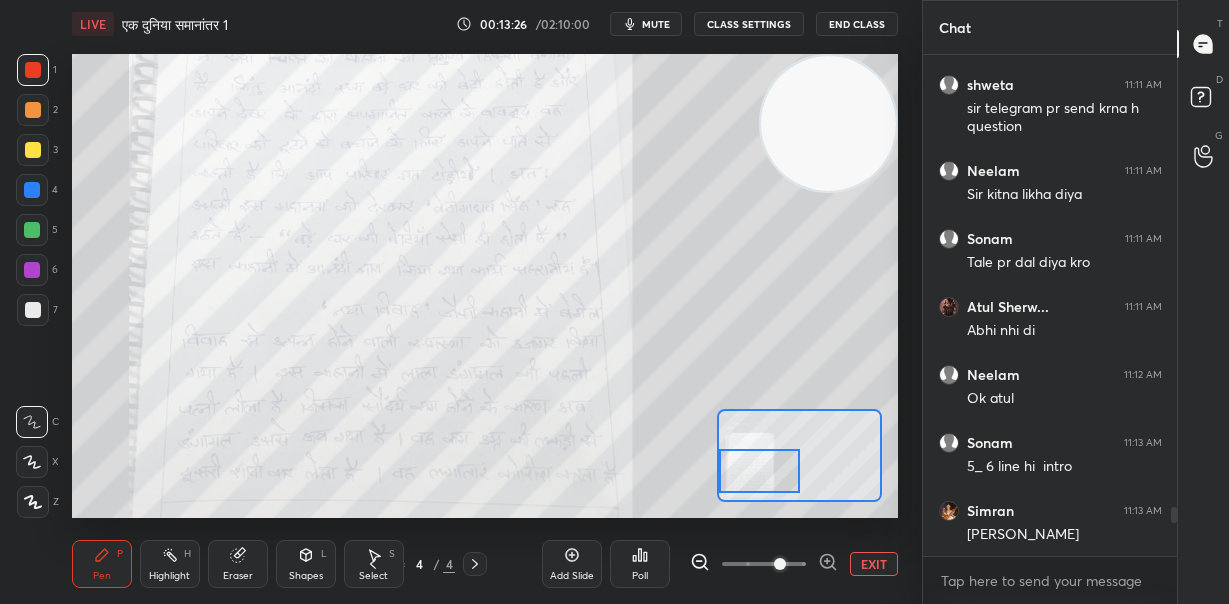 drag, startPoint x: 770, startPoint y: 458, endPoint x: 761, endPoint y: 470, distance: 15 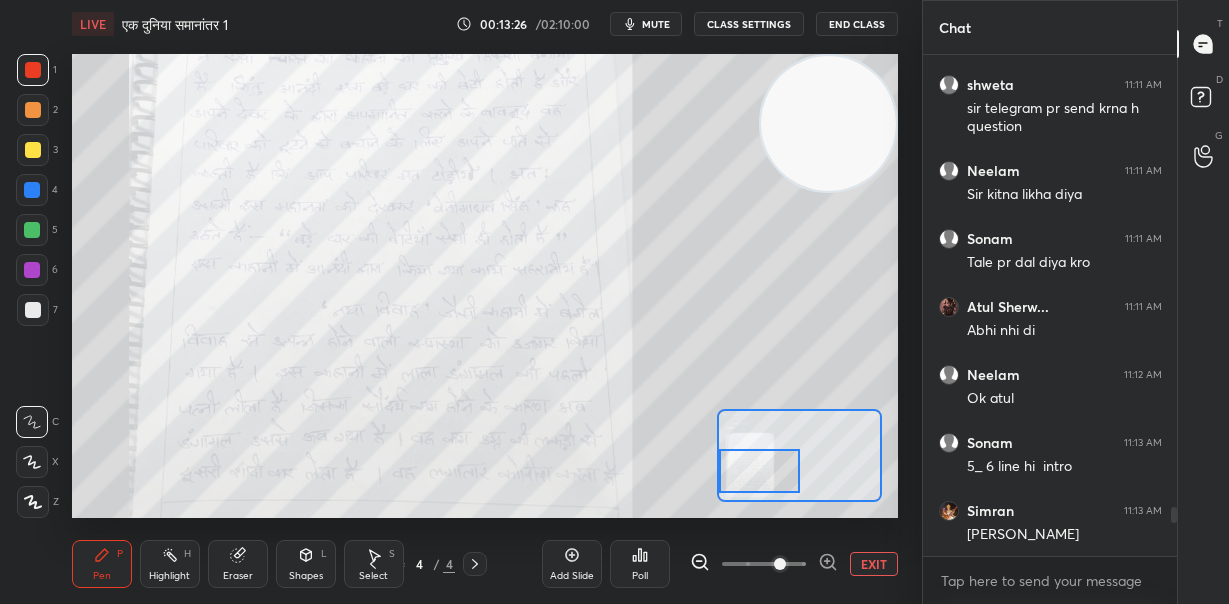 click at bounding box center [759, 471] 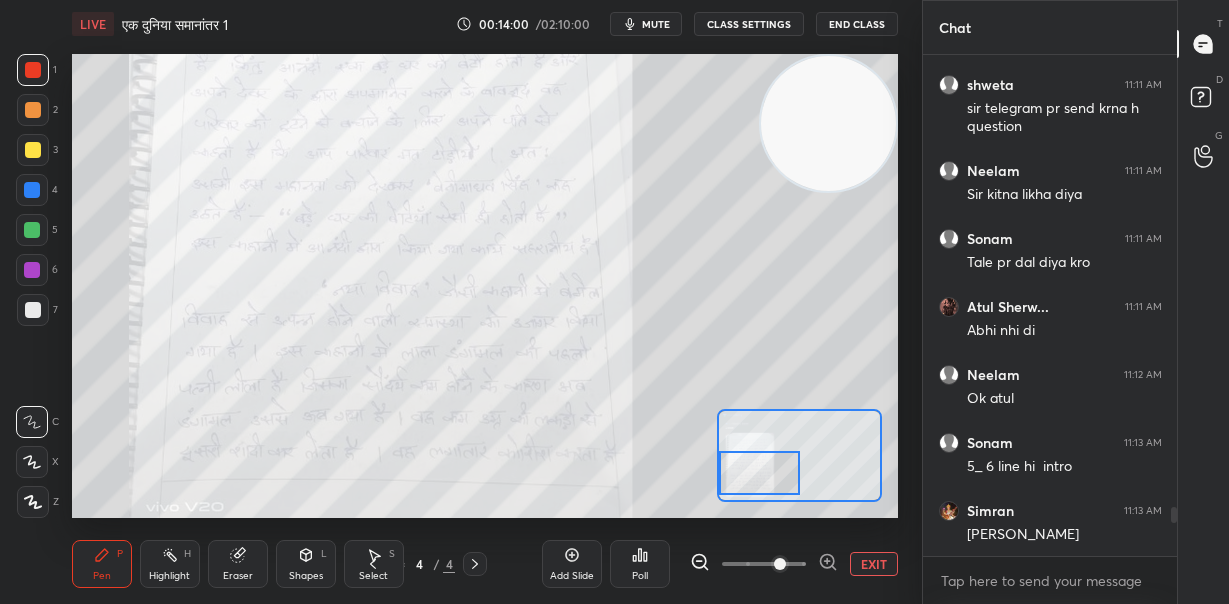scroll, scrollTop: 4668, scrollLeft: 0, axis: vertical 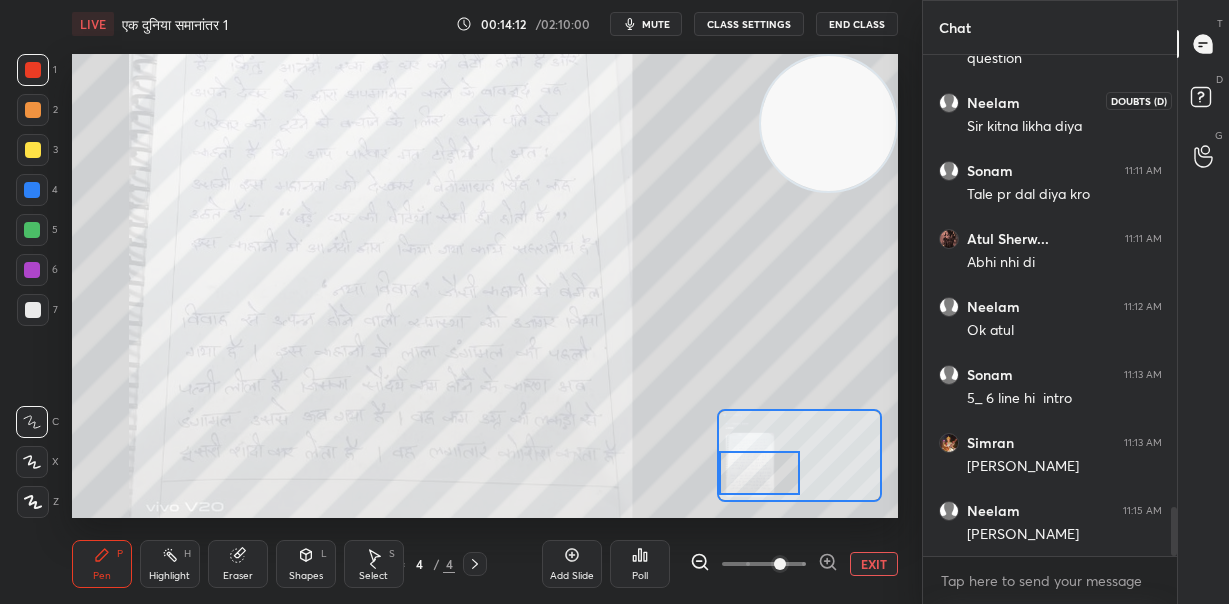 click 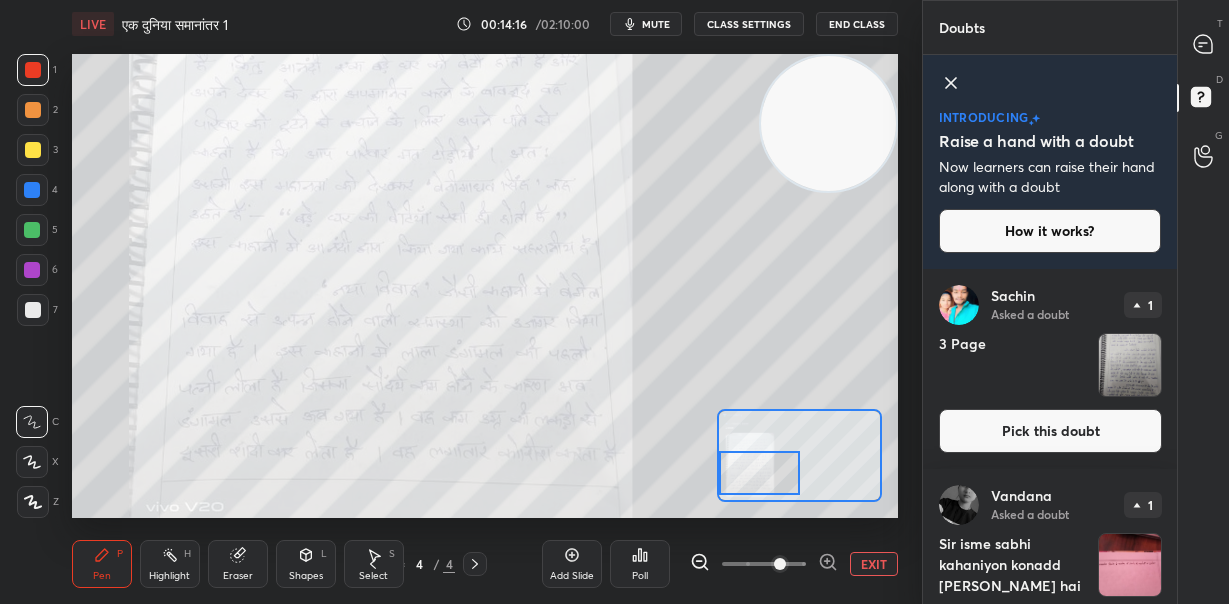 drag, startPoint x: 1176, startPoint y: 341, endPoint x: 1174, endPoint y: 310, distance: 31.06445 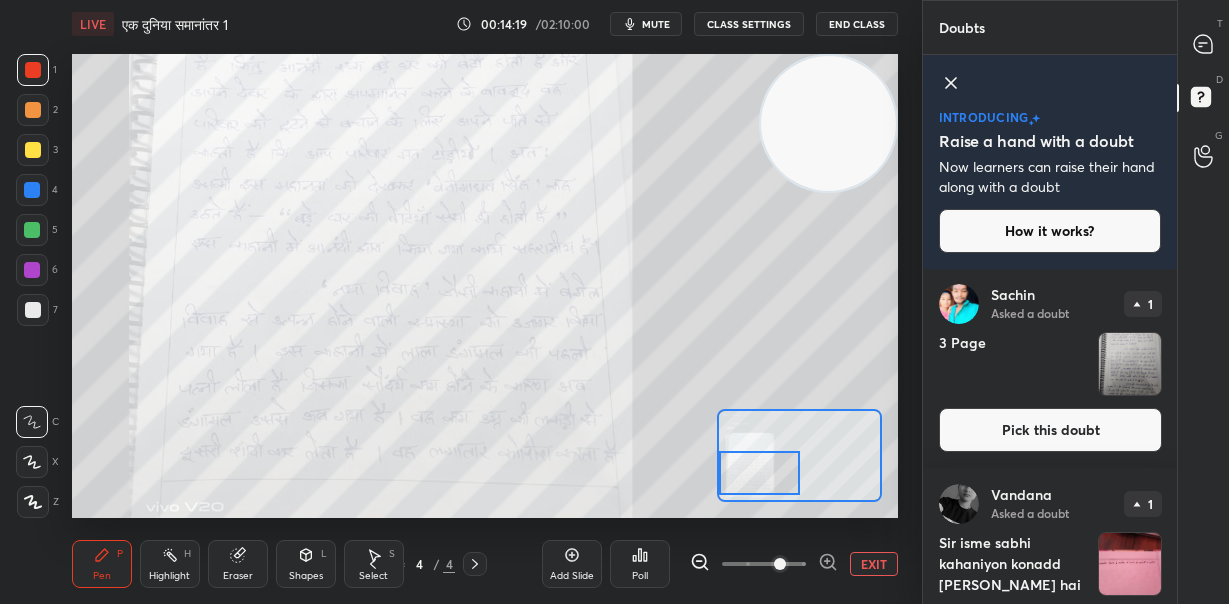 scroll, scrollTop: 0, scrollLeft: 0, axis: both 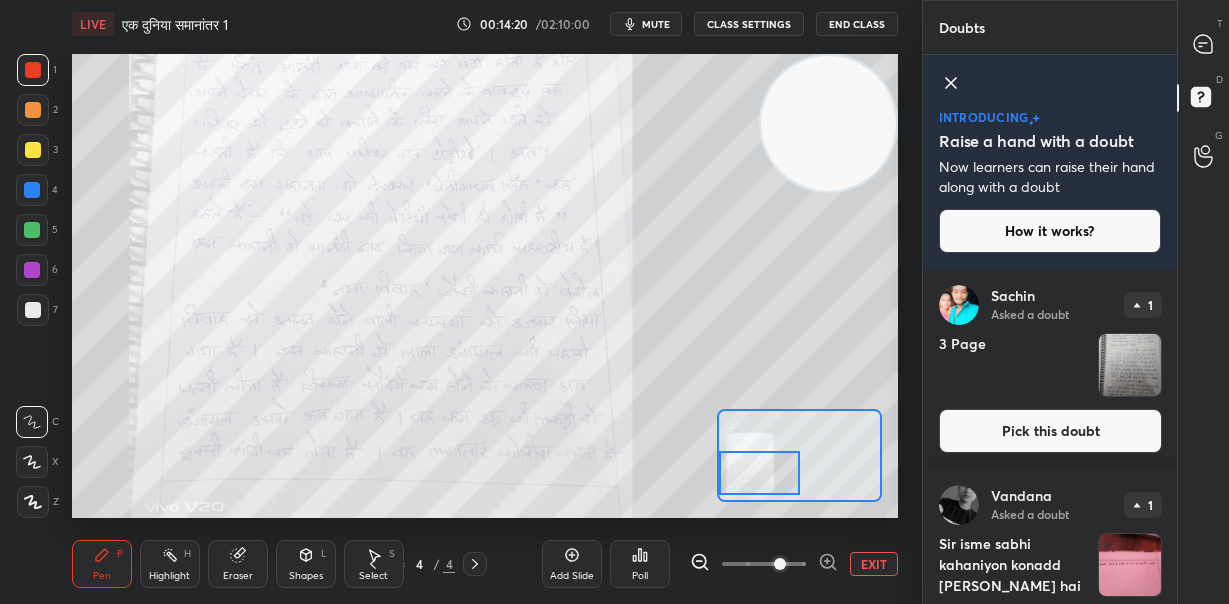 click at bounding box center (1130, 365) 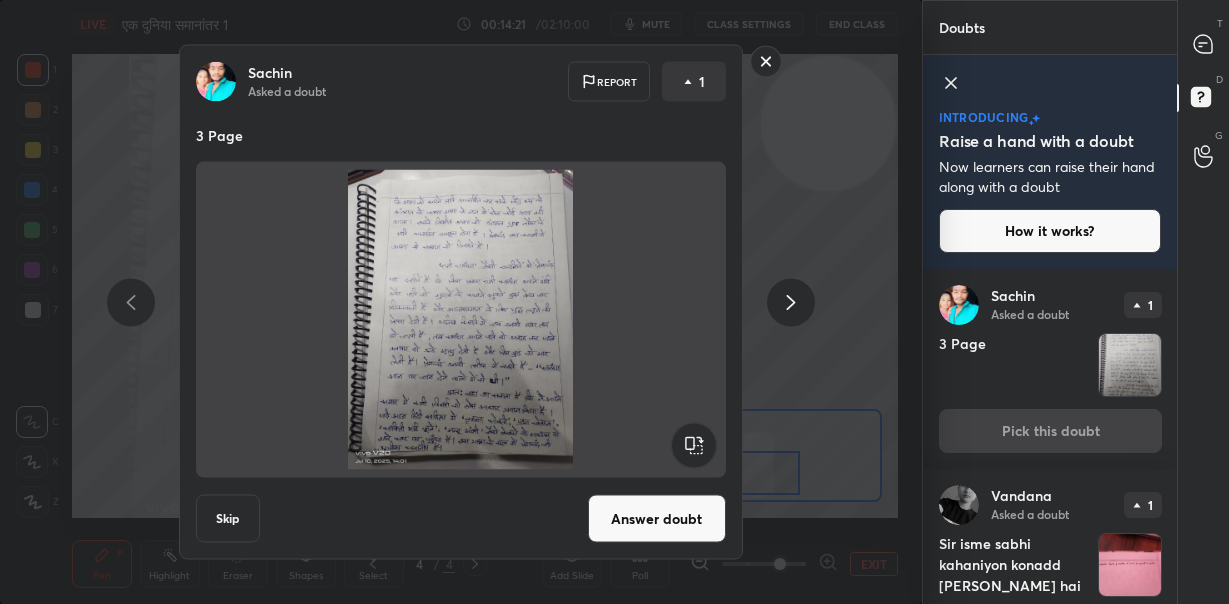 click on "Answer doubt" at bounding box center (657, 519) 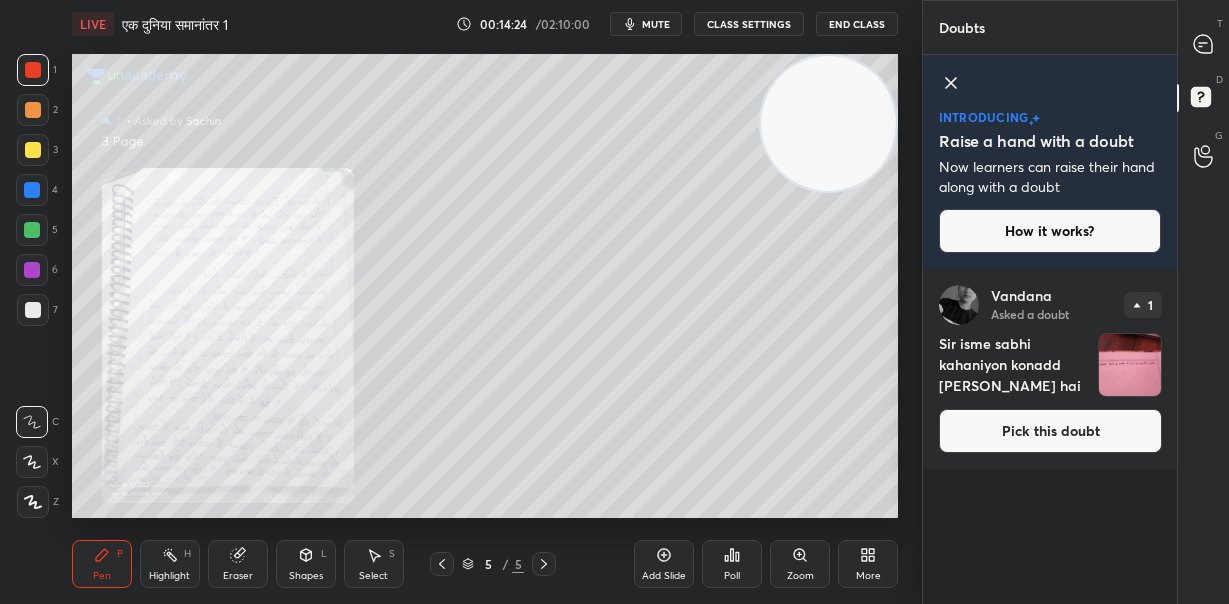 click 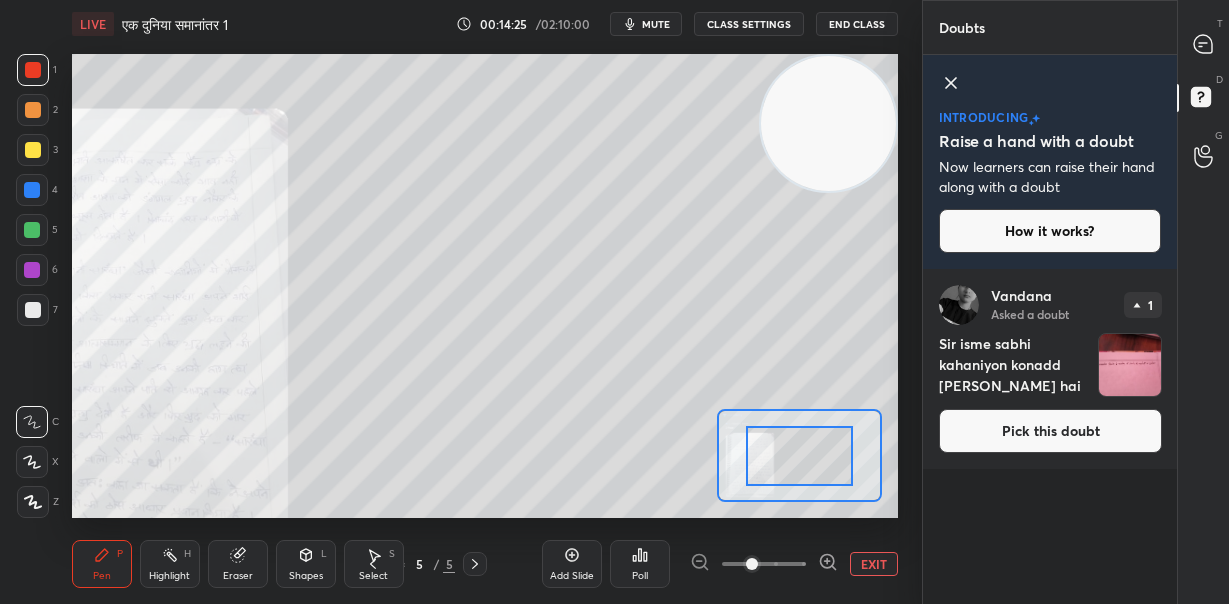 click 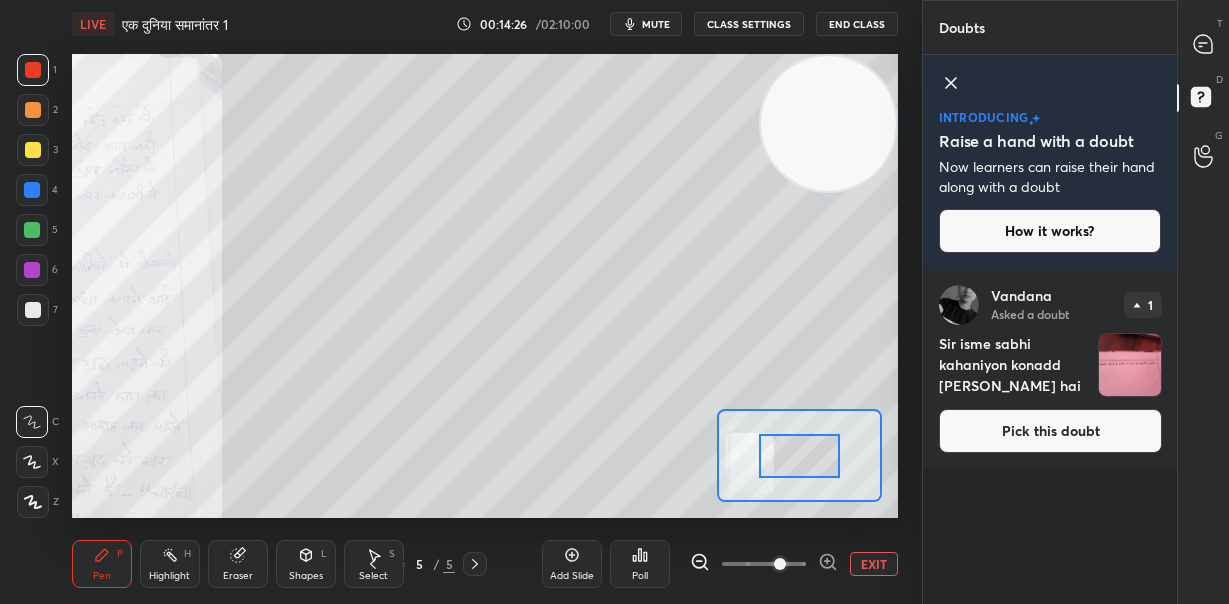 click 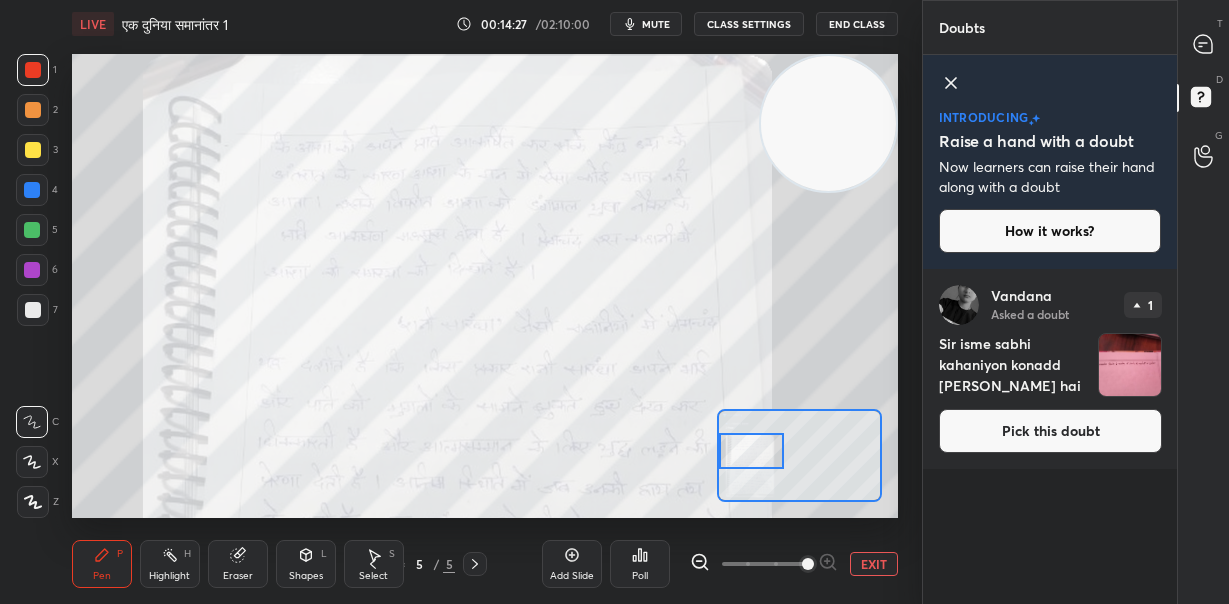 drag, startPoint x: 787, startPoint y: 463, endPoint x: 740, endPoint y: 455, distance: 47.67599 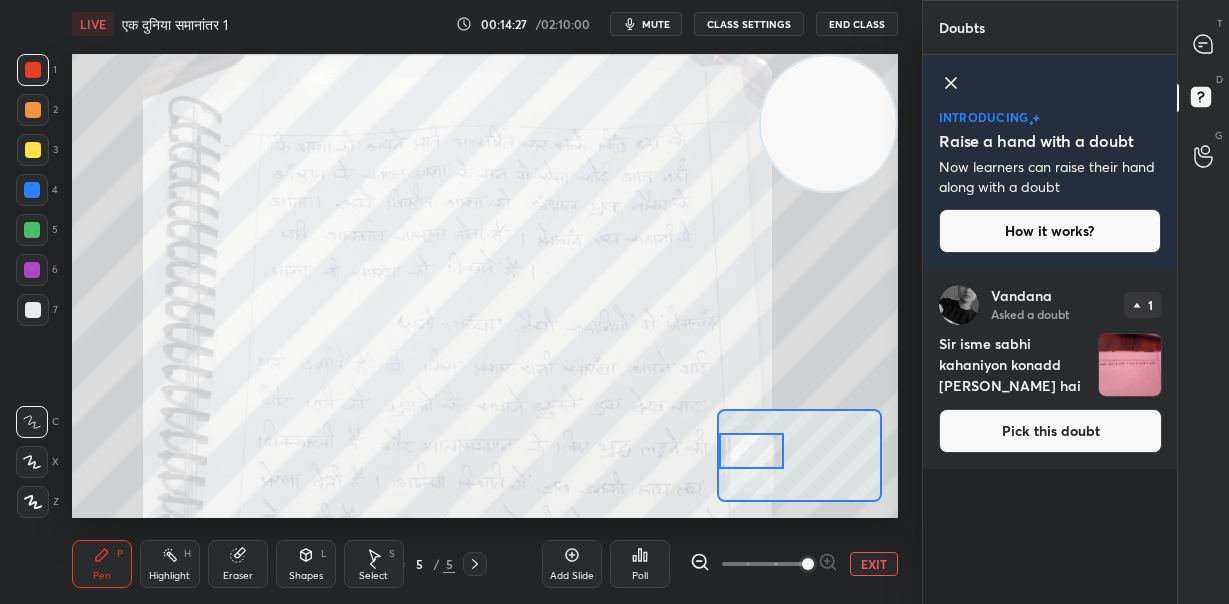 click at bounding box center [751, 451] 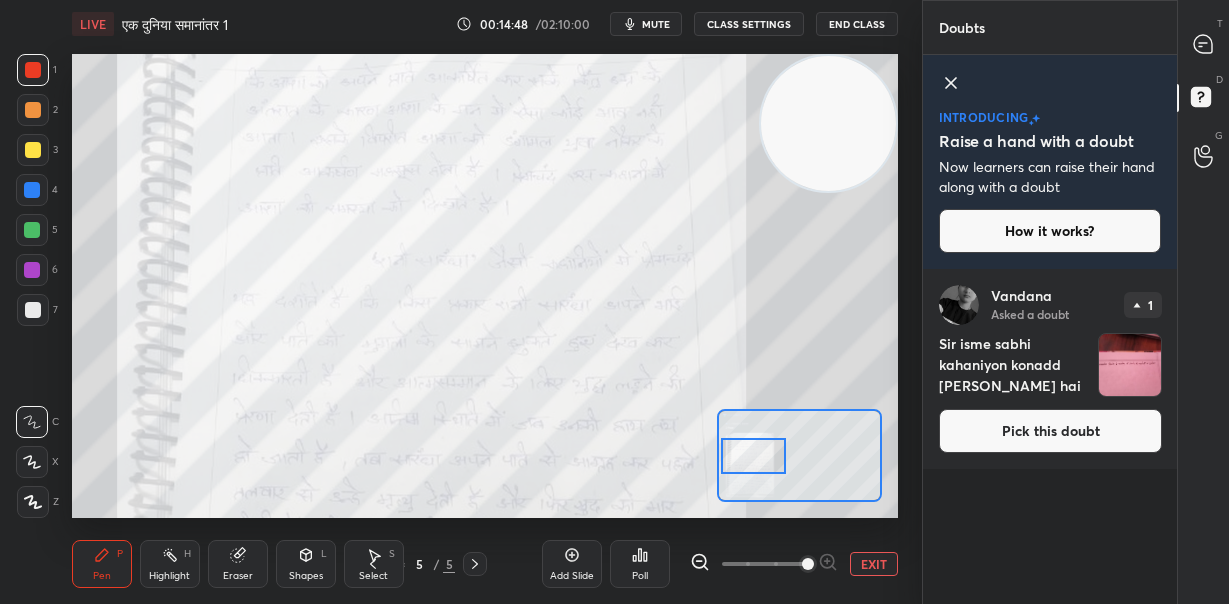 click at bounding box center [753, 456] 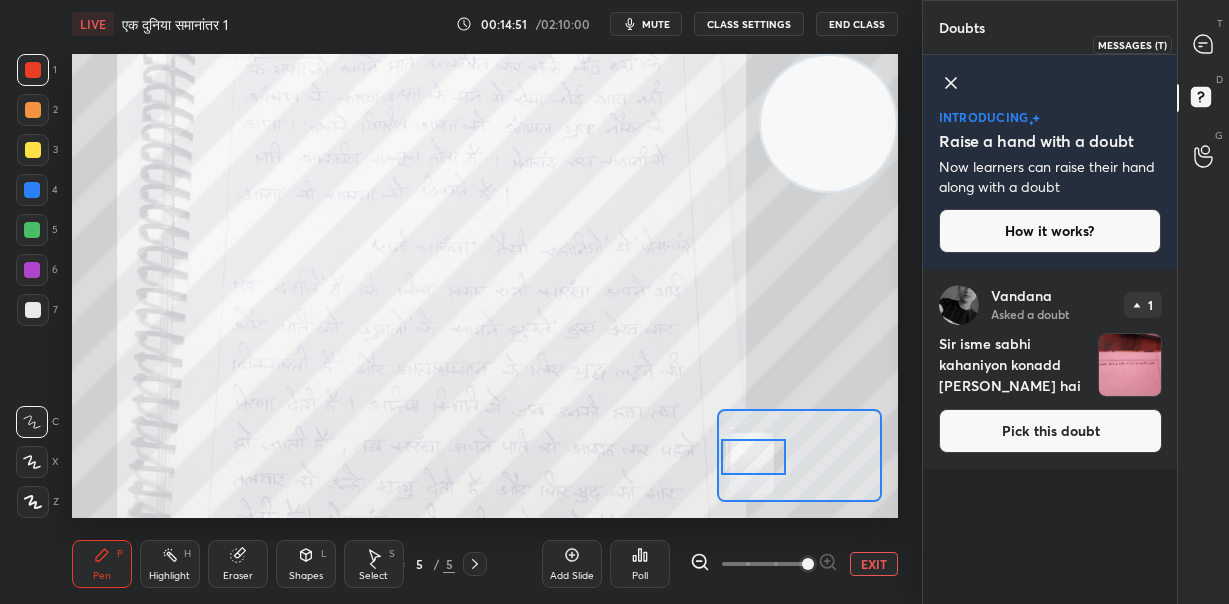 click 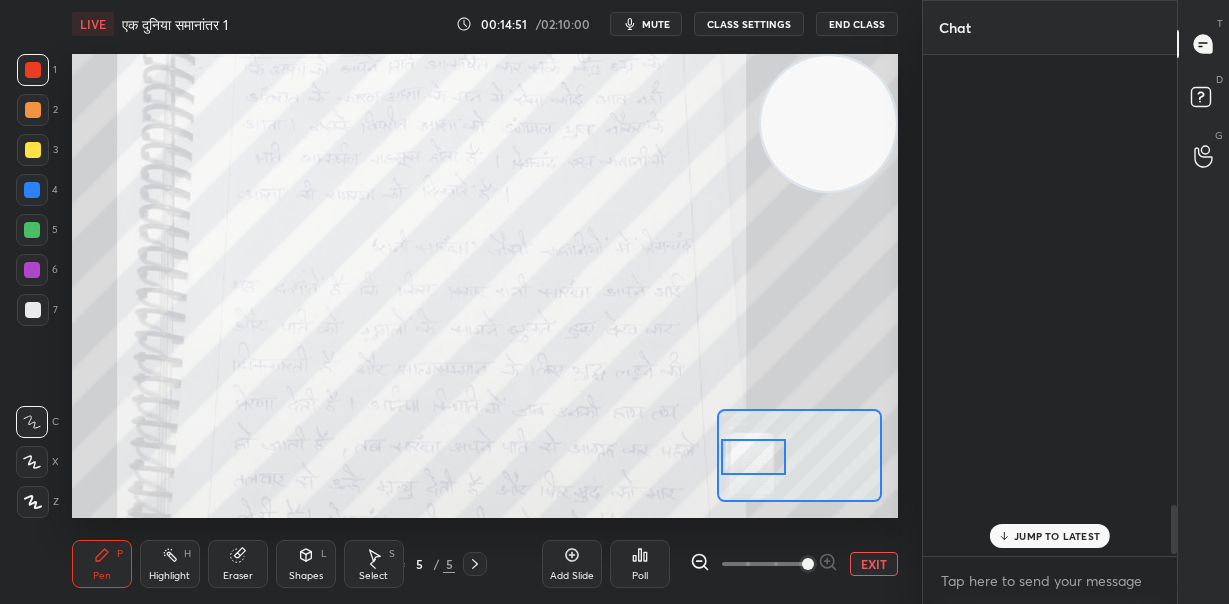 scroll, scrollTop: 4581, scrollLeft: 0, axis: vertical 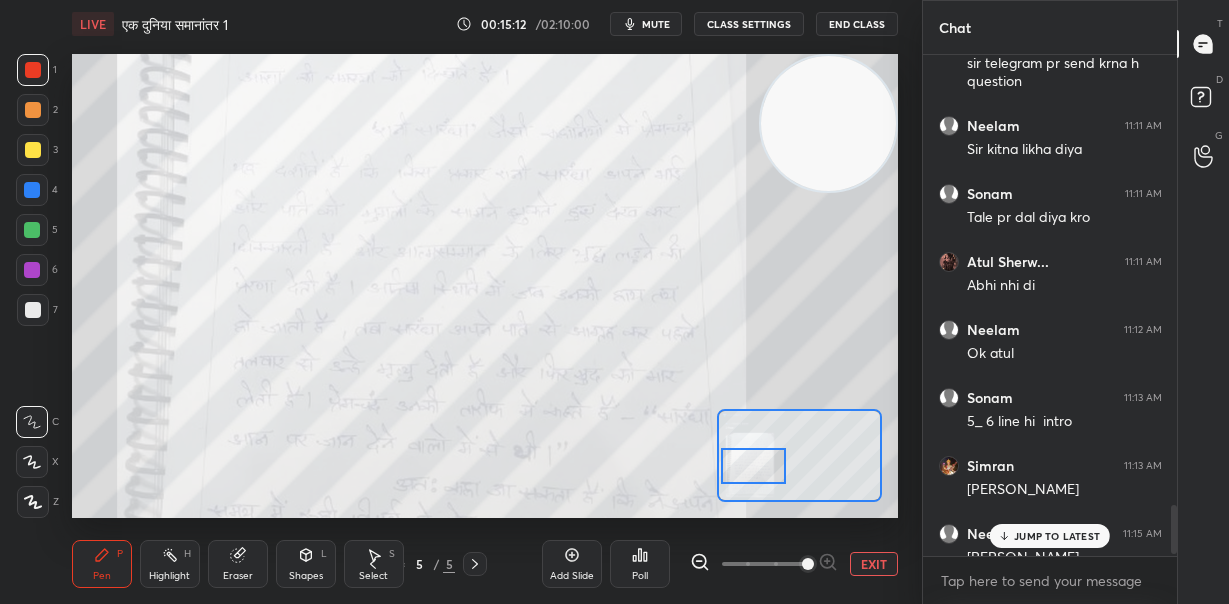 click at bounding box center (753, 466) 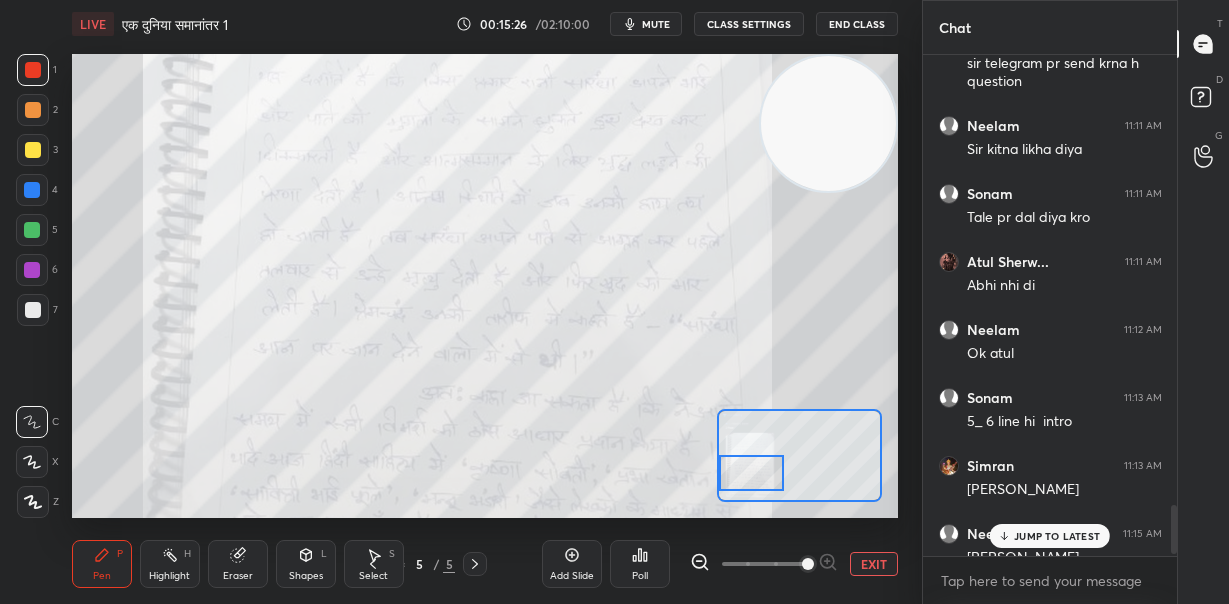 click at bounding box center (751, 473) 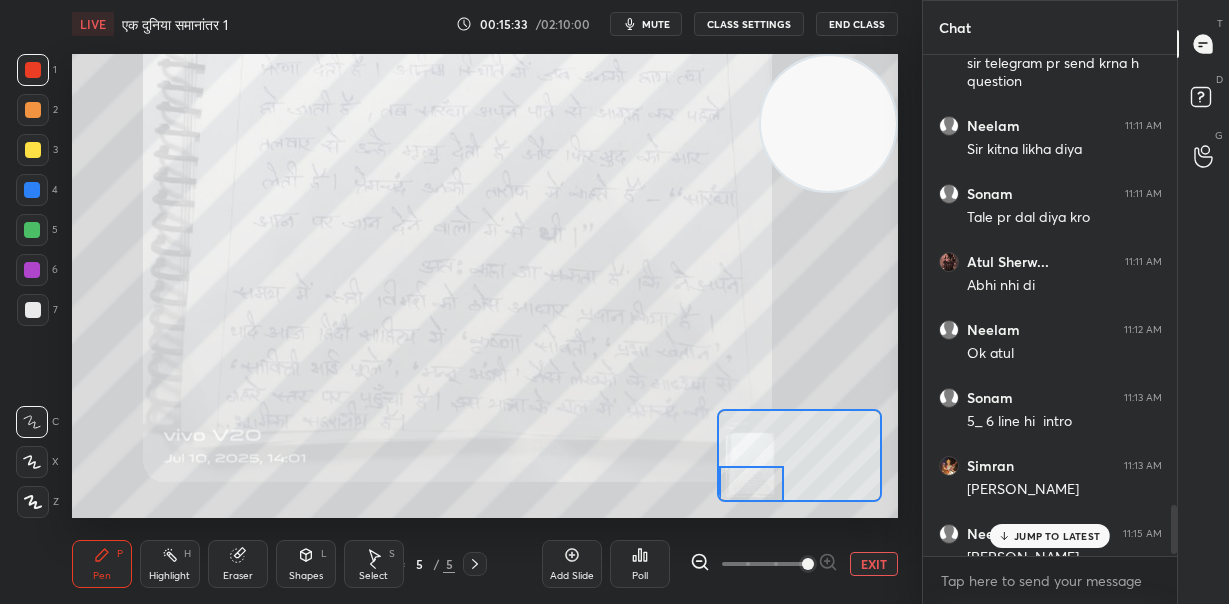 drag, startPoint x: 746, startPoint y: 472, endPoint x: 746, endPoint y: 484, distance: 12 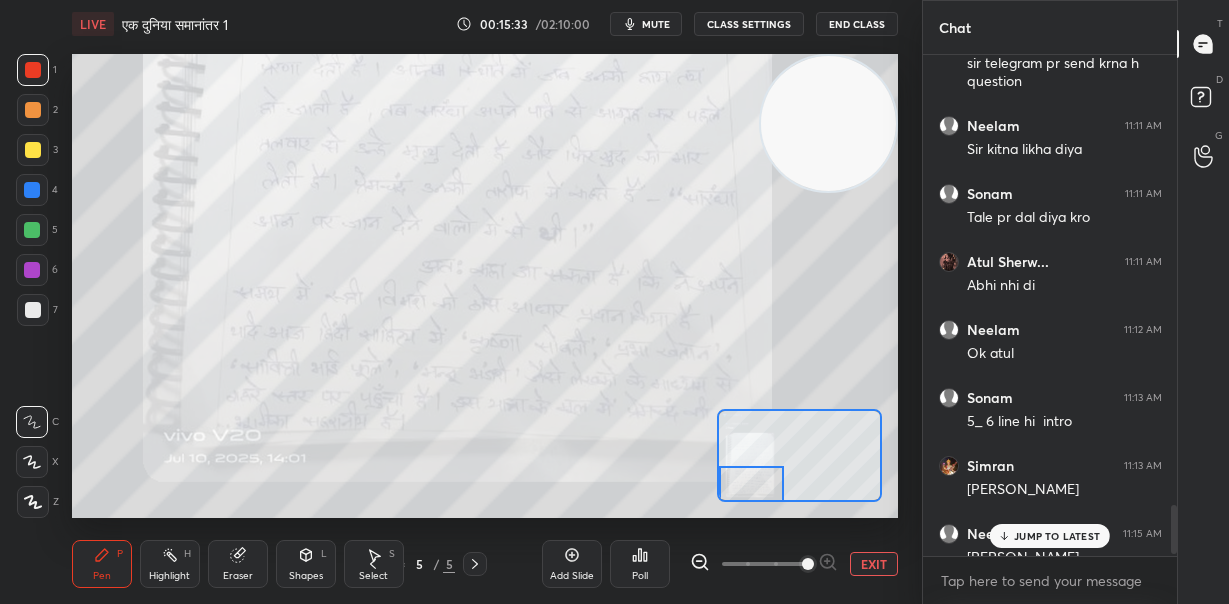 click at bounding box center (751, 484) 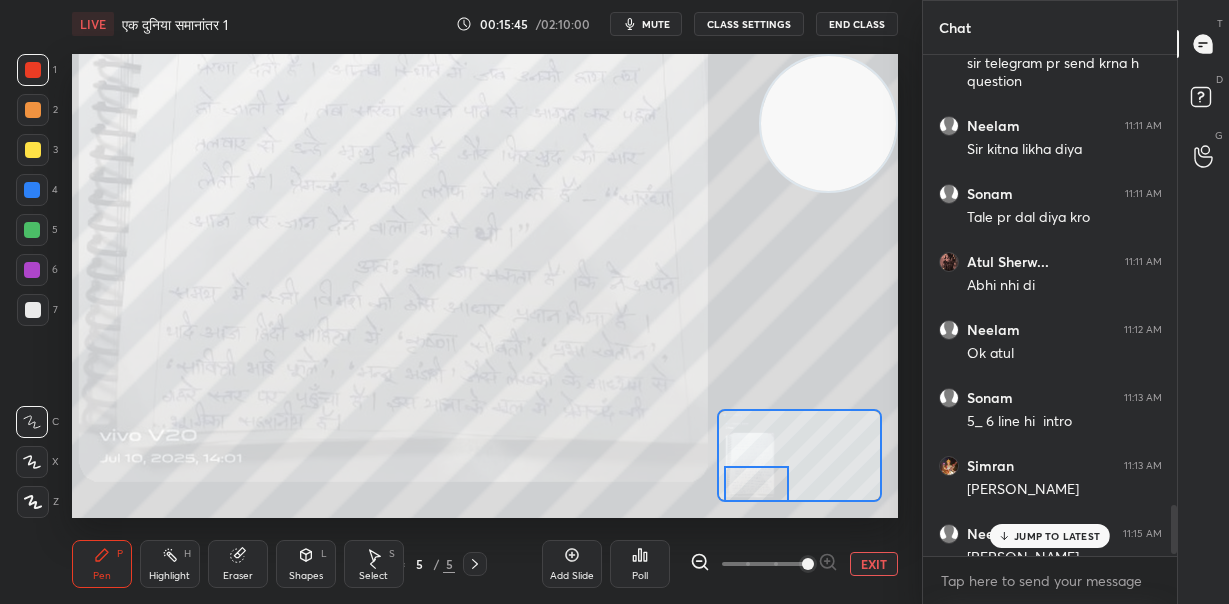 click at bounding box center [756, 484] 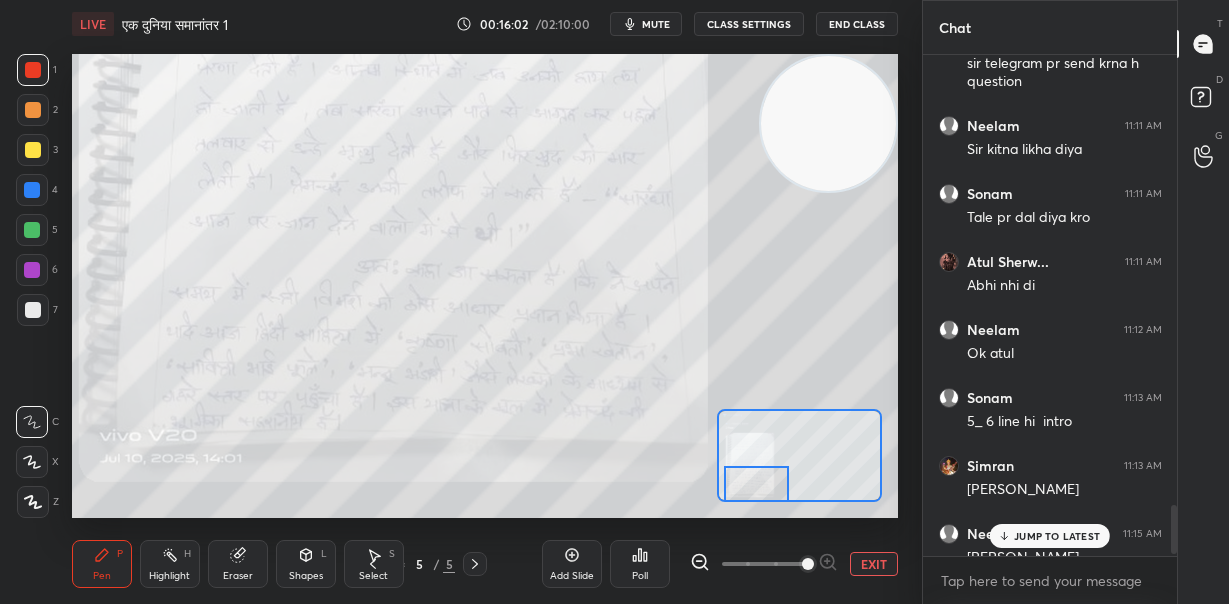 click on "JUMP TO LATEST" at bounding box center [1057, 536] 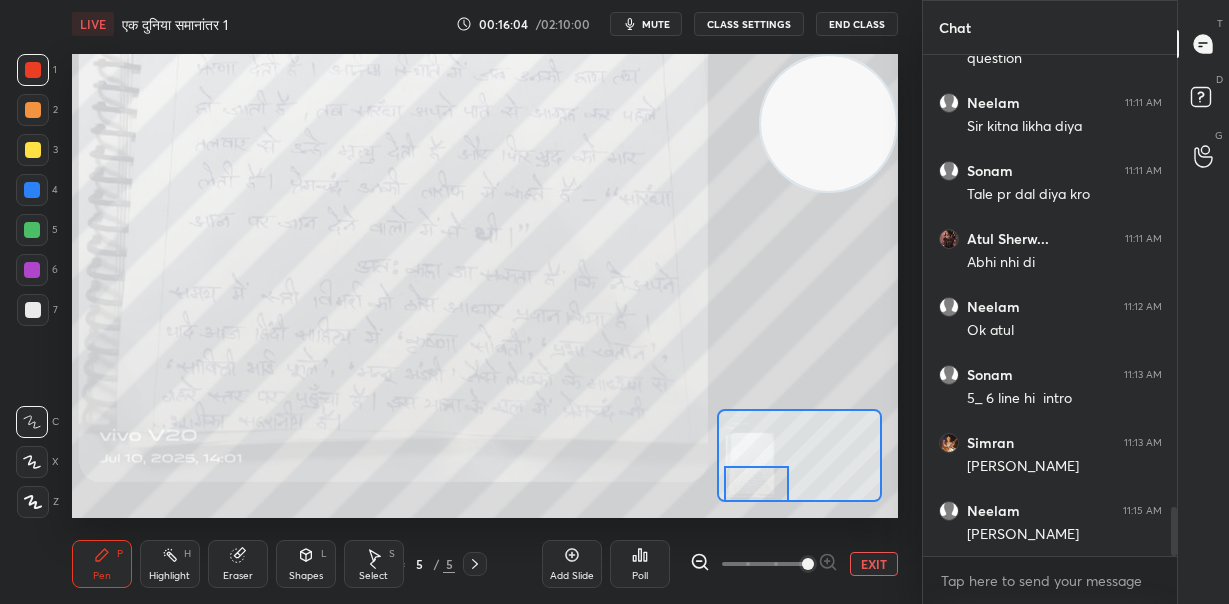 click at bounding box center [32, 230] 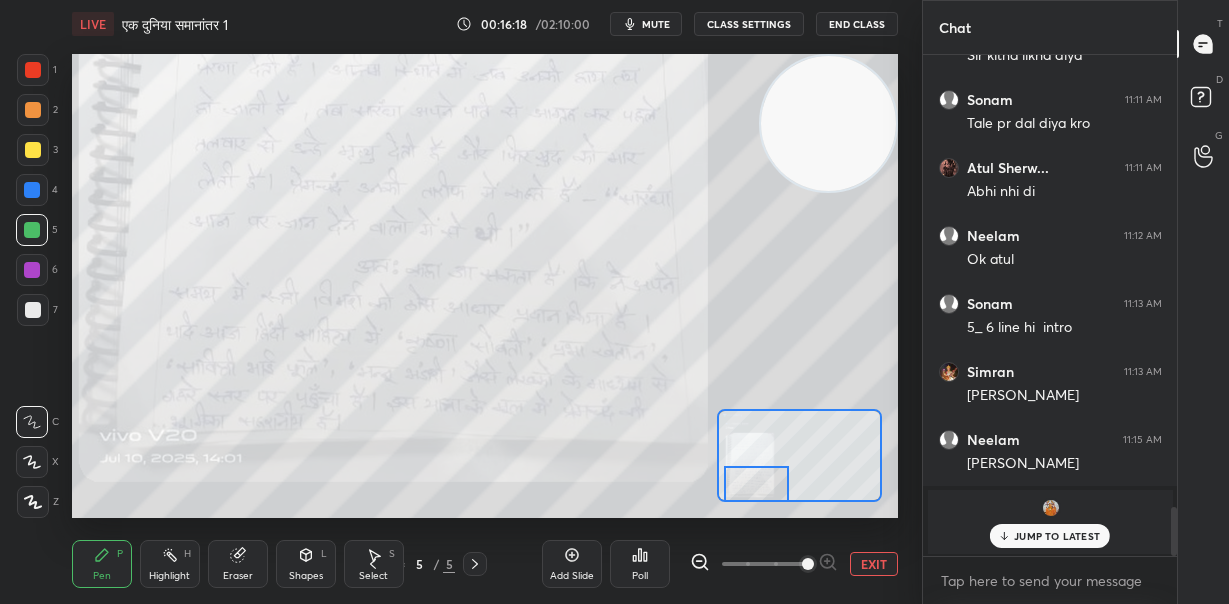 scroll, scrollTop: 4005, scrollLeft: 0, axis: vertical 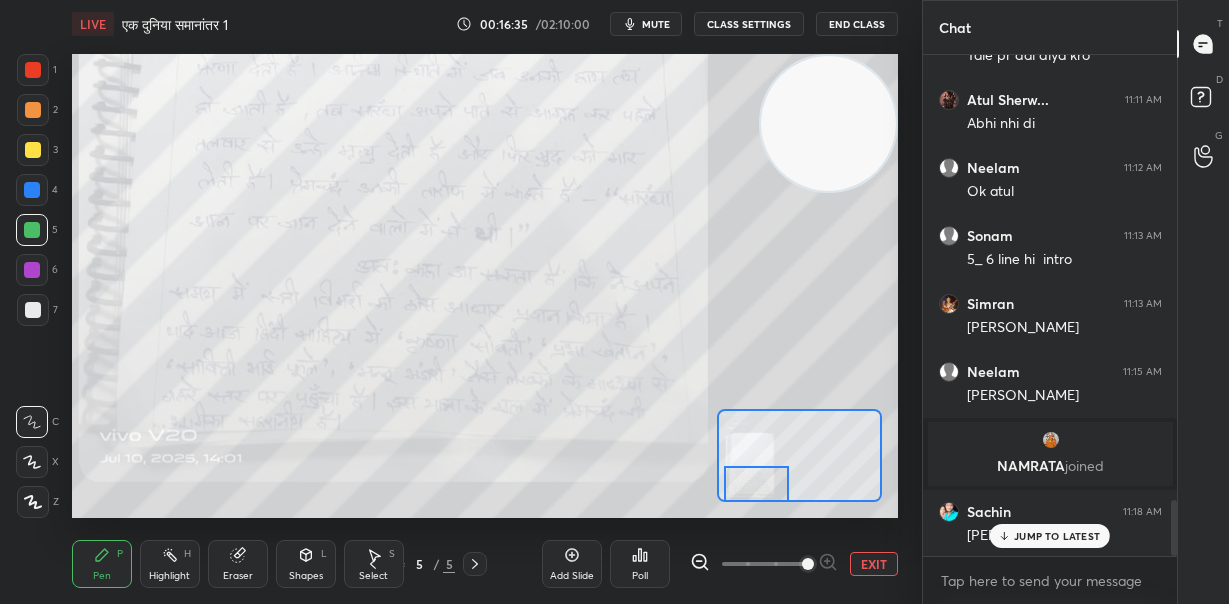 drag, startPoint x: 245, startPoint y: 563, endPoint x: 316, endPoint y: 522, distance: 81.9878 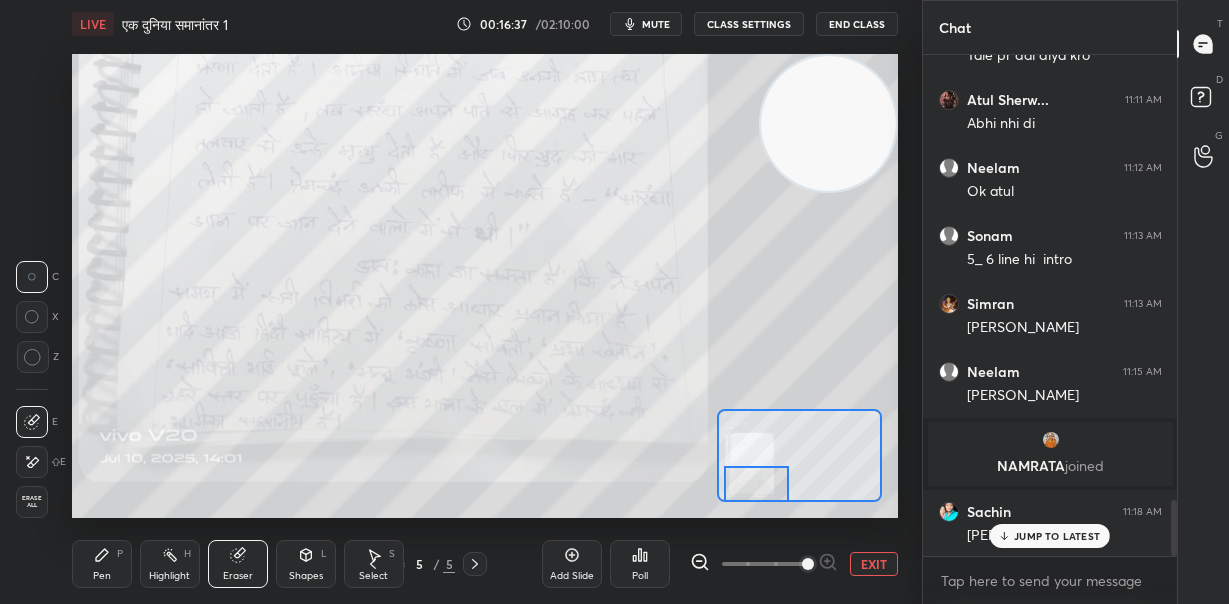 click 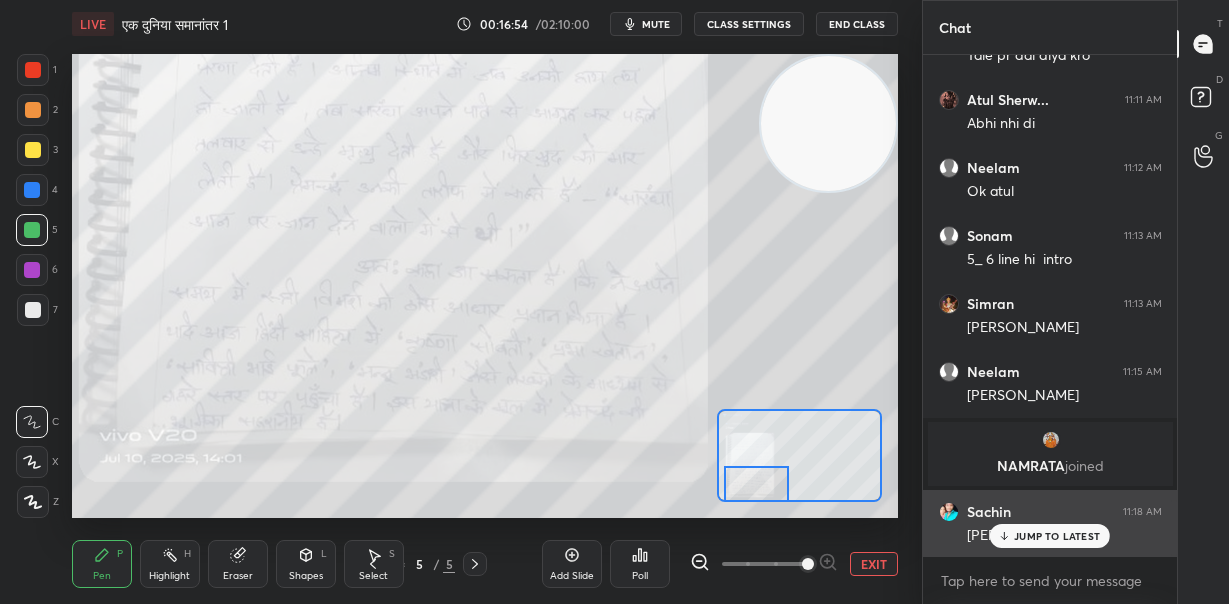 click on "JUMP TO LATEST" at bounding box center [1057, 536] 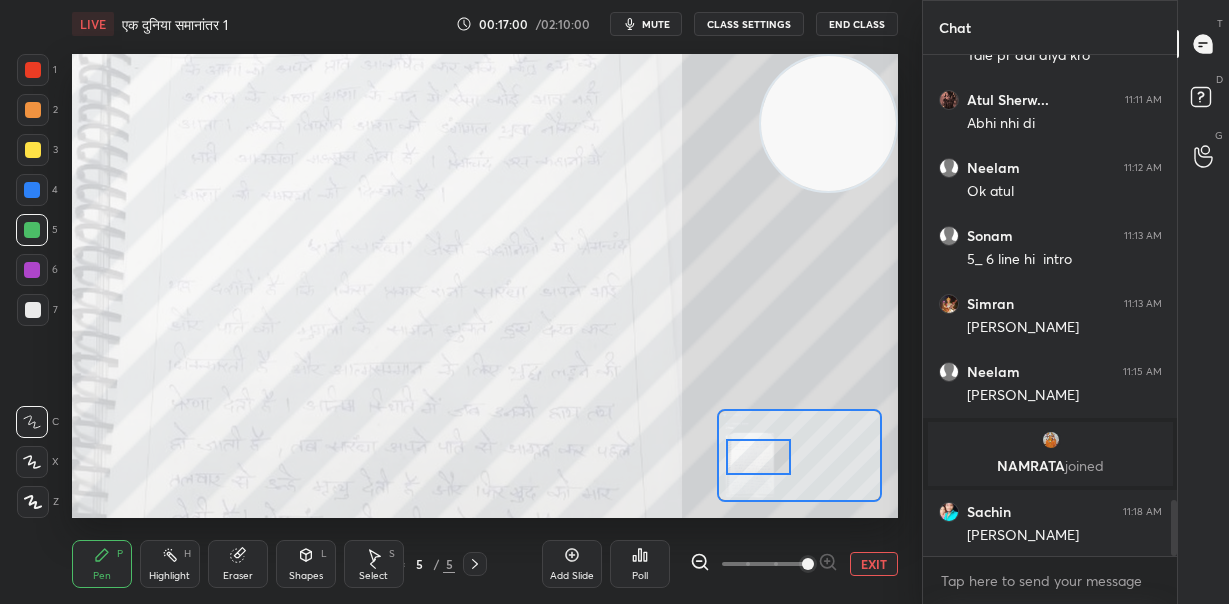 drag, startPoint x: 757, startPoint y: 483, endPoint x: 760, endPoint y: 454, distance: 29.15476 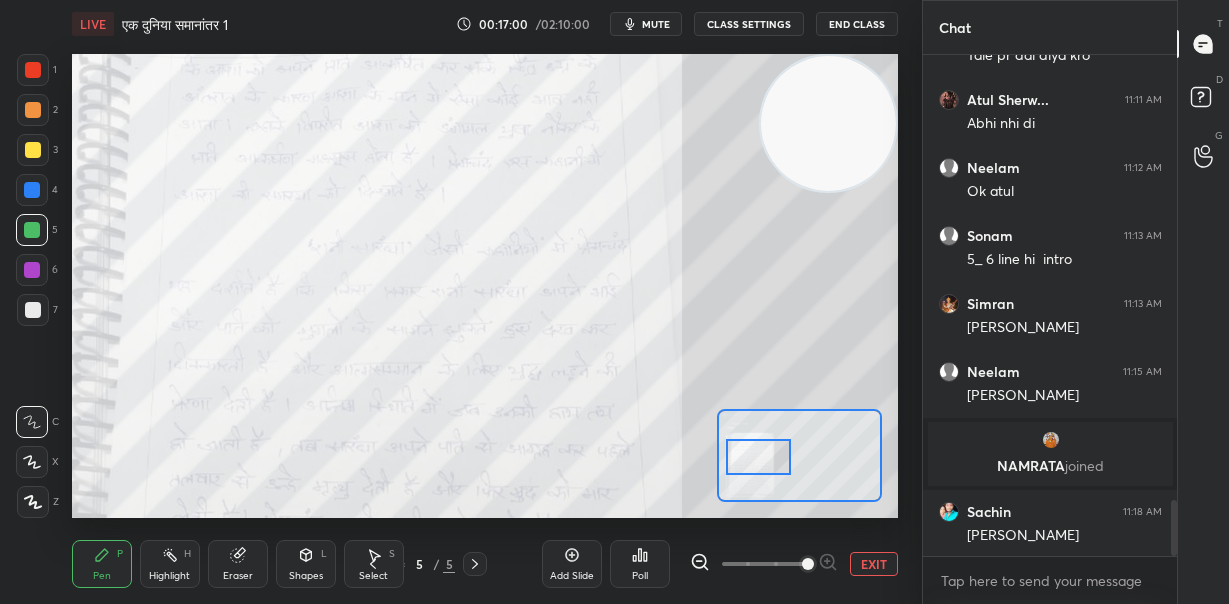 click at bounding box center (758, 457) 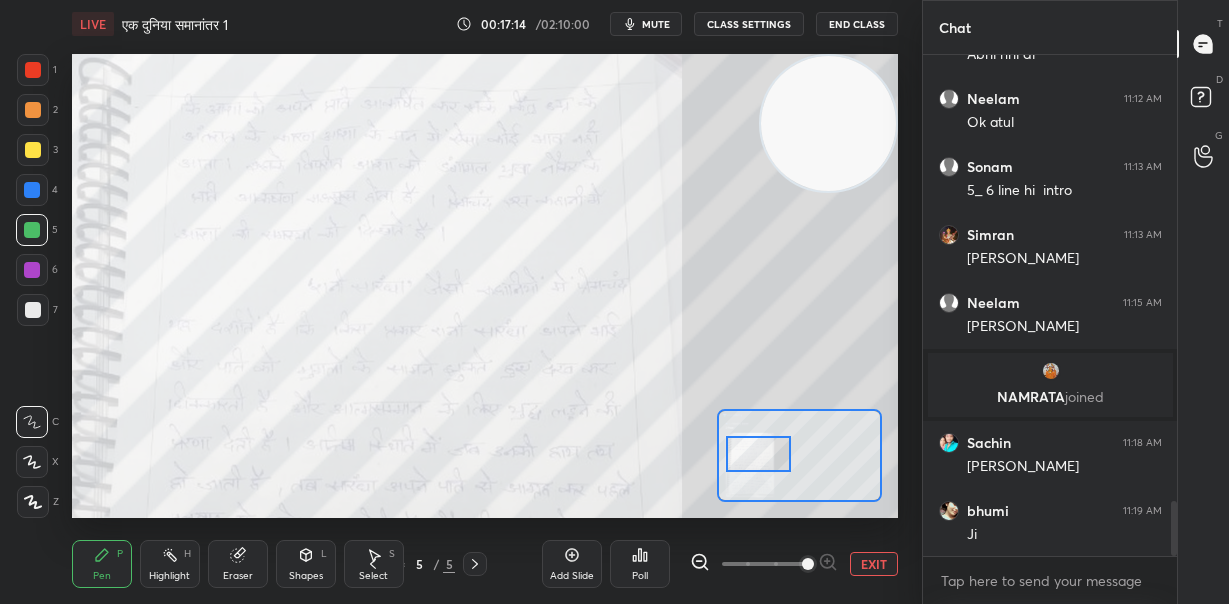 scroll, scrollTop: 4094, scrollLeft: 0, axis: vertical 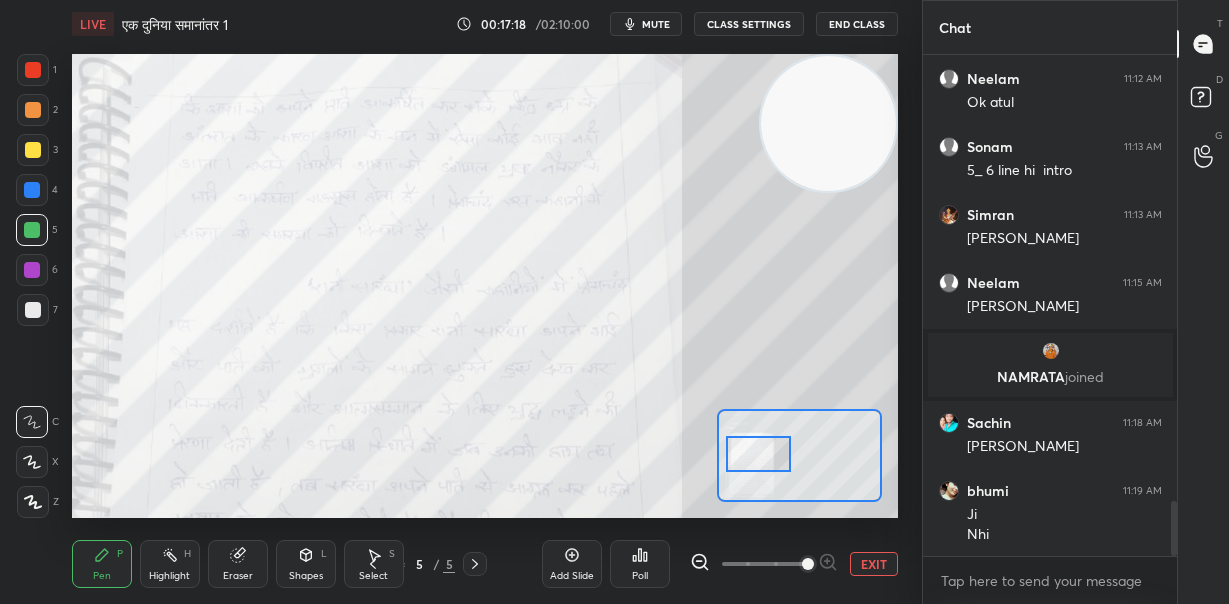 drag, startPoint x: 832, startPoint y: 160, endPoint x: 524, endPoint y: 95, distance: 314.78406 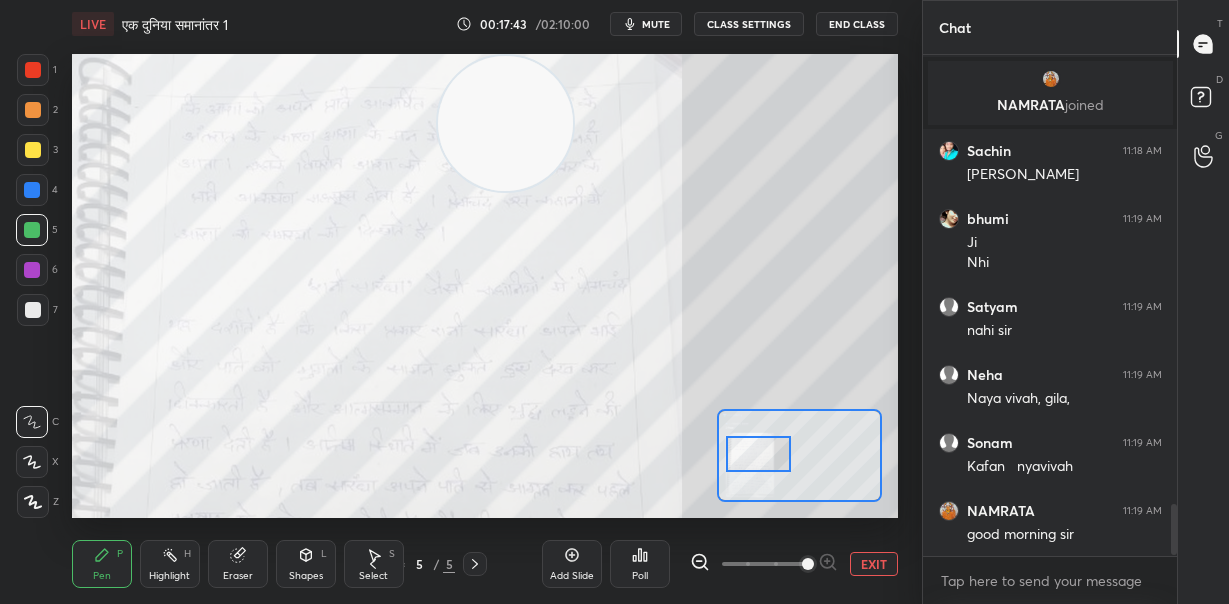 scroll, scrollTop: 4433, scrollLeft: 0, axis: vertical 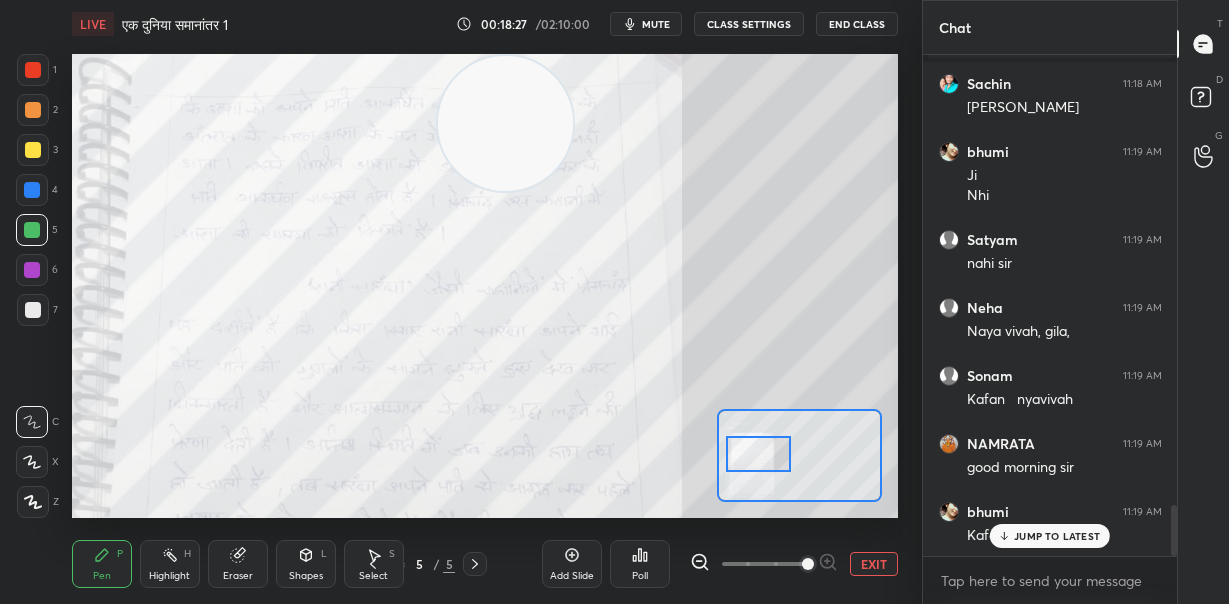 click on "1 2 3 4 5 6 7 C X Z C X Z E E Erase all   H H" at bounding box center (32, 286) 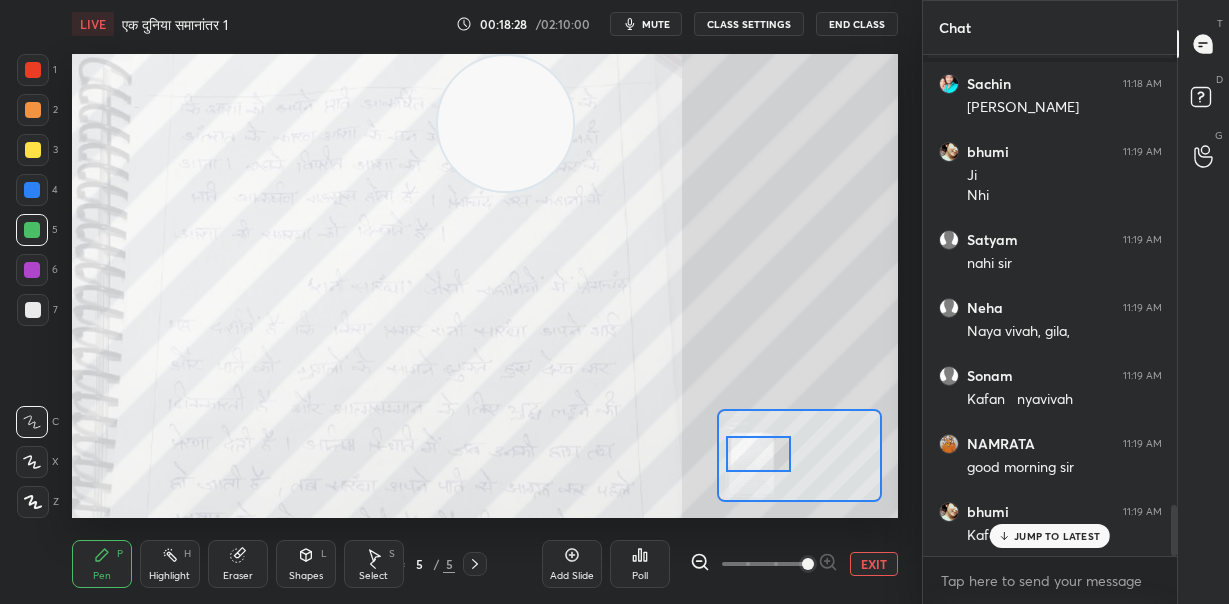 drag, startPoint x: 35, startPoint y: 147, endPoint x: 71, endPoint y: 143, distance: 36.221542 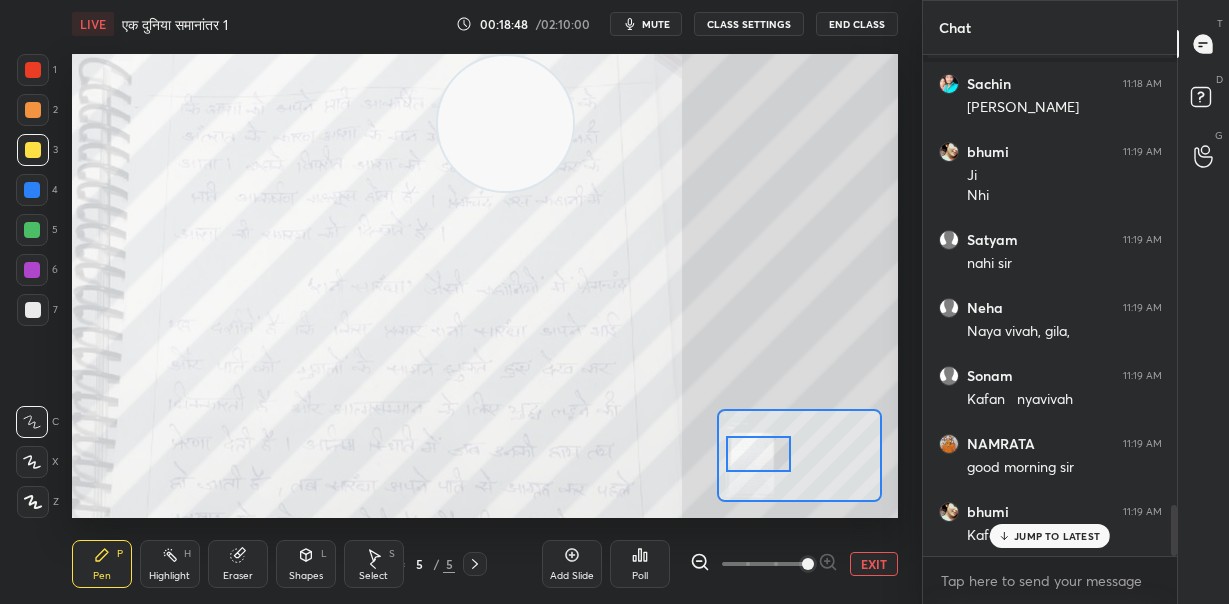 click on "JUMP TO LATEST" at bounding box center [1057, 536] 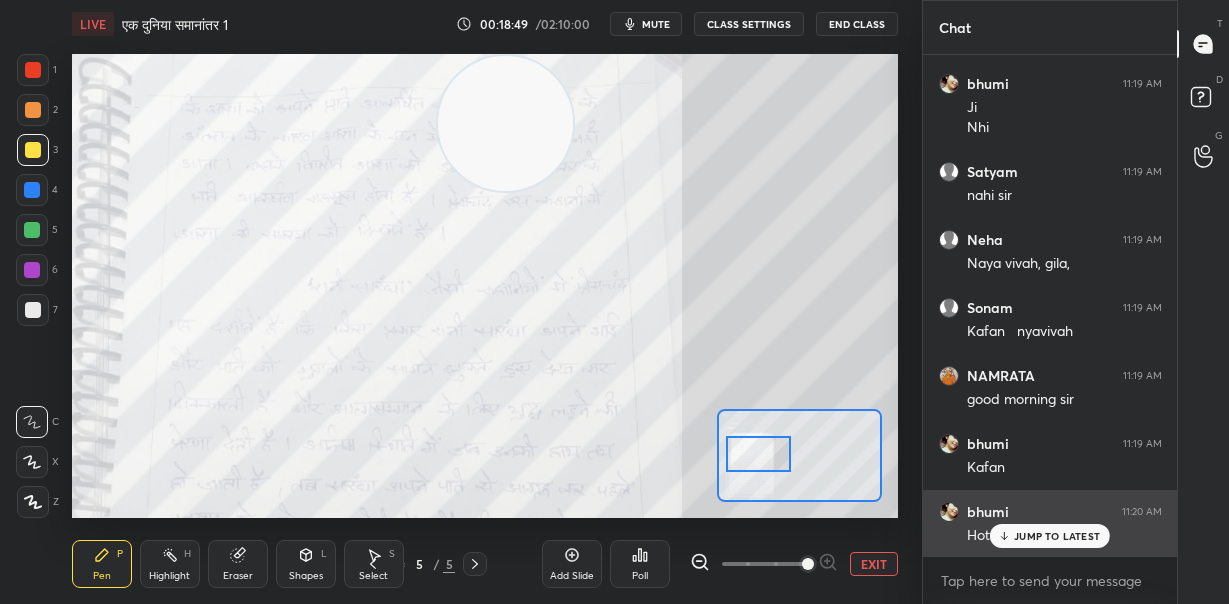 click on "JUMP TO LATEST" at bounding box center (1057, 536) 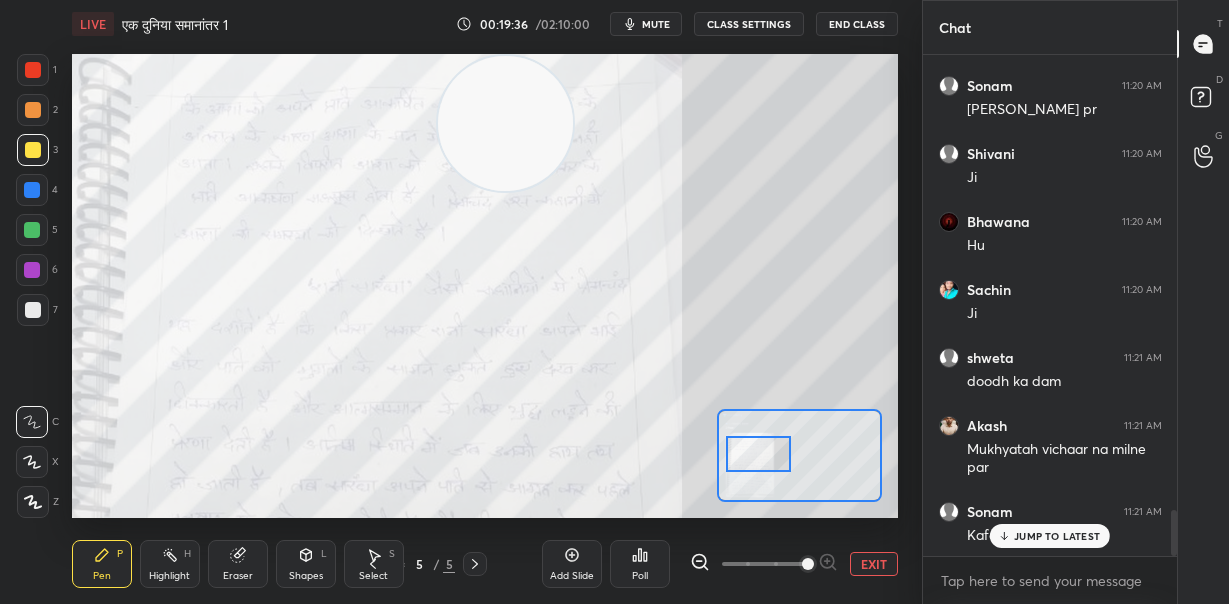 scroll, scrollTop: 5064, scrollLeft: 0, axis: vertical 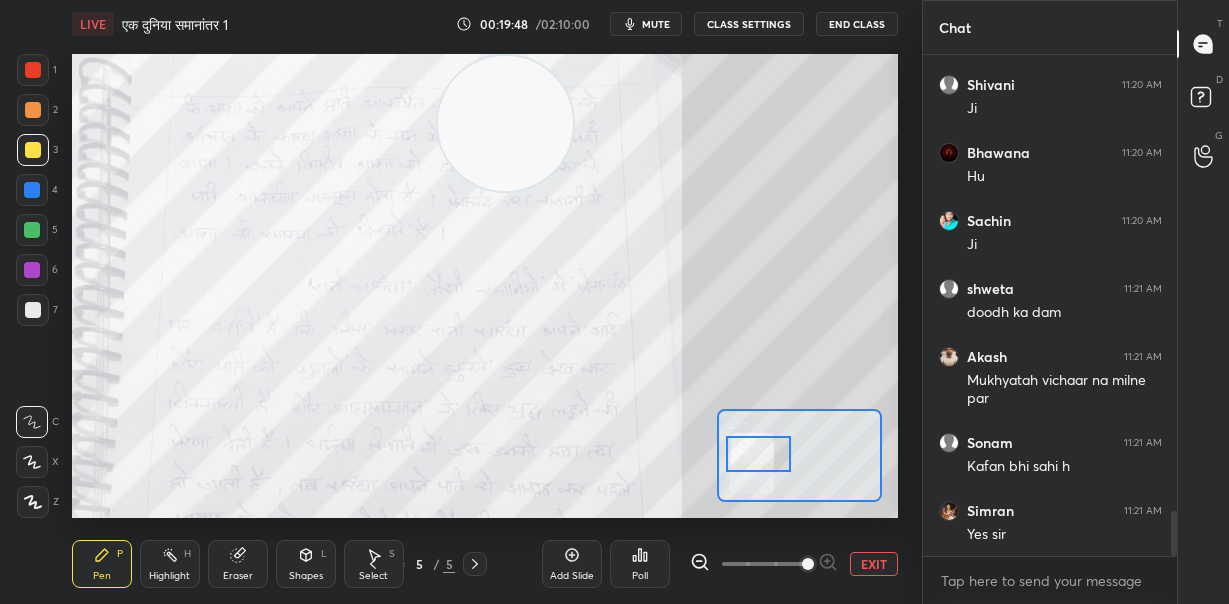 click on "Eraser" at bounding box center [238, 564] 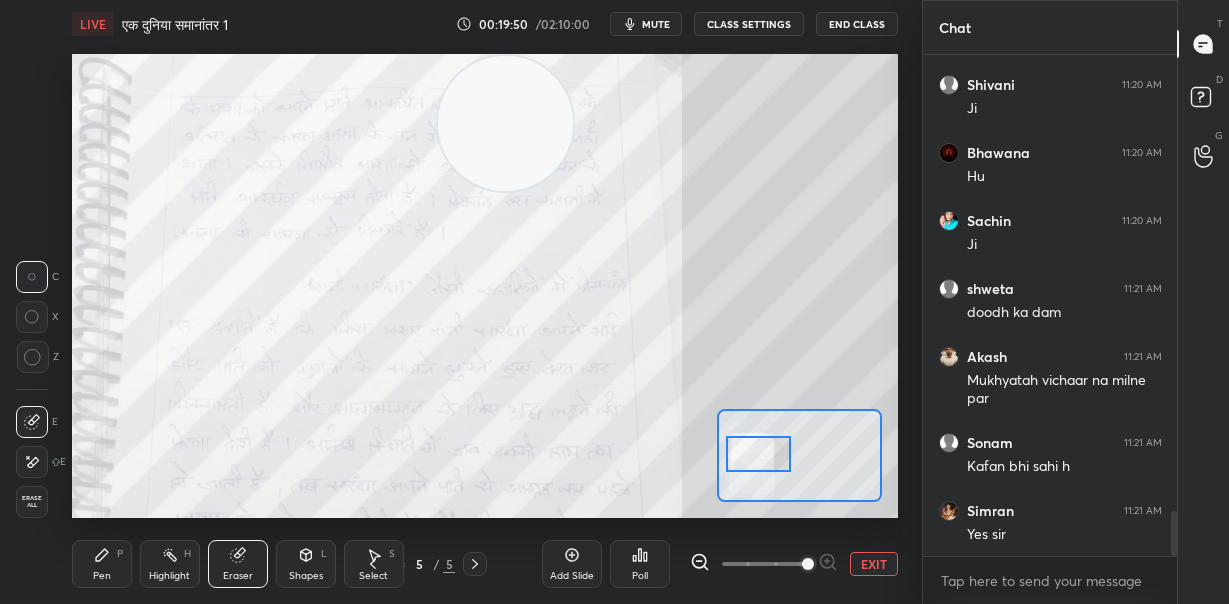 click on "Erase all" at bounding box center (32, 502) 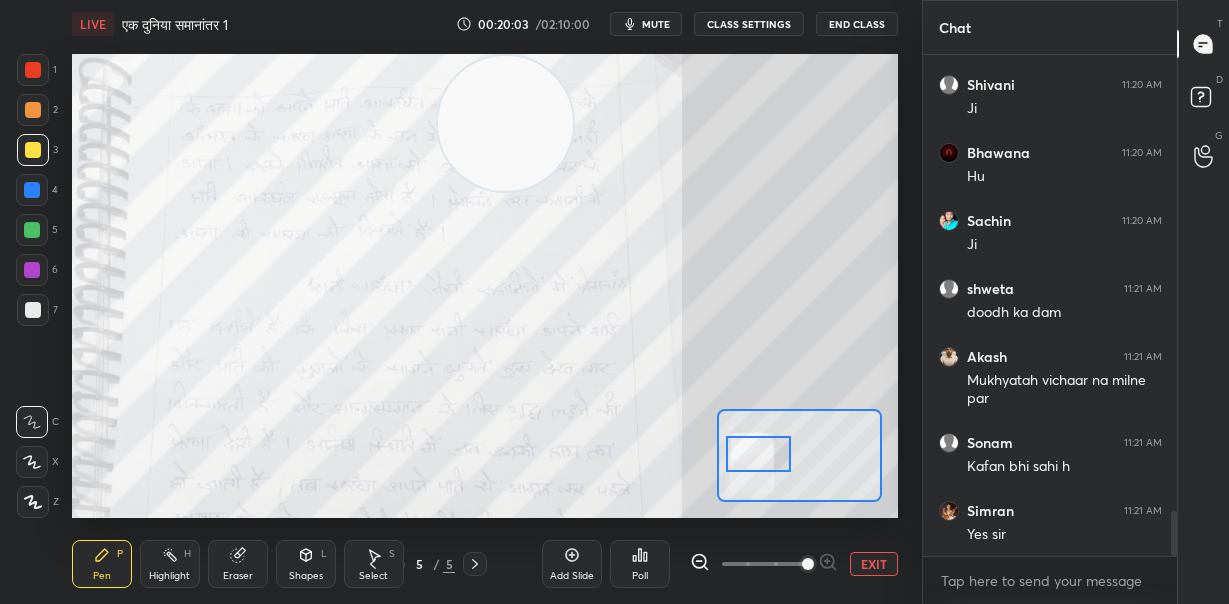 click on "Eraser" at bounding box center [238, 576] 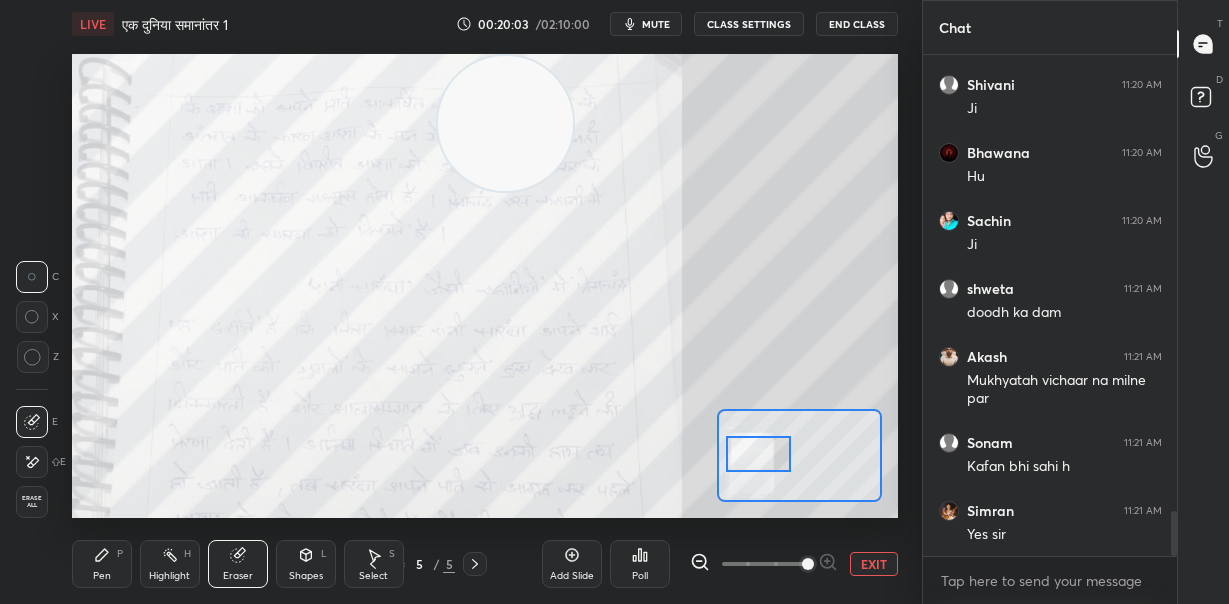click on "Erase all" at bounding box center [32, 502] 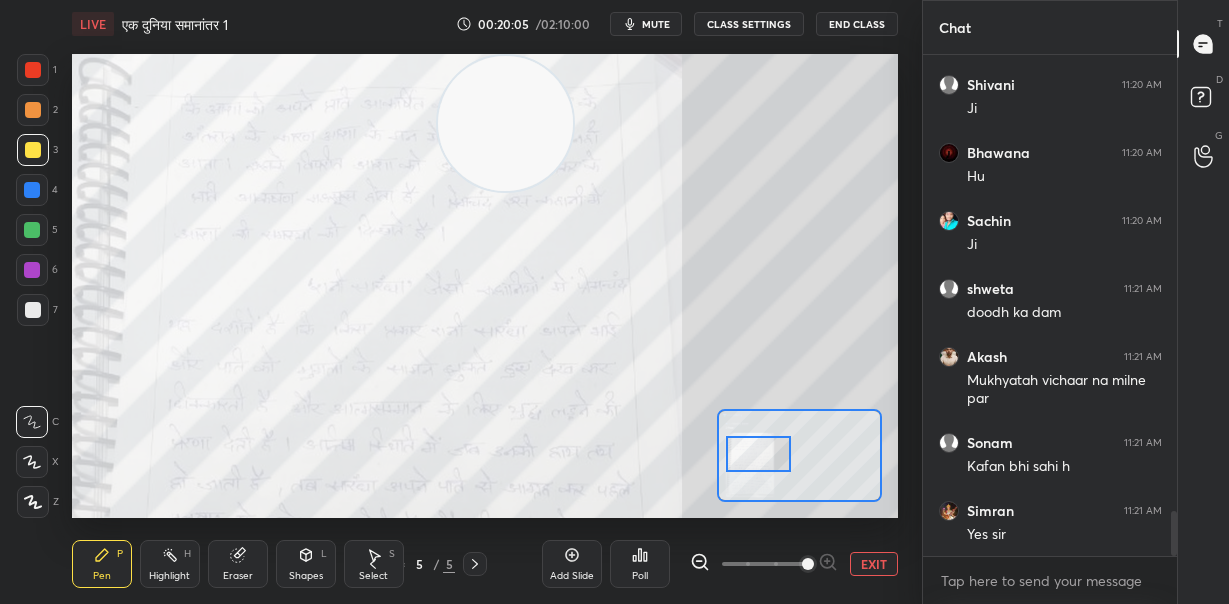 click on "EXIT" at bounding box center [874, 564] 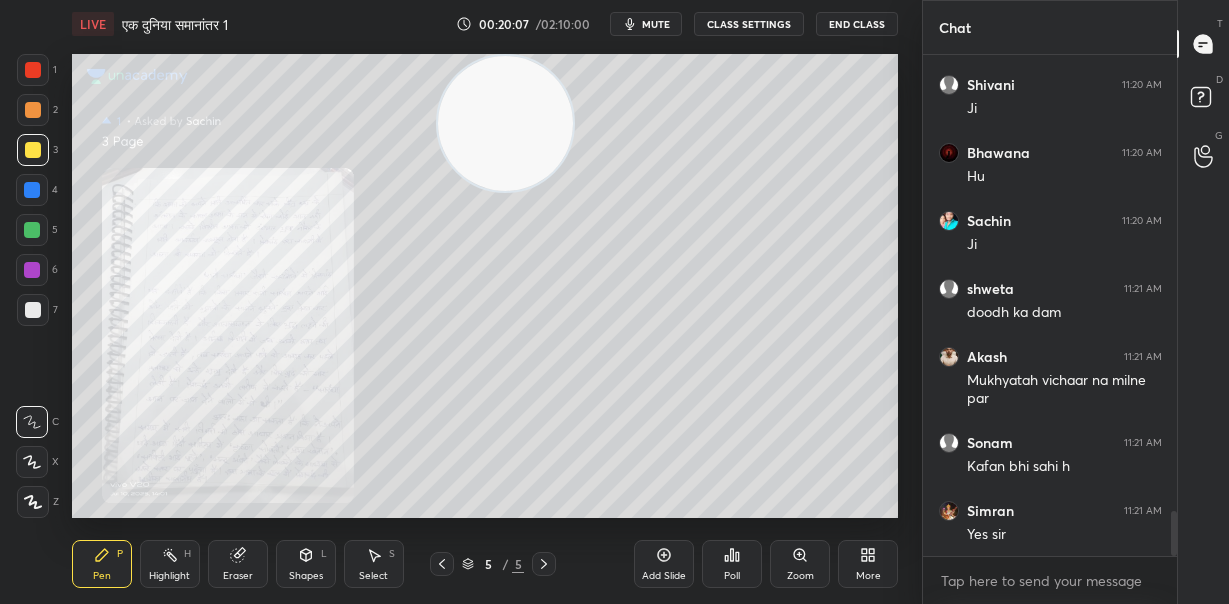 click 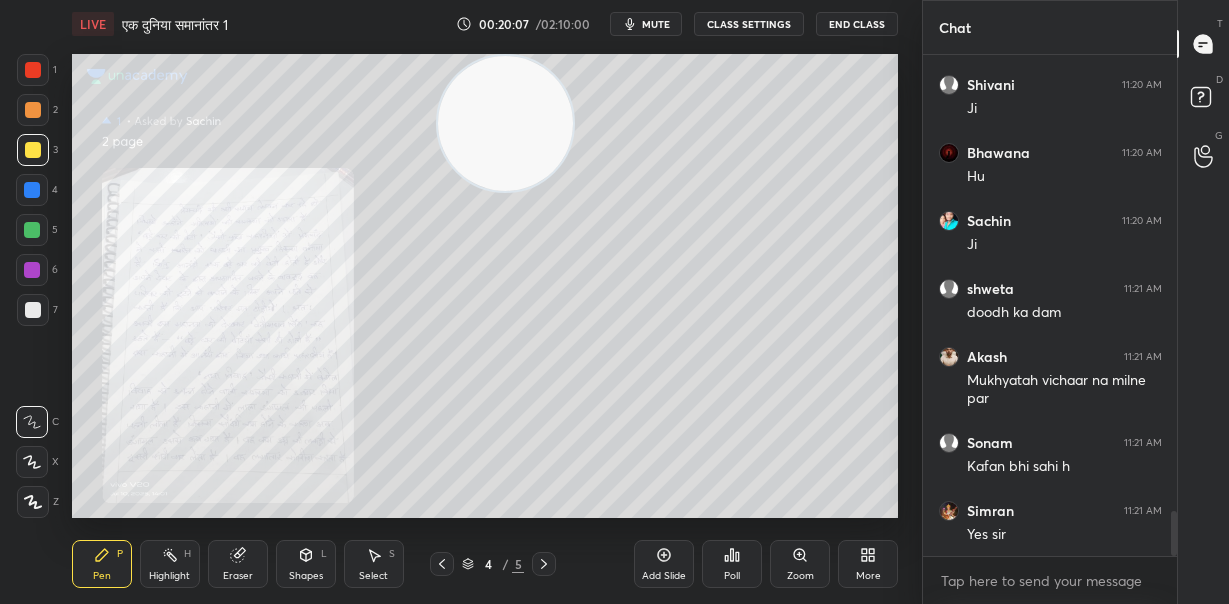 click 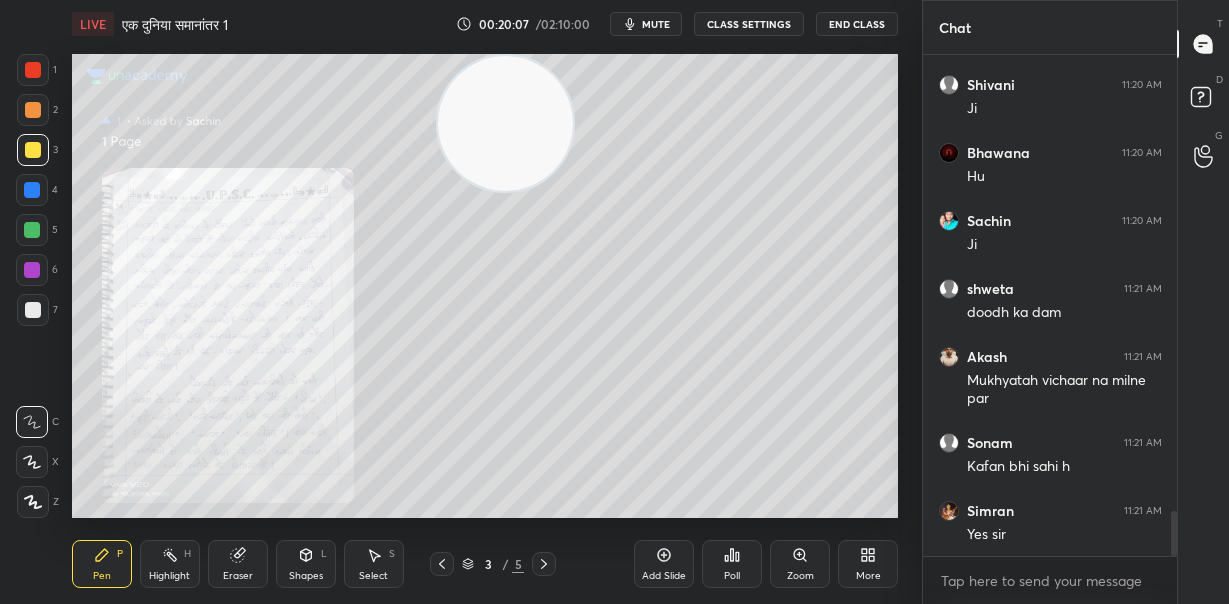 click 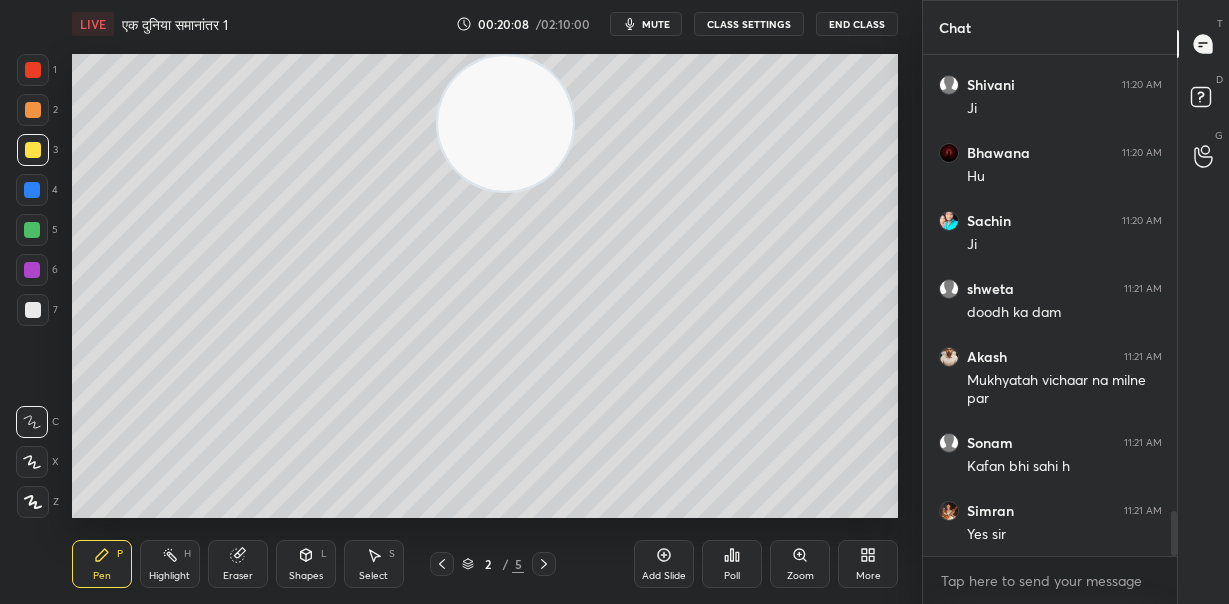 scroll, scrollTop: 5168, scrollLeft: 0, axis: vertical 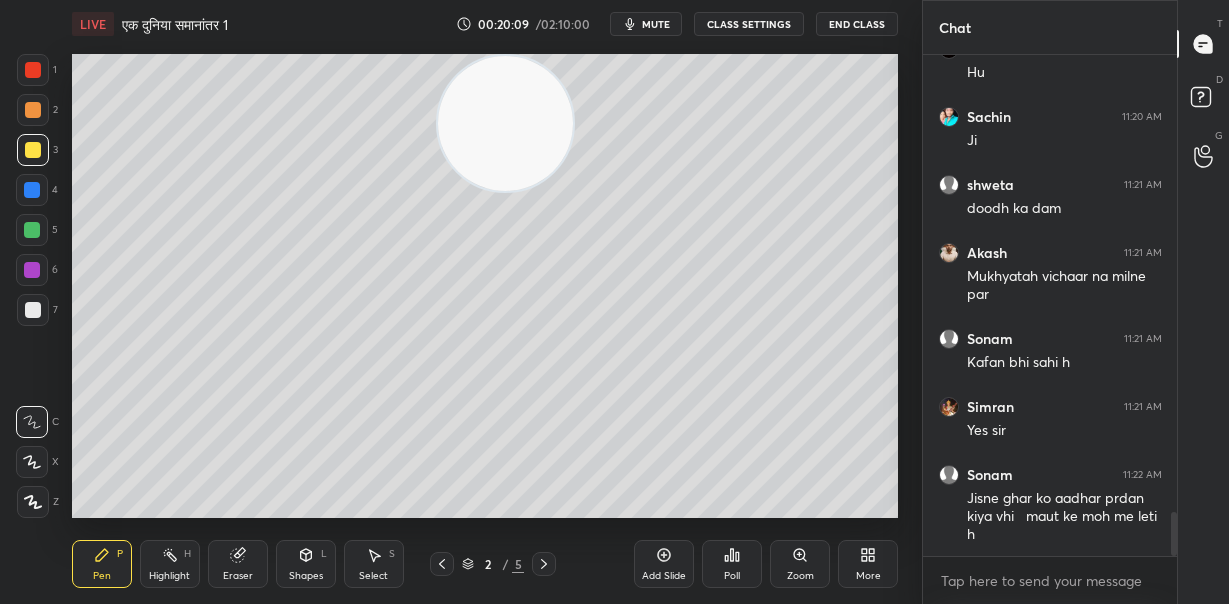 click 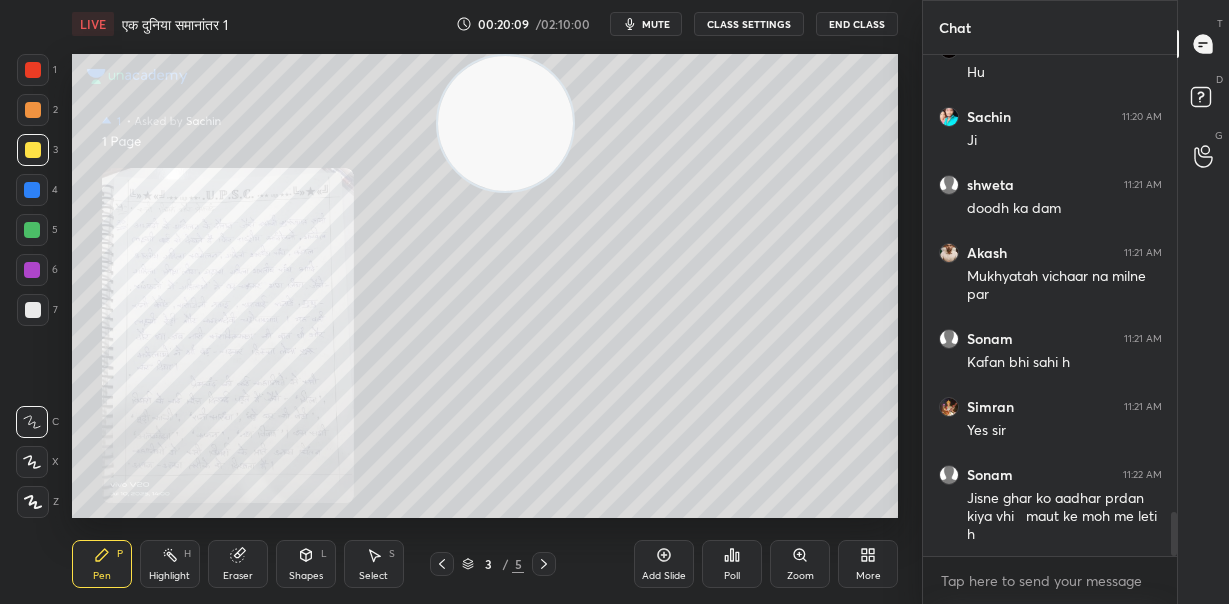 click 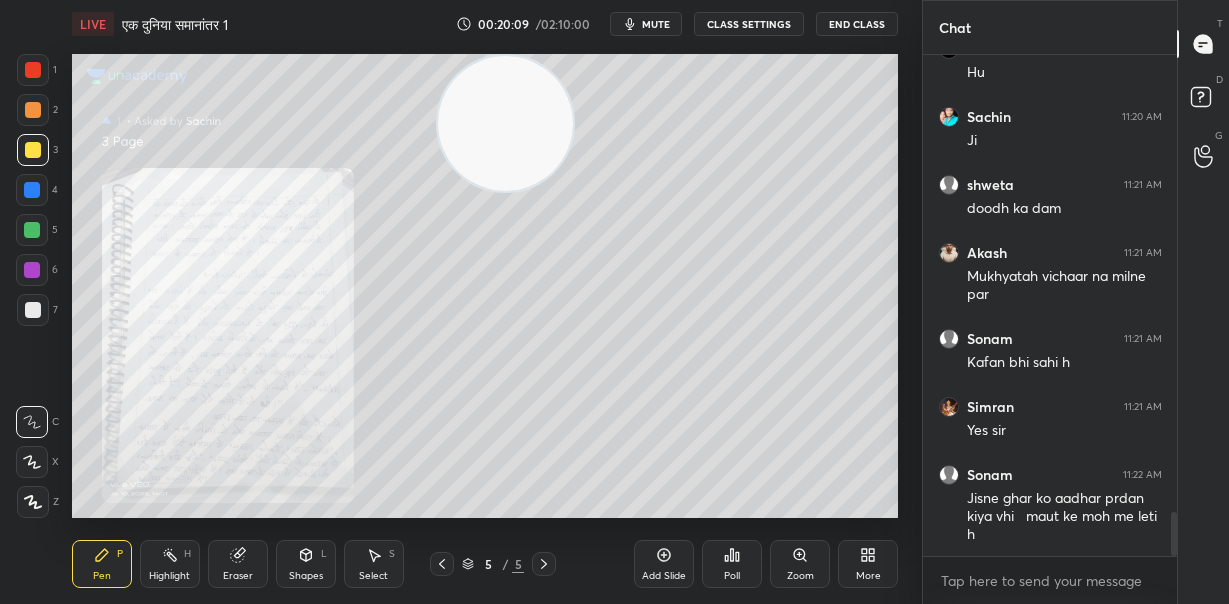 click 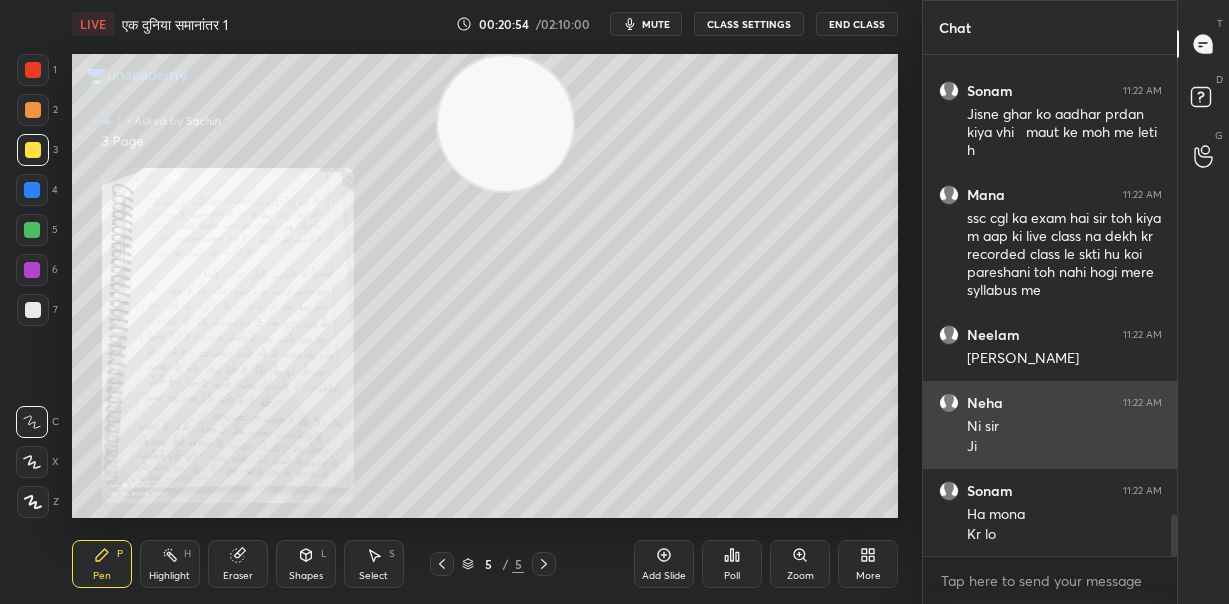 scroll, scrollTop: 5637, scrollLeft: 0, axis: vertical 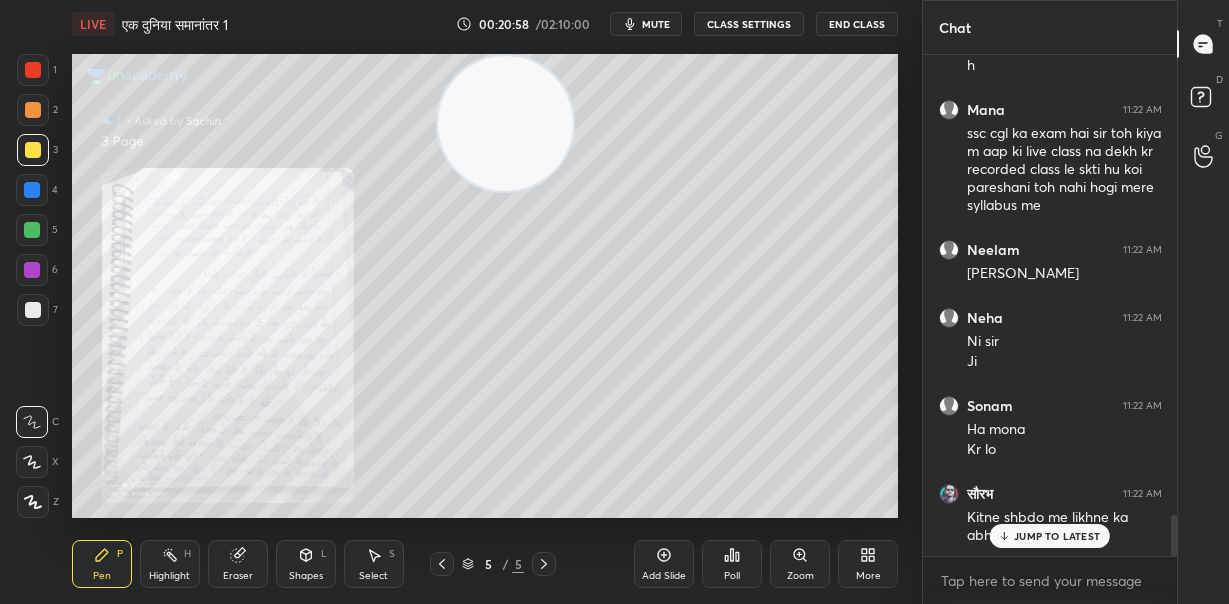 click on "JUMP TO LATEST" at bounding box center (1050, 536) 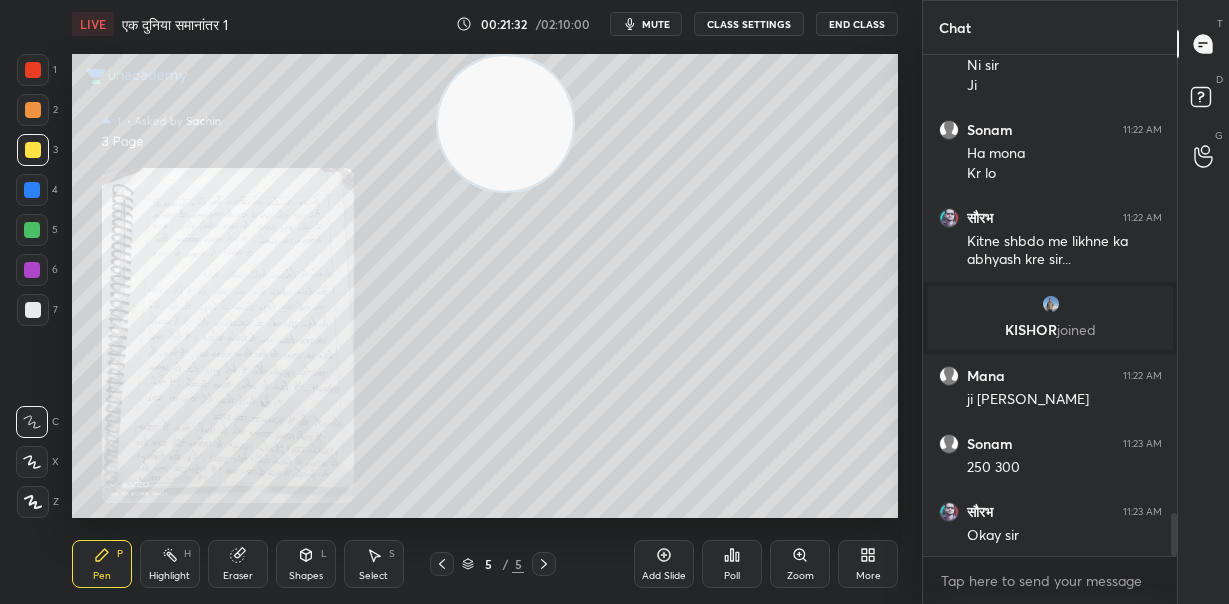 scroll, scrollTop: 5464, scrollLeft: 0, axis: vertical 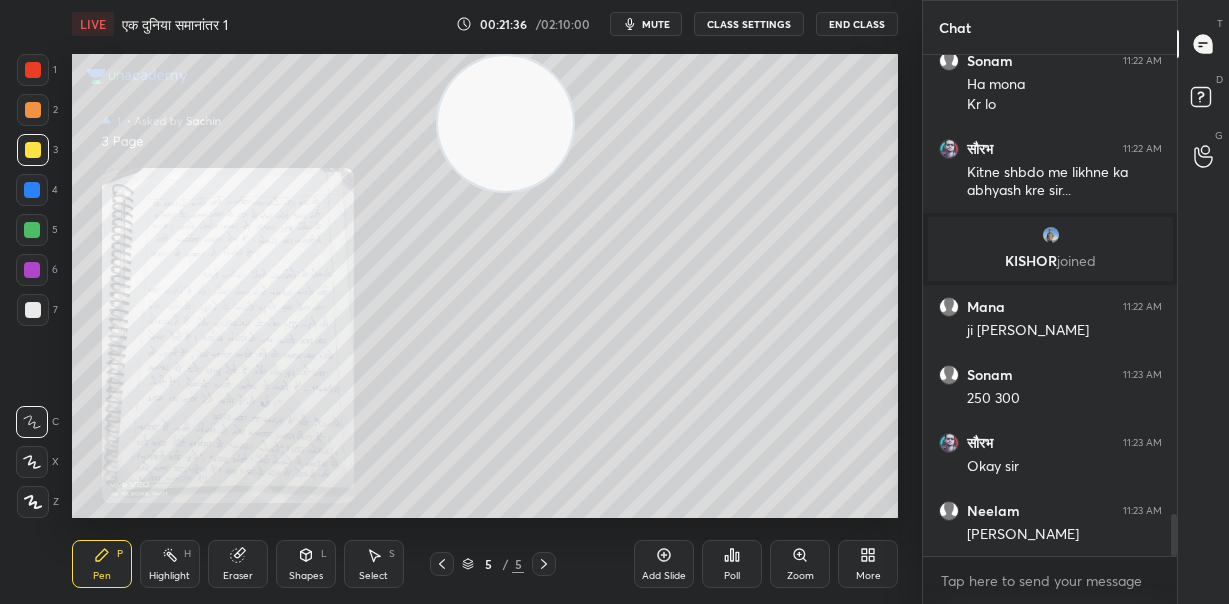 click 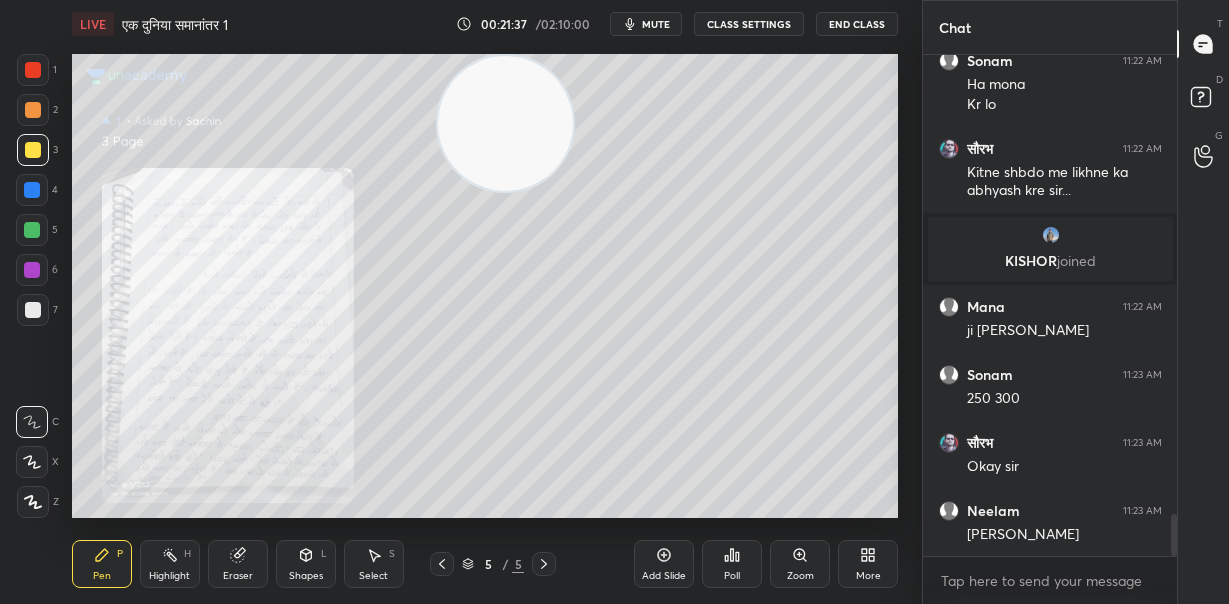 click 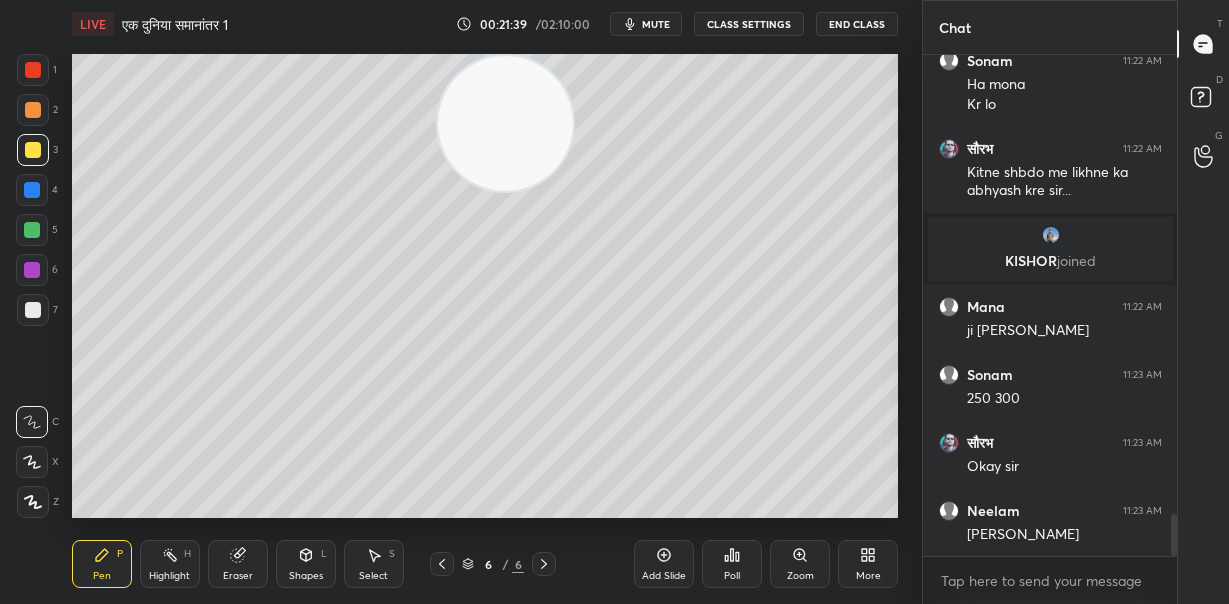 scroll, scrollTop: 5532, scrollLeft: 0, axis: vertical 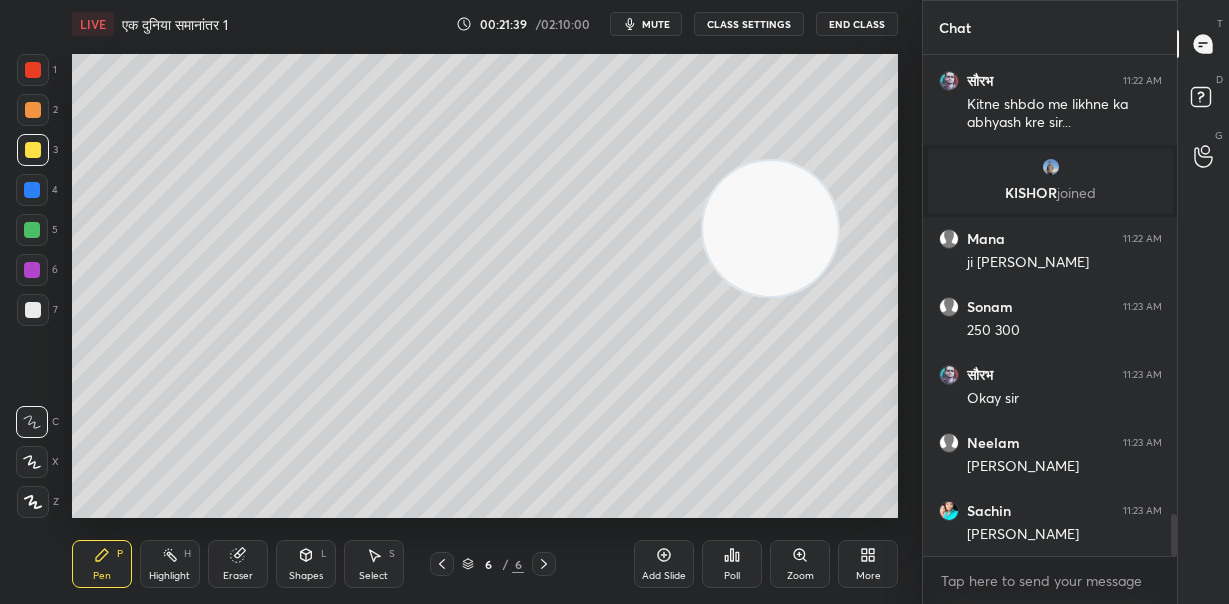 drag, startPoint x: 503, startPoint y: 141, endPoint x: 765, endPoint y: 238, distance: 279.37967 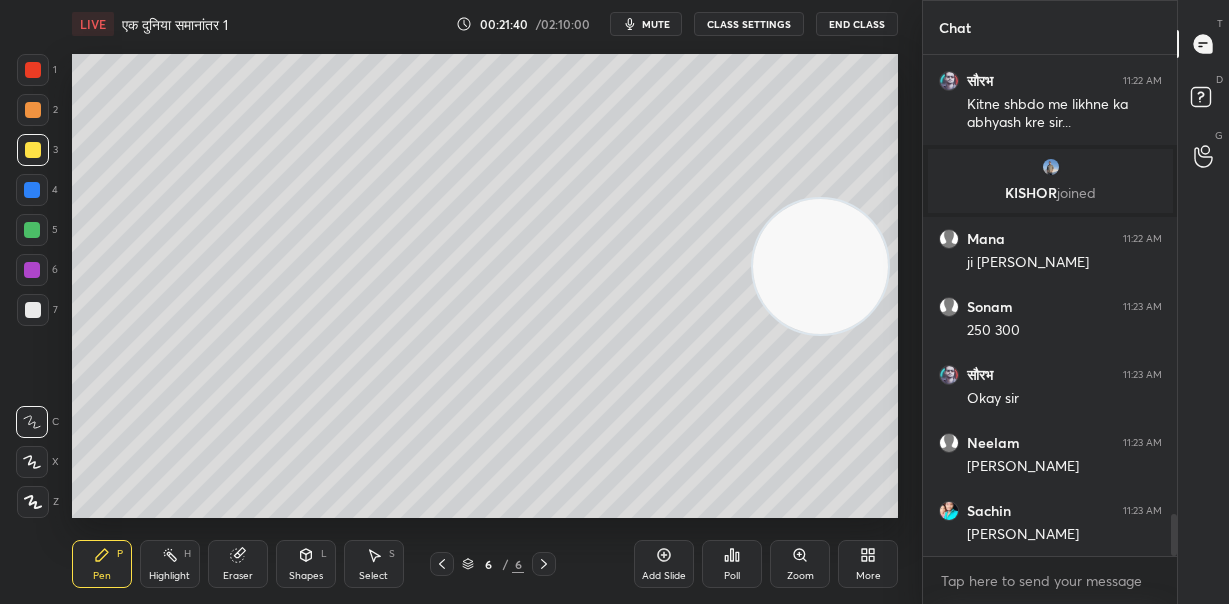 drag, startPoint x: 765, startPoint y: 241, endPoint x: 872, endPoint y: 382, distance: 177.00282 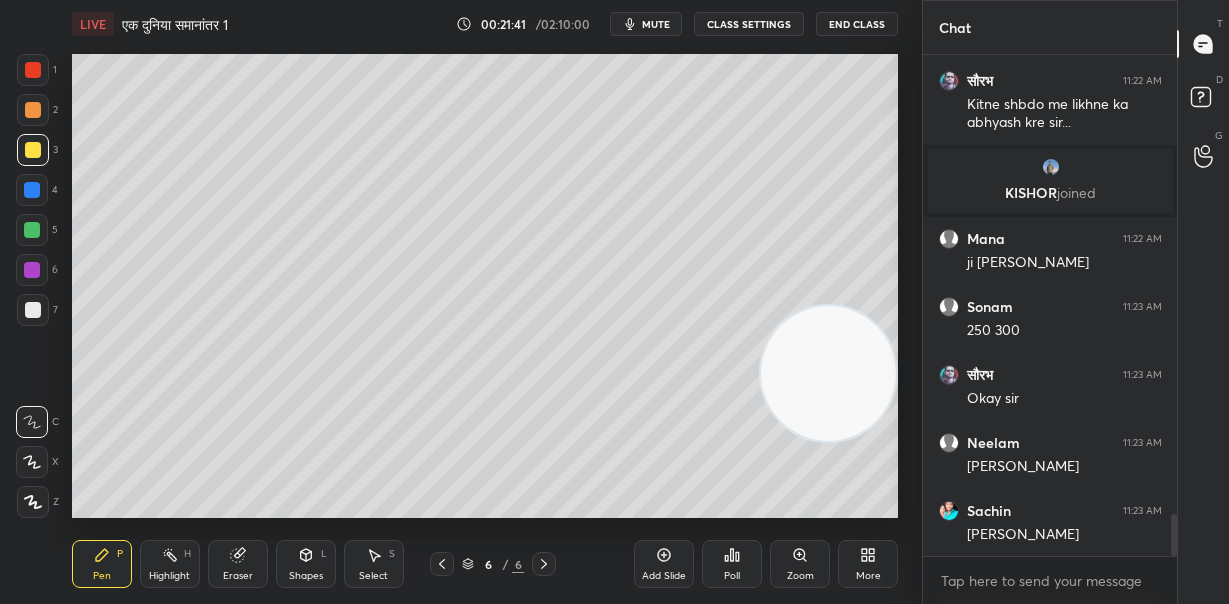 click at bounding box center [33, 70] 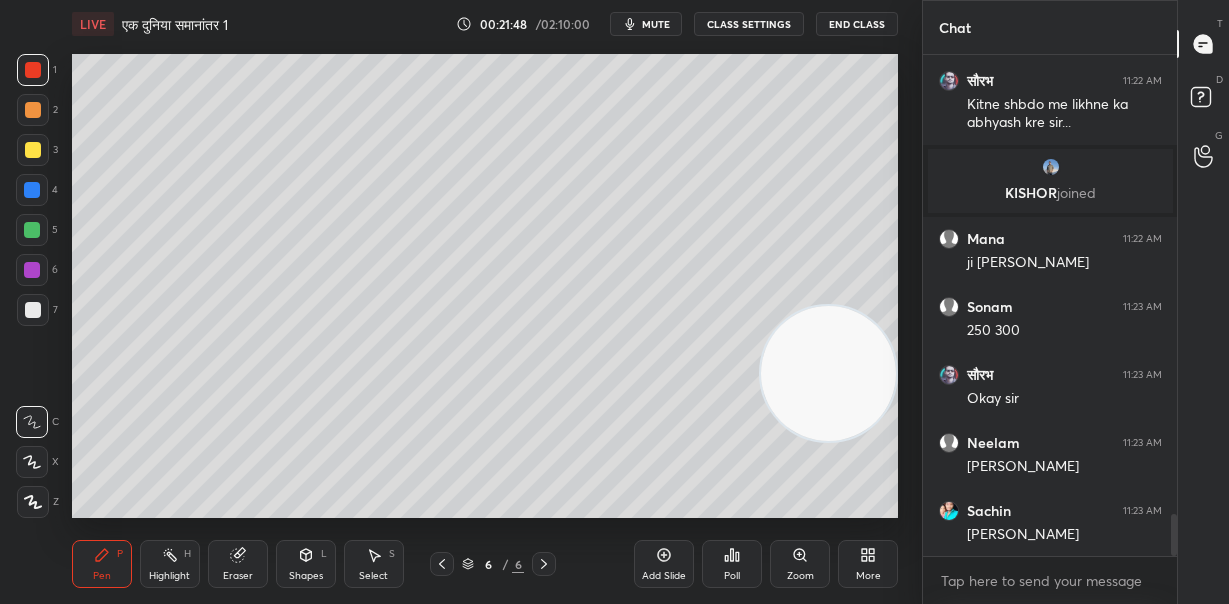 drag, startPoint x: 33, startPoint y: 448, endPoint x: 44, endPoint y: 405, distance: 44.38468 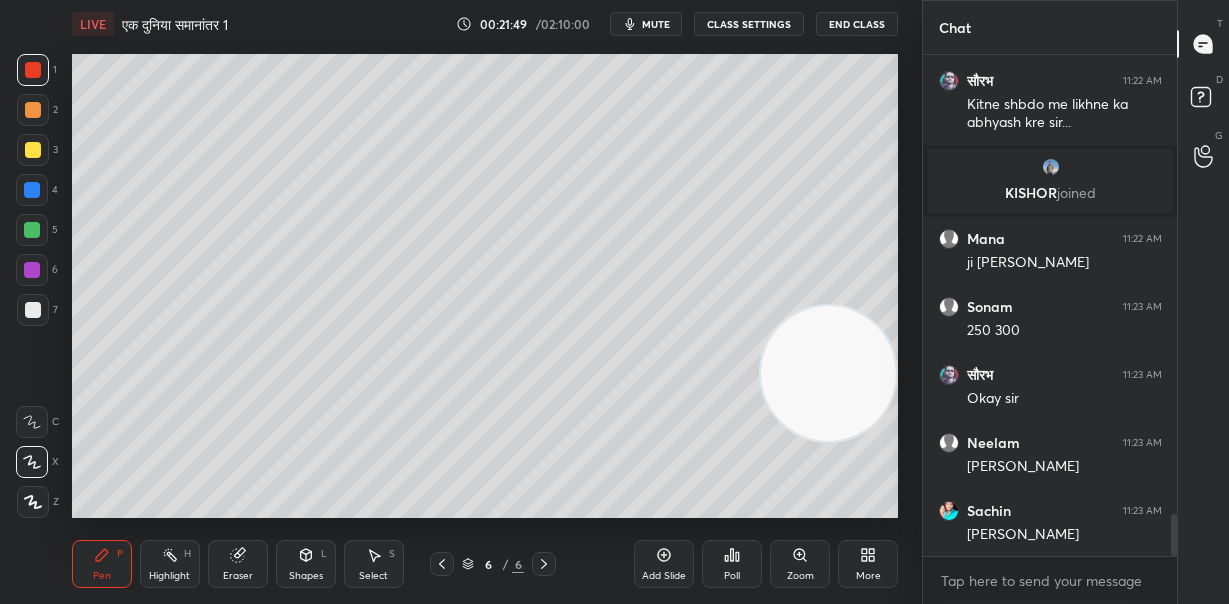scroll, scrollTop: 5600, scrollLeft: 0, axis: vertical 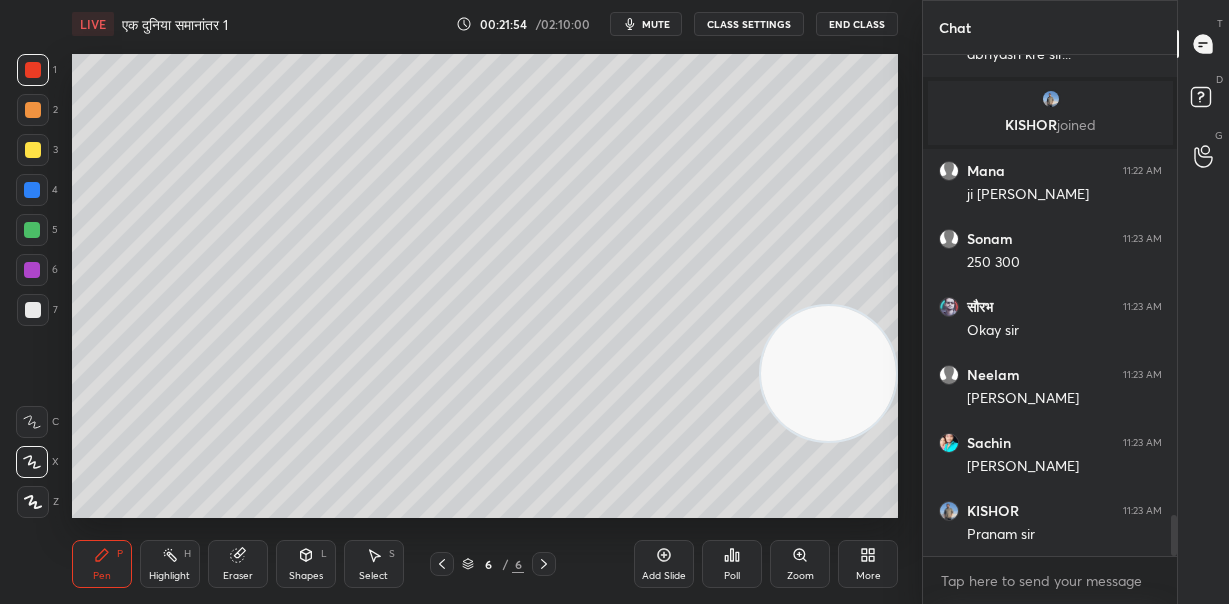 drag, startPoint x: 251, startPoint y: 566, endPoint x: 264, endPoint y: 533, distance: 35.468296 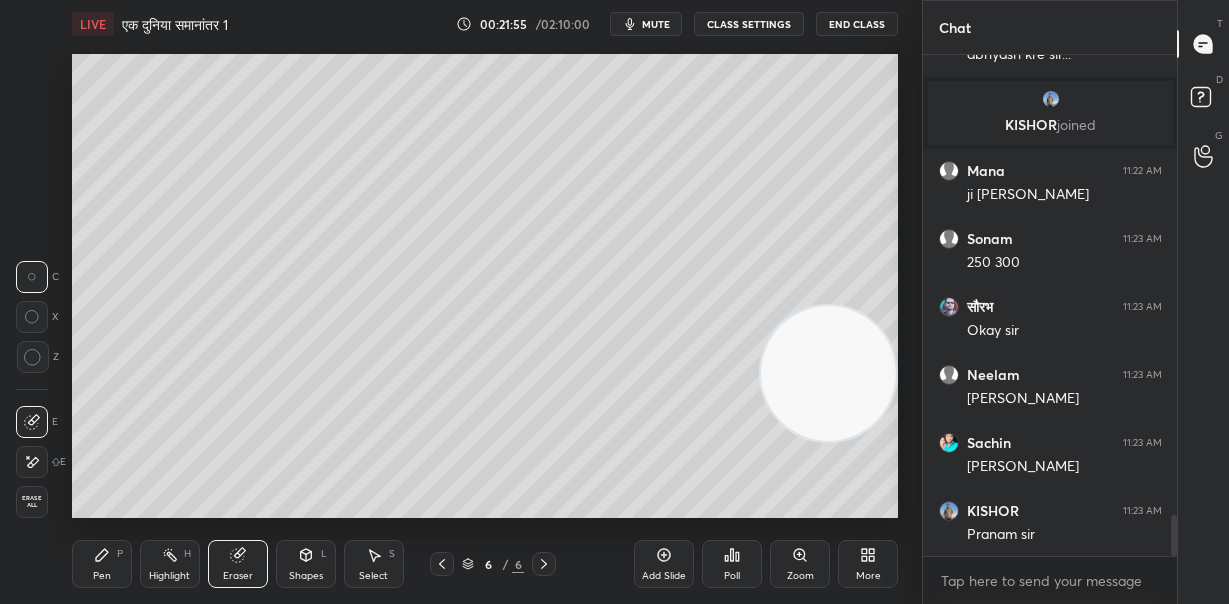 click on "Setting up your live class Poll for   secs No correct answer Start poll" at bounding box center [485, 286] 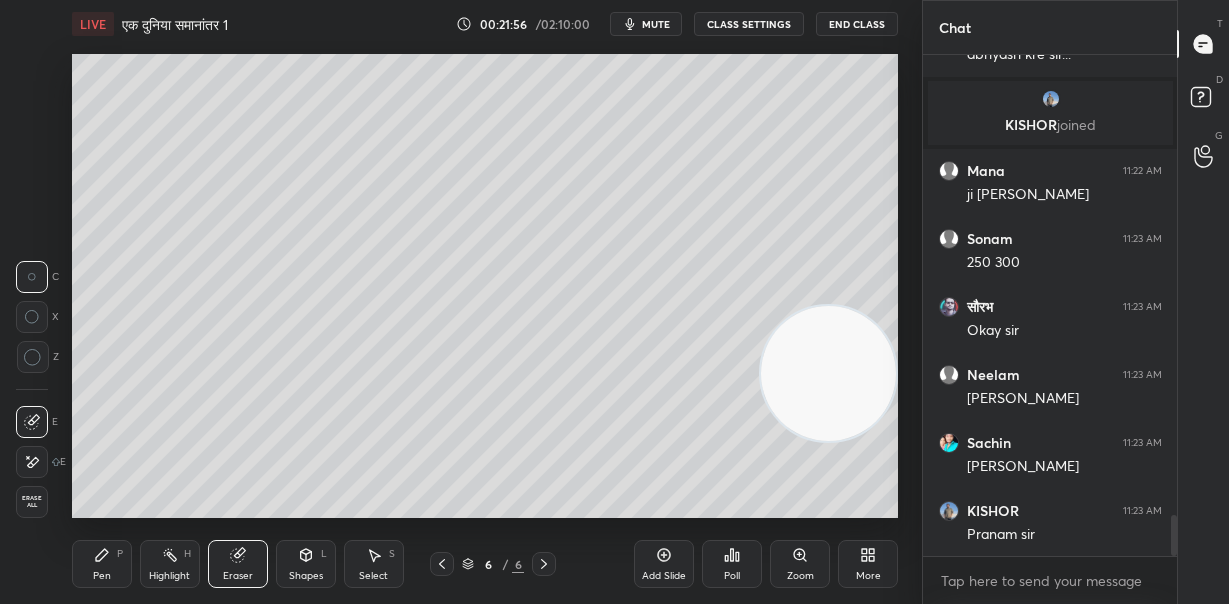 click on "Erase all" at bounding box center [34, 498] 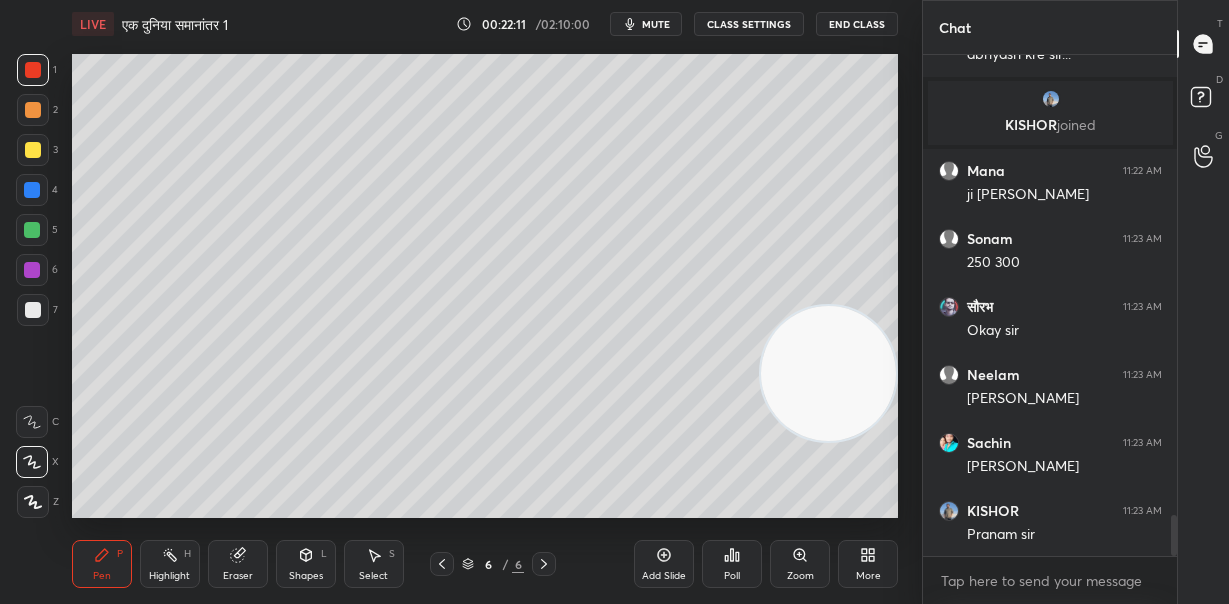 drag, startPoint x: 40, startPoint y: 144, endPoint x: 67, endPoint y: 159, distance: 30.88689 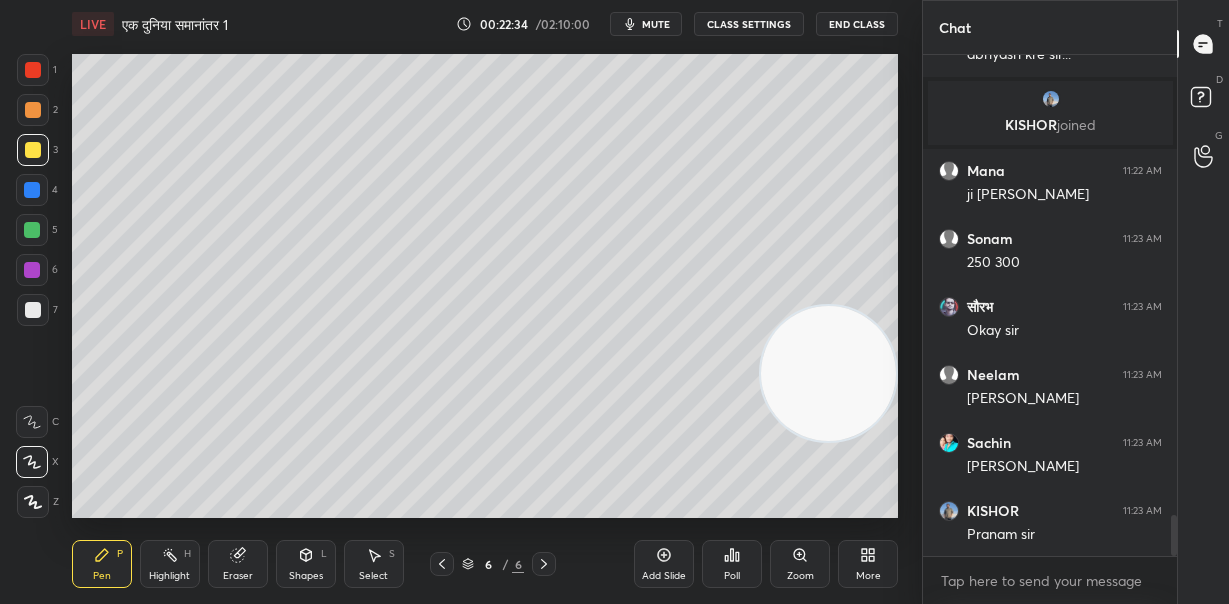 scroll, scrollTop: 5672, scrollLeft: 0, axis: vertical 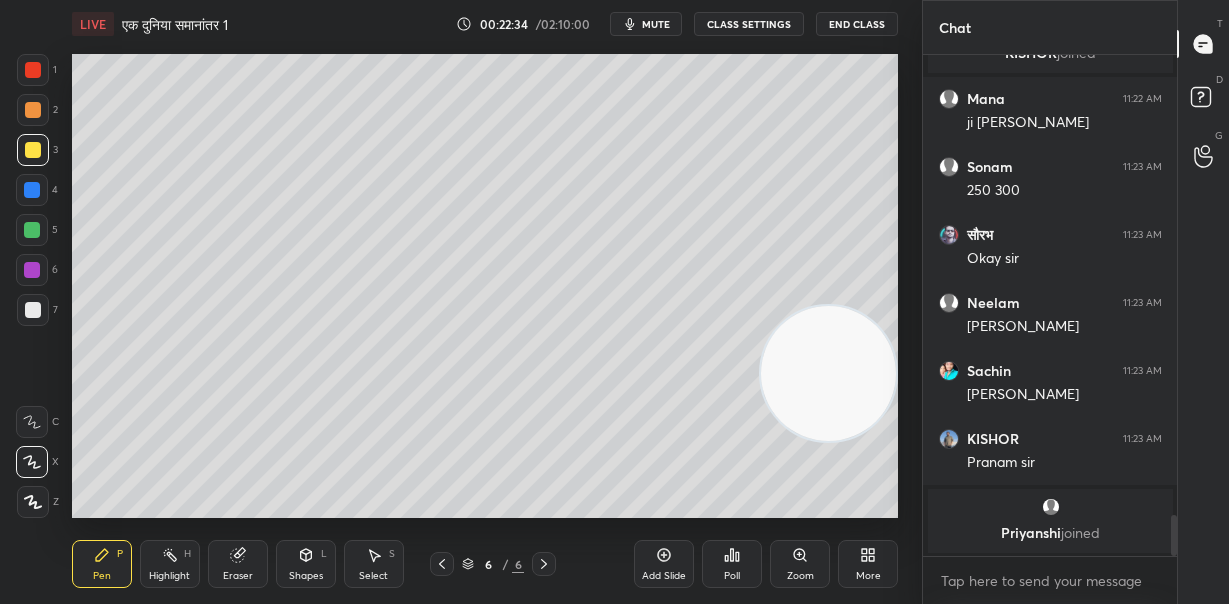 click at bounding box center [33, 110] 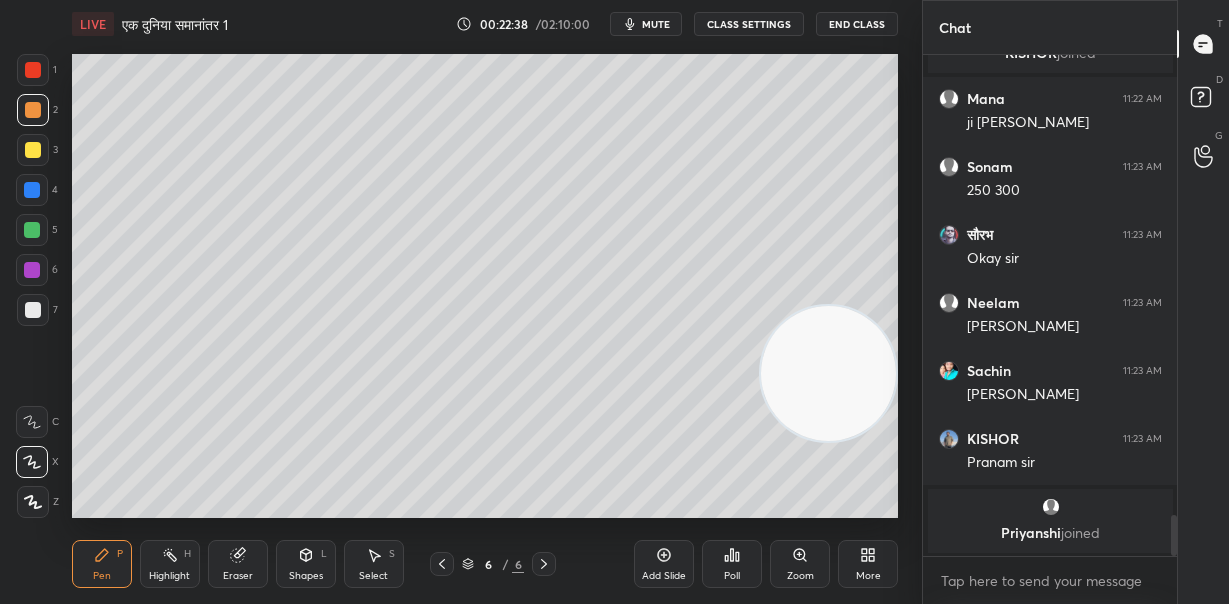 click at bounding box center [33, 310] 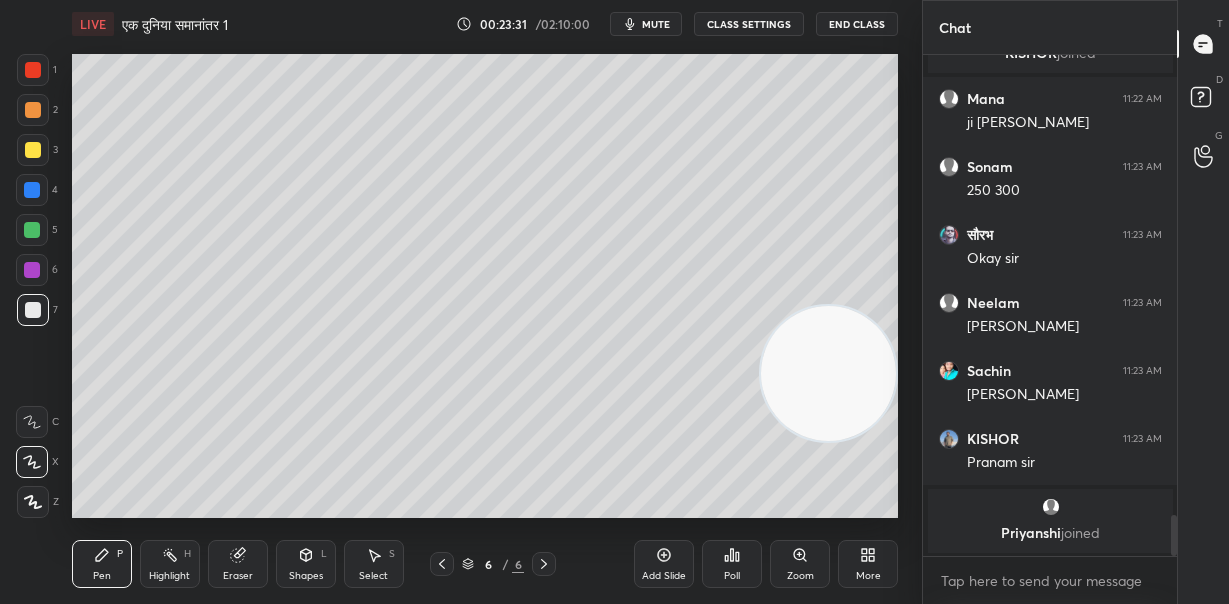 scroll, scrollTop: 5685, scrollLeft: 0, axis: vertical 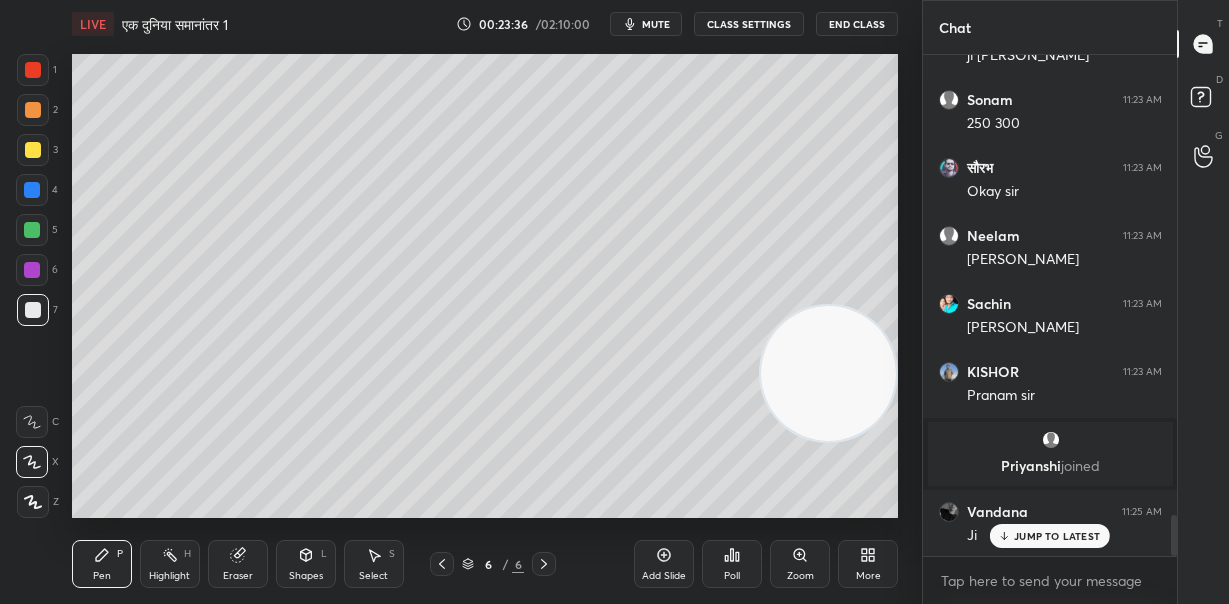 click on "JUMP TO LATEST" at bounding box center (1050, 536) 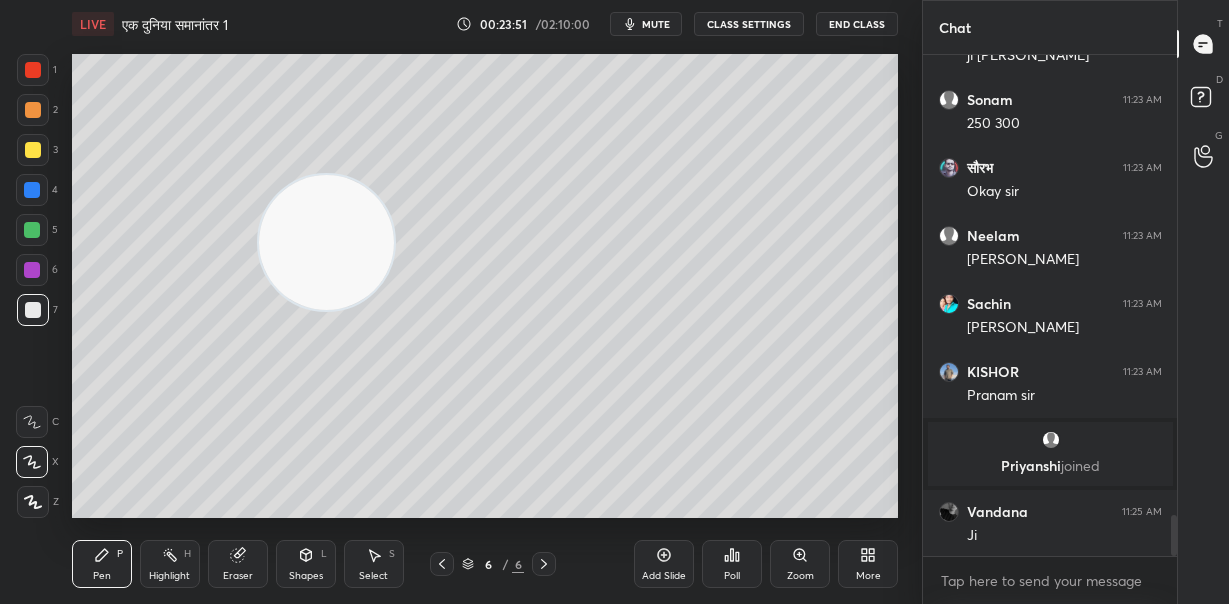 drag, startPoint x: 725, startPoint y: 352, endPoint x: 321, endPoint y: 254, distance: 415.71625 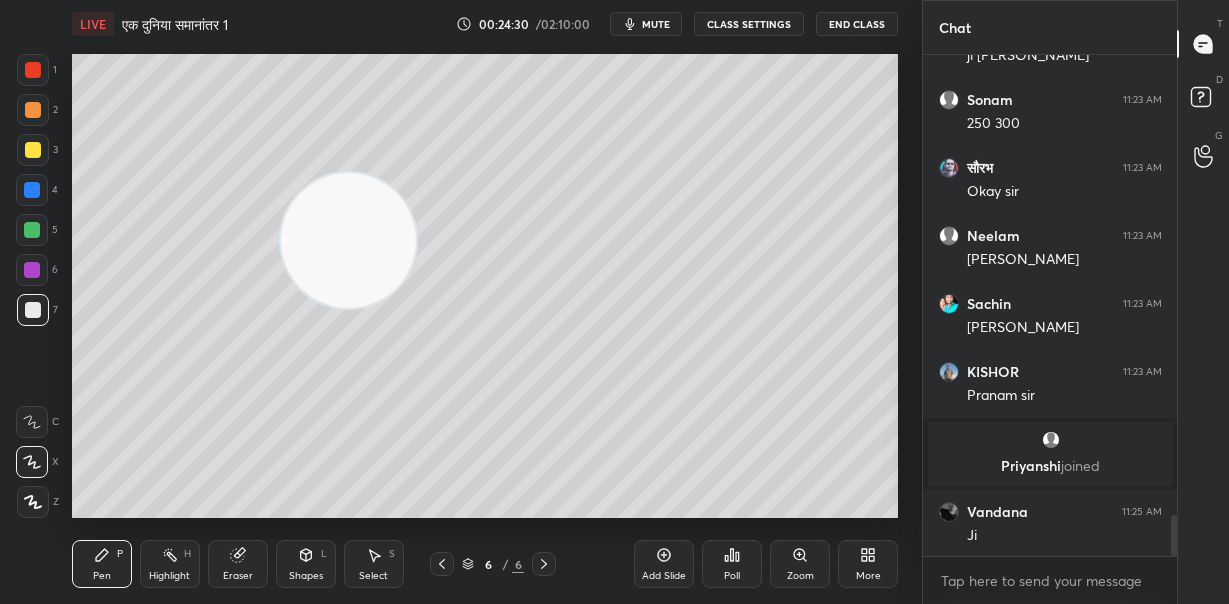 drag, startPoint x: 330, startPoint y: 266, endPoint x: 880, endPoint y: 244, distance: 550.4398 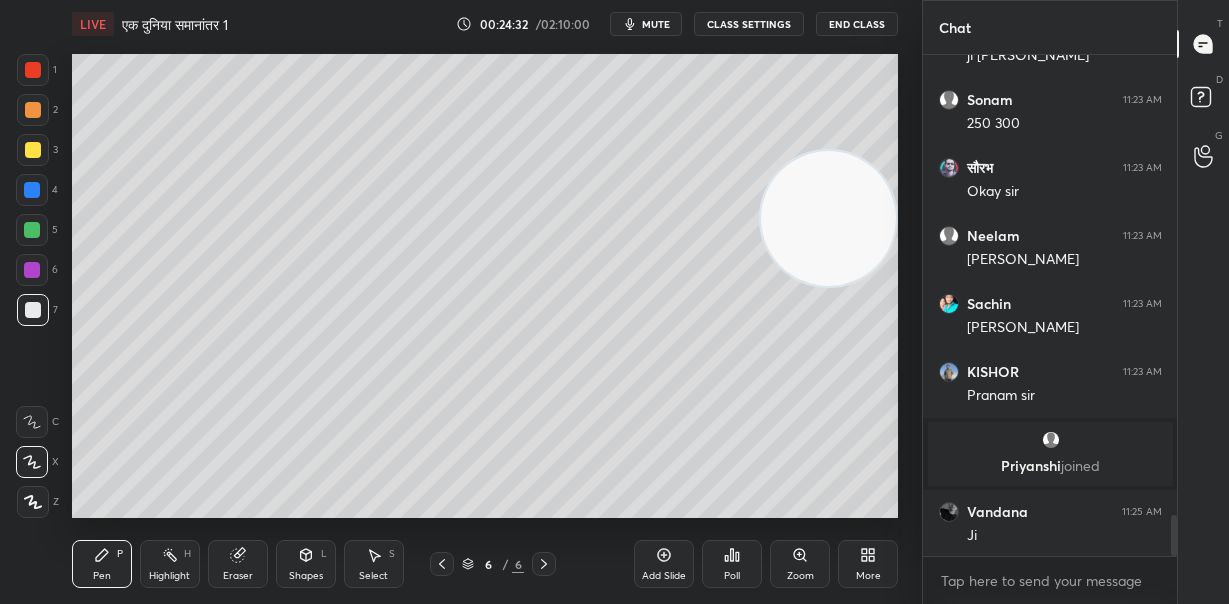 drag, startPoint x: 670, startPoint y: 549, endPoint x: 632, endPoint y: 538, distance: 39.56008 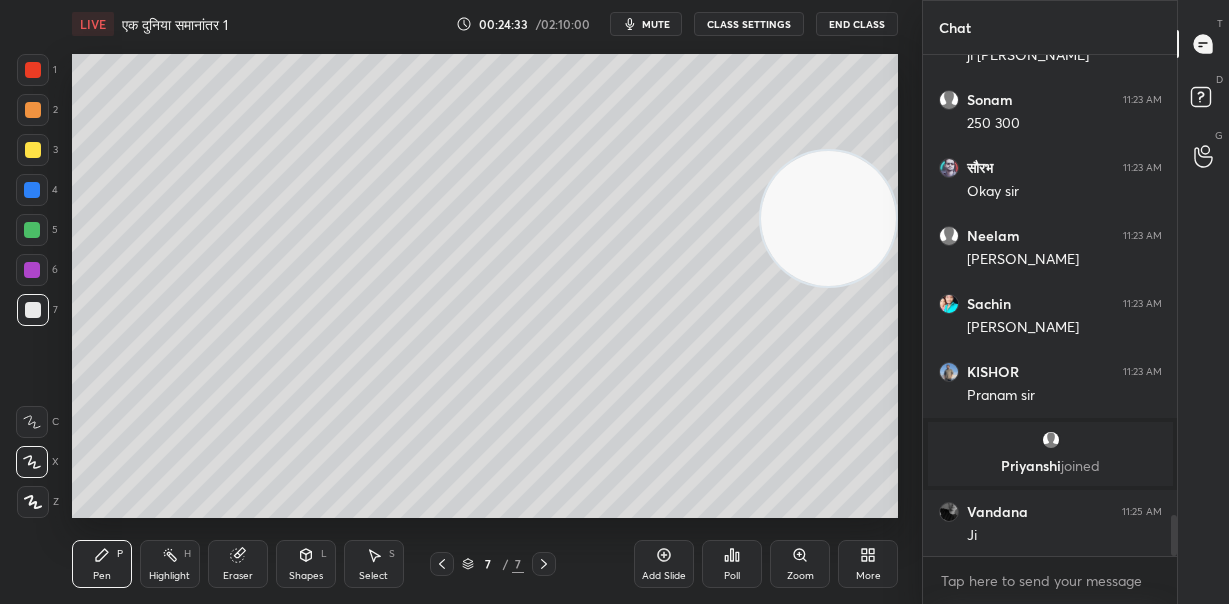 click at bounding box center [33, 150] 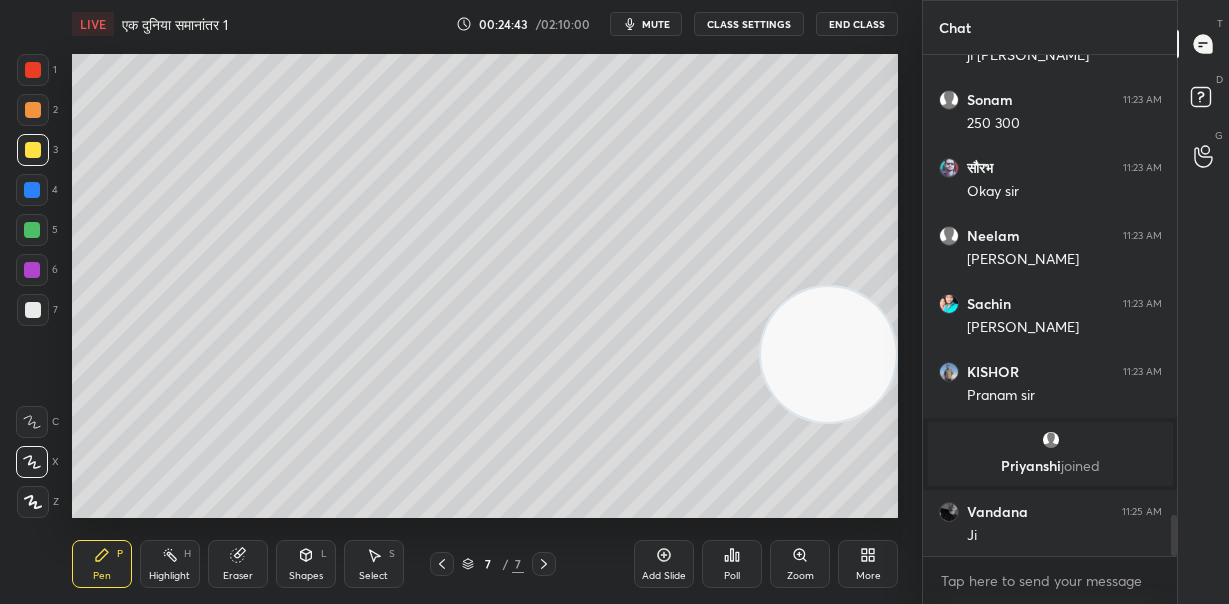 drag, startPoint x: 833, startPoint y: 250, endPoint x: 872, endPoint y: 536, distance: 288.64685 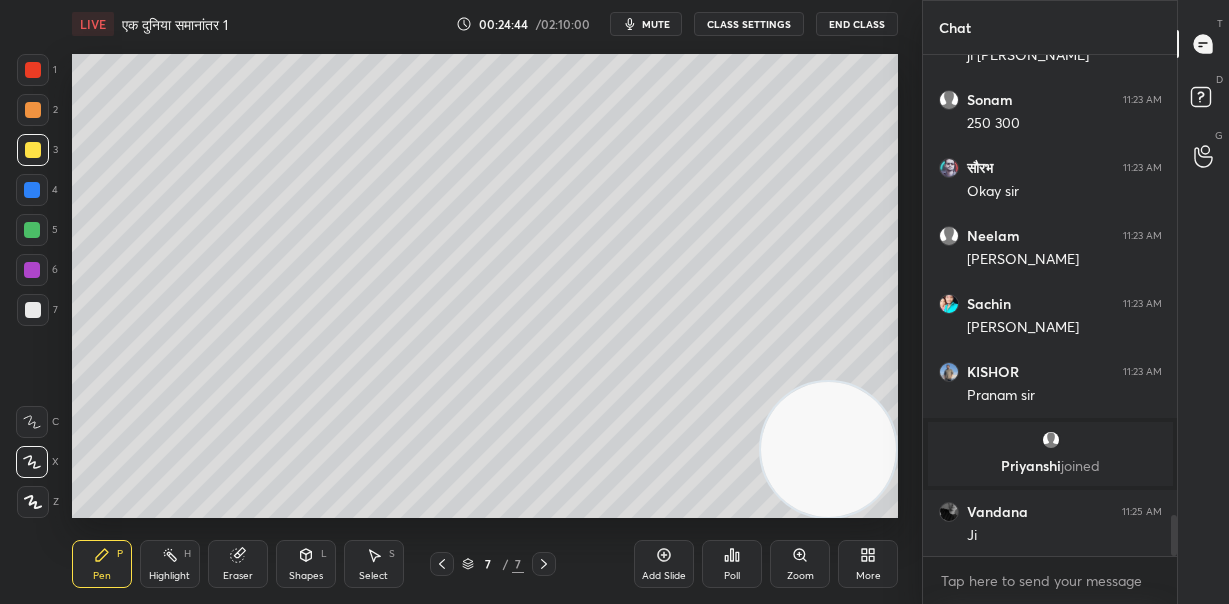 click on "Shapes L" at bounding box center (306, 564) 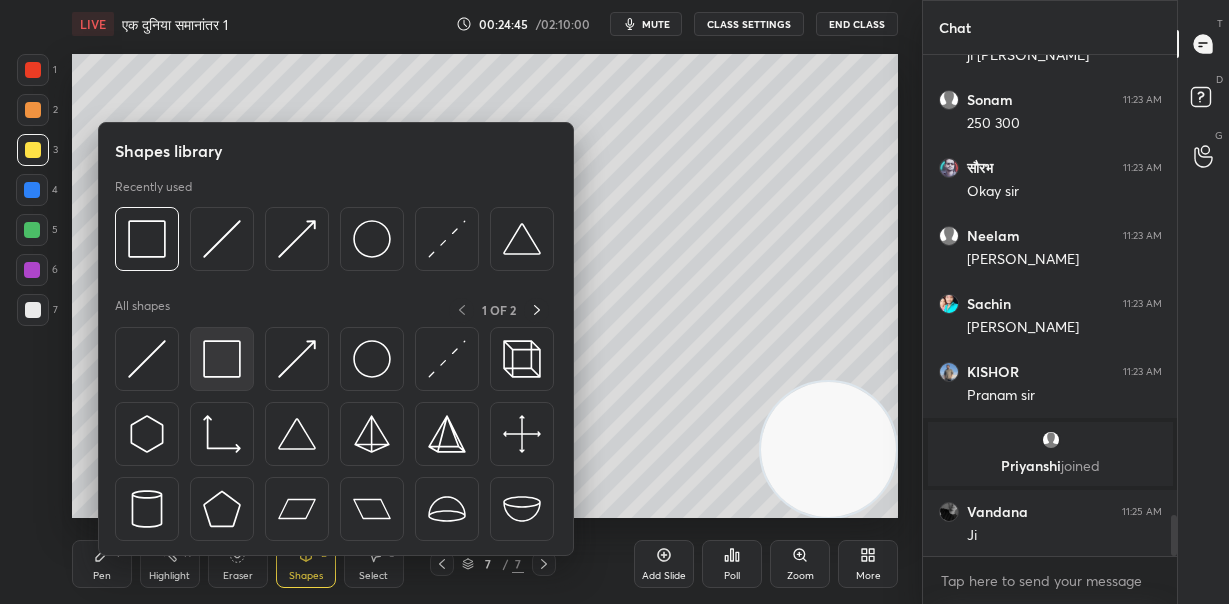 click at bounding box center [222, 359] 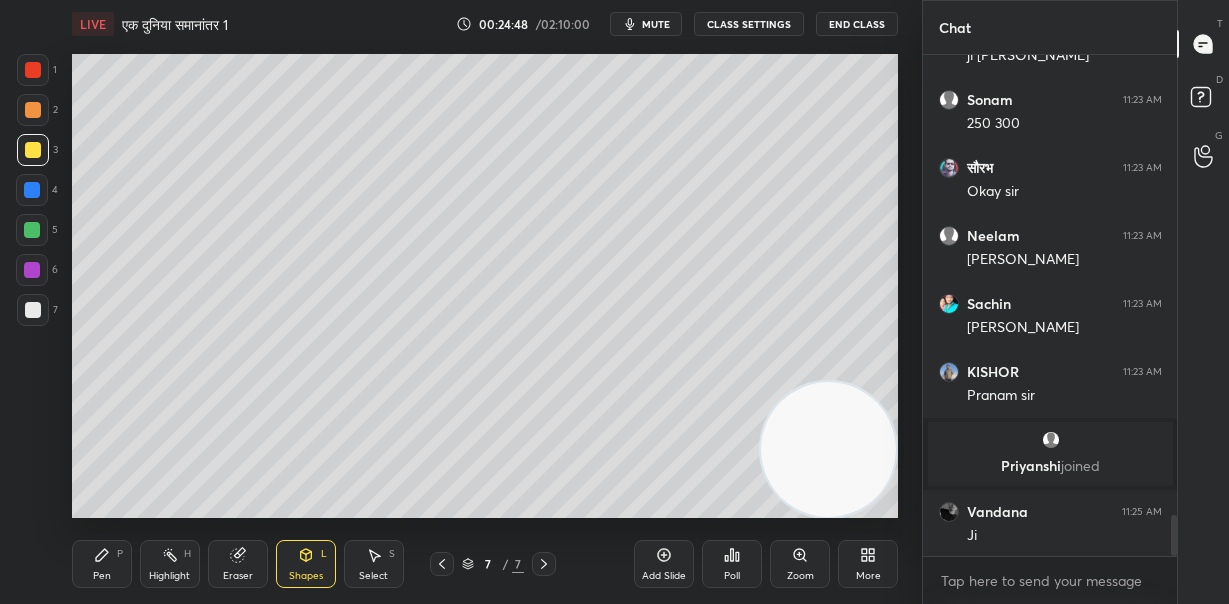 click at bounding box center (33, 310) 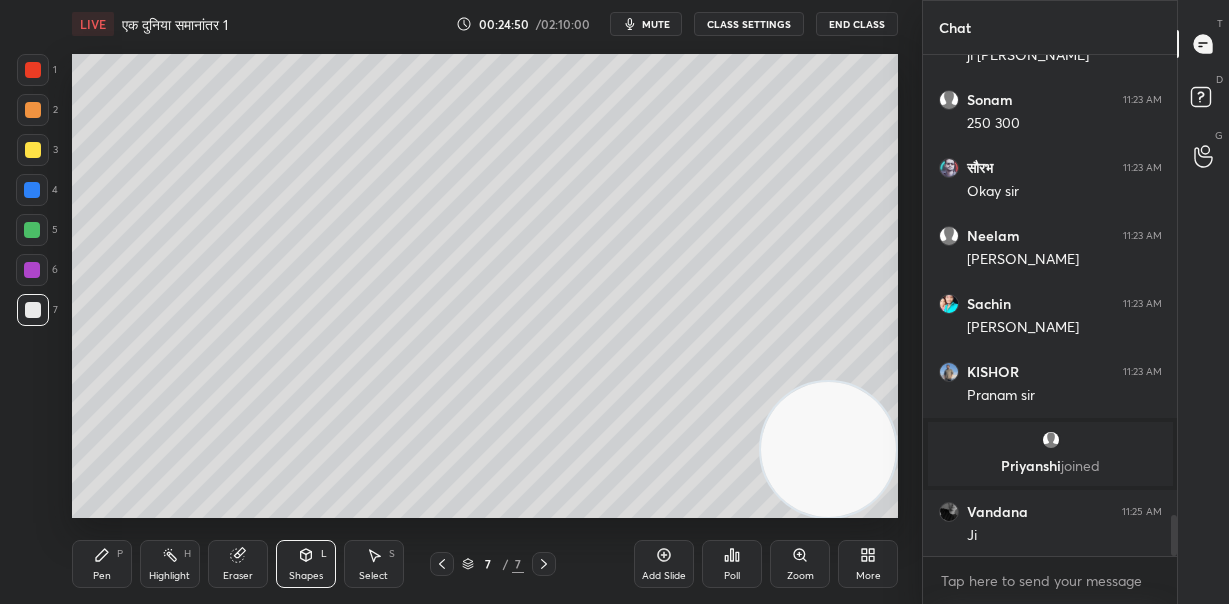 click on "Pen P" at bounding box center [102, 564] 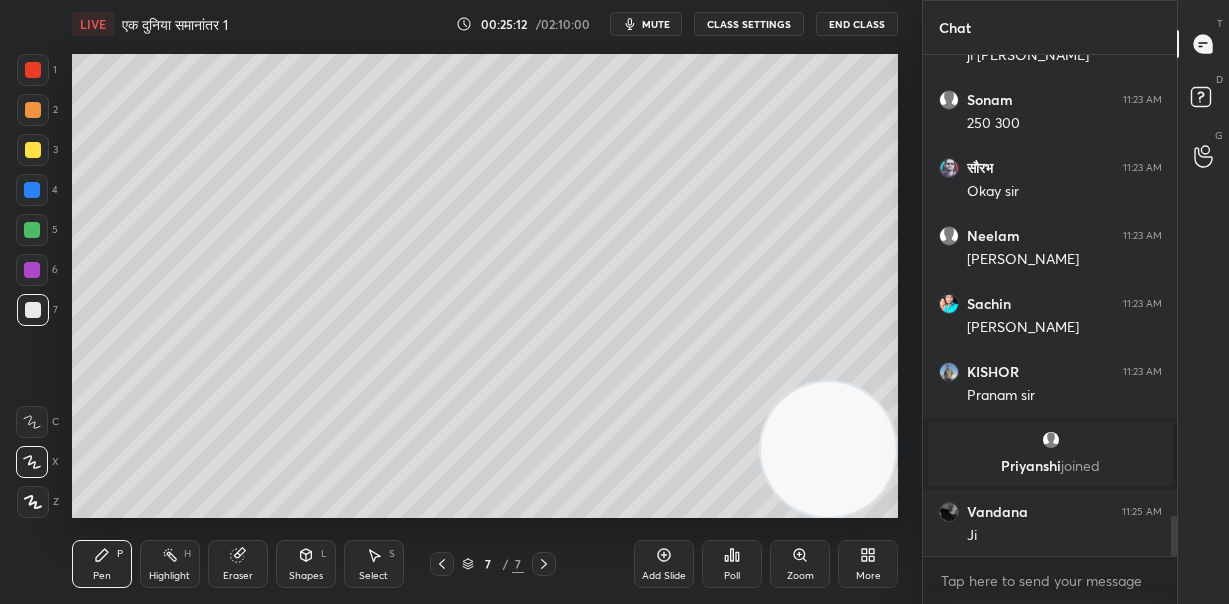 scroll, scrollTop: 5754, scrollLeft: 0, axis: vertical 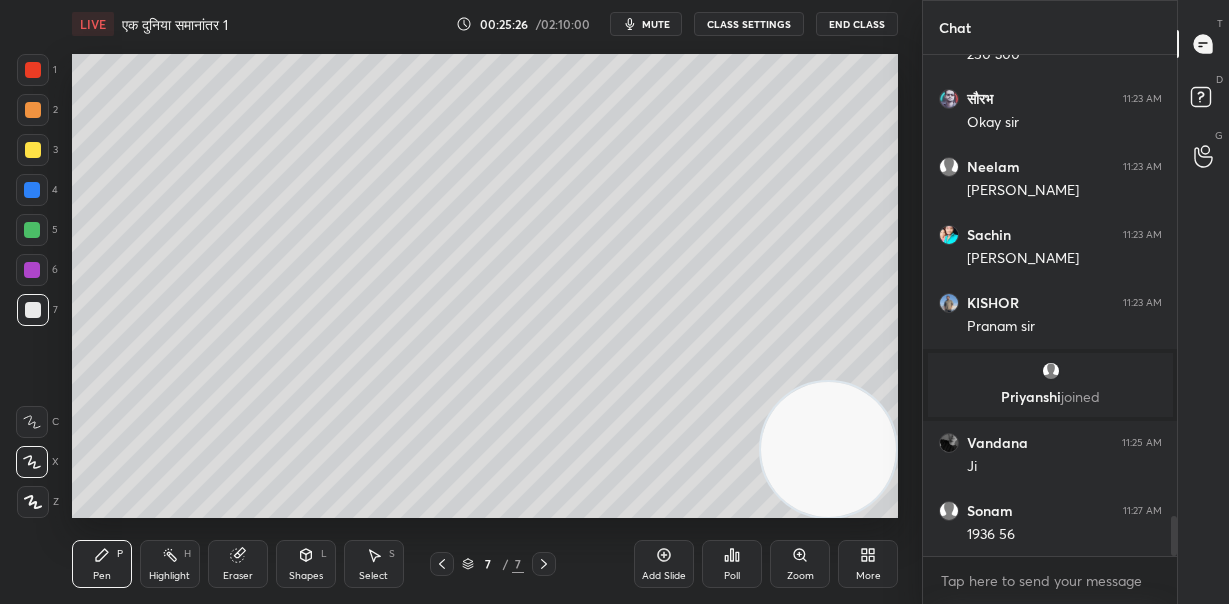 click on "Eraser" at bounding box center [238, 564] 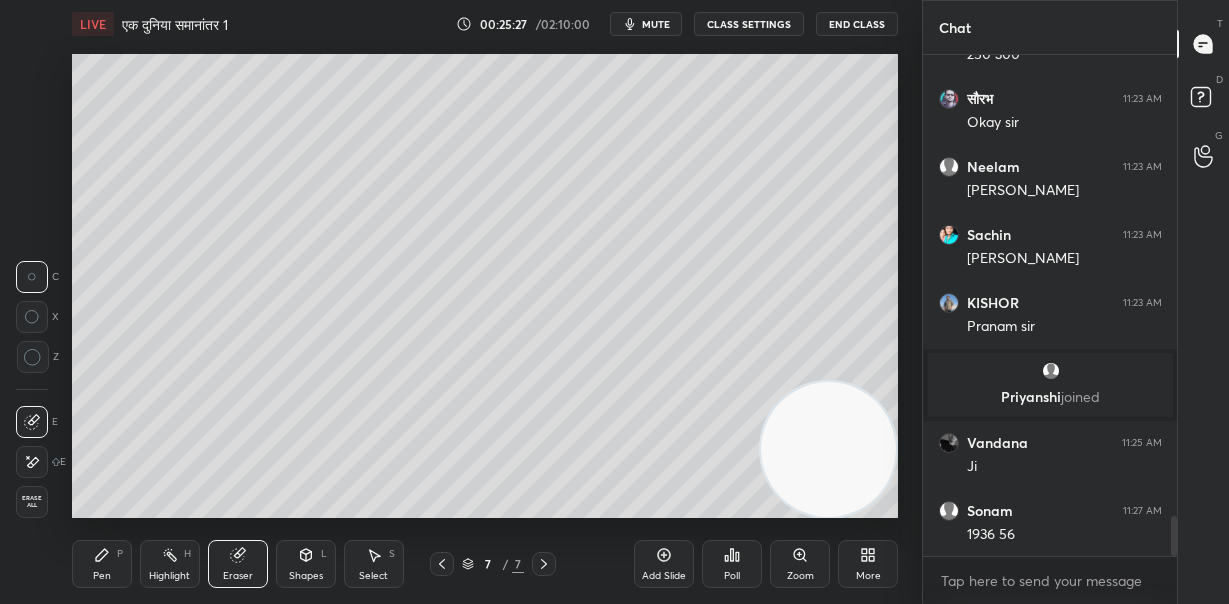 click 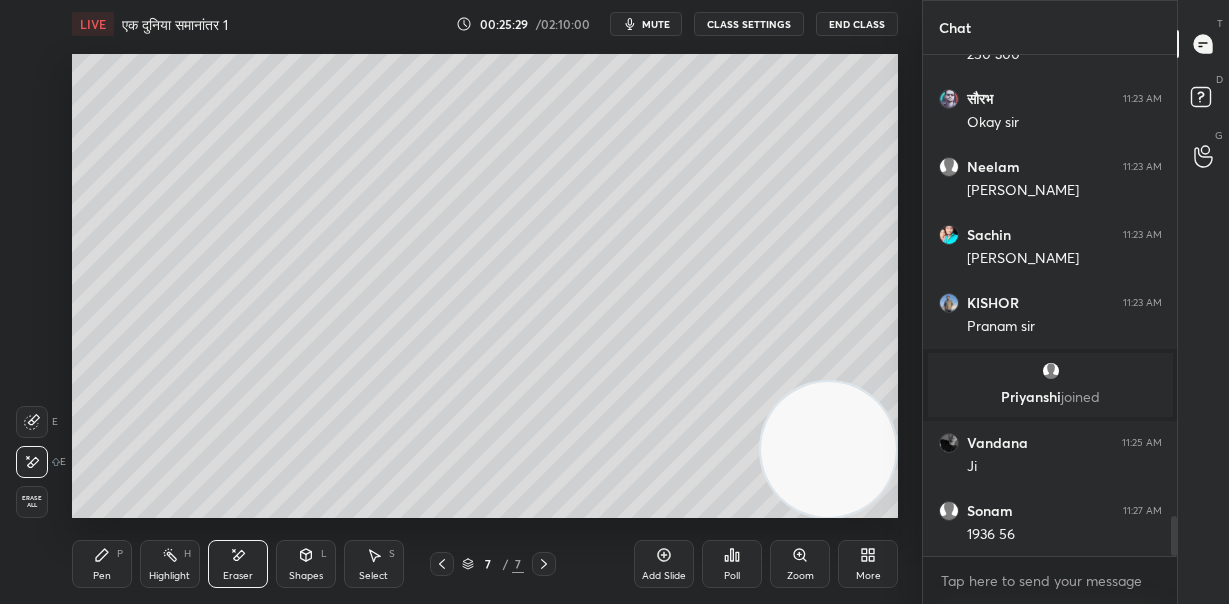 click on "Pen" at bounding box center [102, 576] 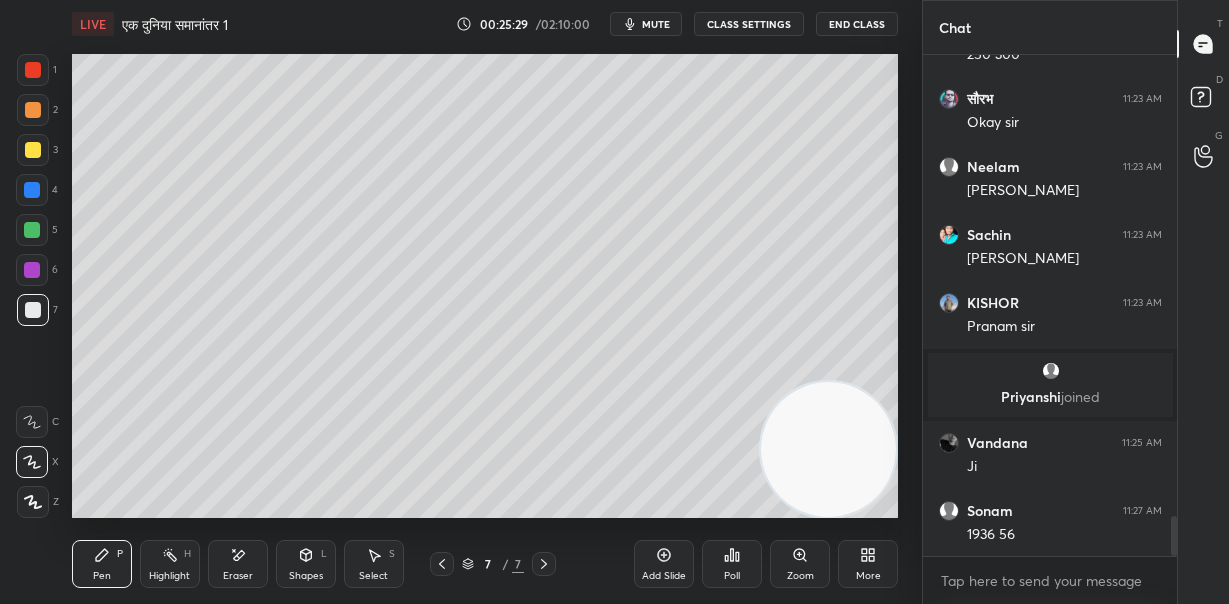 click on "Shapes" at bounding box center [306, 576] 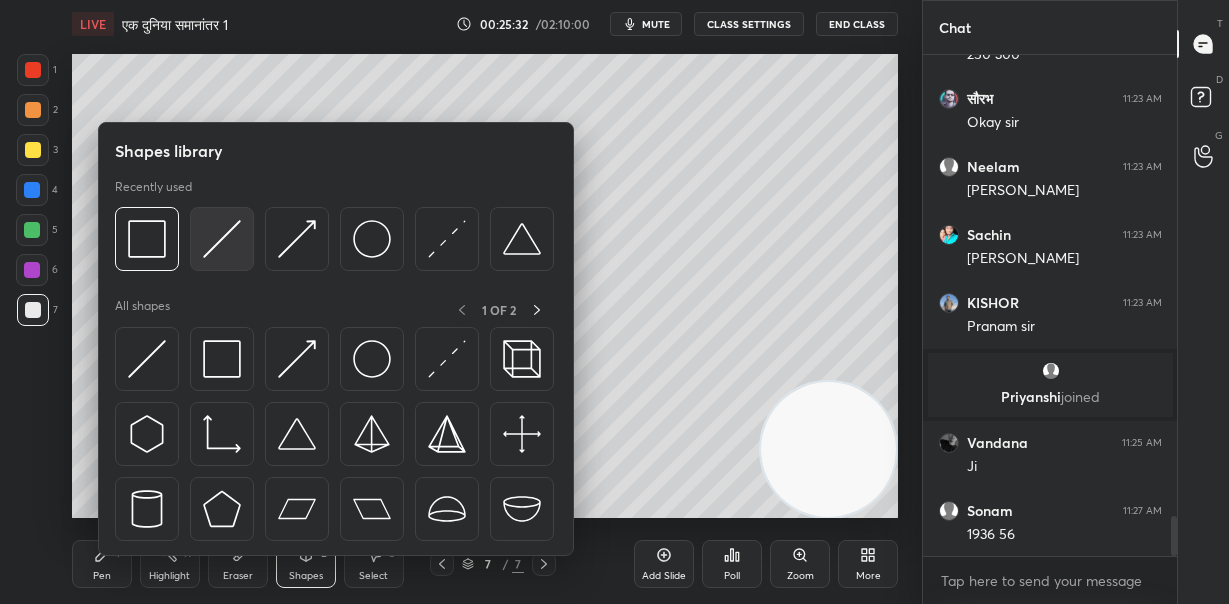 click at bounding box center [222, 239] 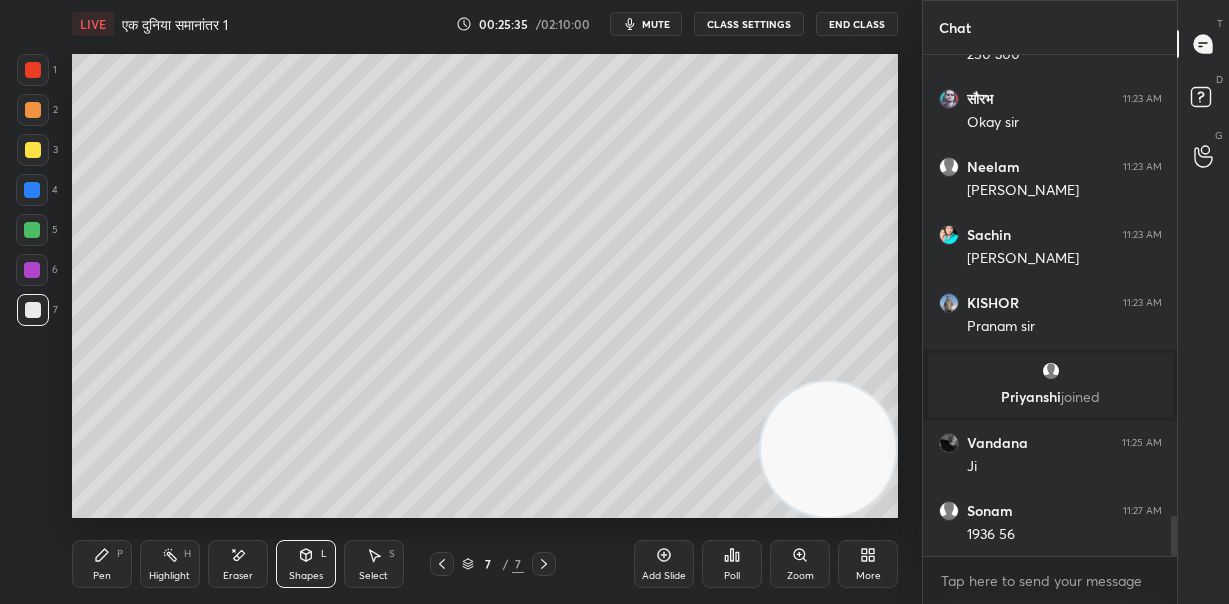 click on "Pen P" at bounding box center [102, 564] 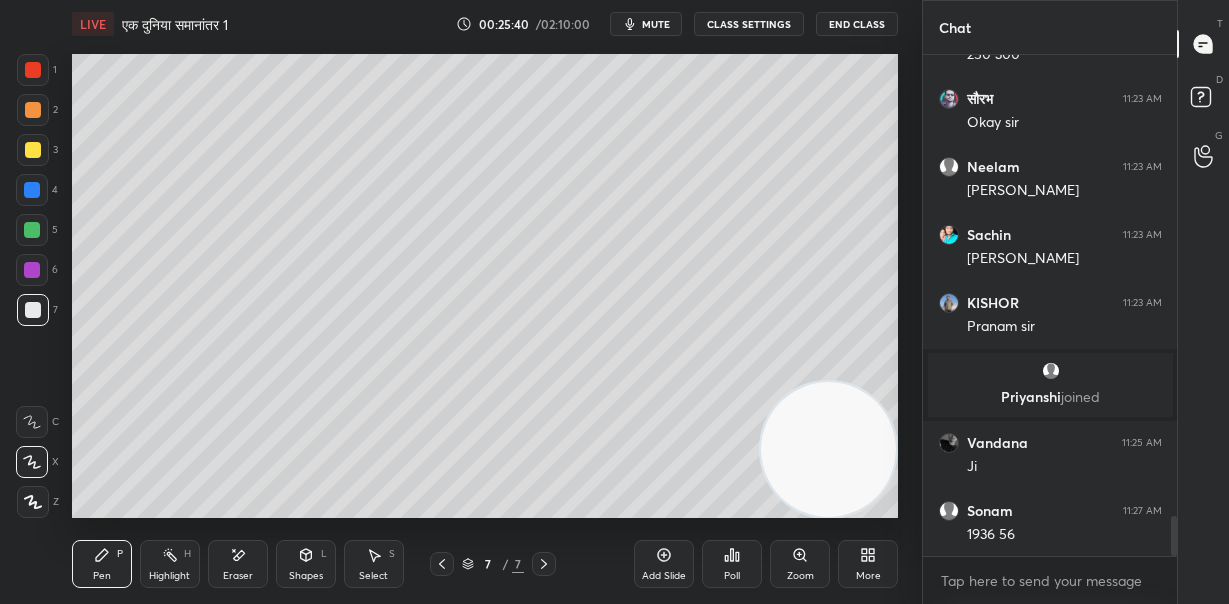 drag, startPoint x: 32, startPoint y: 103, endPoint x: 50, endPoint y: 130, distance: 32.449963 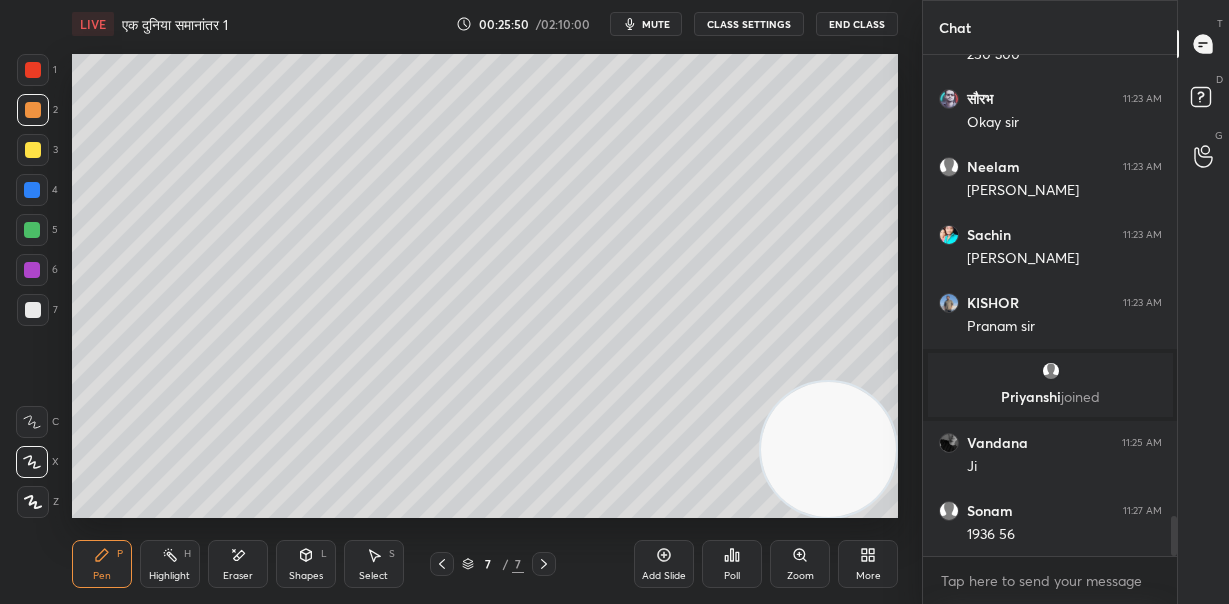 click at bounding box center [32, 190] 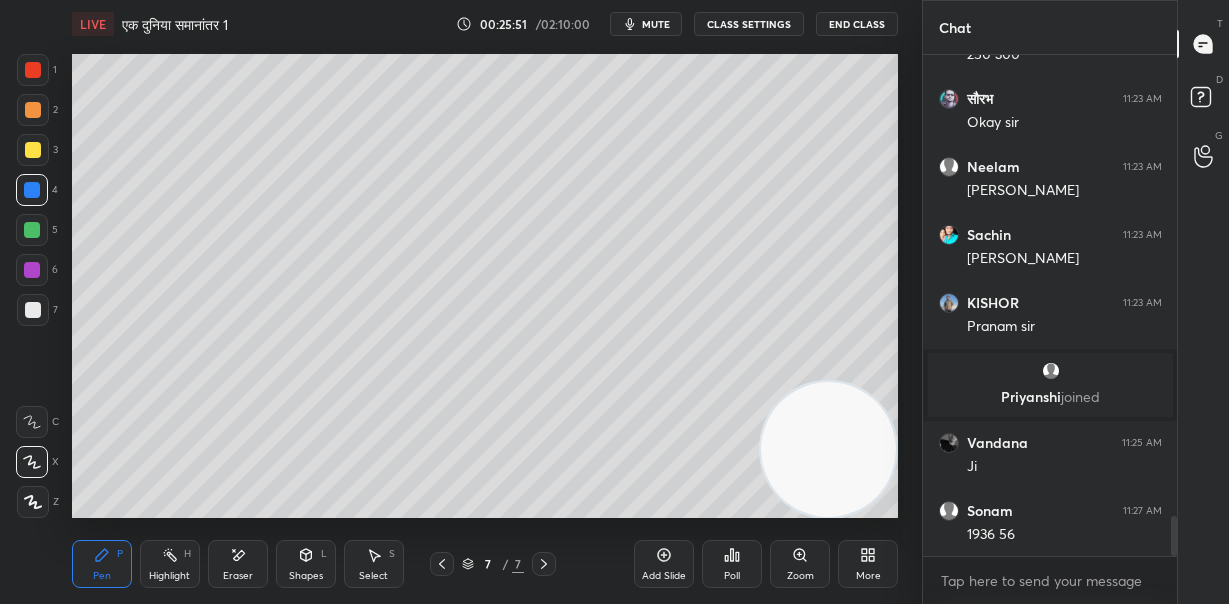click at bounding box center [32, 230] 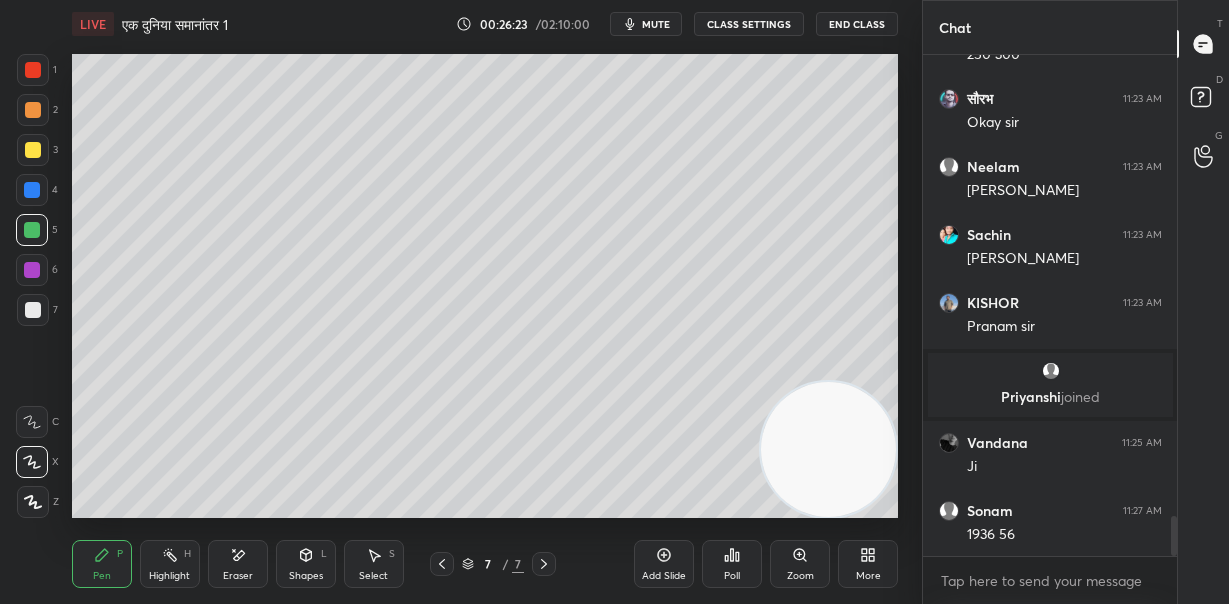 scroll, scrollTop: 5822, scrollLeft: 0, axis: vertical 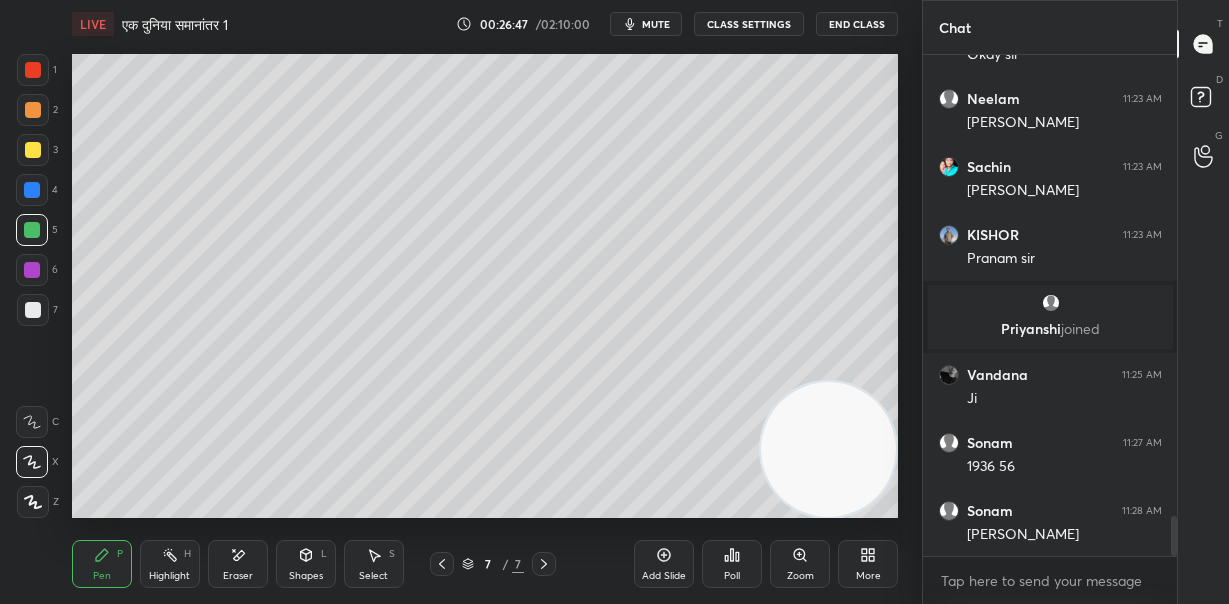 click at bounding box center [32, 270] 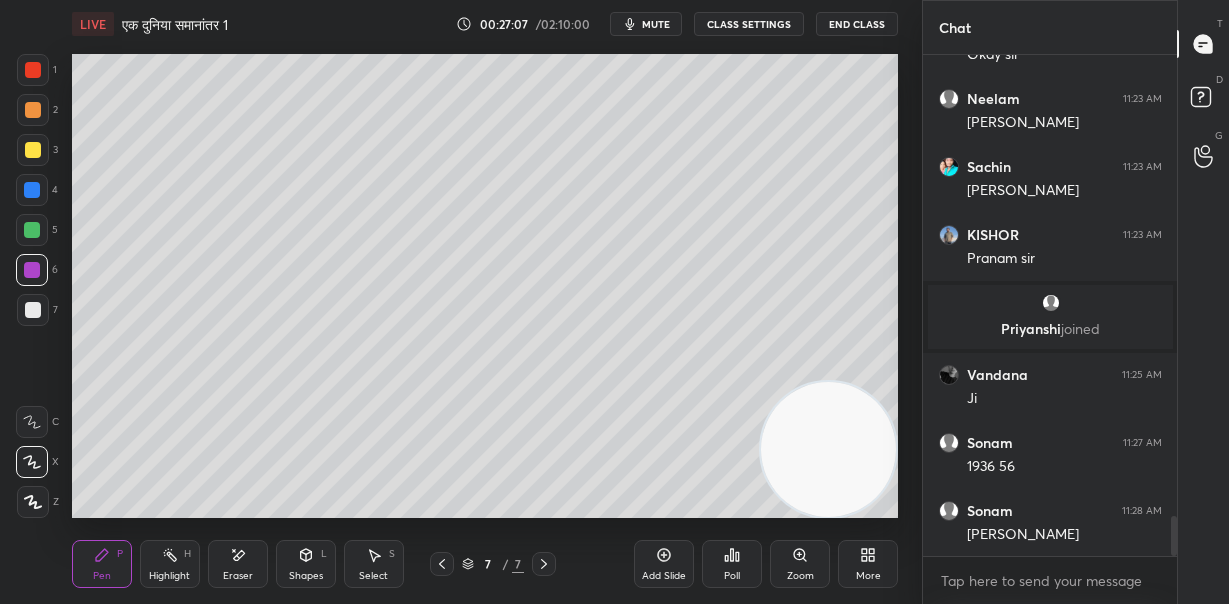 drag, startPoint x: 30, startPoint y: 70, endPoint x: 65, endPoint y: 69, distance: 35.014282 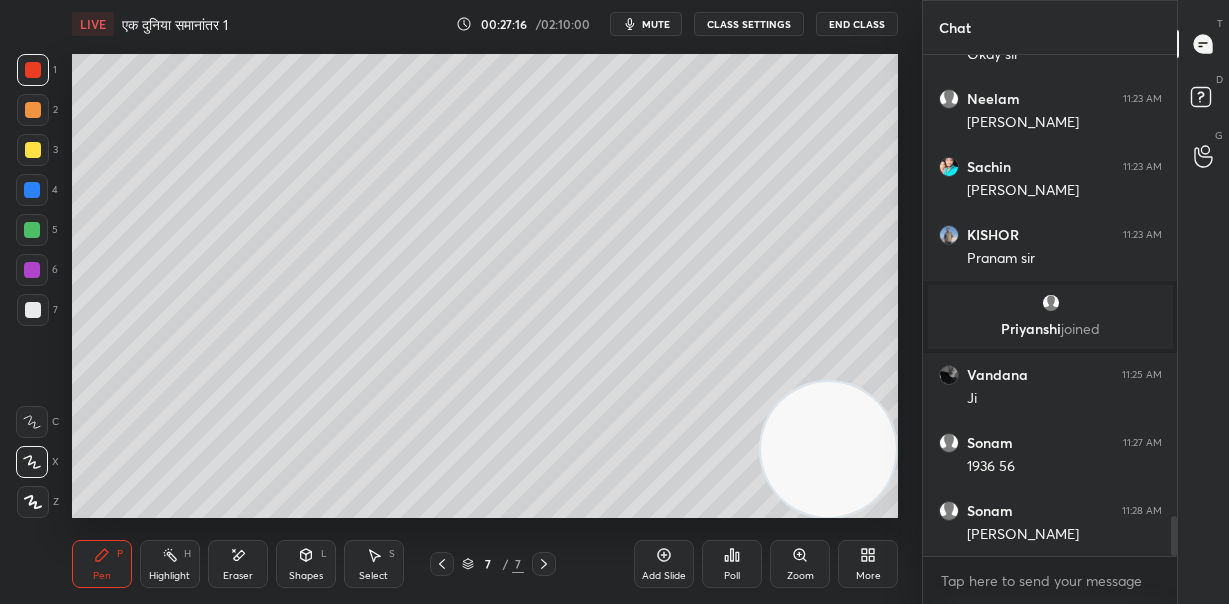click on "Setting up your live class Poll for   secs No correct answer Start poll" at bounding box center (485, 286) 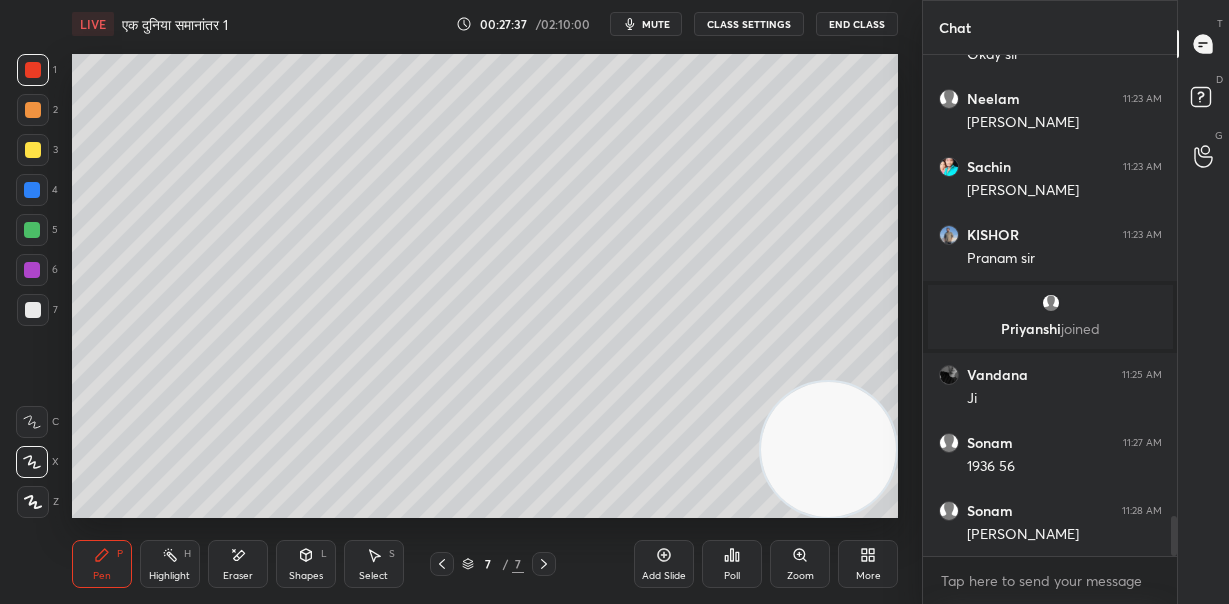 click at bounding box center (33, 110) 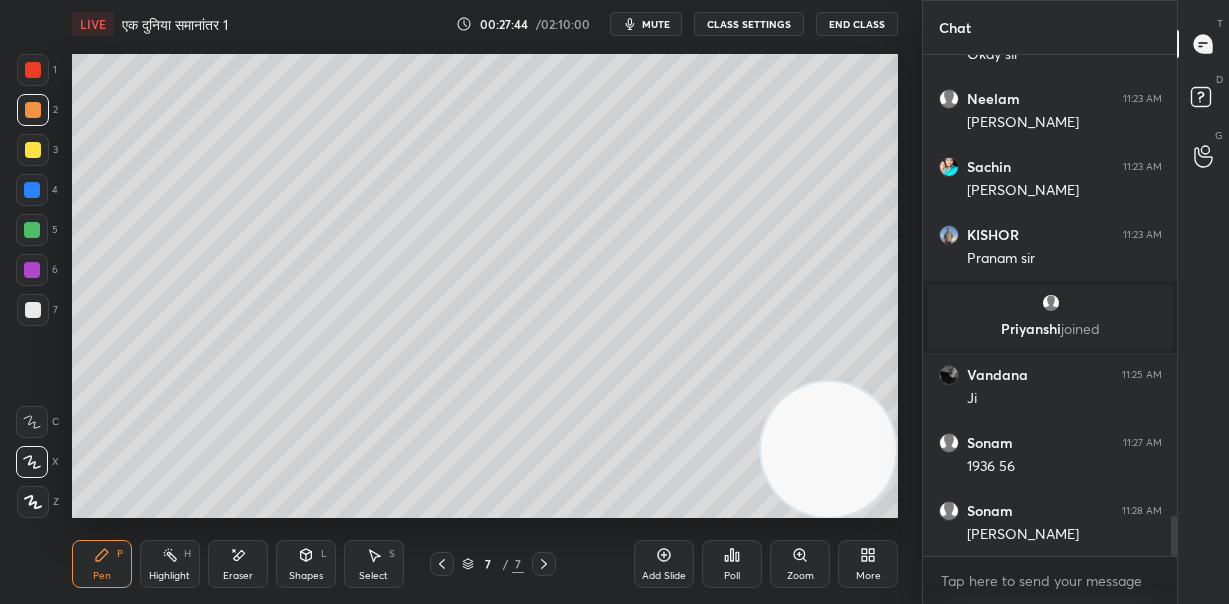 click at bounding box center (33, 310) 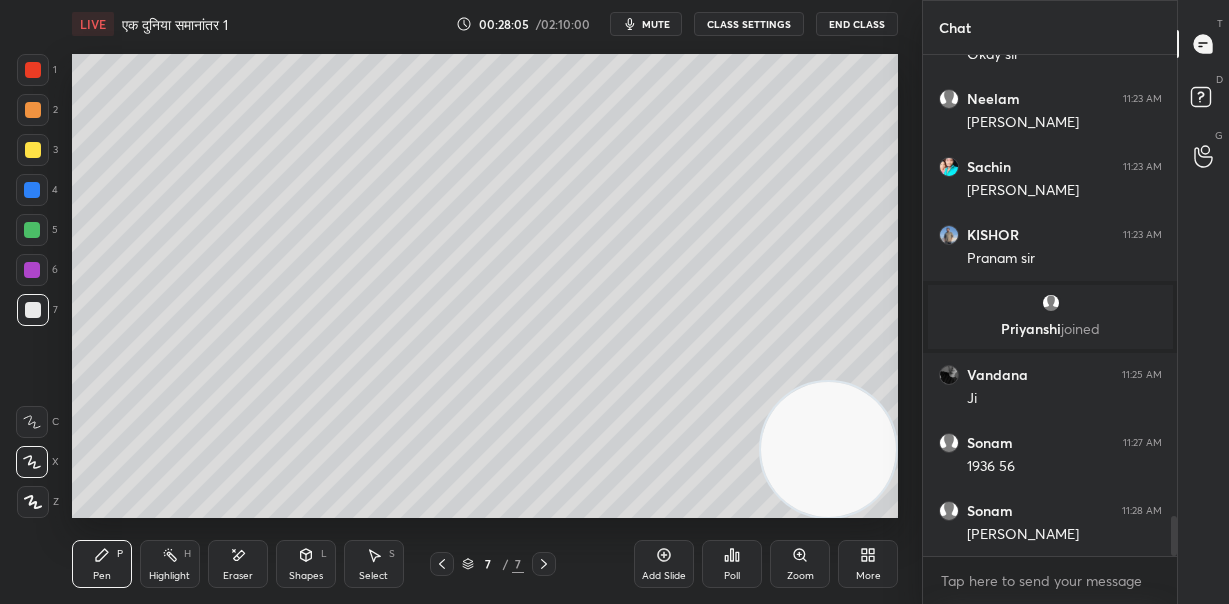 scroll, scrollTop: 5889, scrollLeft: 0, axis: vertical 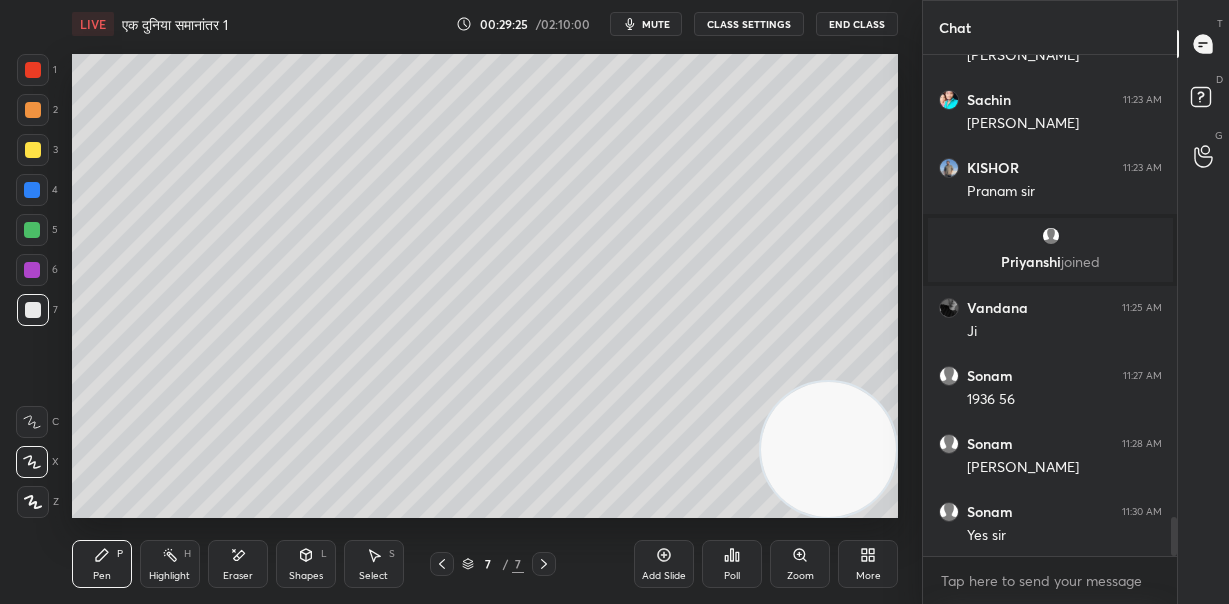 drag, startPoint x: 33, startPoint y: 109, endPoint x: 65, endPoint y: 146, distance: 48.9183 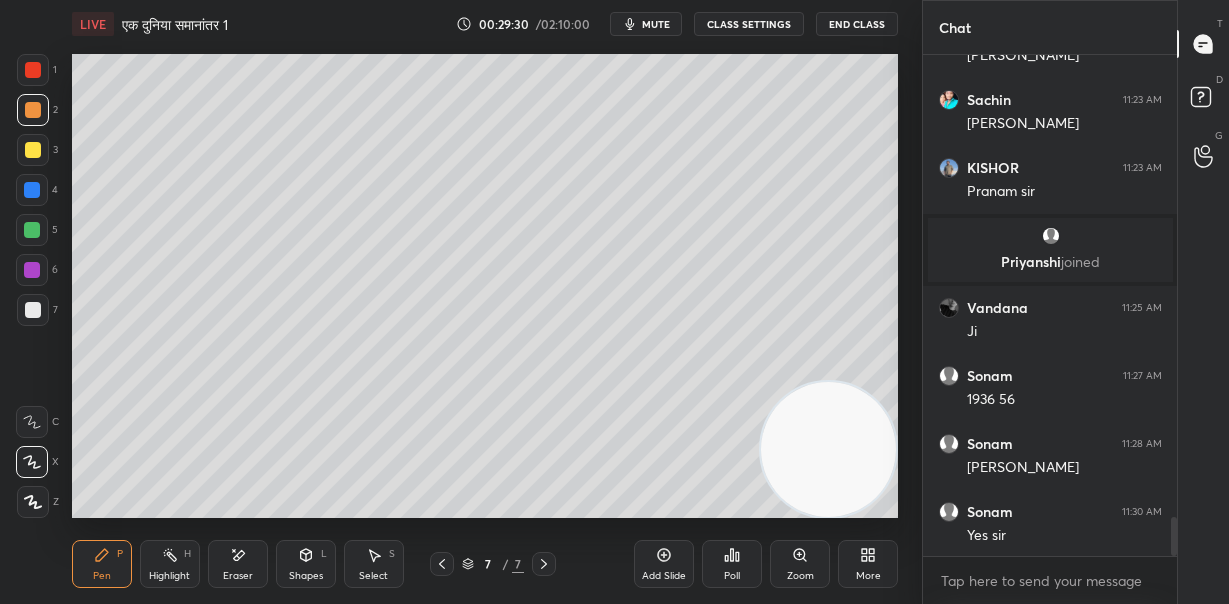 scroll, scrollTop: 5962, scrollLeft: 0, axis: vertical 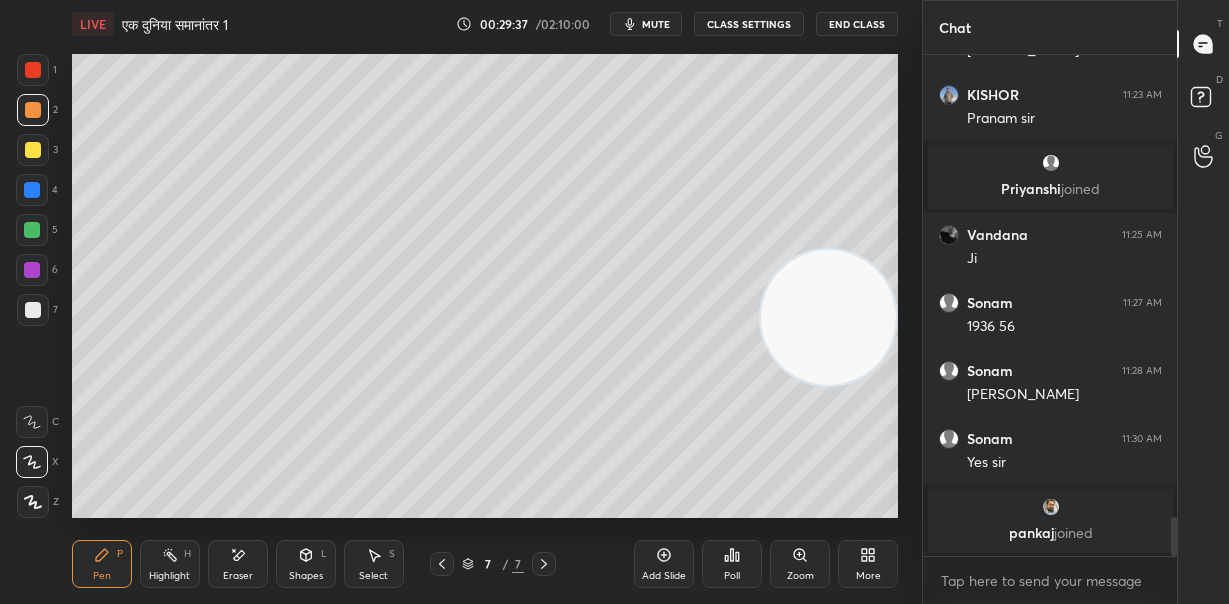 drag, startPoint x: 840, startPoint y: 467, endPoint x: 859, endPoint y: 197, distance: 270.6677 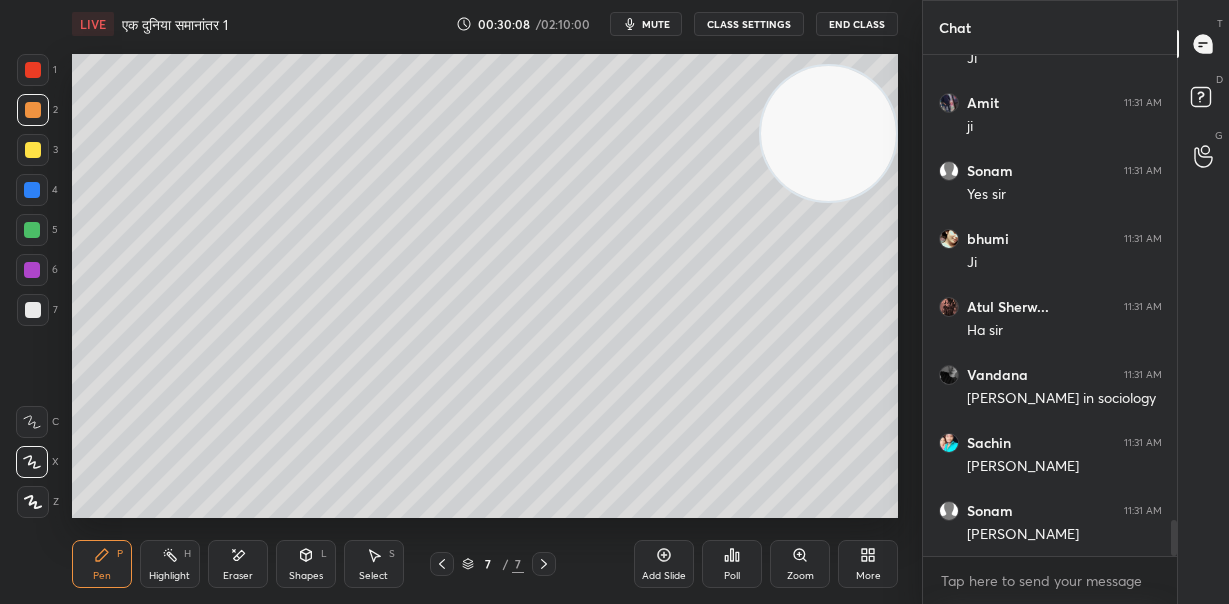 scroll, scrollTop: 6579, scrollLeft: 0, axis: vertical 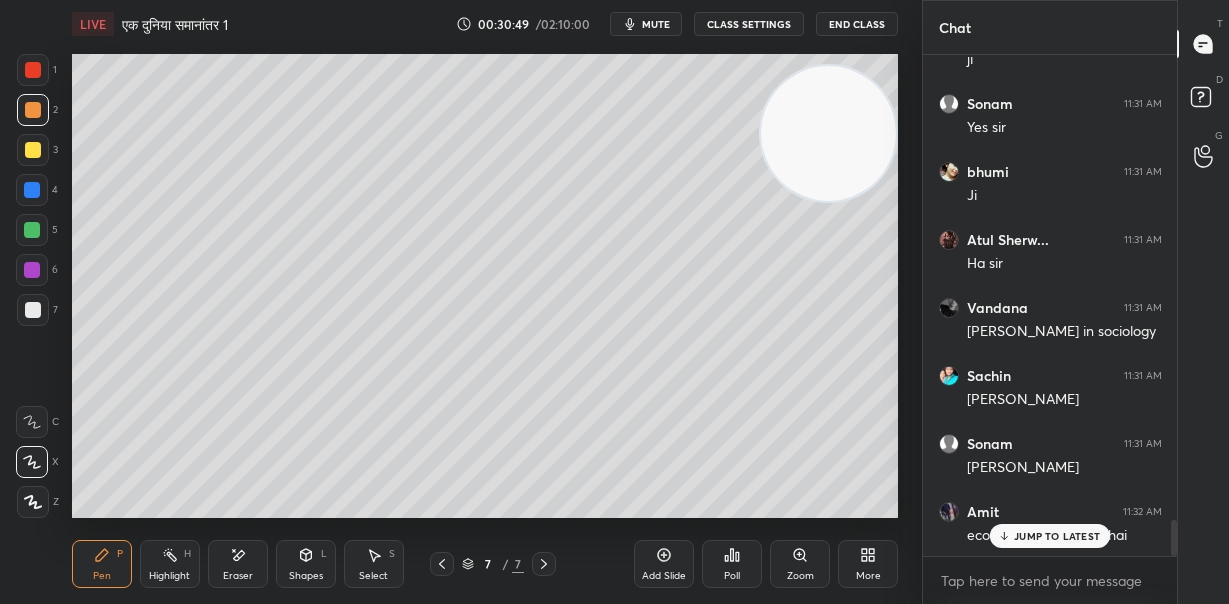 click on "JUMP TO LATEST" at bounding box center (1050, 536) 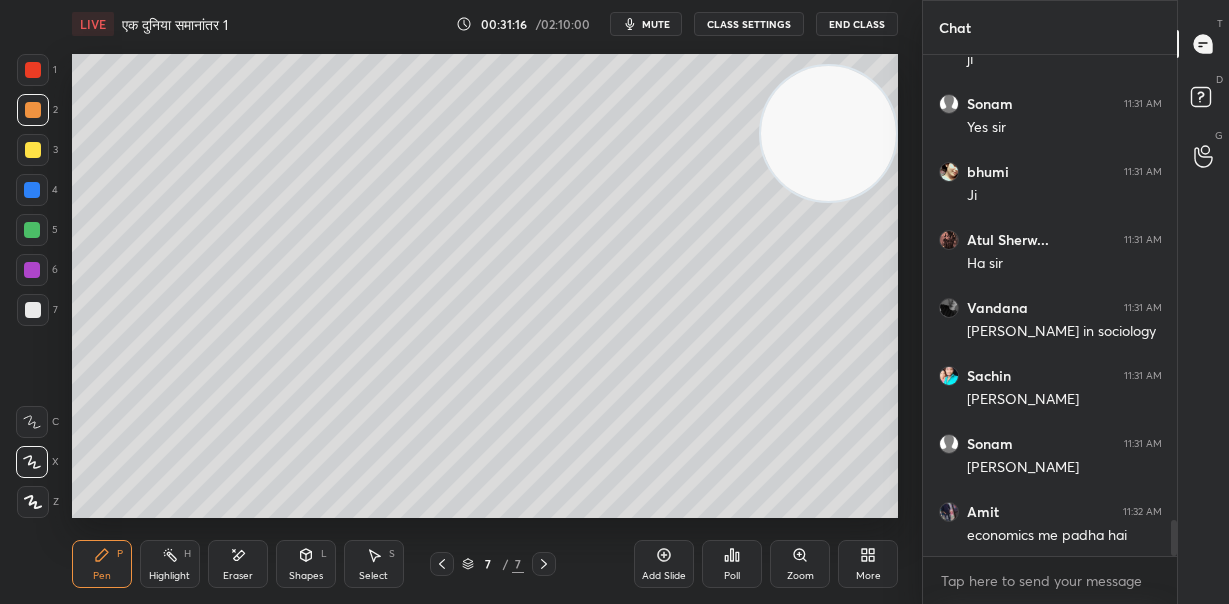 scroll, scrollTop: 6702, scrollLeft: 0, axis: vertical 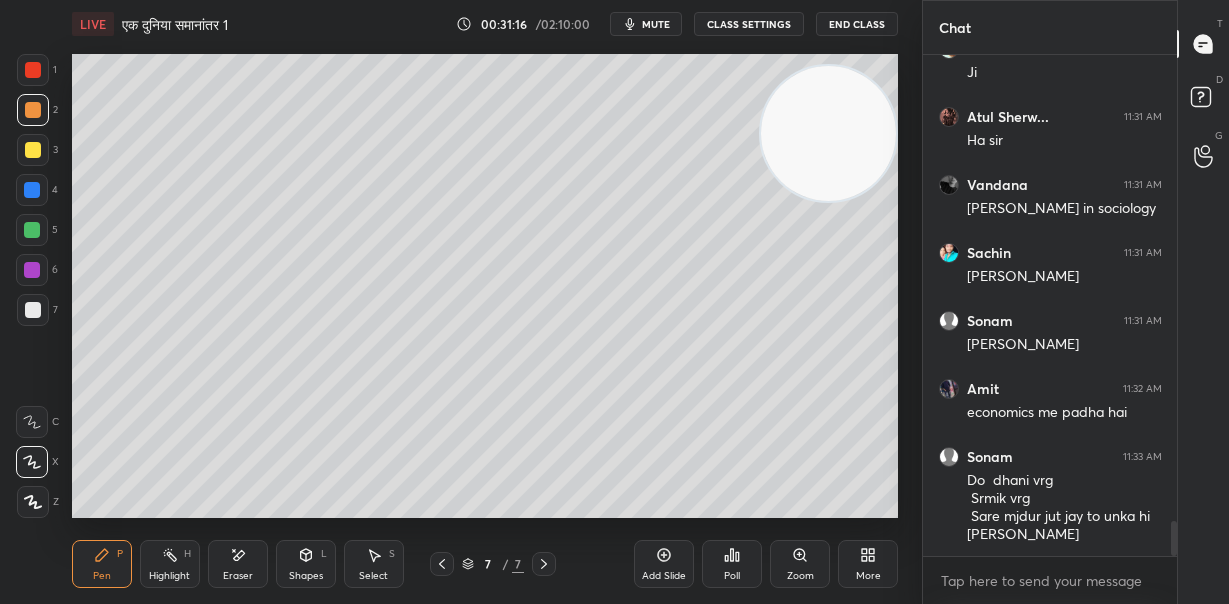 click 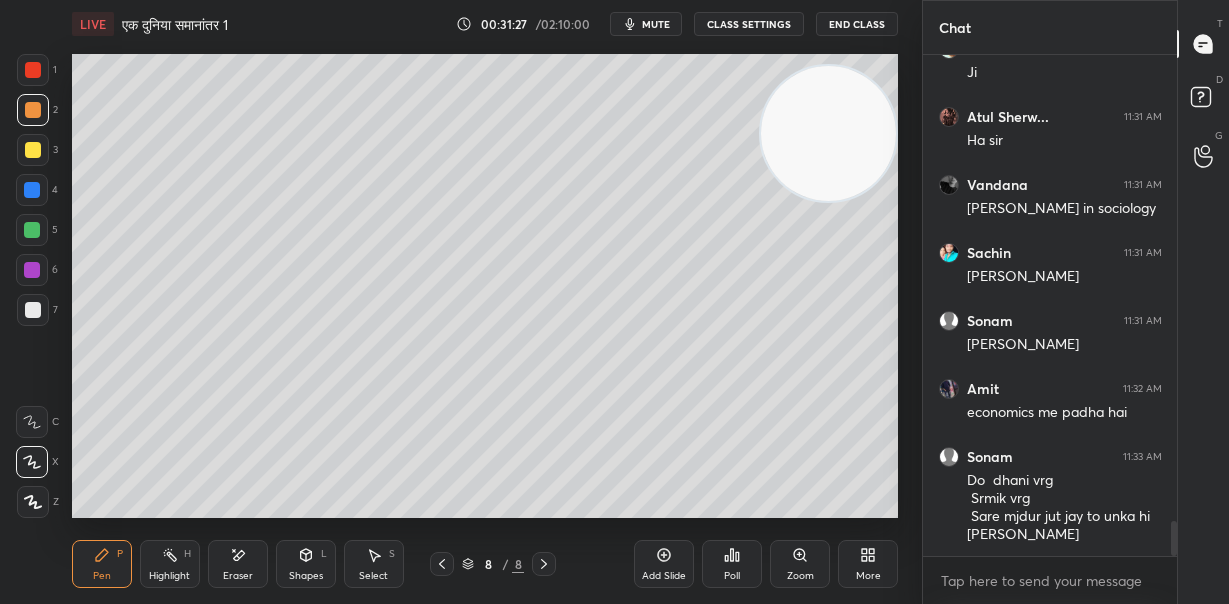 click at bounding box center (33, 310) 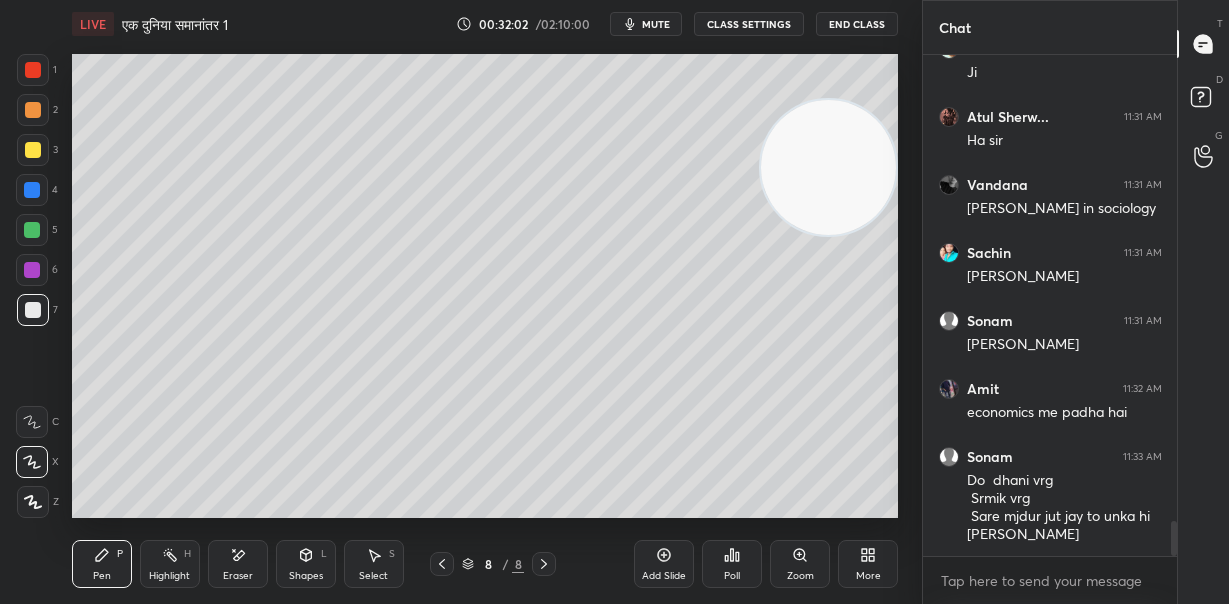 drag, startPoint x: 823, startPoint y: 167, endPoint x: 824, endPoint y: 298, distance: 131.00381 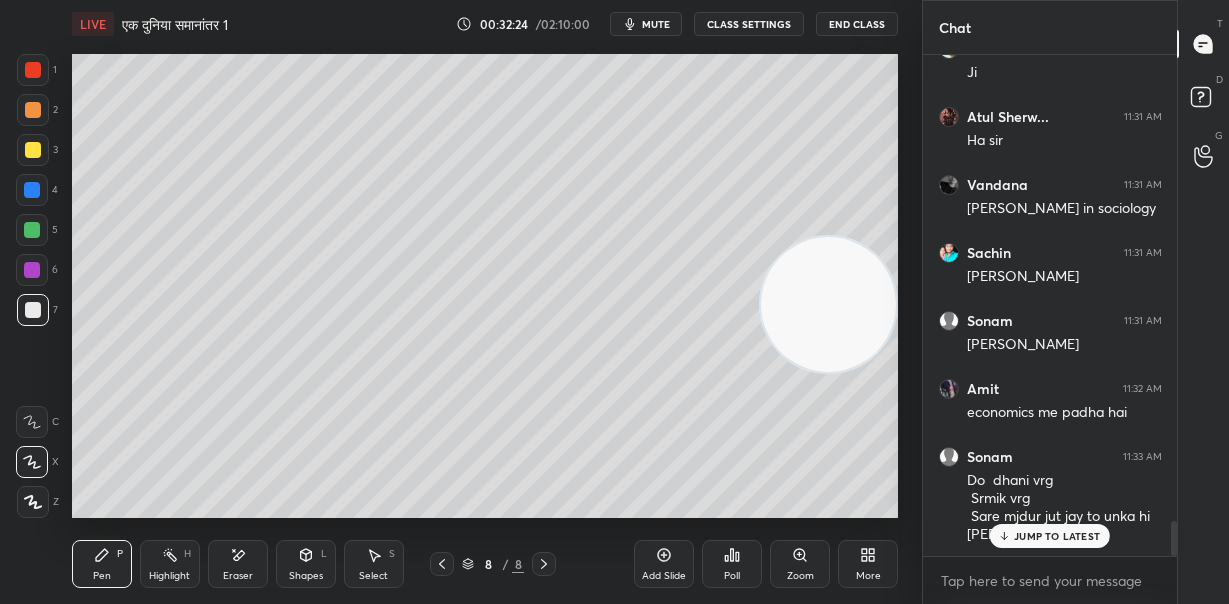 scroll, scrollTop: 6769, scrollLeft: 0, axis: vertical 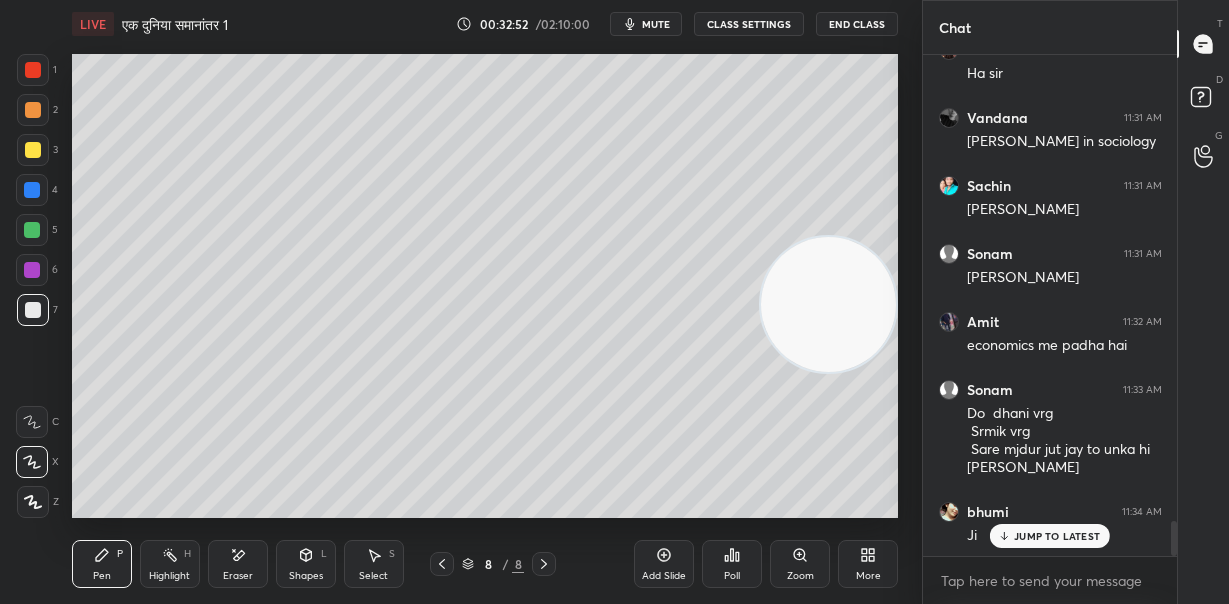 click at bounding box center [32, 190] 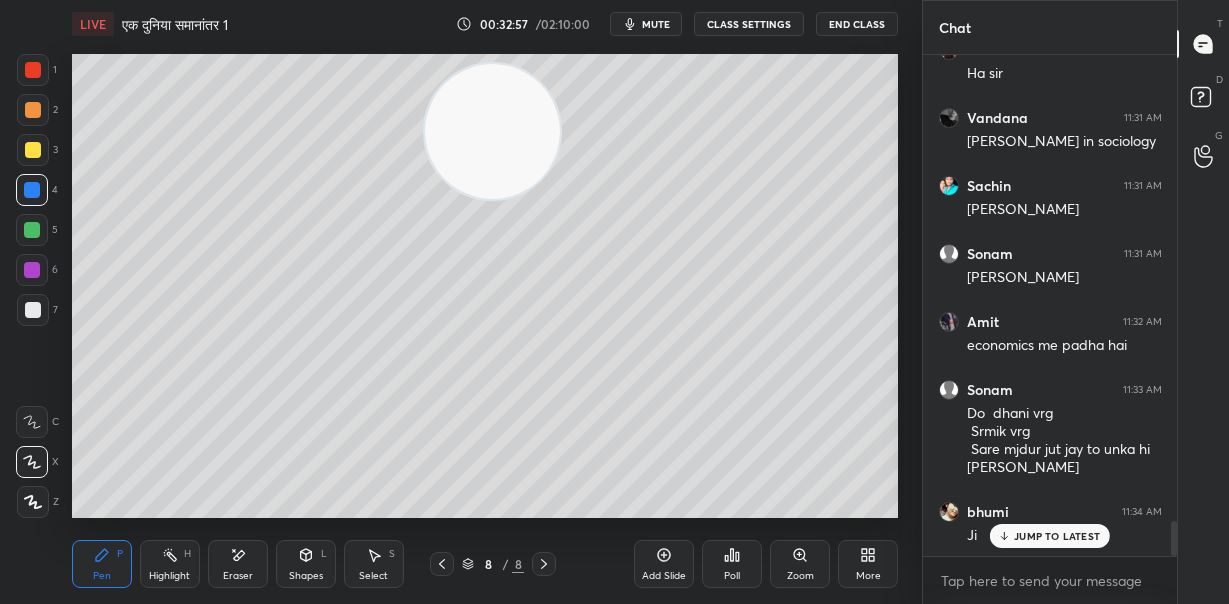 drag, startPoint x: 839, startPoint y: 308, endPoint x: 501, endPoint y: 133, distance: 380.6166 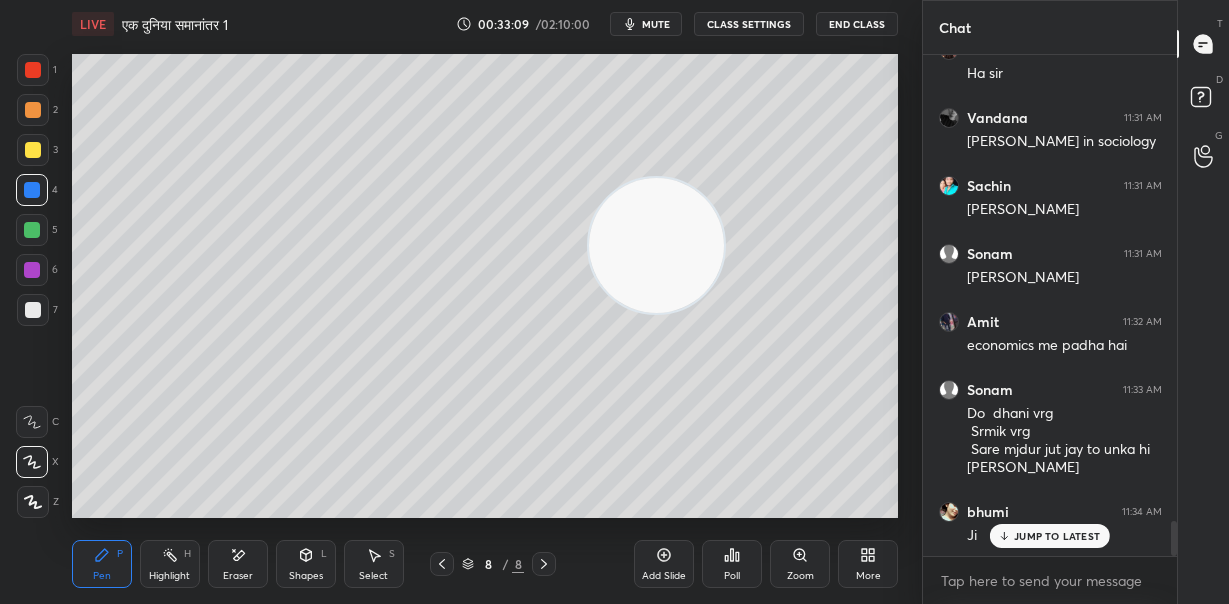 drag, startPoint x: 498, startPoint y: 154, endPoint x: 859, endPoint y: 437, distance: 458.7047 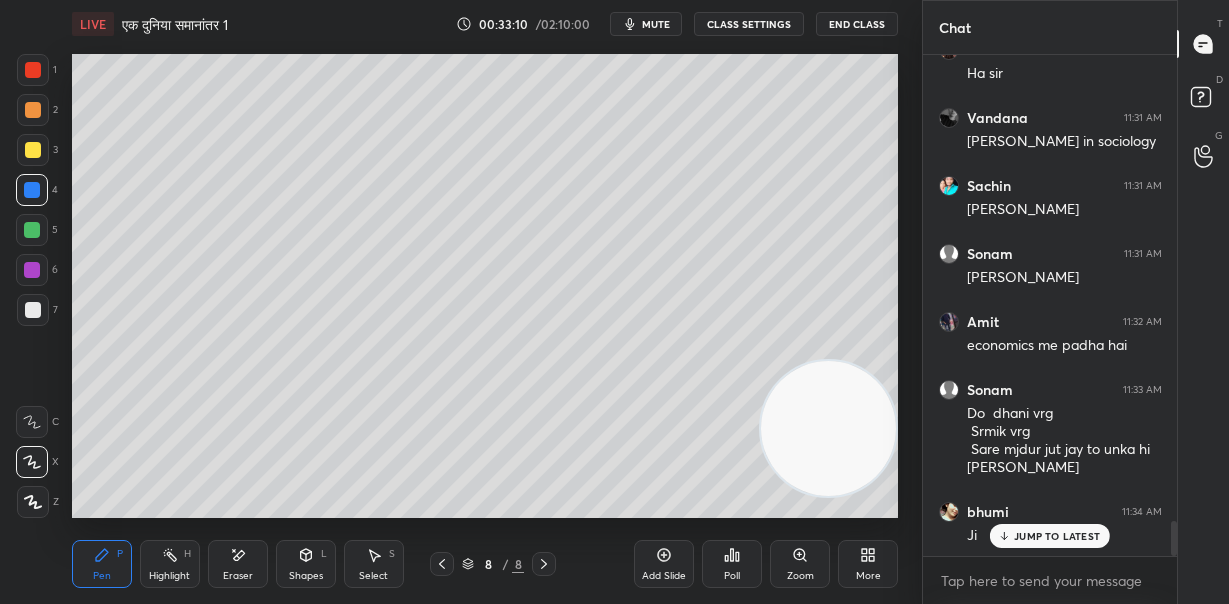 click at bounding box center (33, 150) 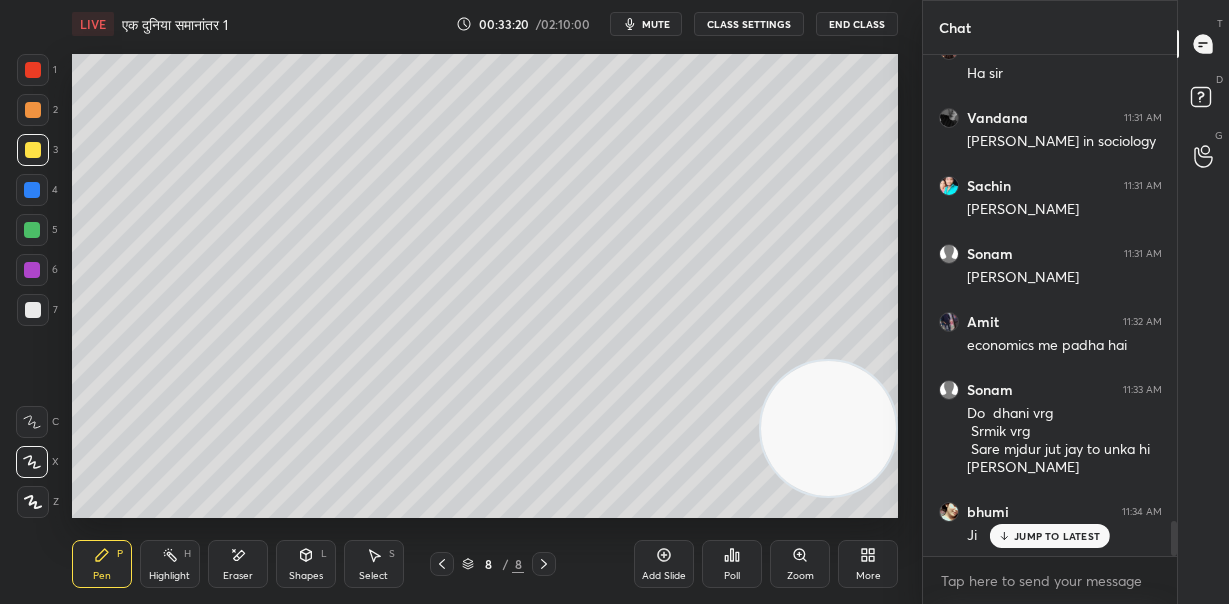 scroll, scrollTop: 6837, scrollLeft: 0, axis: vertical 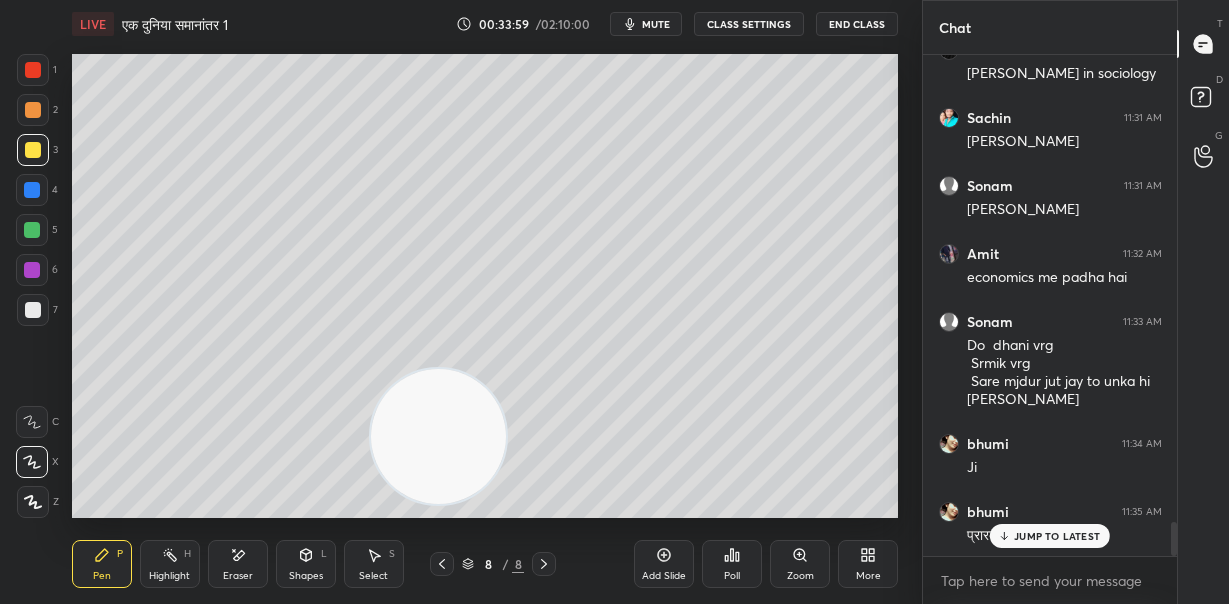 drag, startPoint x: 429, startPoint y: 441, endPoint x: 396, endPoint y: 405, distance: 48.83646 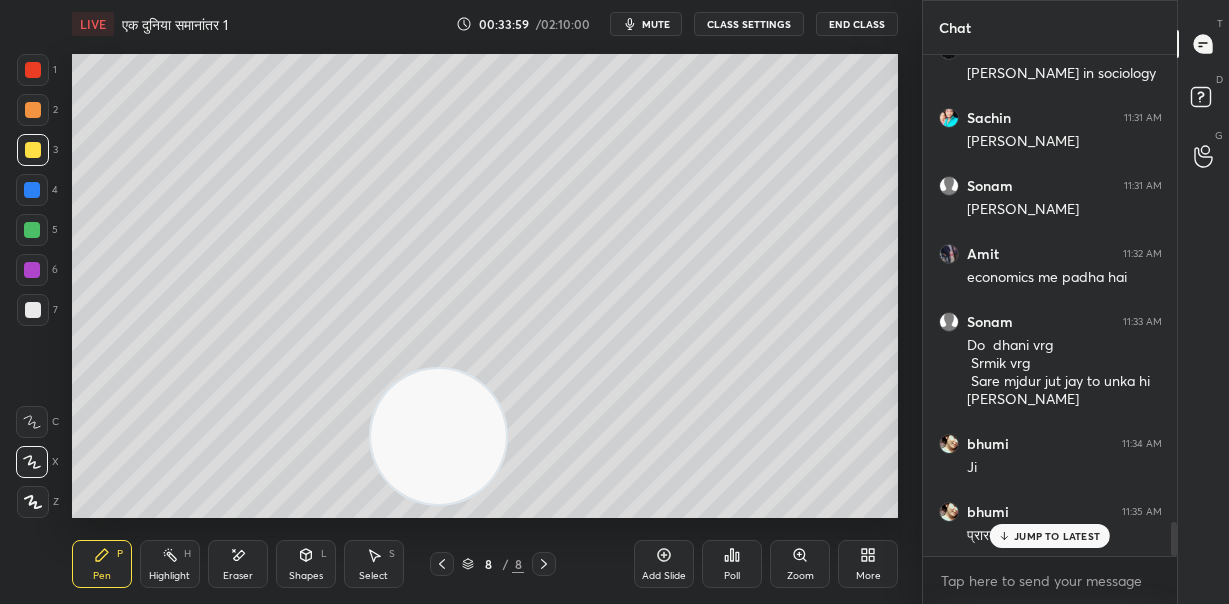 click at bounding box center [438, 436] 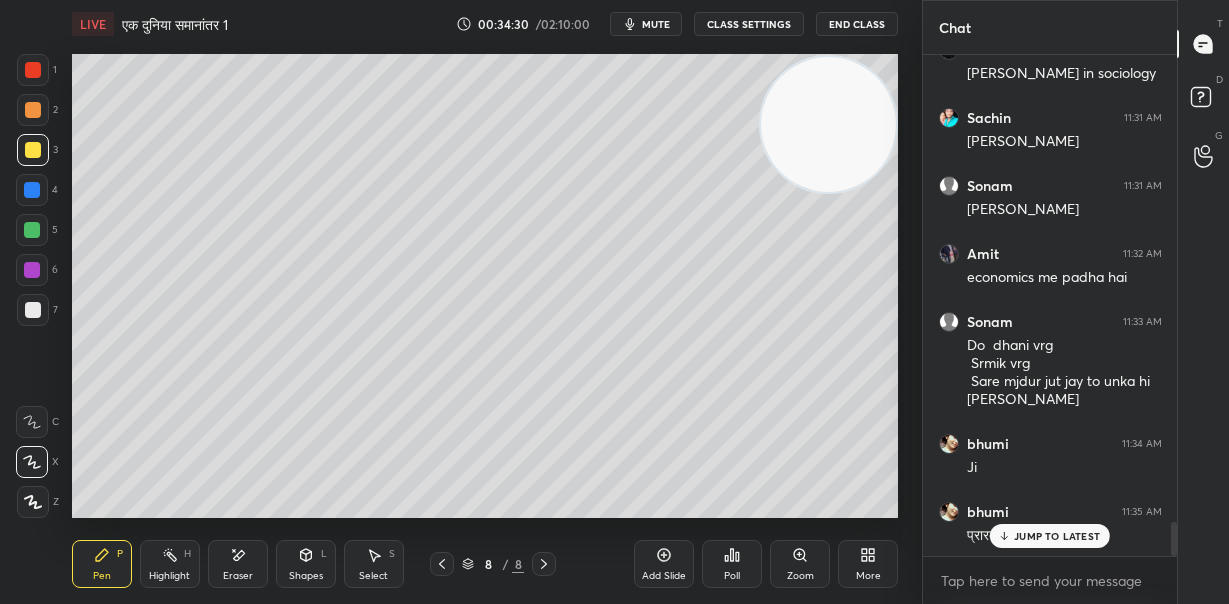 drag, startPoint x: 393, startPoint y: 401, endPoint x: 828, endPoint y: 177, distance: 489.28622 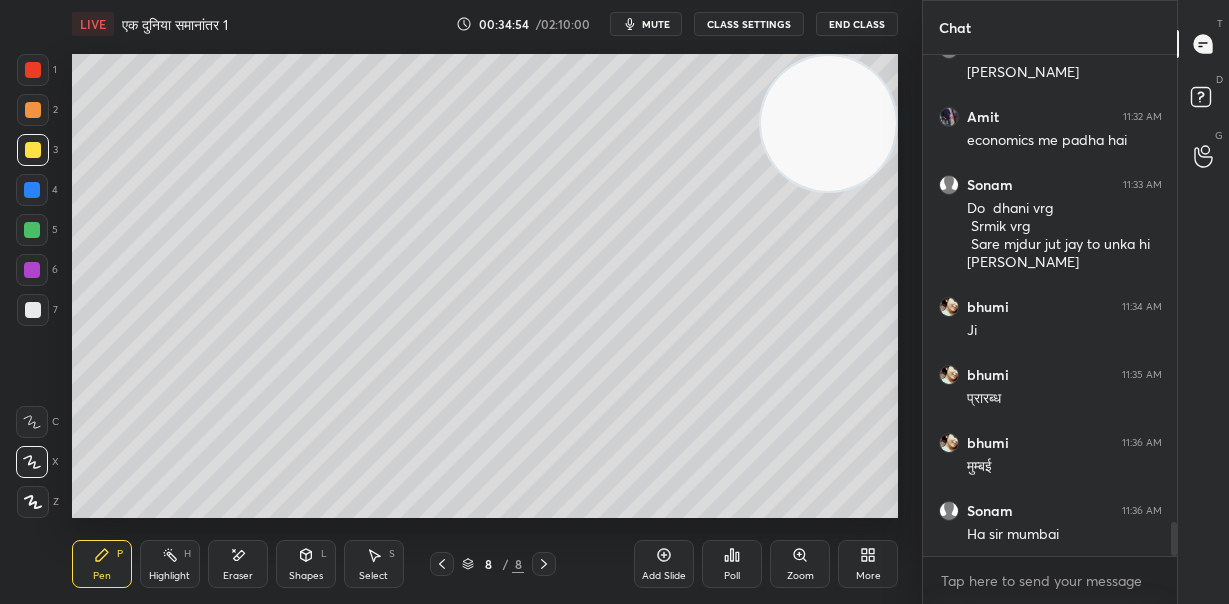 scroll, scrollTop: 7041, scrollLeft: 0, axis: vertical 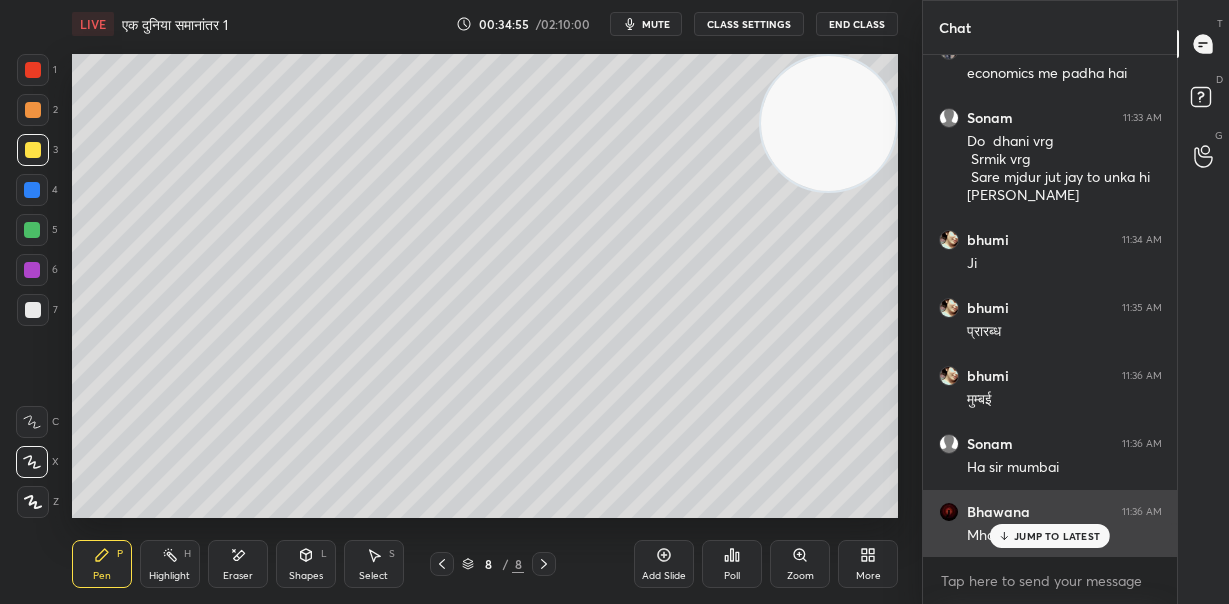 click on "JUMP TO LATEST" at bounding box center [1057, 536] 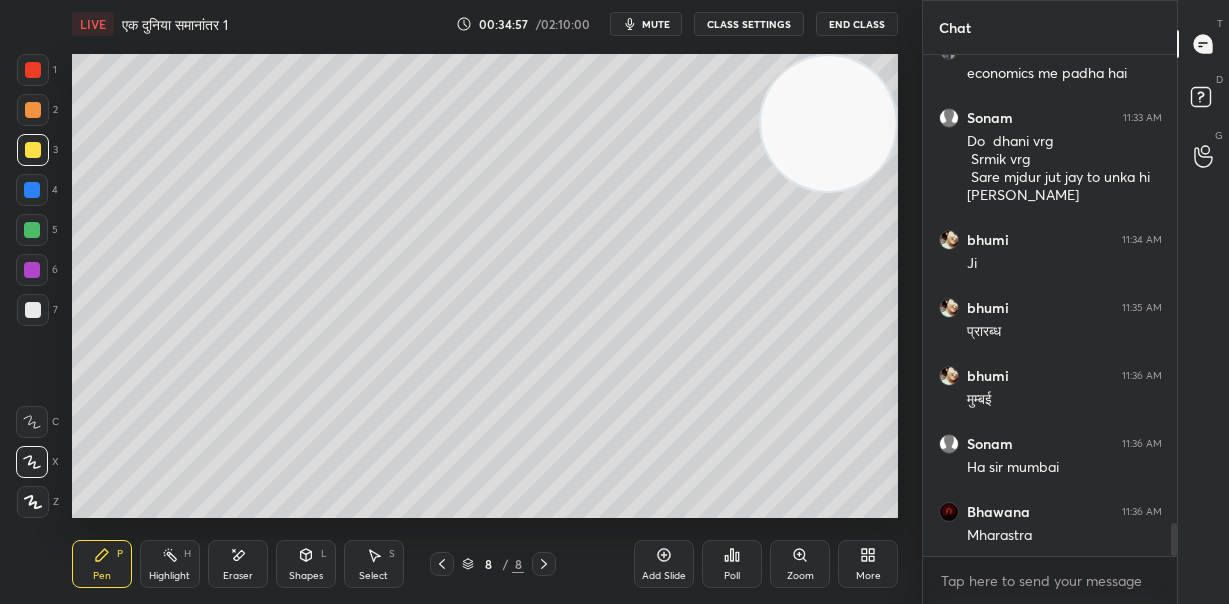 scroll, scrollTop: 7109, scrollLeft: 0, axis: vertical 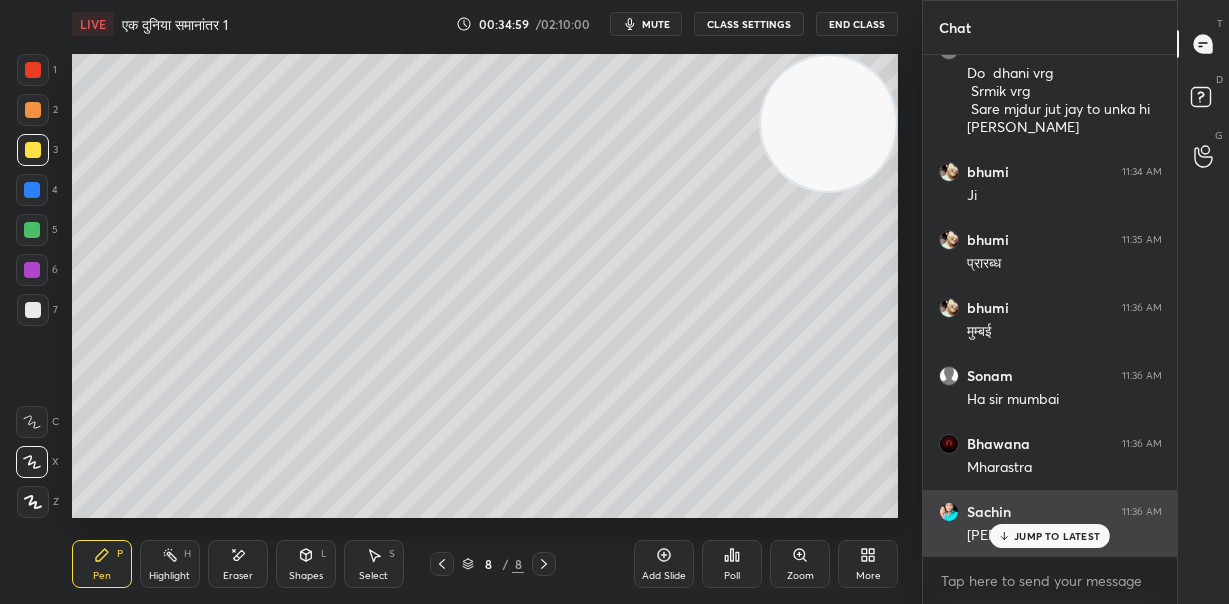 click on "JUMP TO LATEST" at bounding box center (1057, 536) 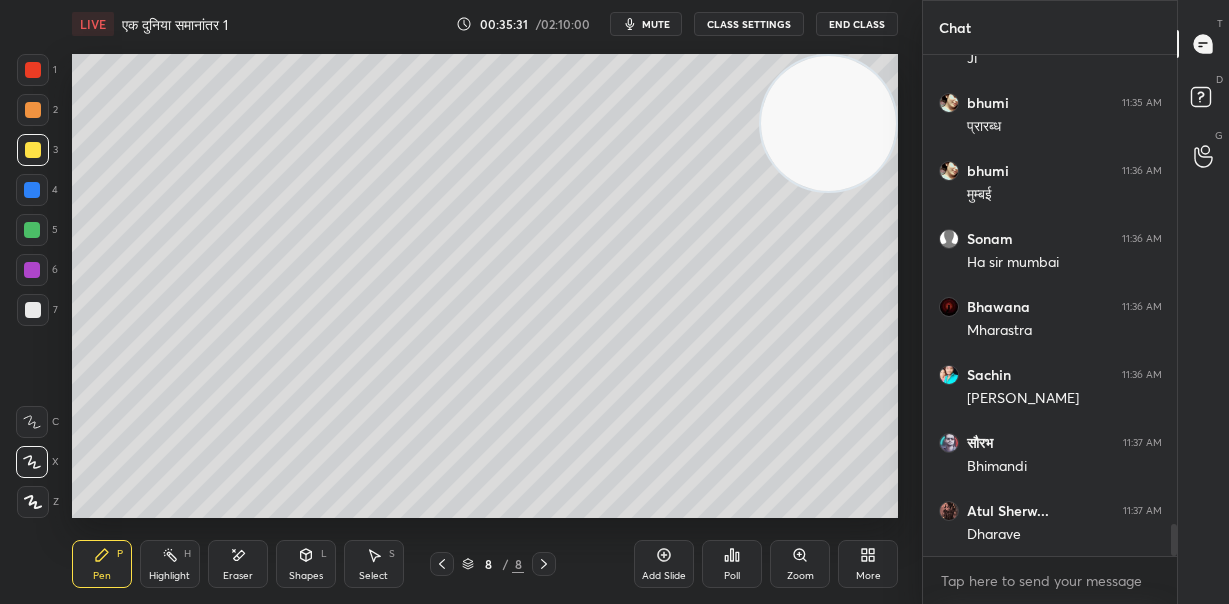 scroll, scrollTop: 7313, scrollLeft: 0, axis: vertical 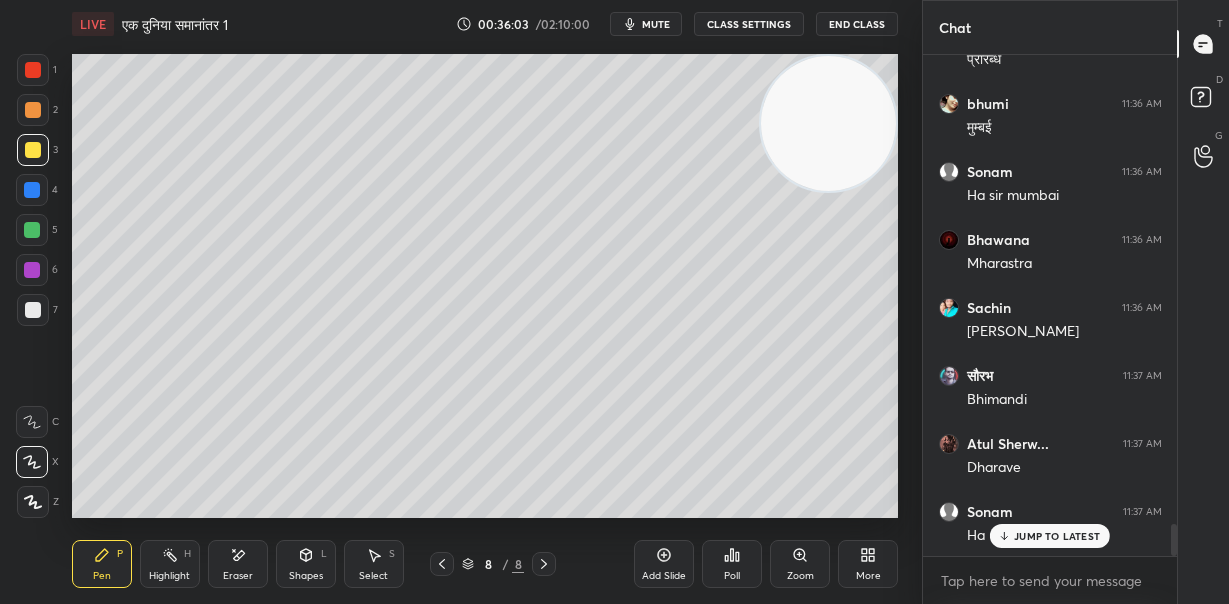 click on "JUMP TO LATEST" at bounding box center (1057, 536) 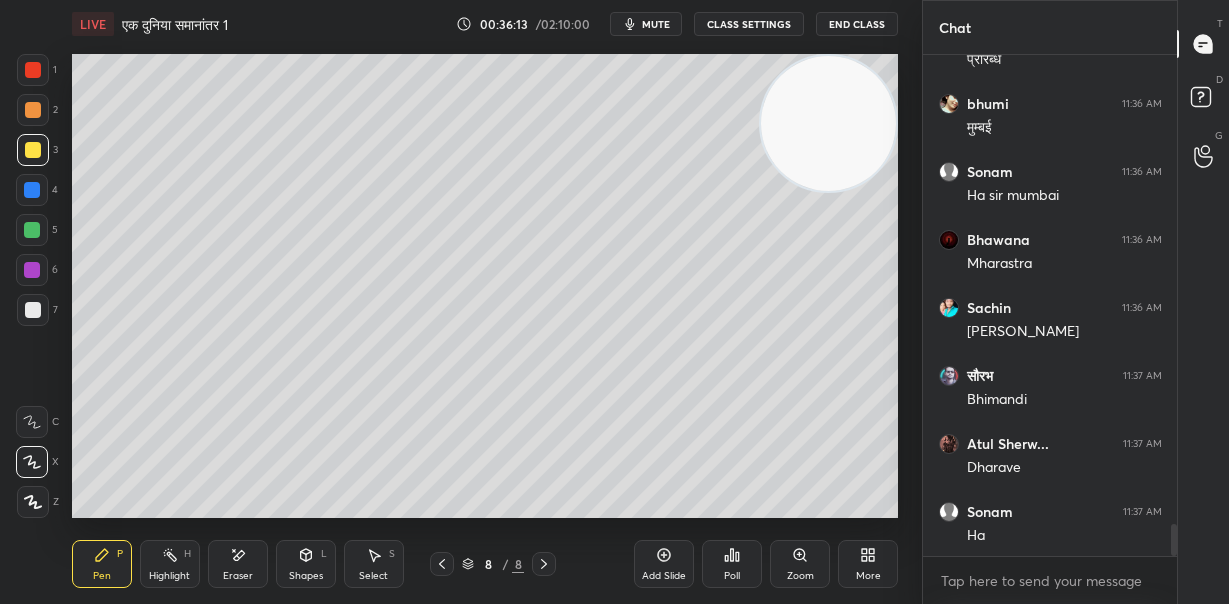 click 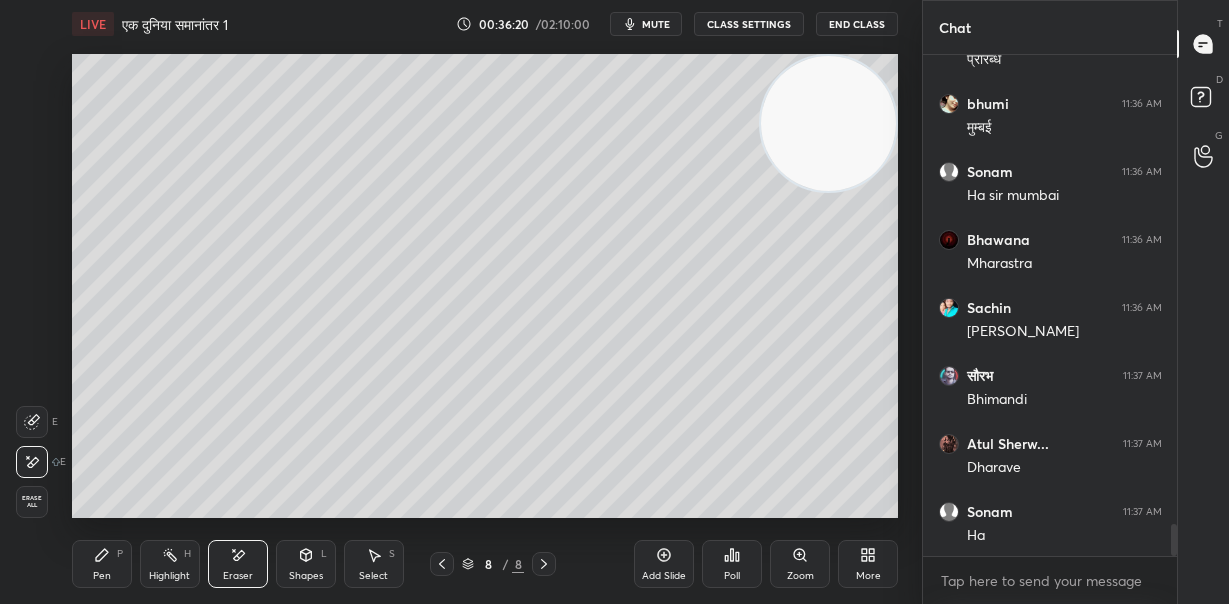 click on "Pen P" at bounding box center [102, 564] 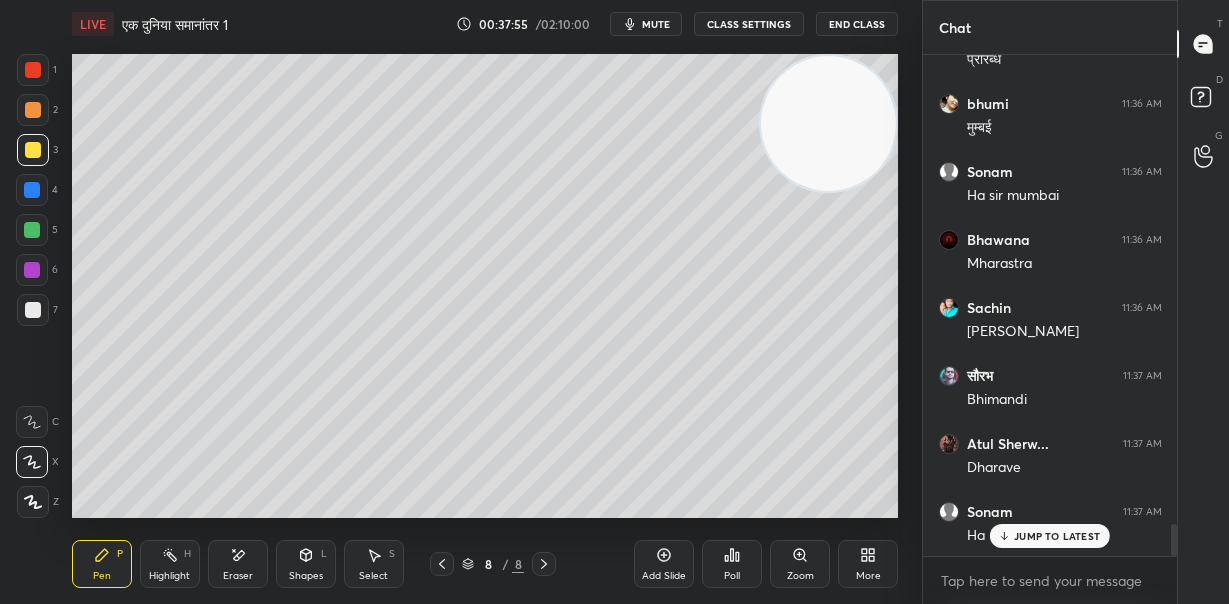 scroll, scrollTop: 7381, scrollLeft: 0, axis: vertical 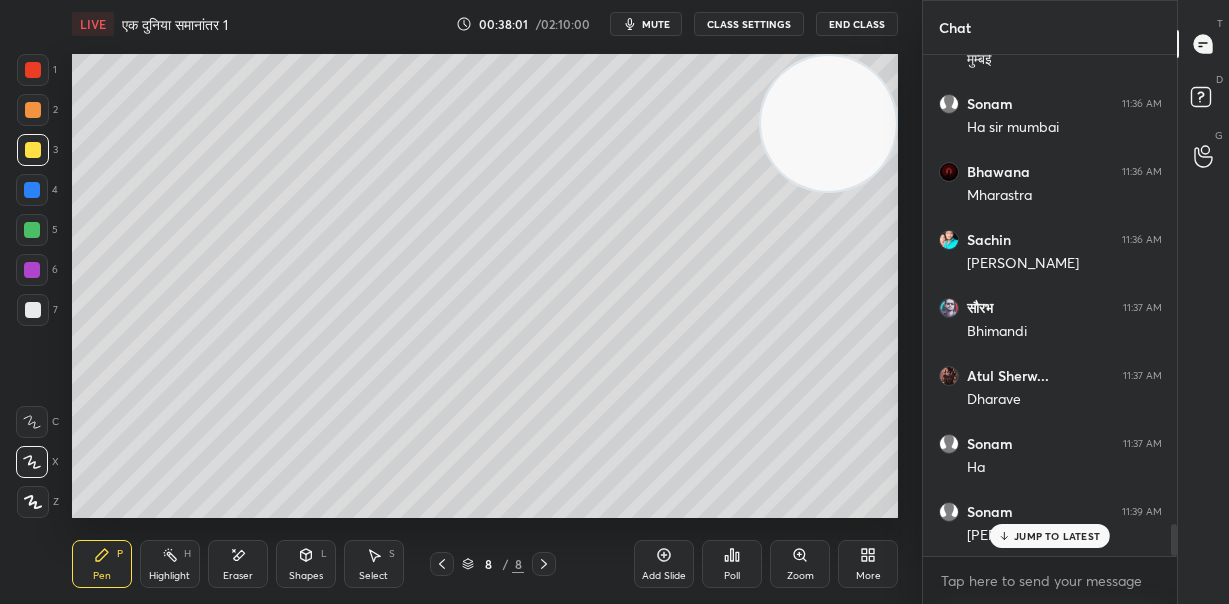 click 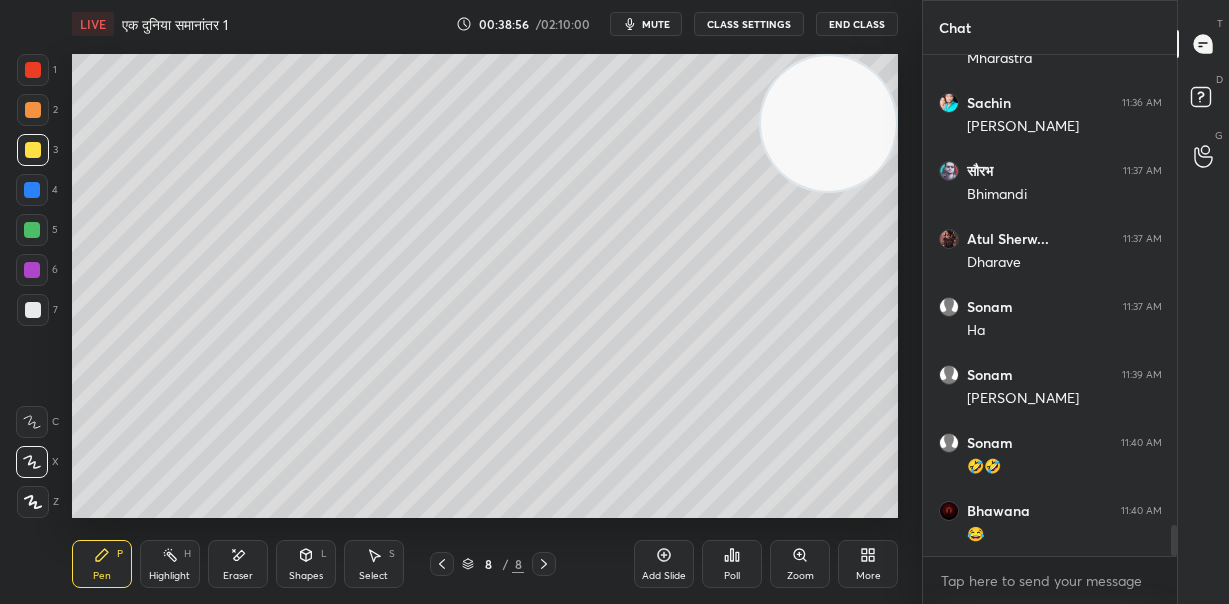 scroll, scrollTop: 7585, scrollLeft: 0, axis: vertical 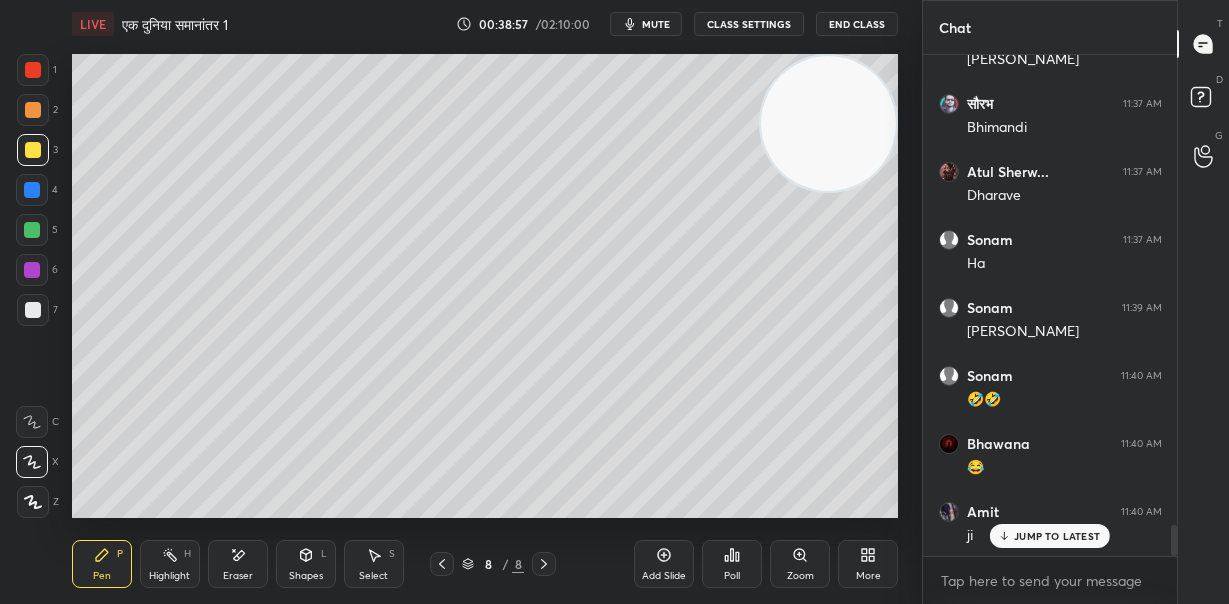 click on "JUMP TO LATEST" at bounding box center (1057, 536) 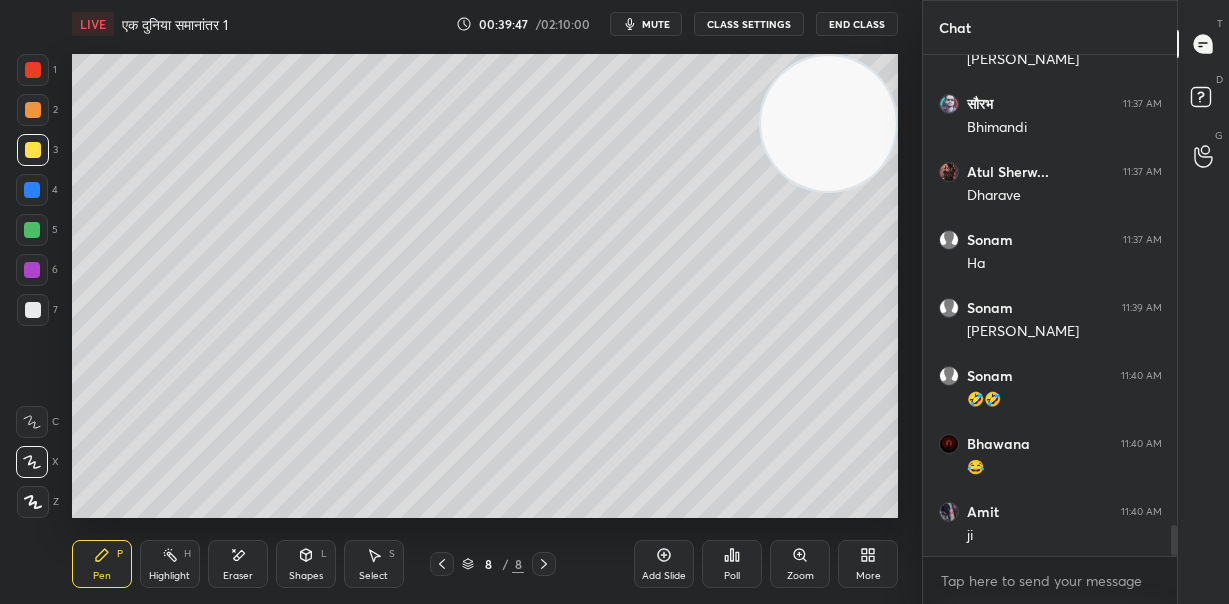 drag, startPoint x: 241, startPoint y: 570, endPoint x: 247, endPoint y: 561, distance: 10.816654 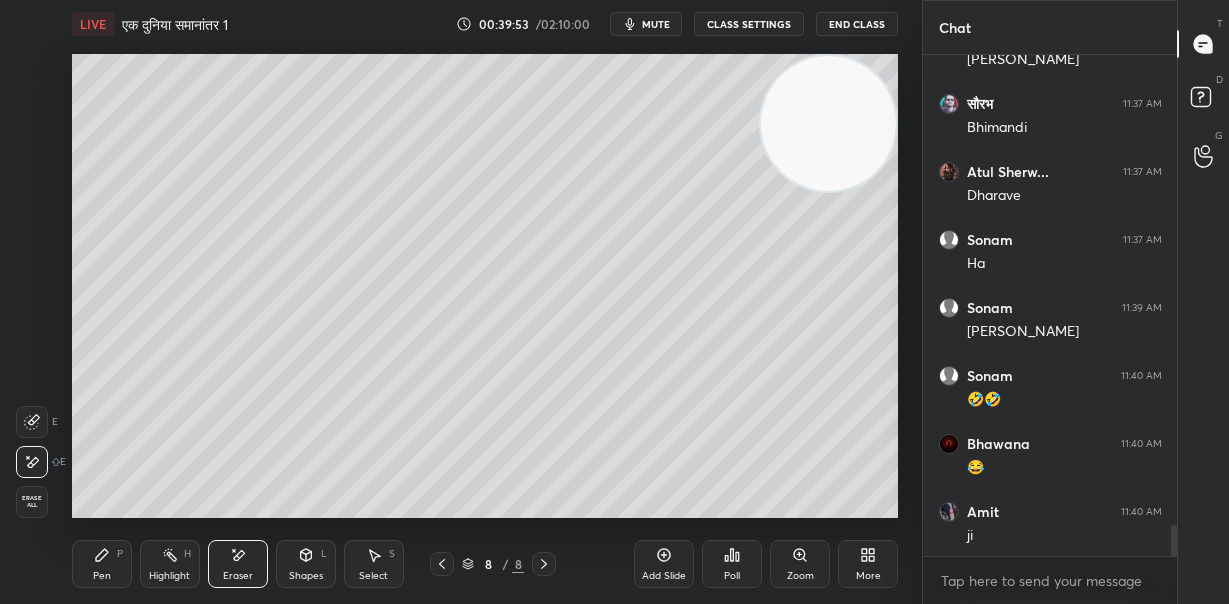 click 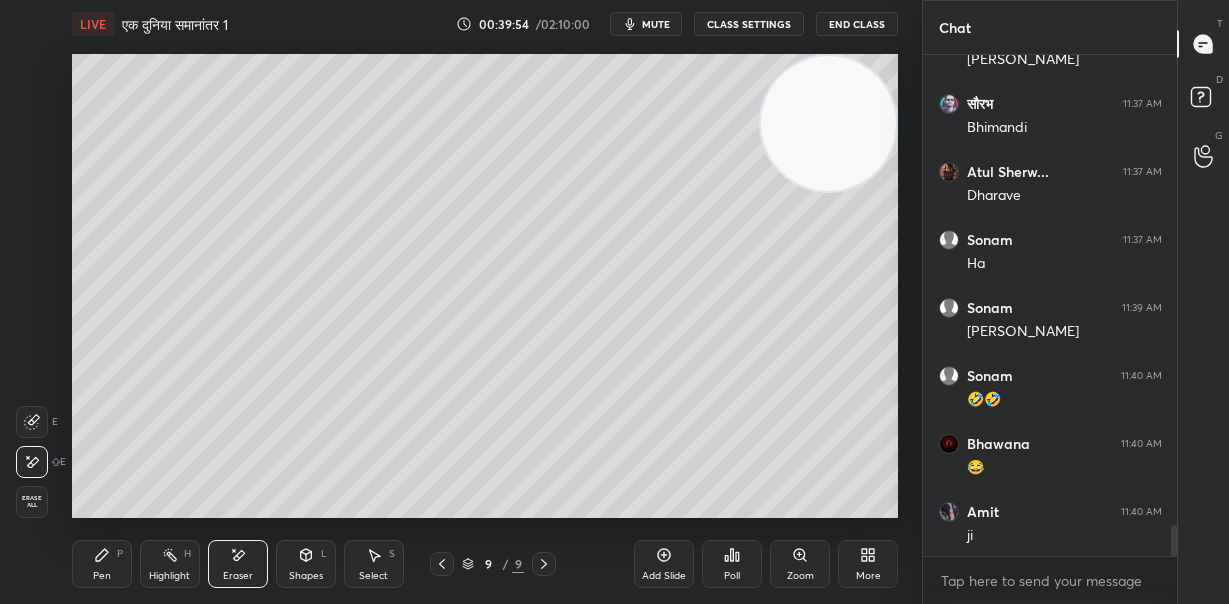 click on "Pen P" at bounding box center (102, 564) 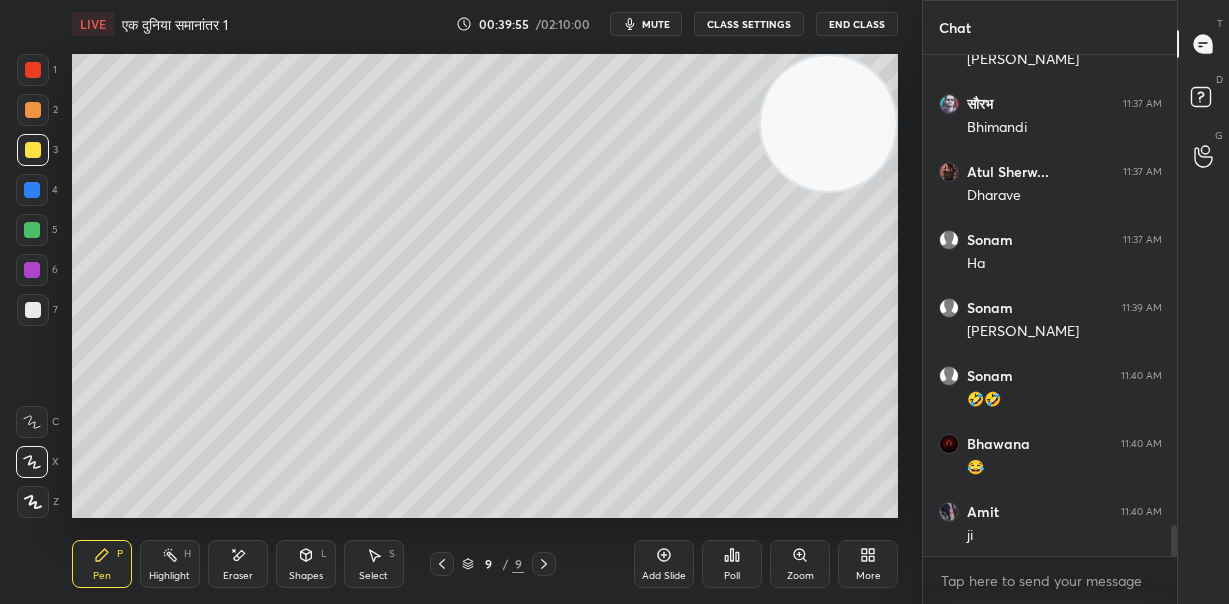 drag, startPoint x: 30, startPoint y: 311, endPoint x: 69, endPoint y: 288, distance: 45.276924 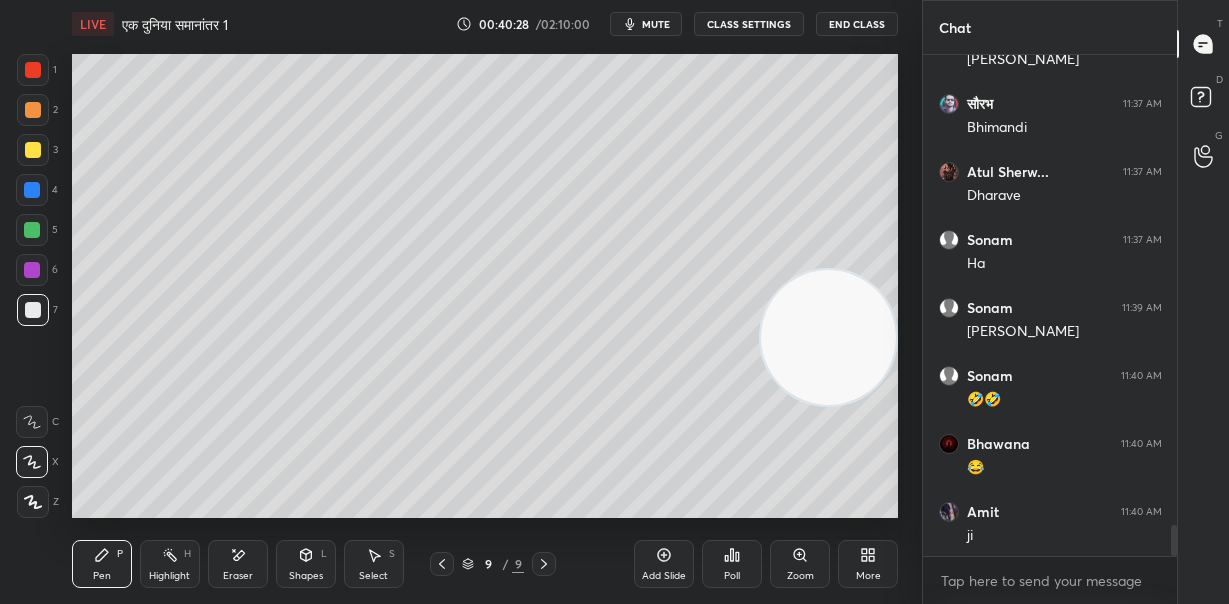 drag, startPoint x: 862, startPoint y: 305, endPoint x: 831, endPoint y: 405, distance: 104.69479 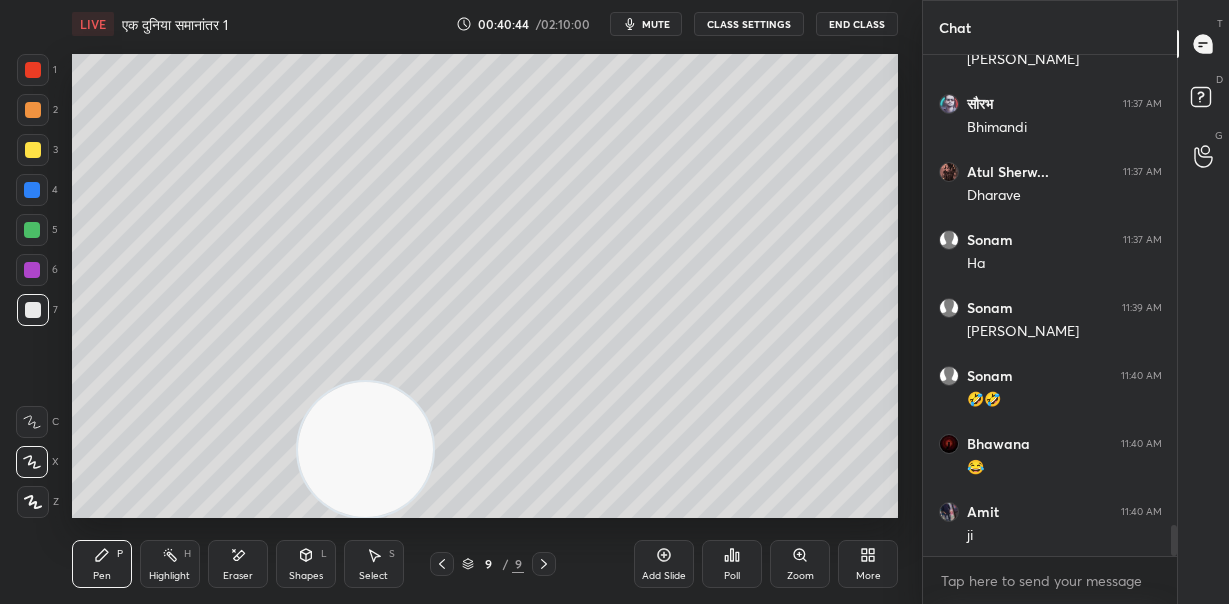 drag, startPoint x: 832, startPoint y: 427, endPoint x: 431, endPoint y: 442, distance: 401.28046 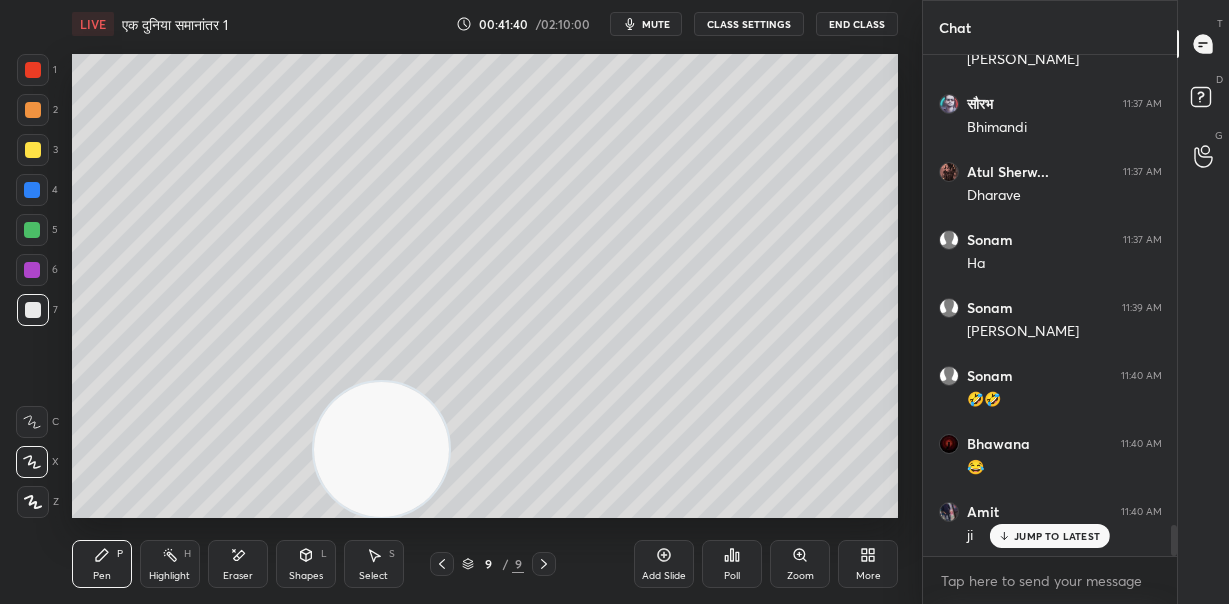 scroll, scrollTop: 7653, scrollLeft: 0, axis: vertical 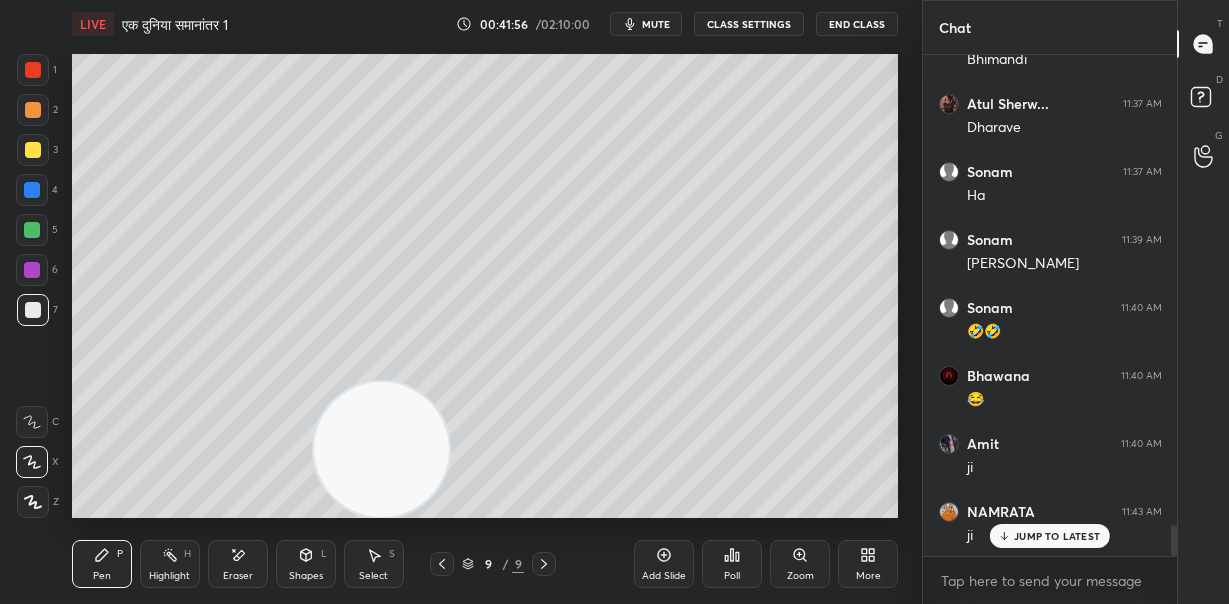 click on "Eraser" at bounding box center (238, 576) 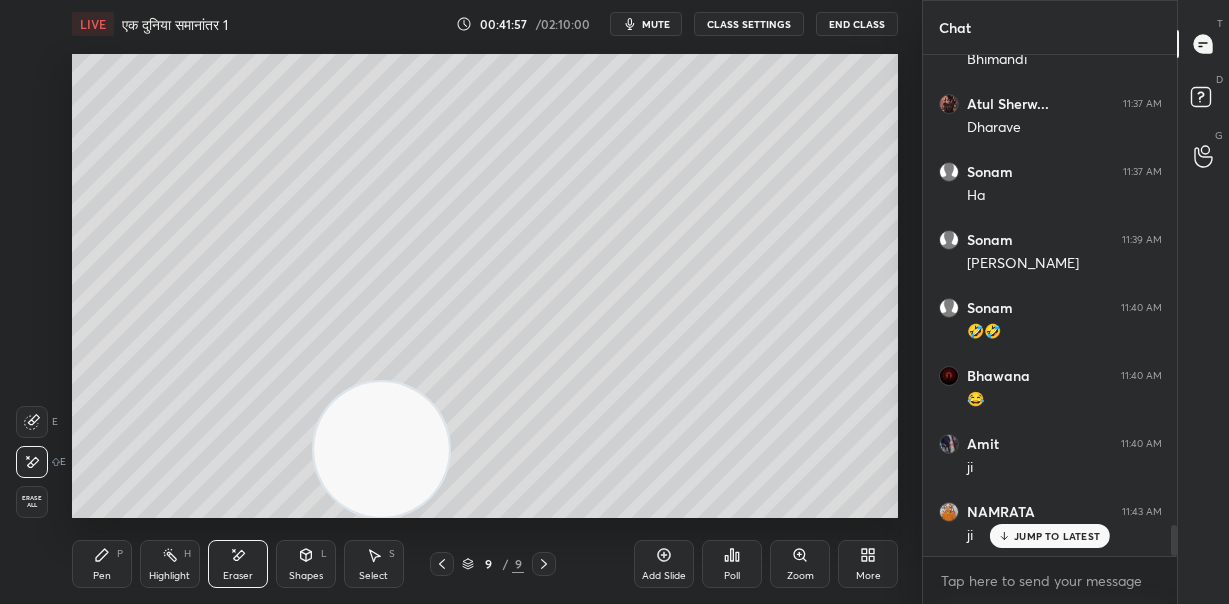 click on "Erase all" at bounding box center [32, 502] 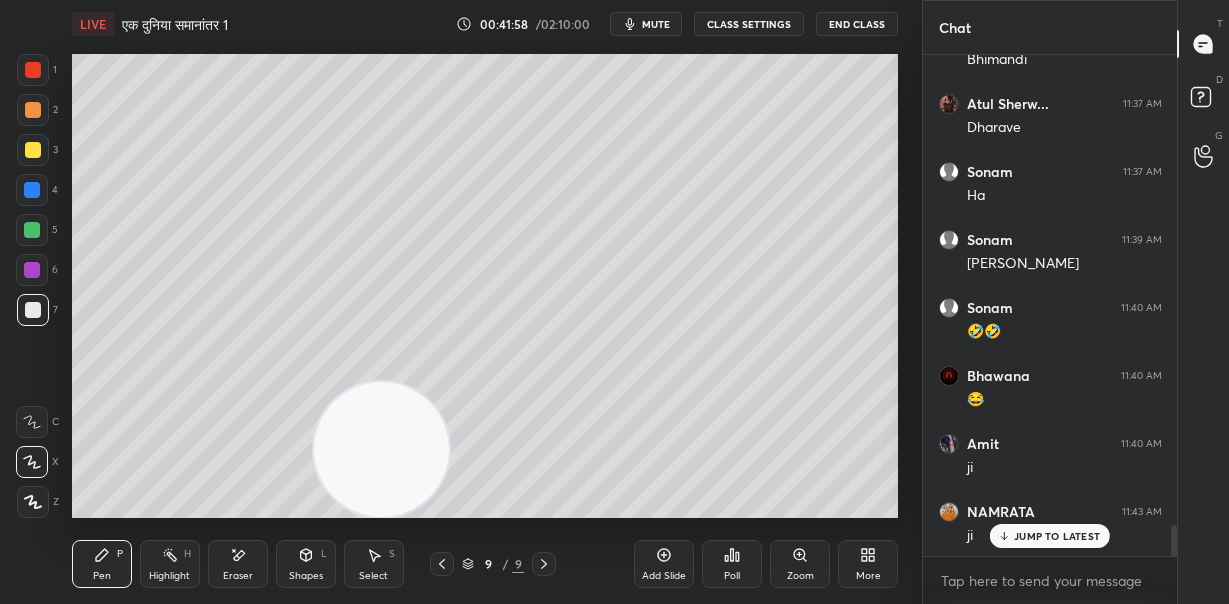 click 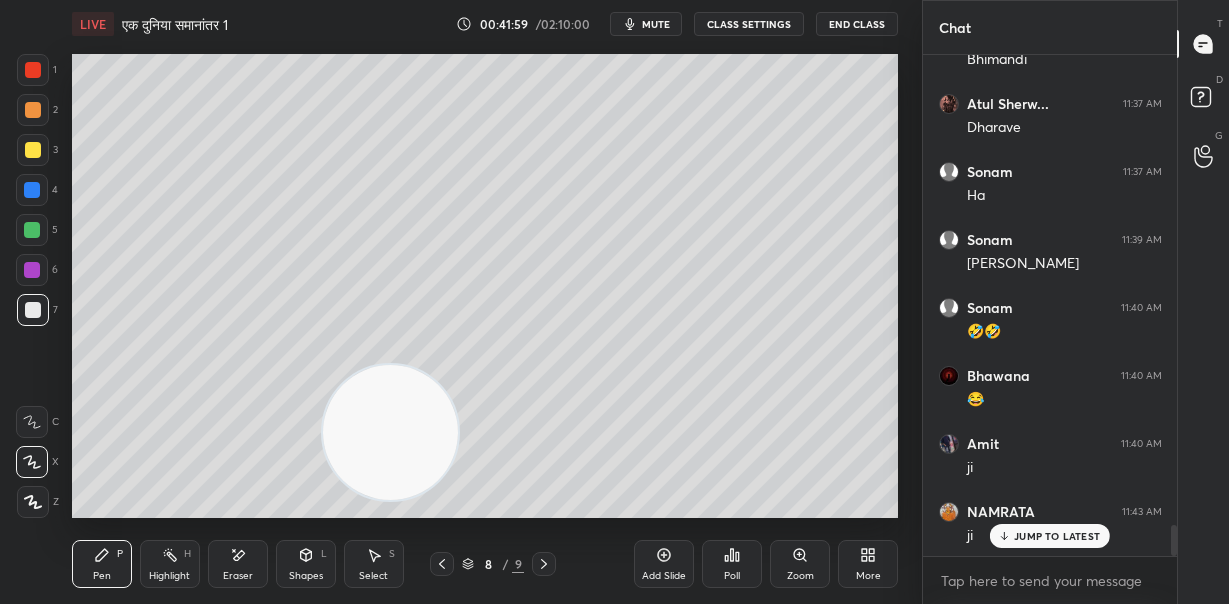 drag, startPoint x: 388, startPoint y: 458, endPoint x: 813, endPoint y: 190, distance: 502.44302 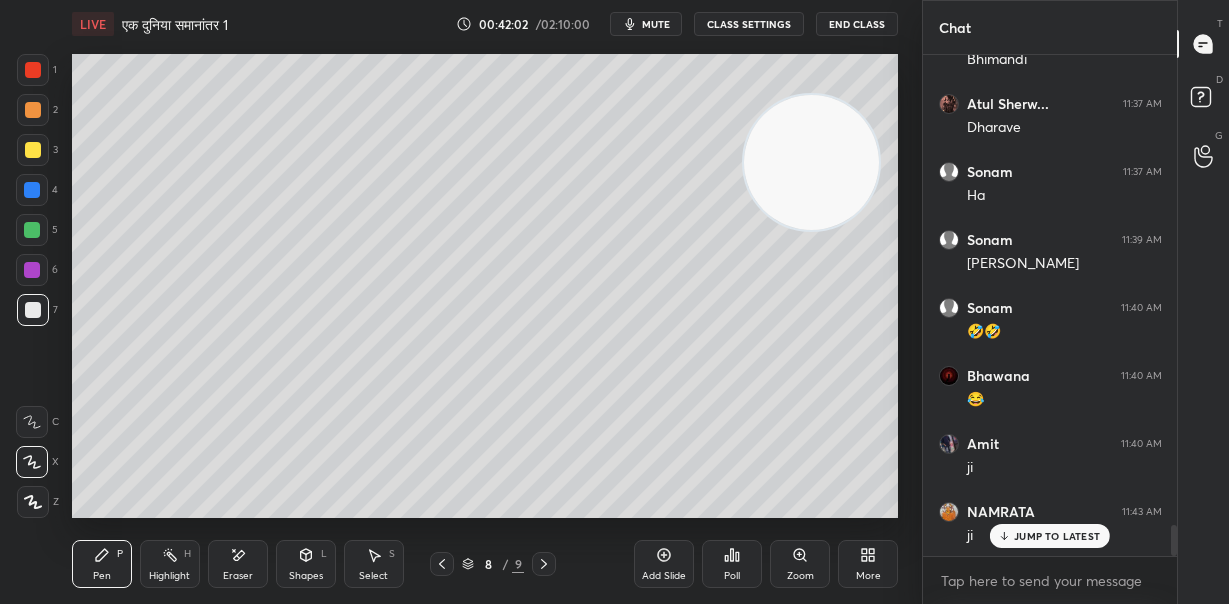 click on "JUMP TO LATEST" at bounding box center (1050, 536) 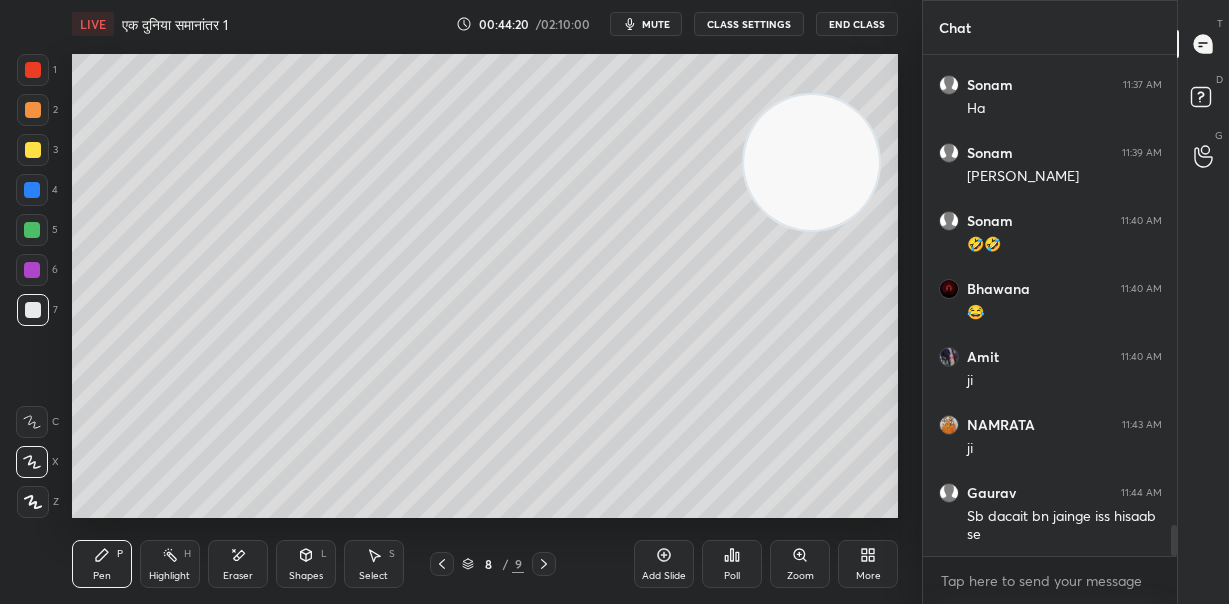 scroll, scrollTop: 7808, scrollLeft: 0, axis: vertical 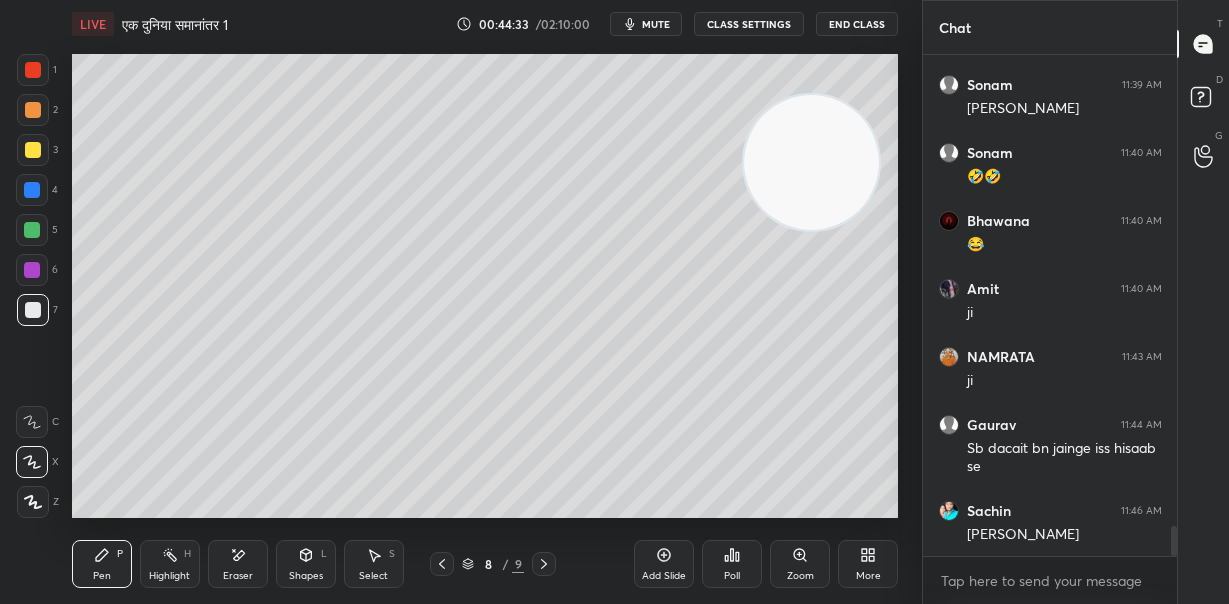 drag, startPoint x: 239, startPoint y: 570, endPoint x: 245, endPoint y: 561, distance: 10.816654 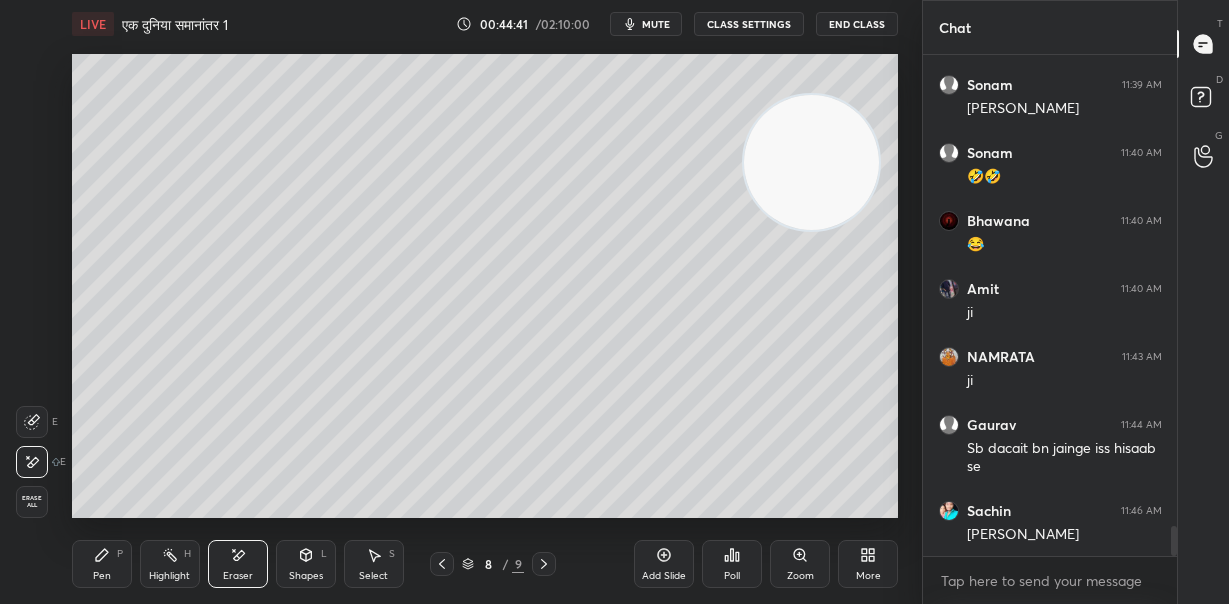 click on "Pen" at bounding box center (102, 576) 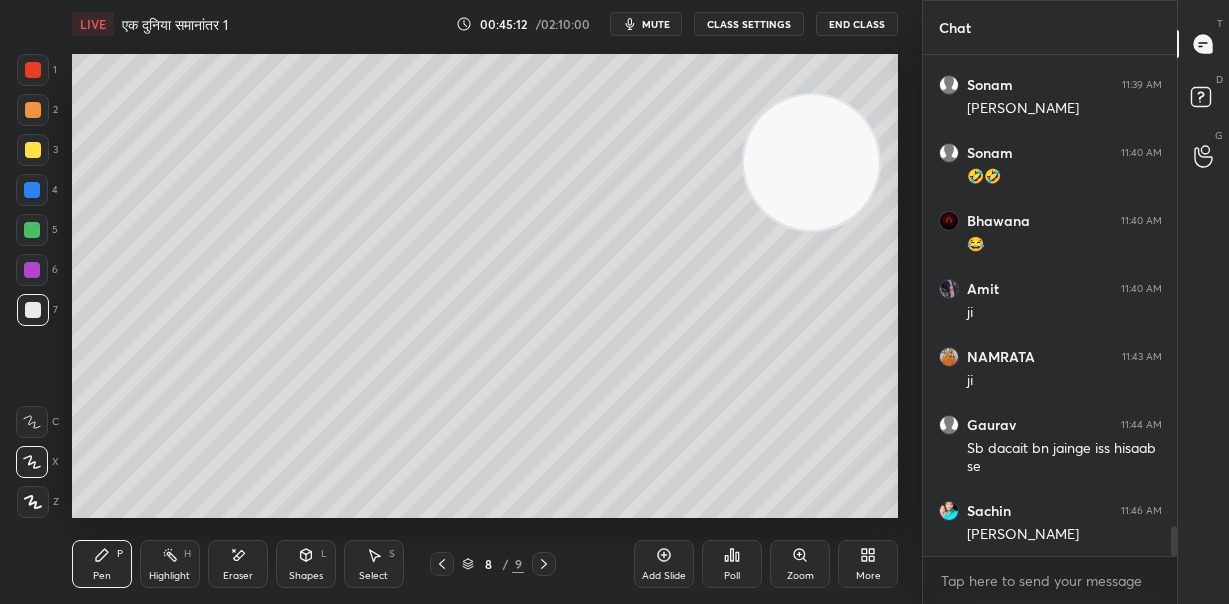 scroll, scrollTop: 7875, scrollLeft: 0, axis: vertical 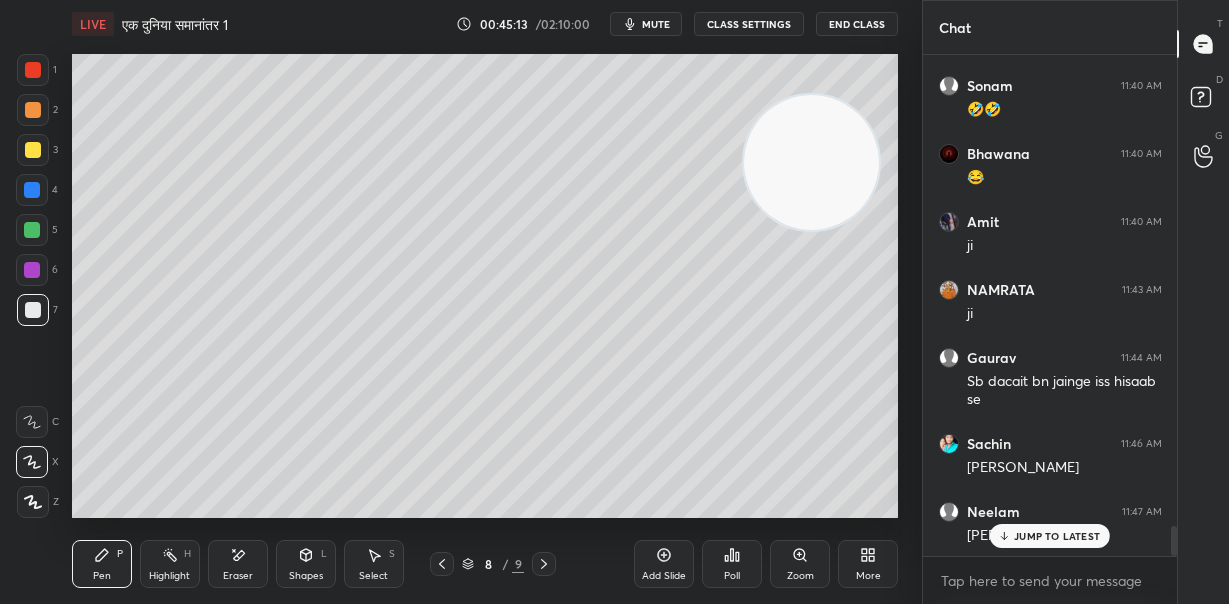 click on "JUMP TO LATEST" at bounding box center [1057, 536] 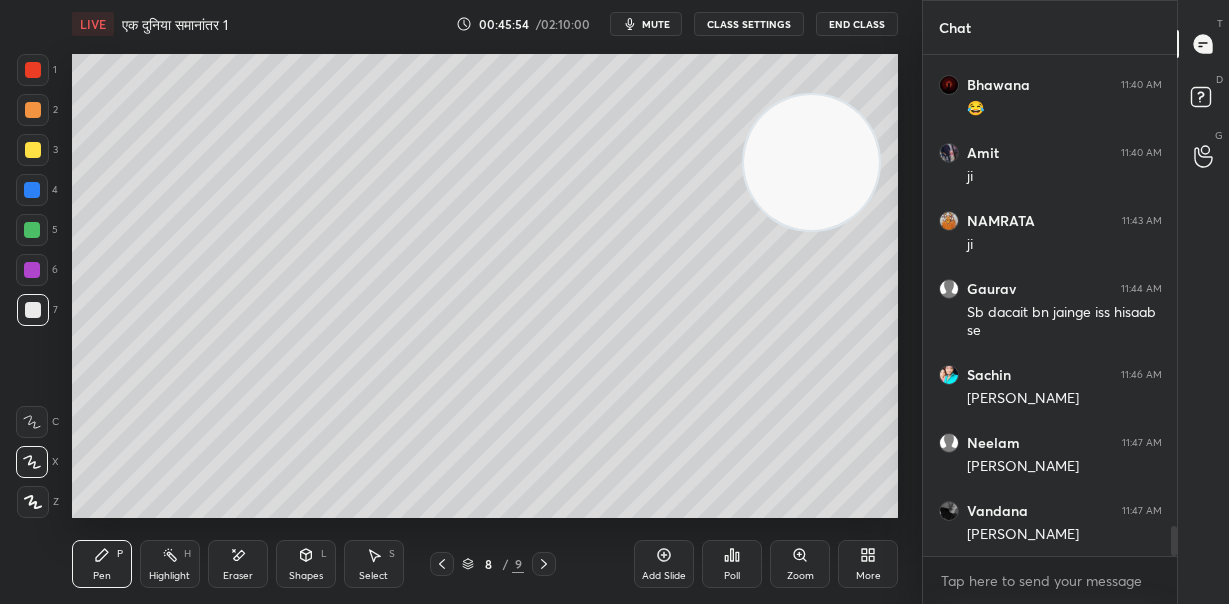 scroll, scrollTop: 8012, scrollLeft: 0, axis: vertical 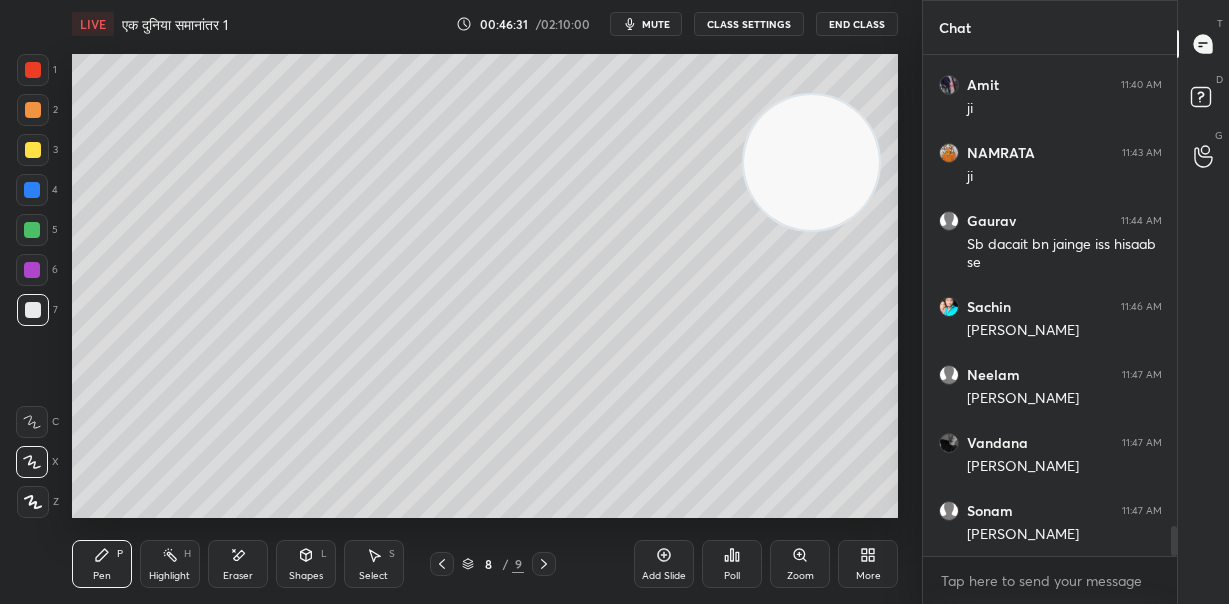 click 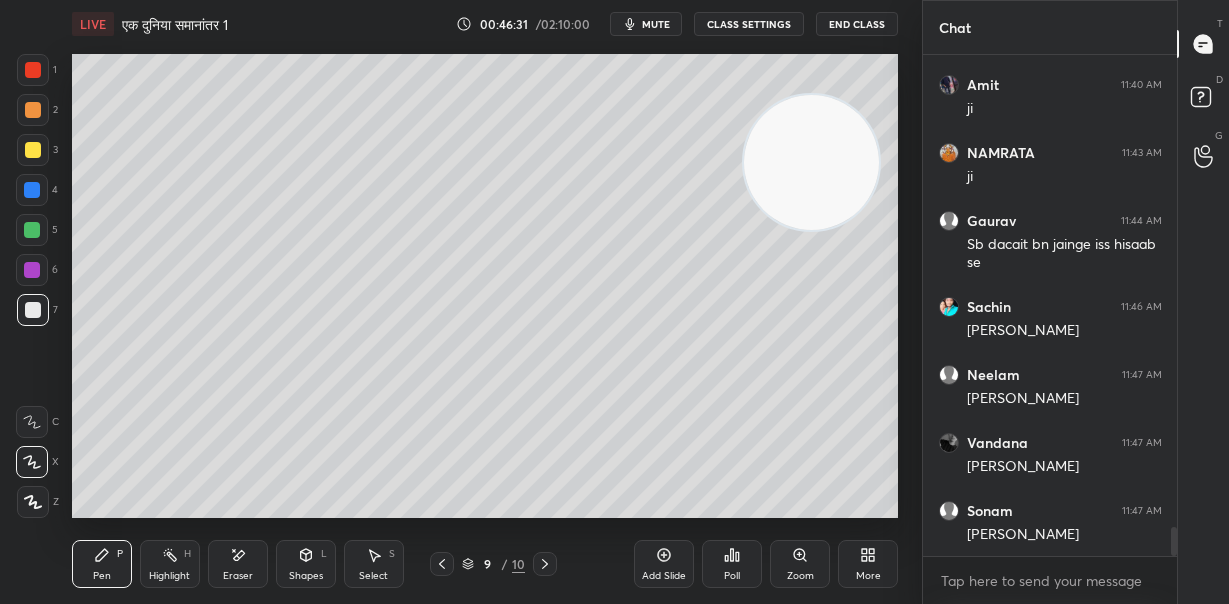 scroll, scrollTop: 8080, scrollLeft: 0, axis: vertical 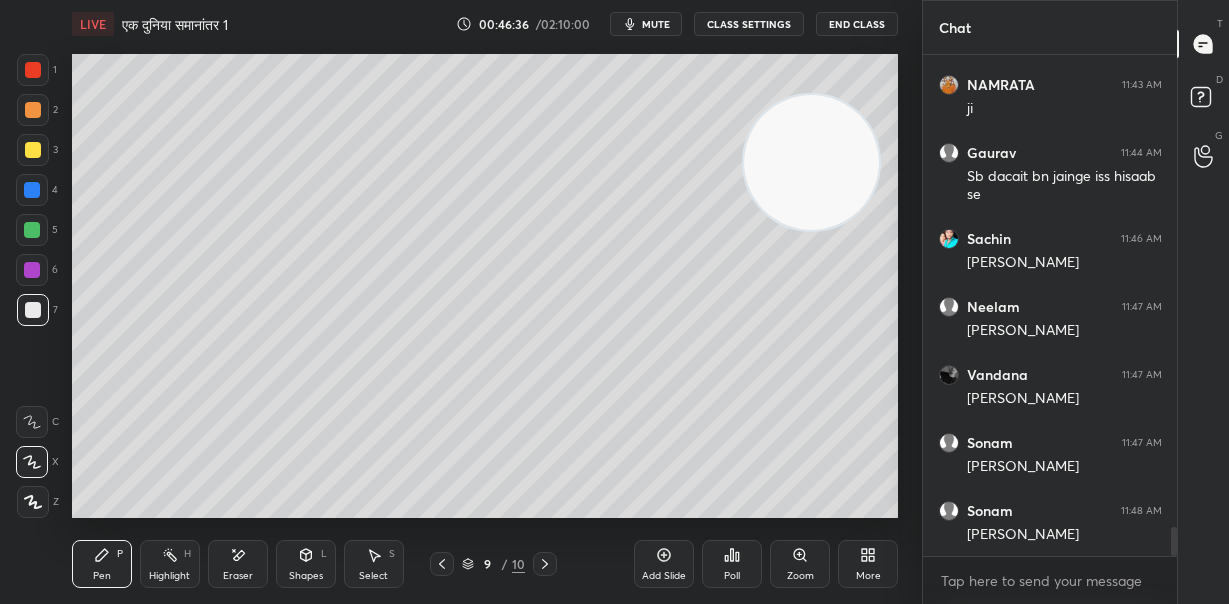 click at bounding box center (33, 110) 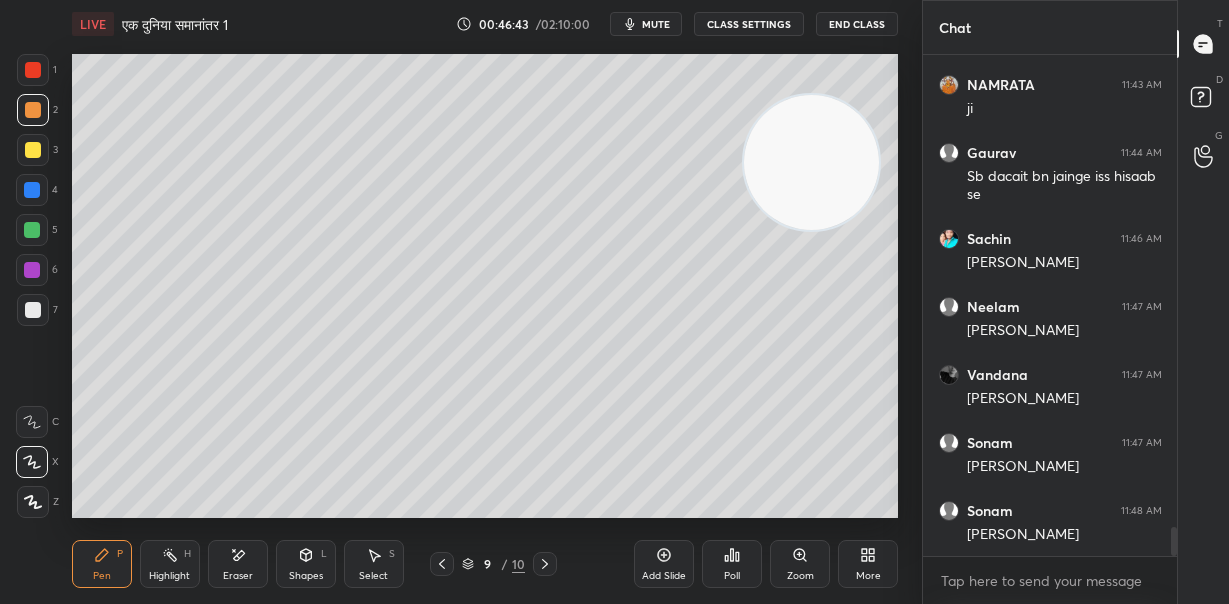 scroll, scrollTop: 8152, scrollLeft: 0, axis: vertical 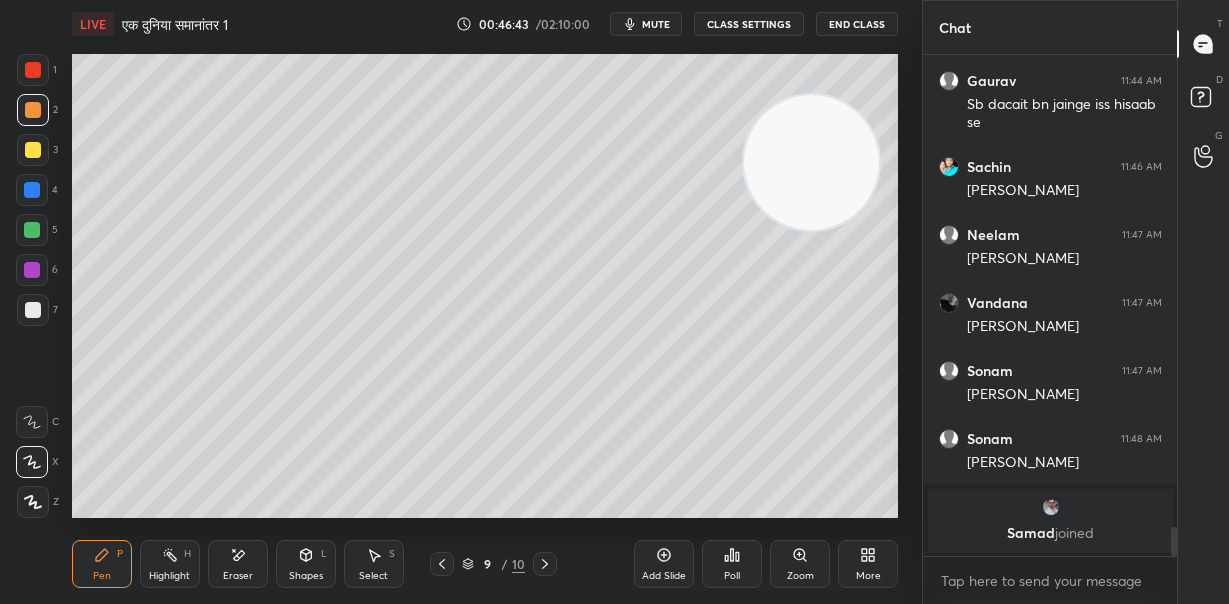 drag, startPoint x: 34, startPoint y: 224, endPoint x: 65, endPoint y: 221, distance: 31.144823 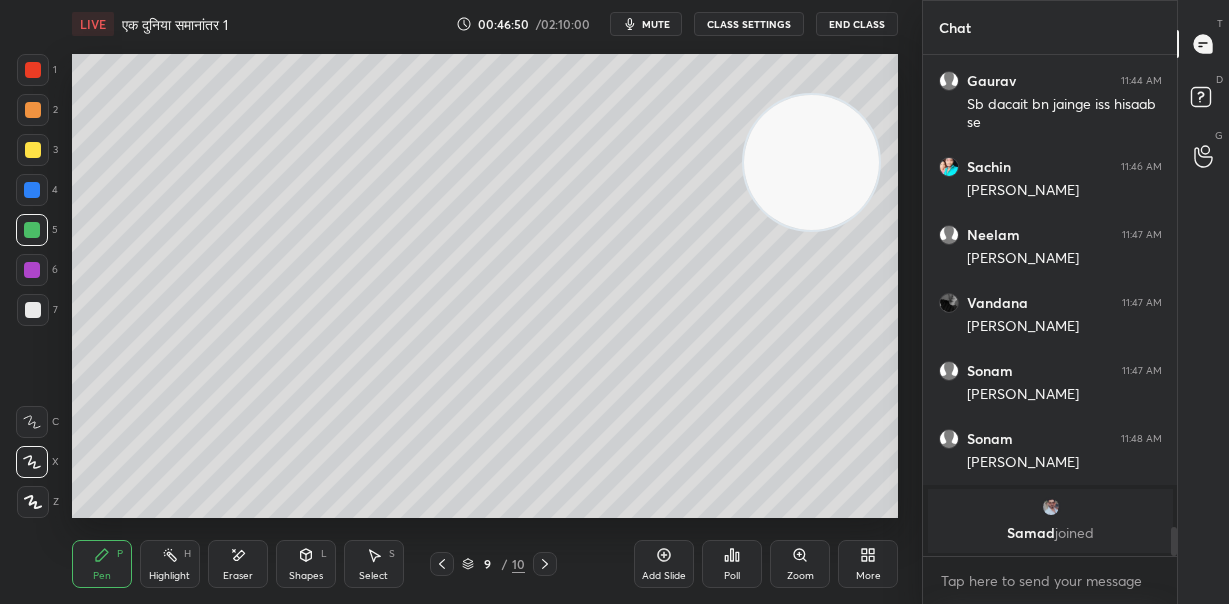 click at bounding box center (33, 310) 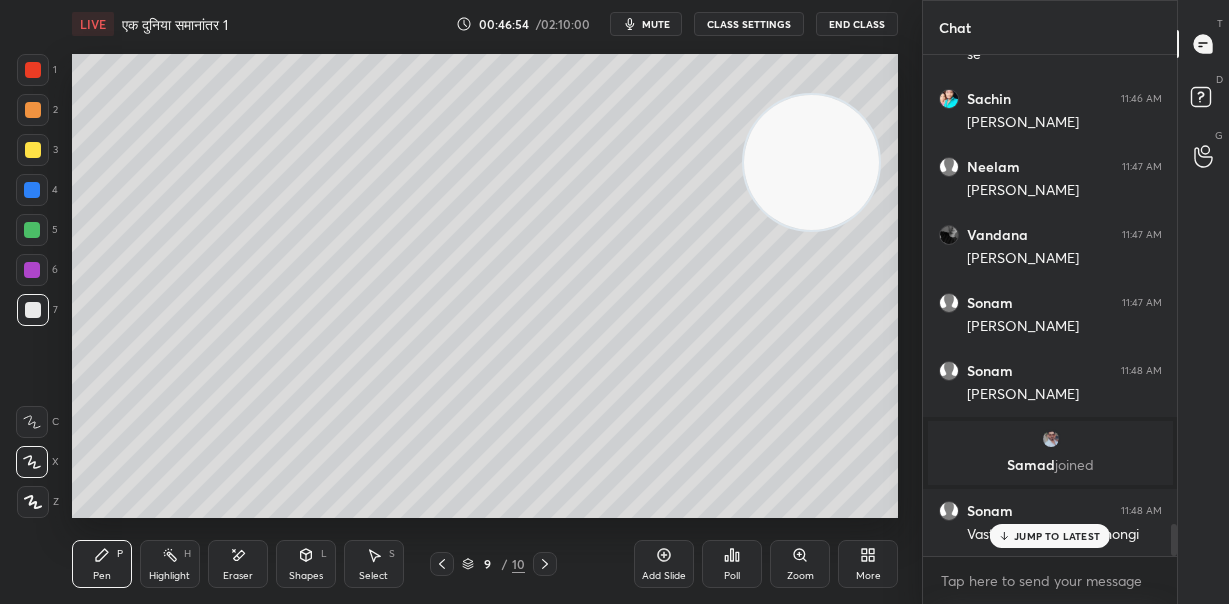 scroll, scrollTop: 7429, scrollLeft: 0, axis: vertical 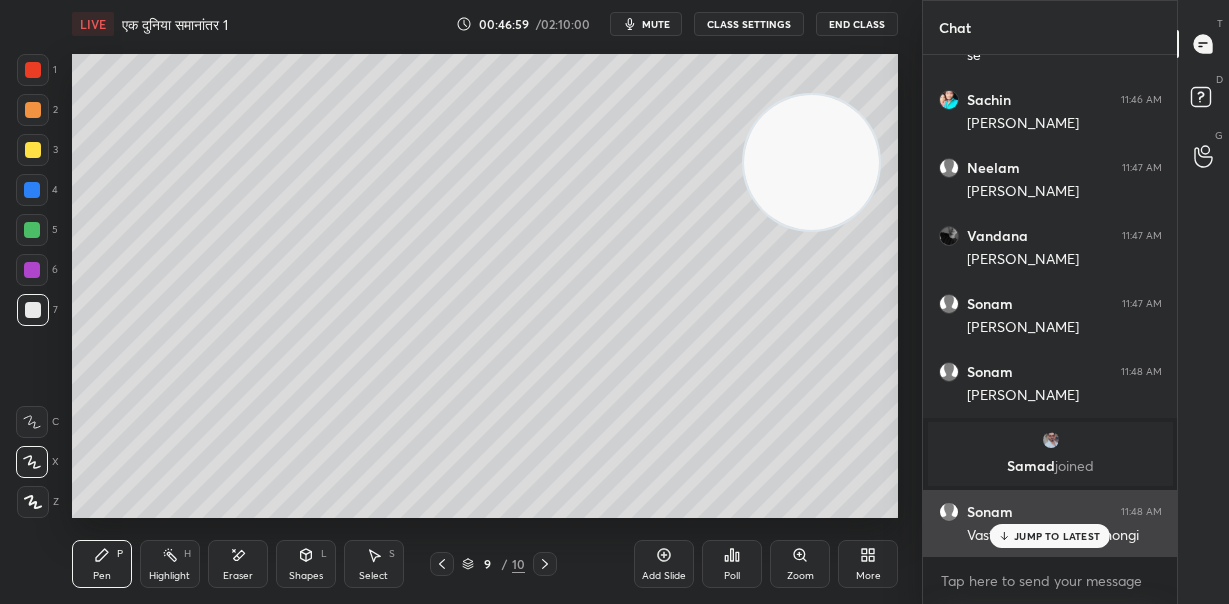 click on "JUMP TO LATEST" at bounding box center [1057, 536] 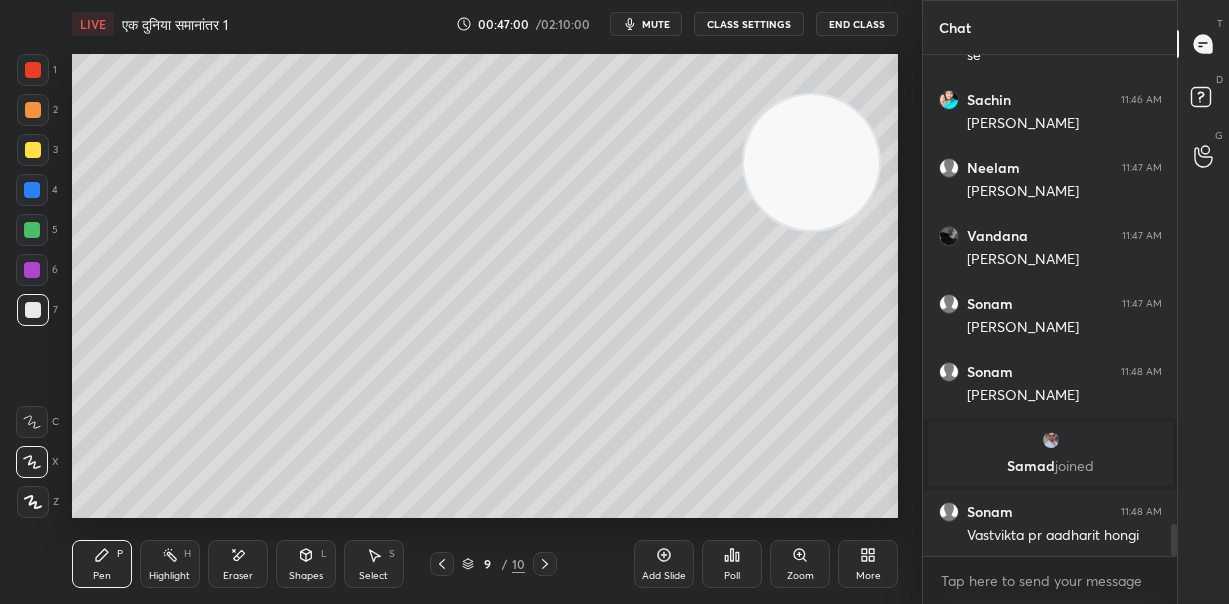 click at bounding box center [614, 604] 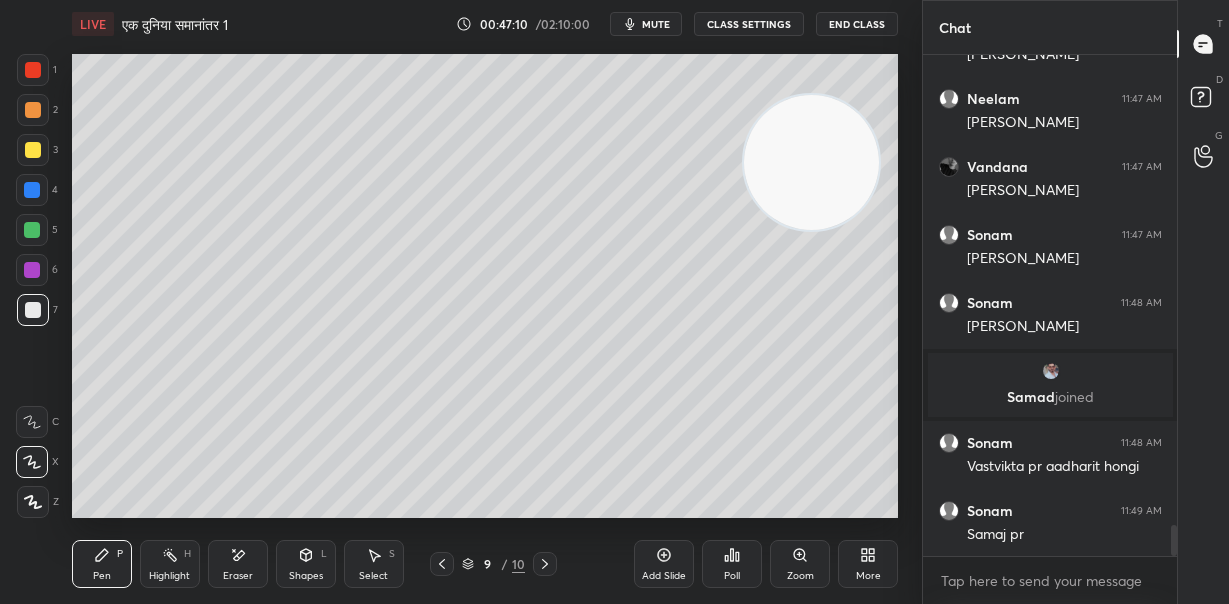 scroll, scrollTop: 7566, scrollLeft: 0, axis: vertical 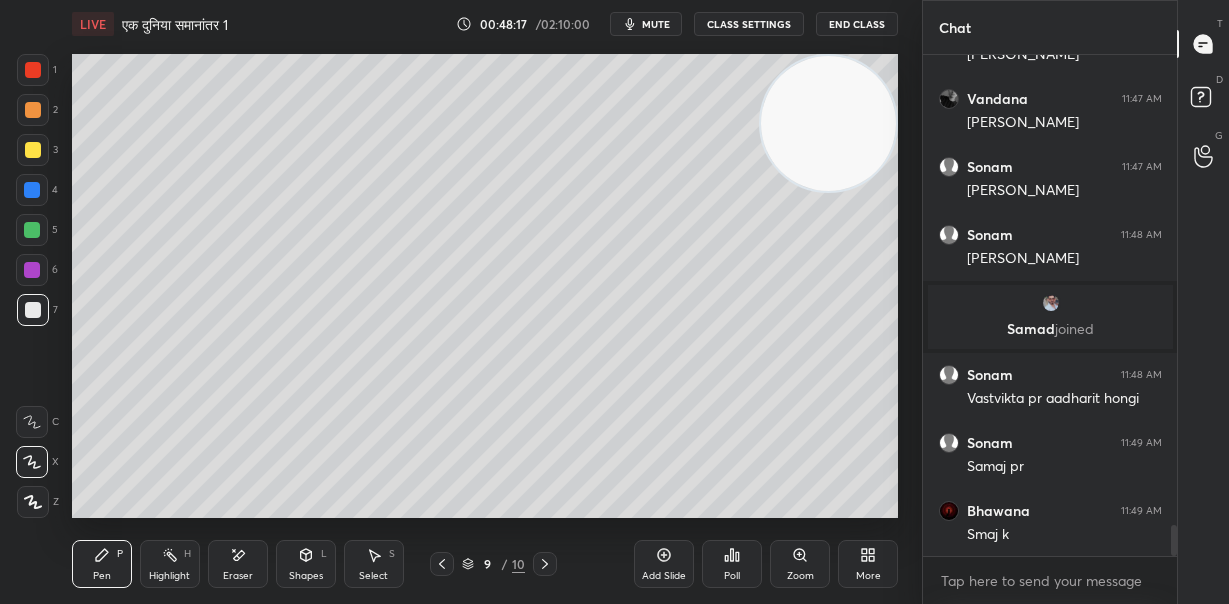 drag, startPoint x: 817, startPoint y: 191, endPoint x: 847, endPoint y: 117, distance: 79.84986 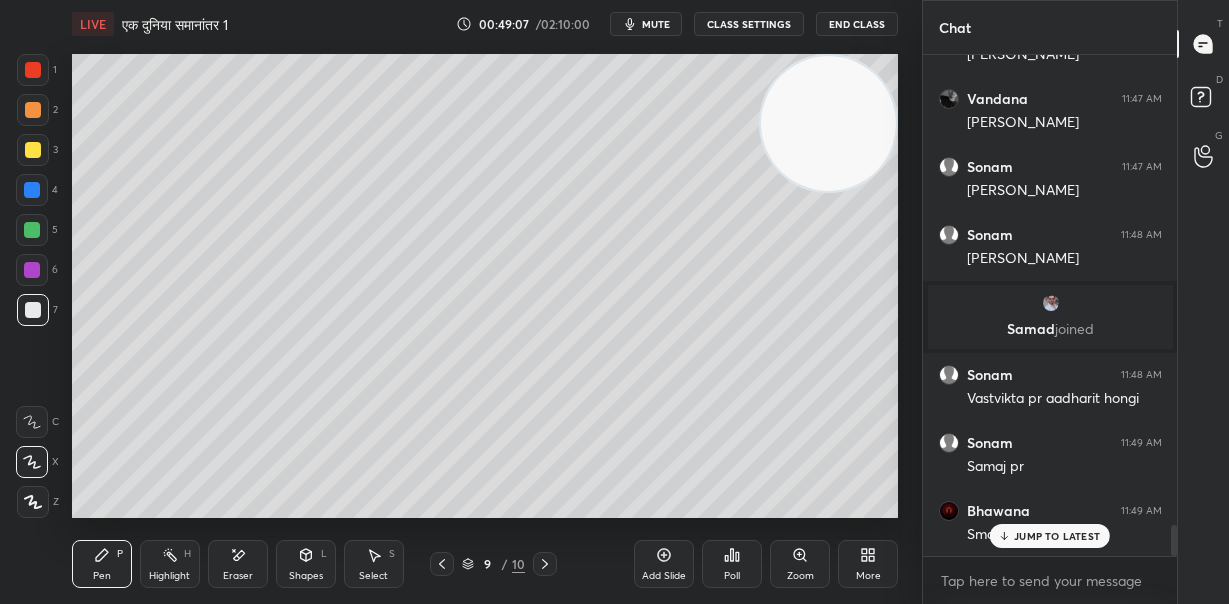 scroll, scrollTop: 7633, scrollLeft: 0, axis: vertical 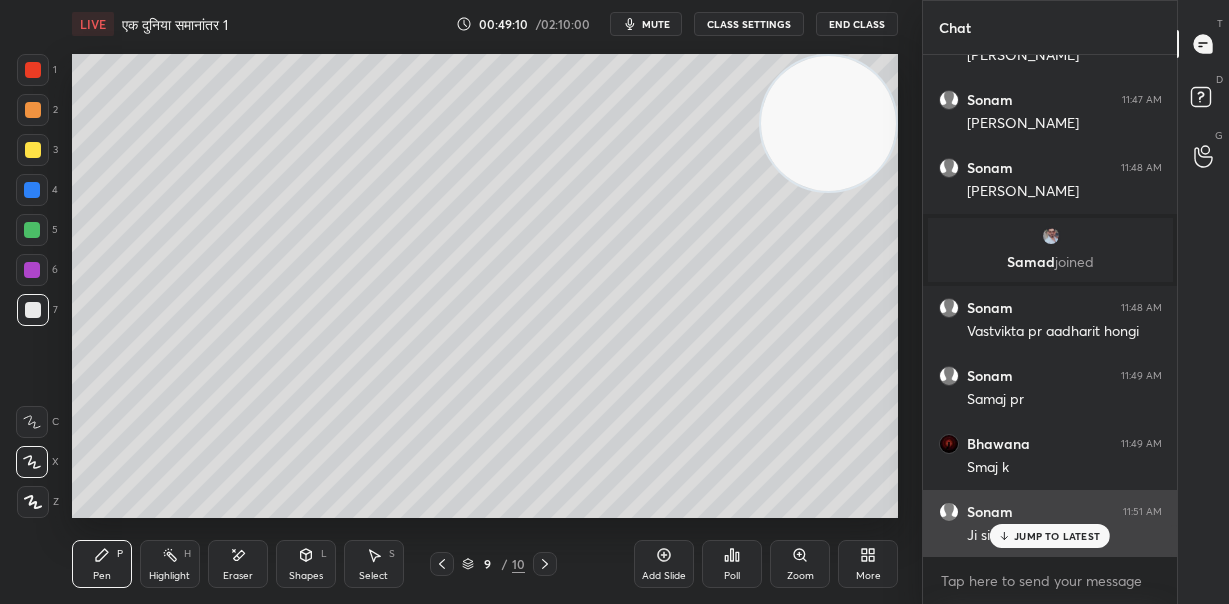 click on "JUMP TO LATEST" at bounding box center [1057, 536] 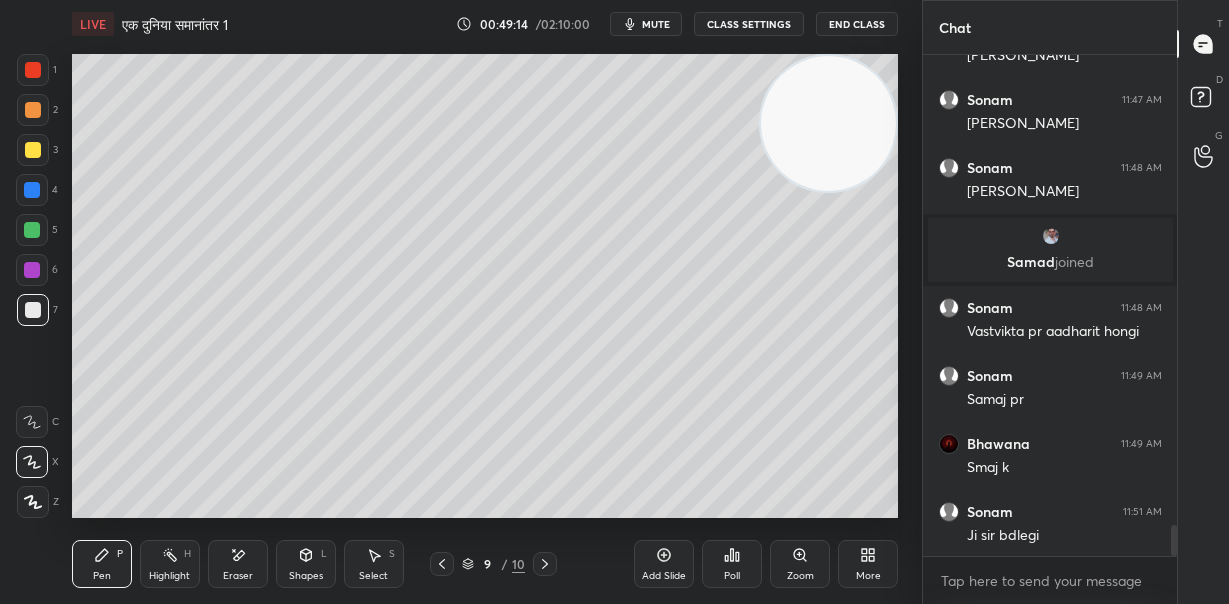 drag, startPoint x: 830, startPoint y: 134, endPoint x: 900, endPoint y: 526, distance: 398.20096 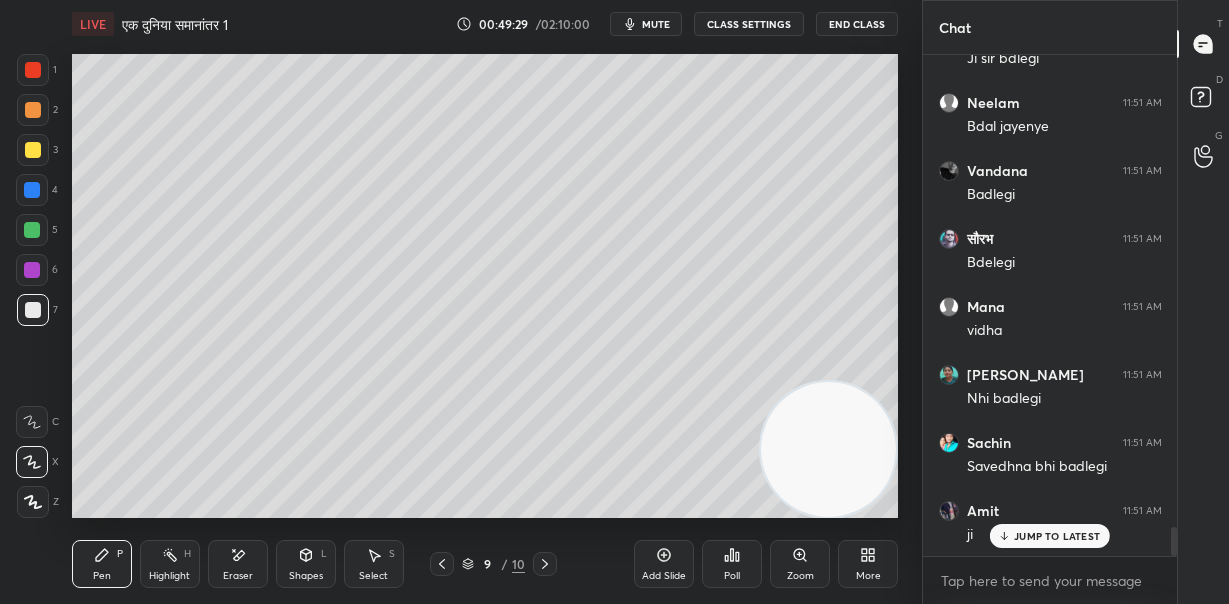scroll, scrollTop: 8177, scrollLeft: 0, axis: vertical 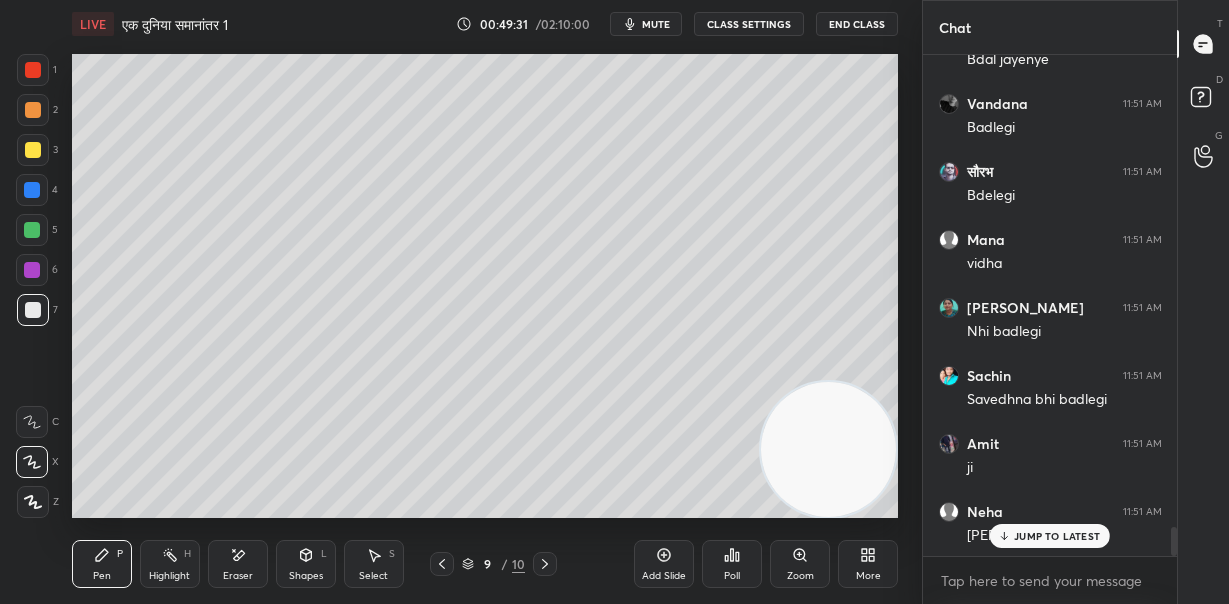 click on "Eraser" at bounding box center (238, 576) 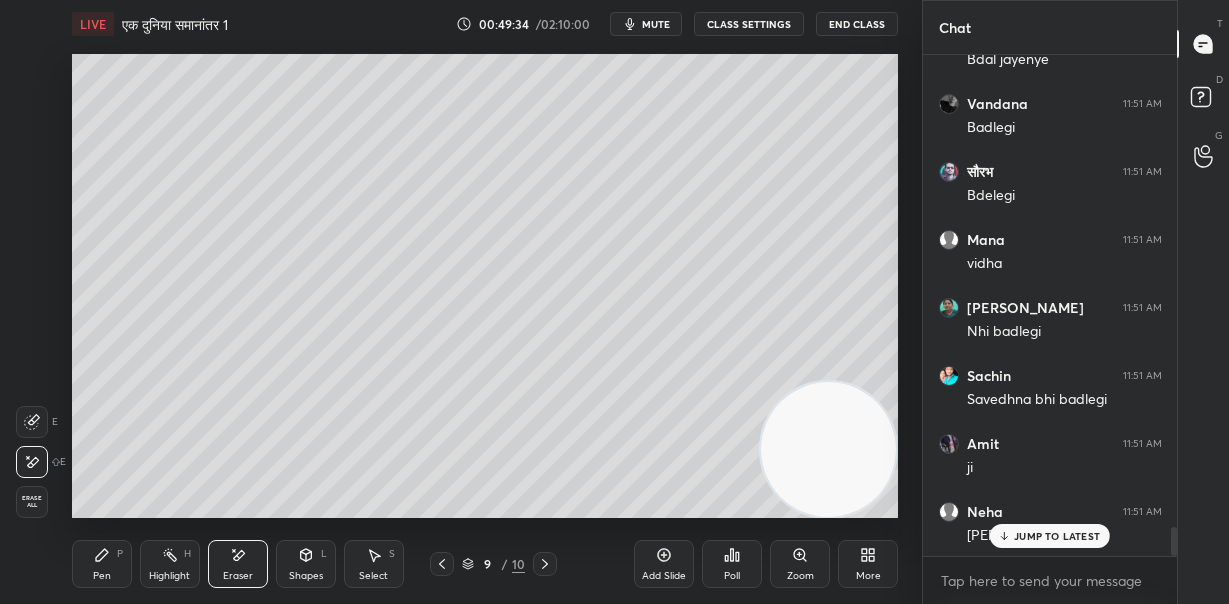 click 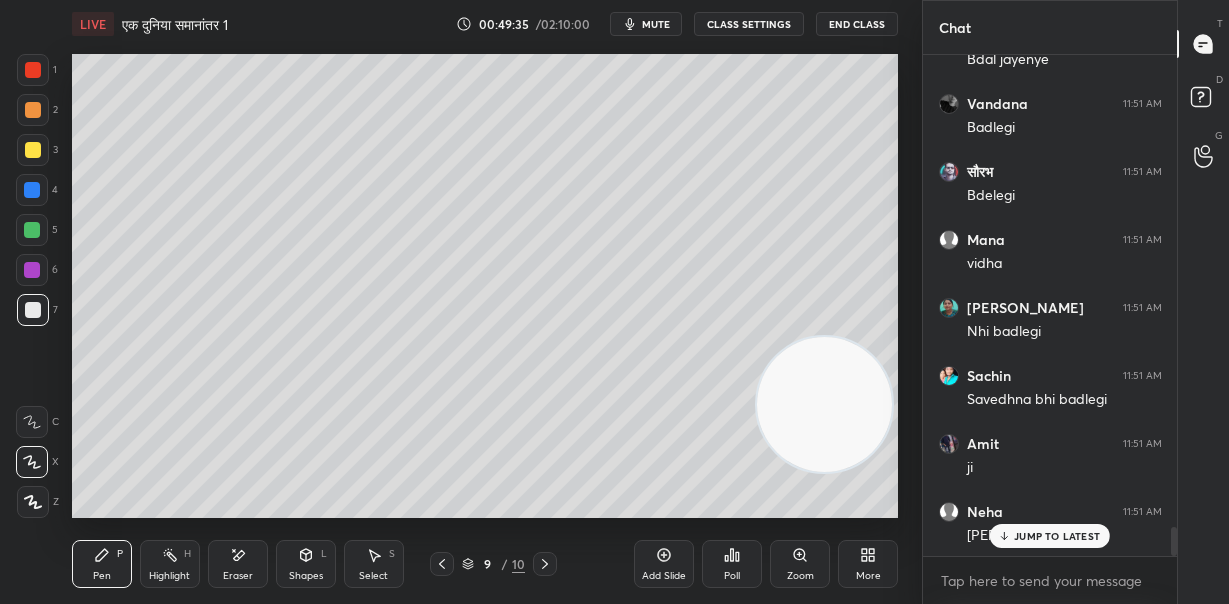 drag, startPoint x: 831, startPoint y: 404, endPoint x: 876, endPoint y: 128, distance: 279.6444 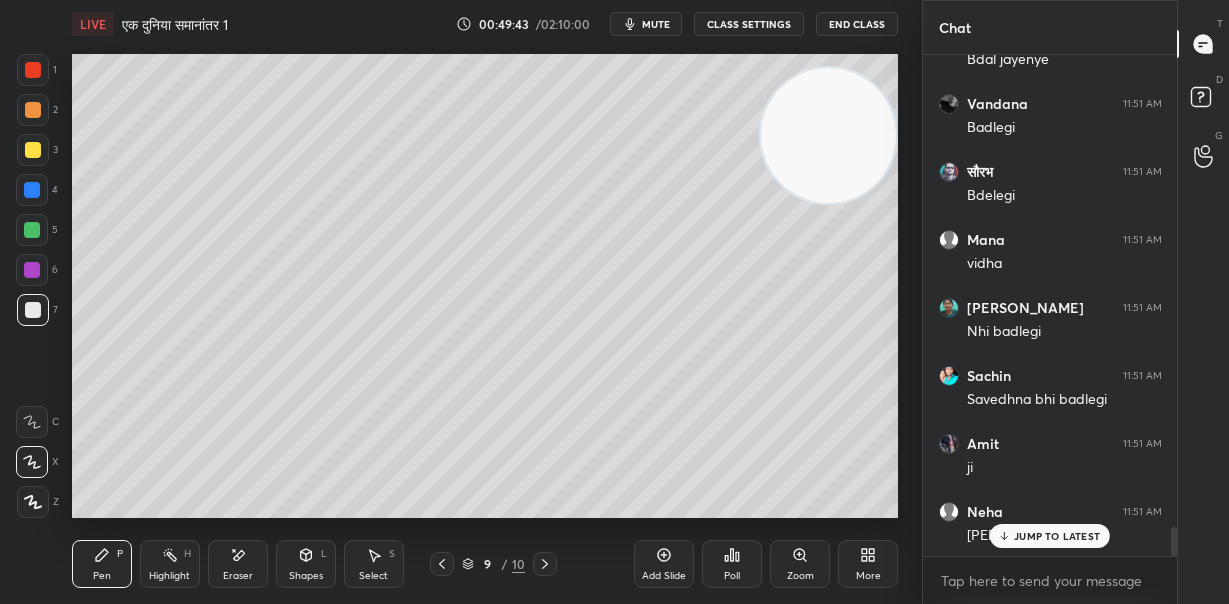scroll, scrollTop: 8245, scrollLeft: 0, axis: vertical 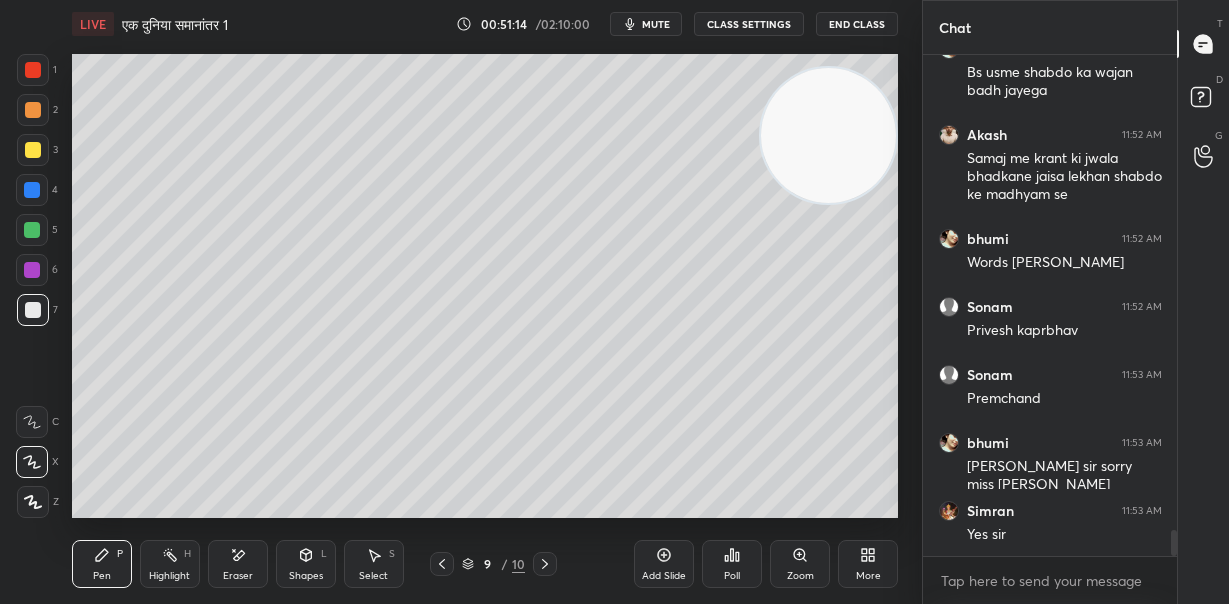 click at bounding box center (33, 150) 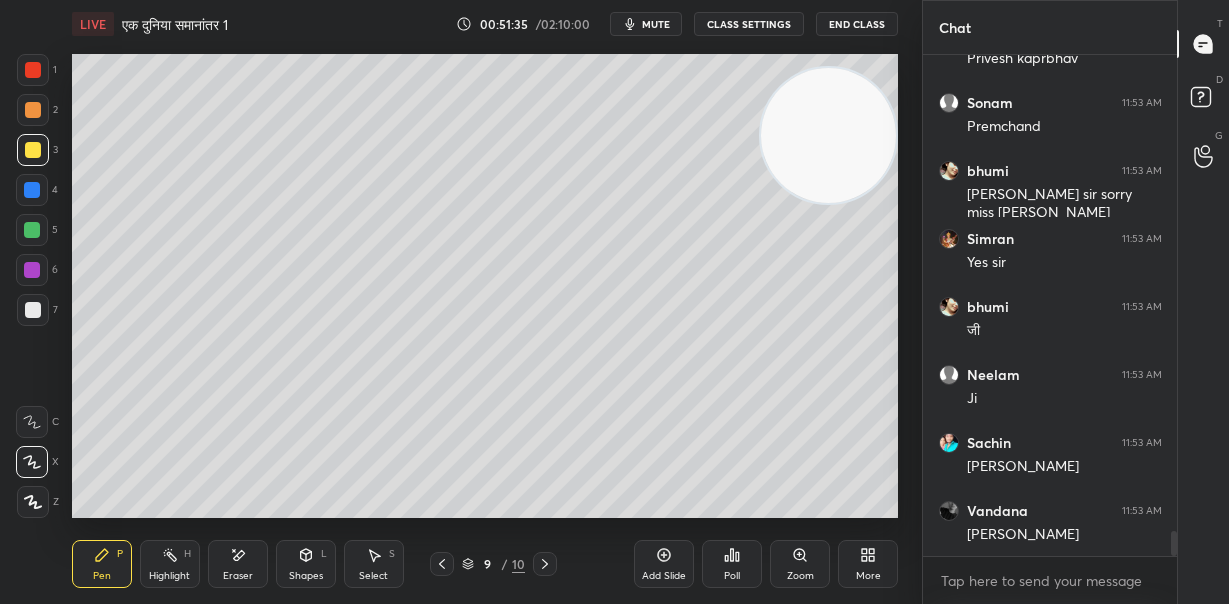 scroll, scrollTop: 9696, scrollLeft: 0, axis: vertical 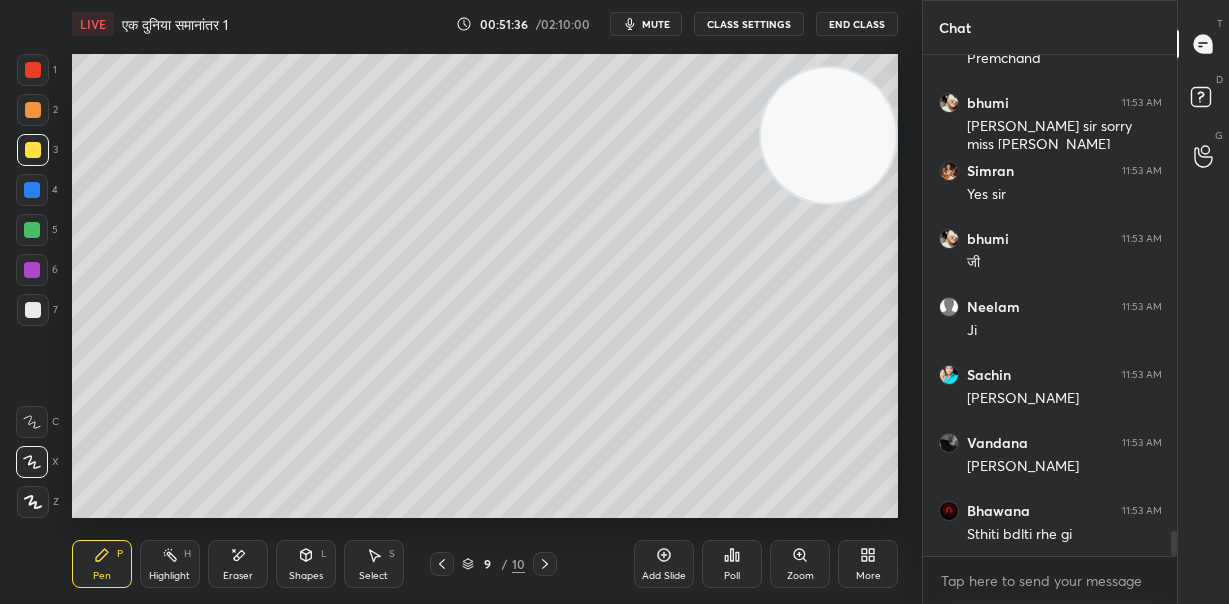 click 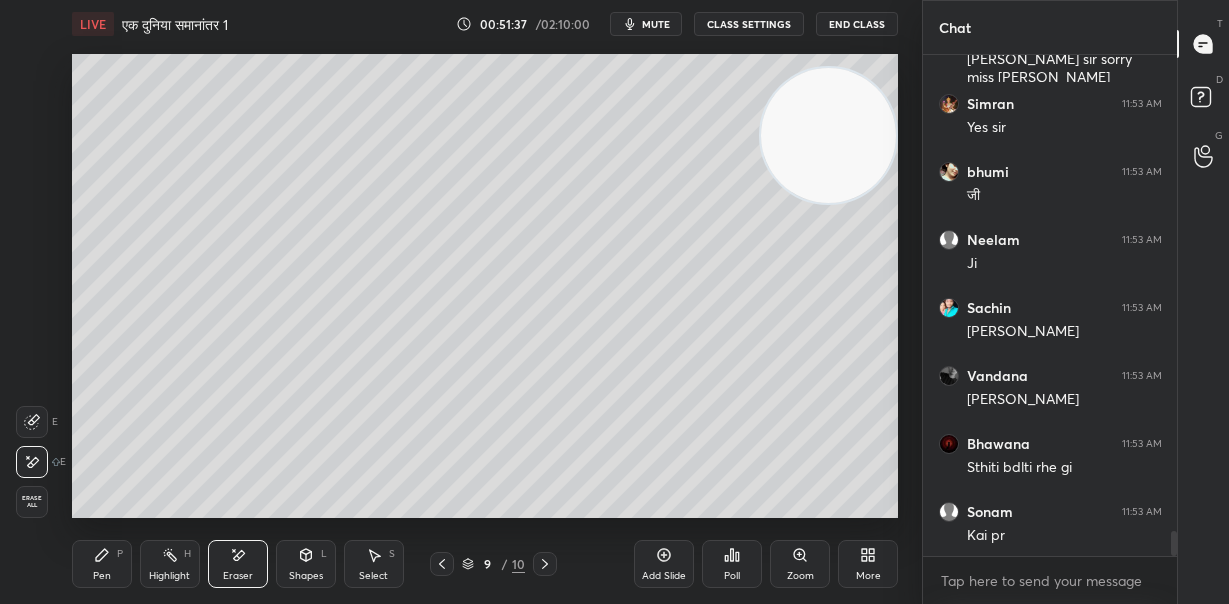 click on "Pen P" at bounding box center (102, 564) 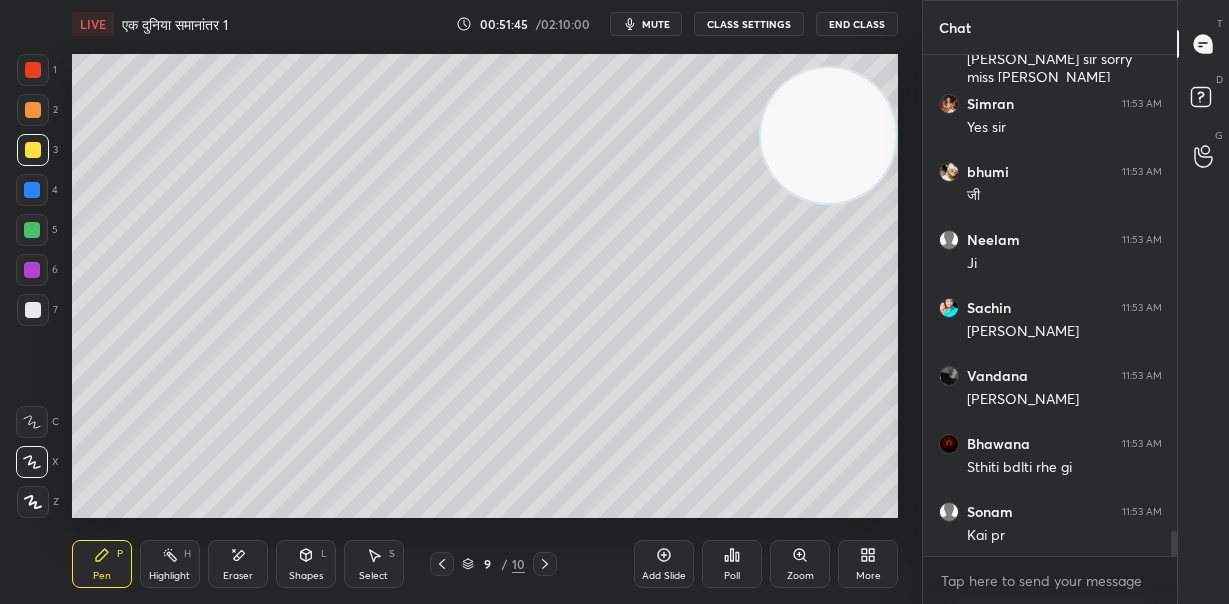 click at bounding box center (32, 230) 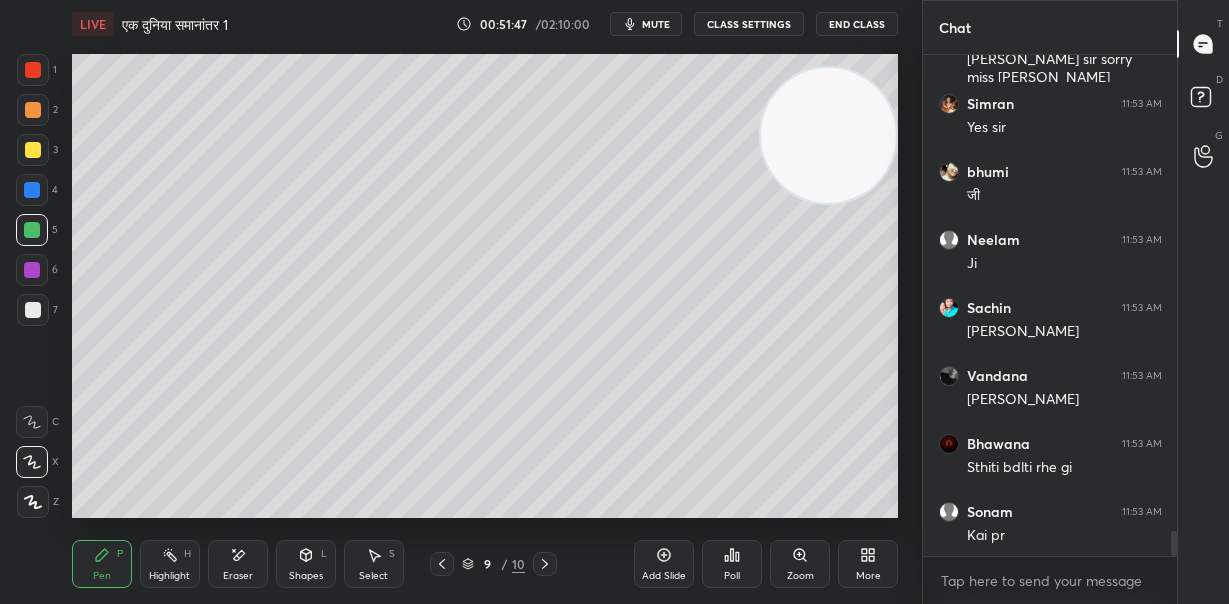 drag, startPoint x: 33, startPoint y: 269, endPoint x: 65, endPoint y: 280, distance: 33.83785 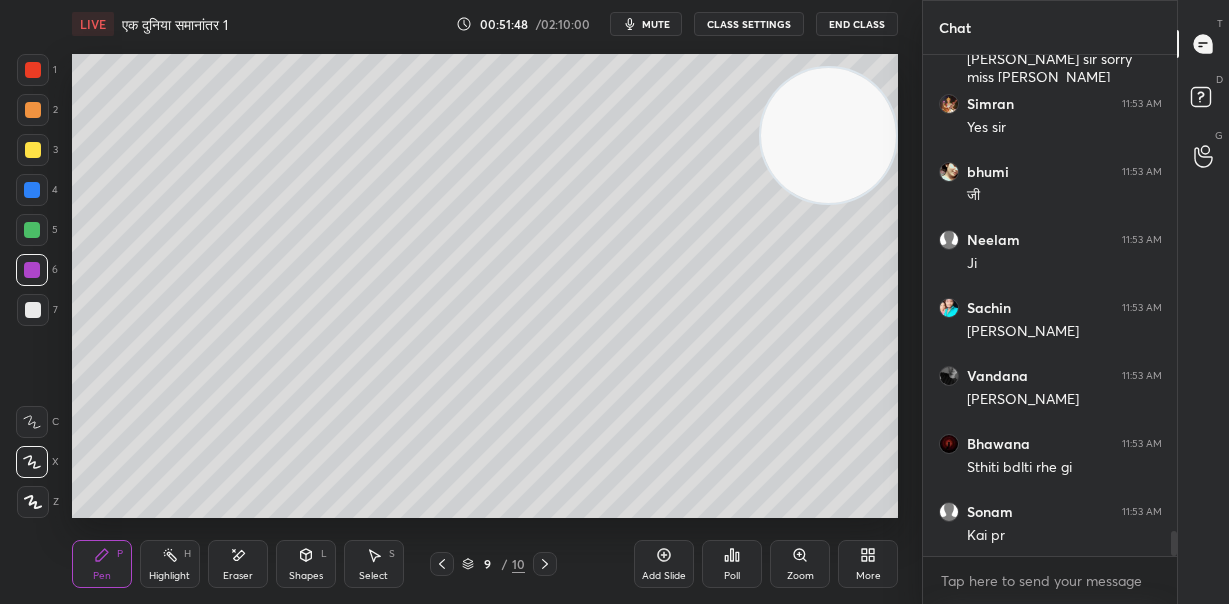 drag, startPoint x: 237, startPoint y: 555, endPoint x: 241, endPoint y: 527, distance: 28.284271 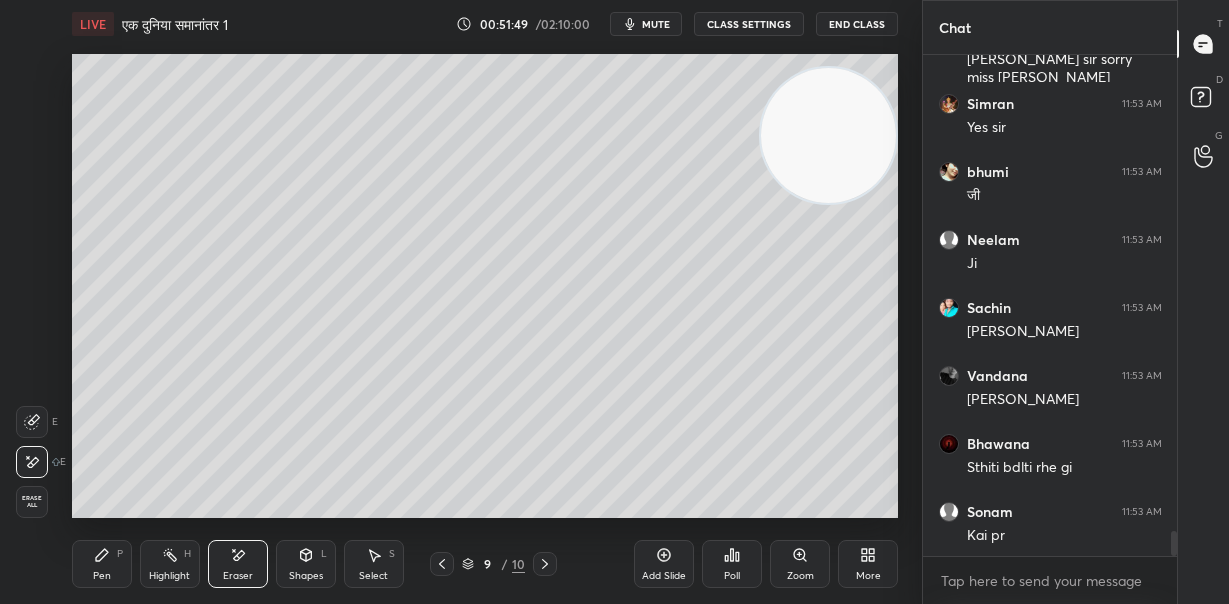 click on "Pen P" at bounding box center [102, 564] 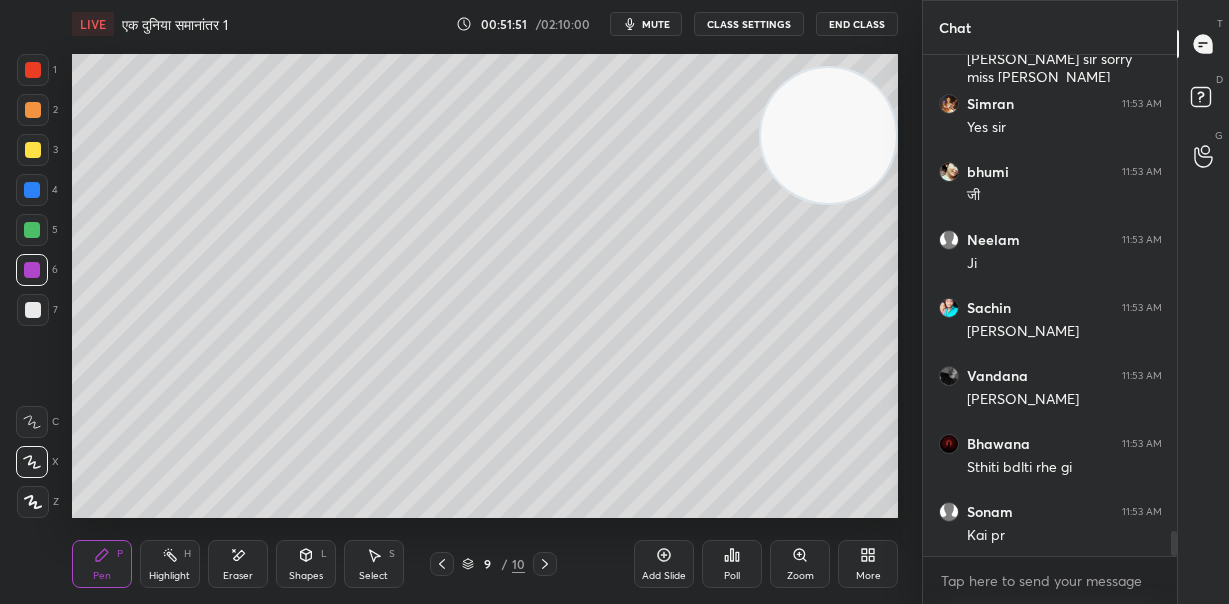 drag, startPoint x: 36, startPoint y: 110, endPoint x: 69, endPoint y: 122, distance: 35.1141 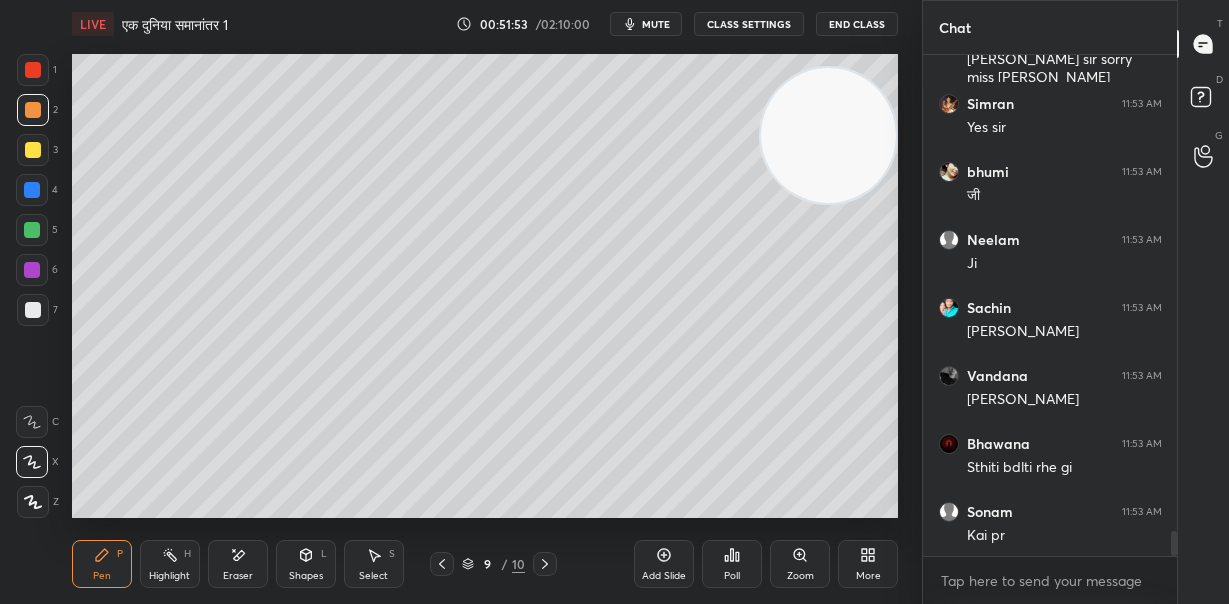 drag, startPoint x: 30, startPoint y: 191, endPoint x: 65, endPoint y: 202, distance: 36.687874 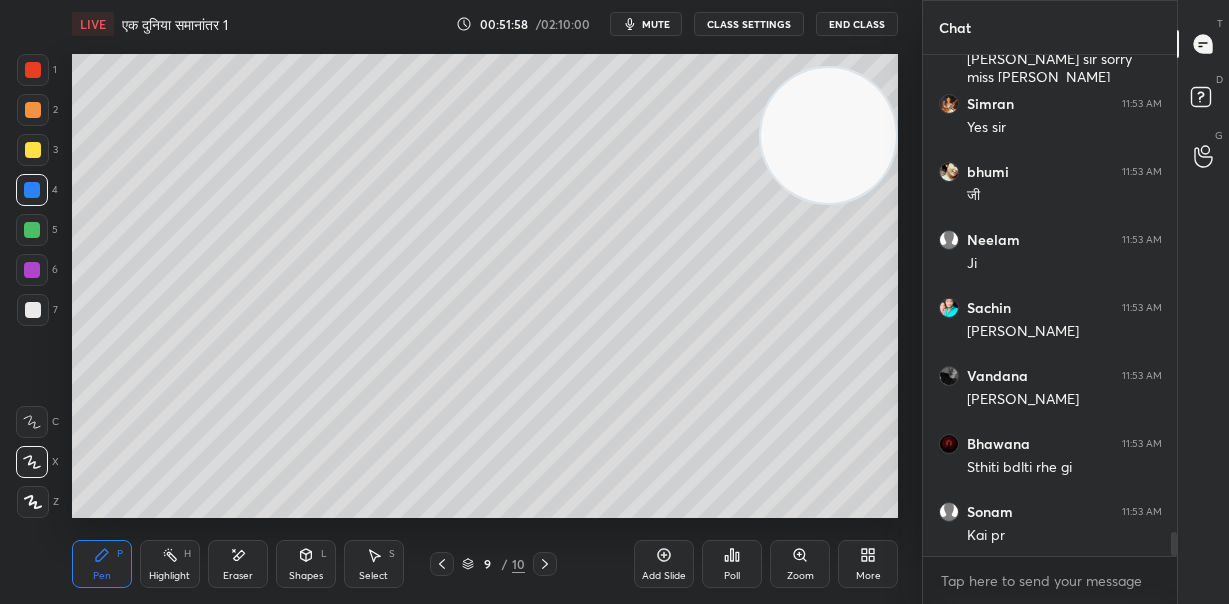 scroll, scrollTop: 9832, scrollLeft: 0, axis: vertical 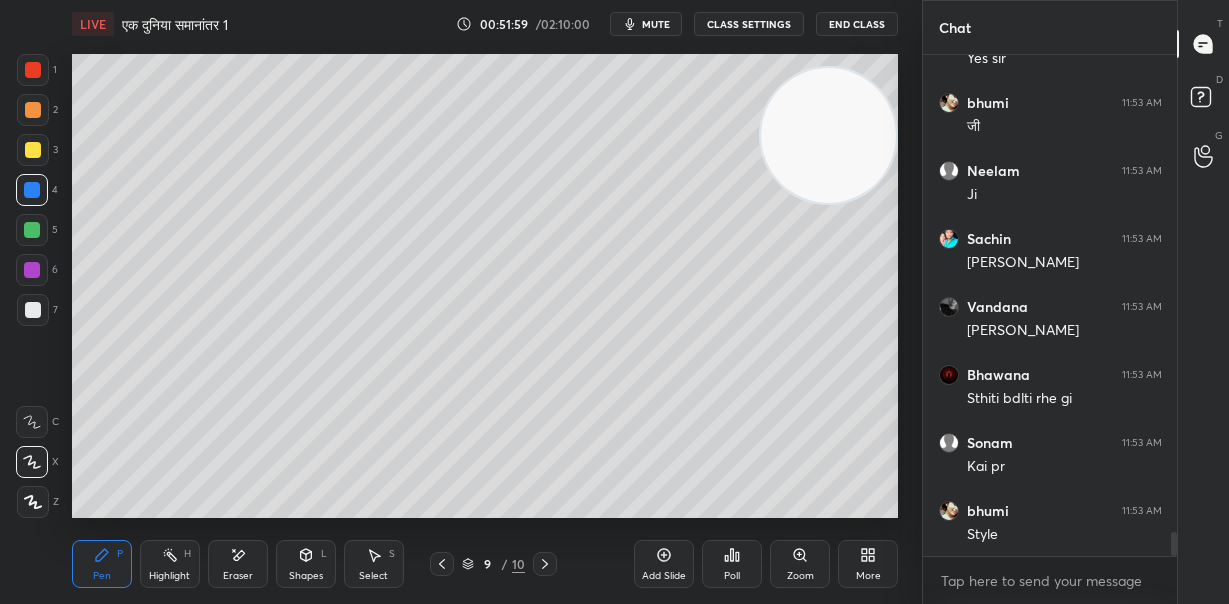 click at bounding box center [33, 310] 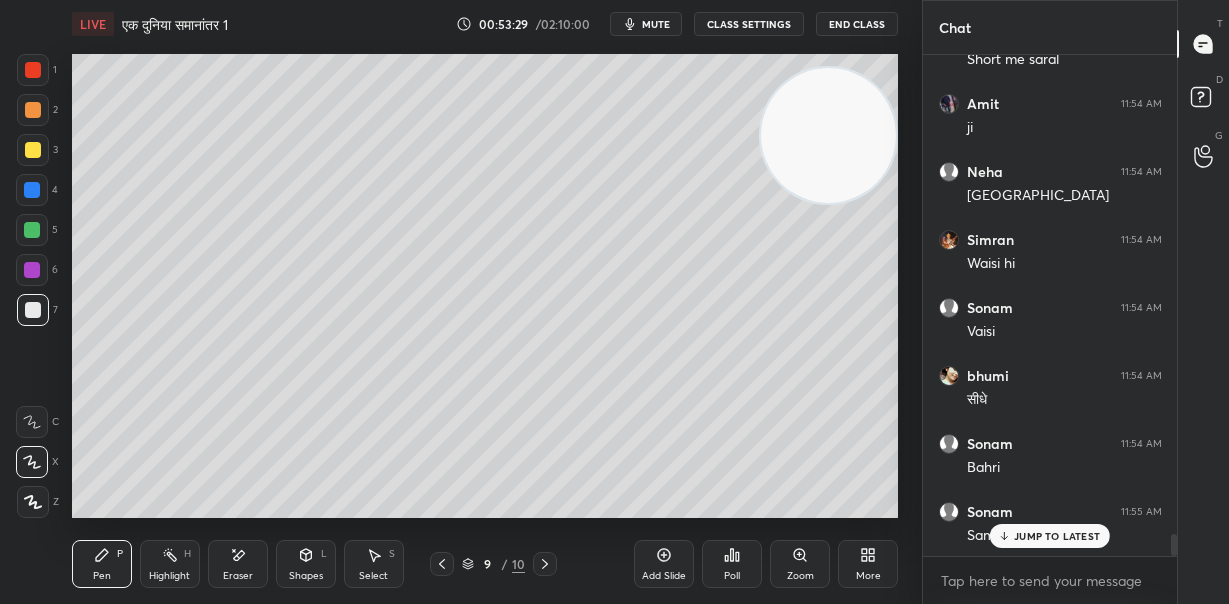 scroll, scrollTop: 10872, scrollLeft: 0, axis: vertical 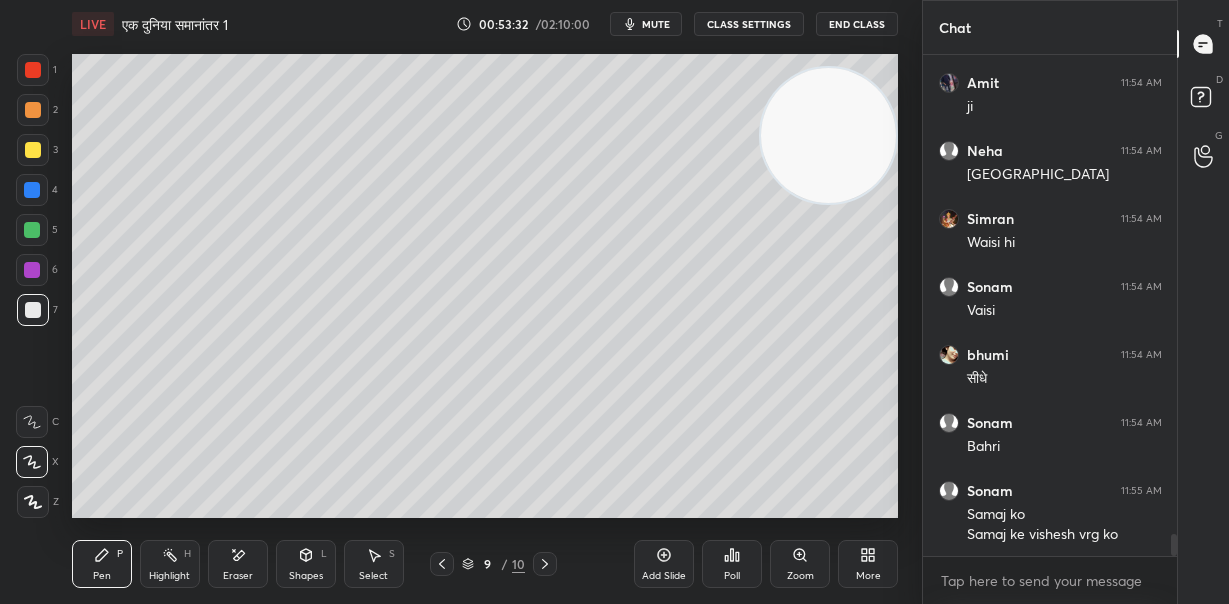 click on "Eraser" at bounding box center (238, 564) 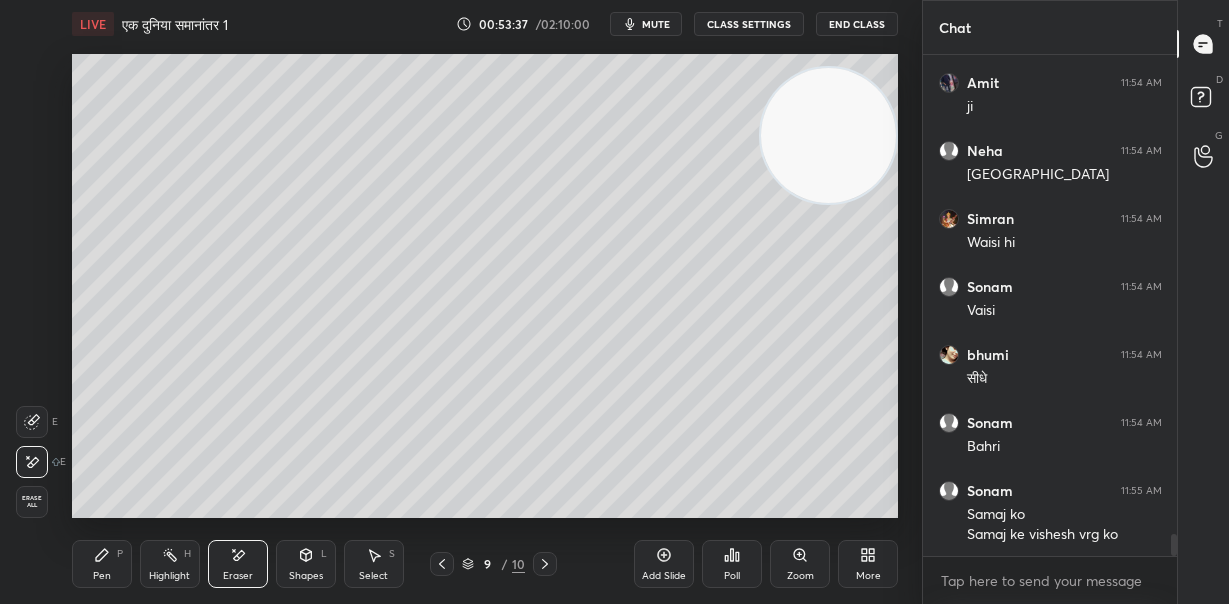 scroll, scrollTop: 10940, scrollLeft: 0, axis: vertical 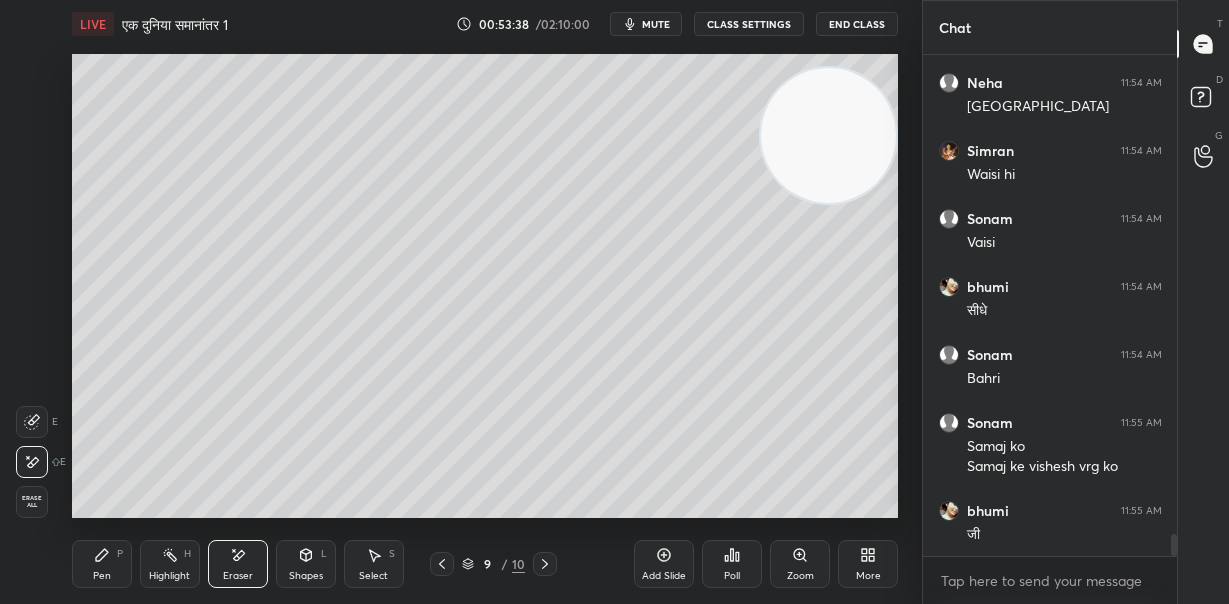 click on "Pen P" at bounding box center (102, 564) 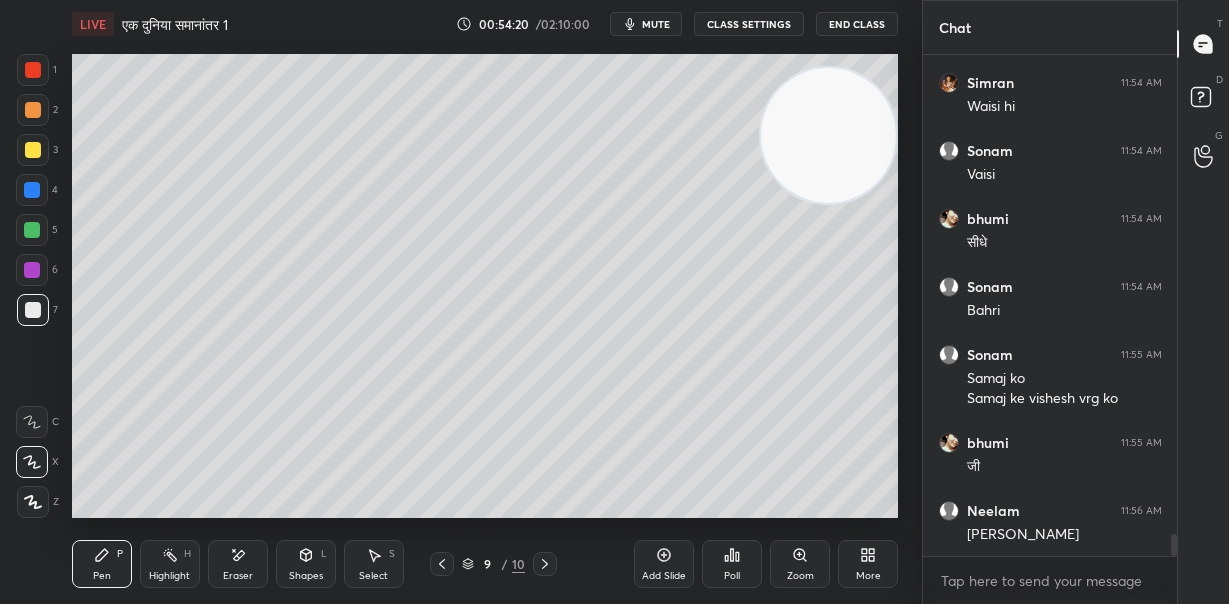 scroll, scrollTop: 11075, scrollLeft: 0, axis: vertical 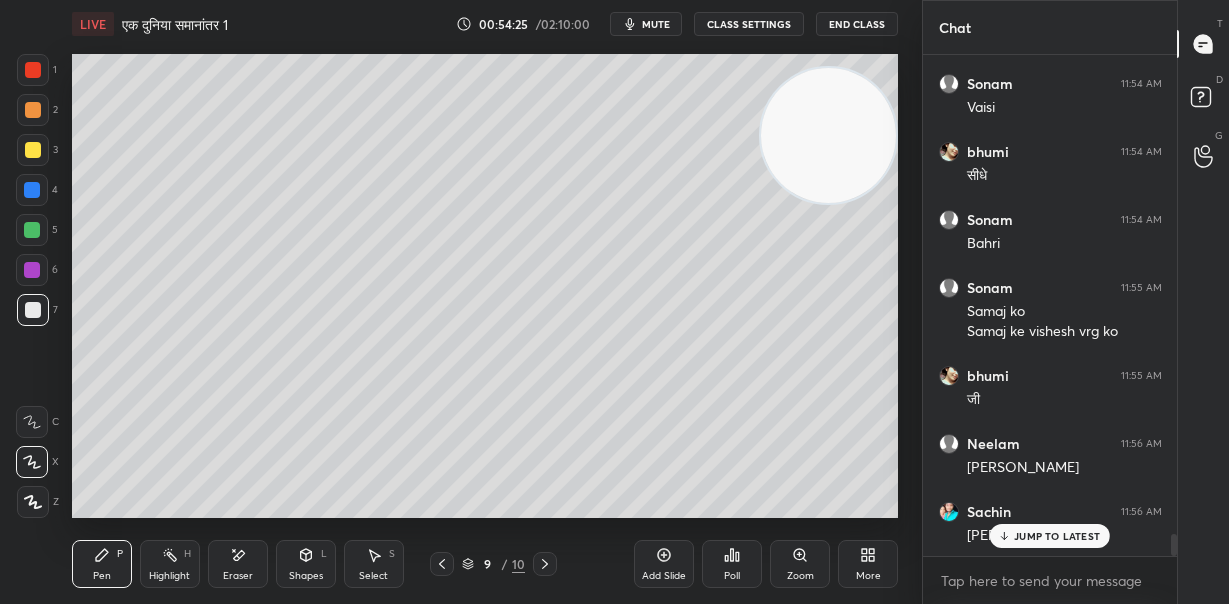 click on "JUMP TO LATEST" at bounding box center (1057, 536) 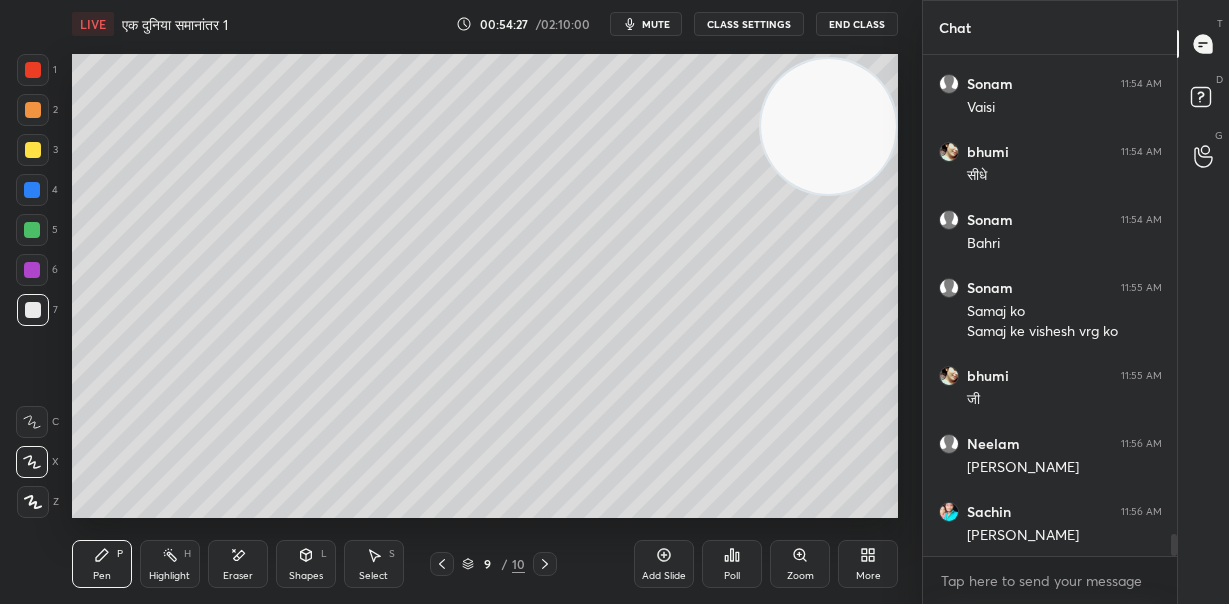 drag, startPoint x: 834, startPoint y: 157, endPoint x: 842, endPoint y: 145, distance: 14.422205 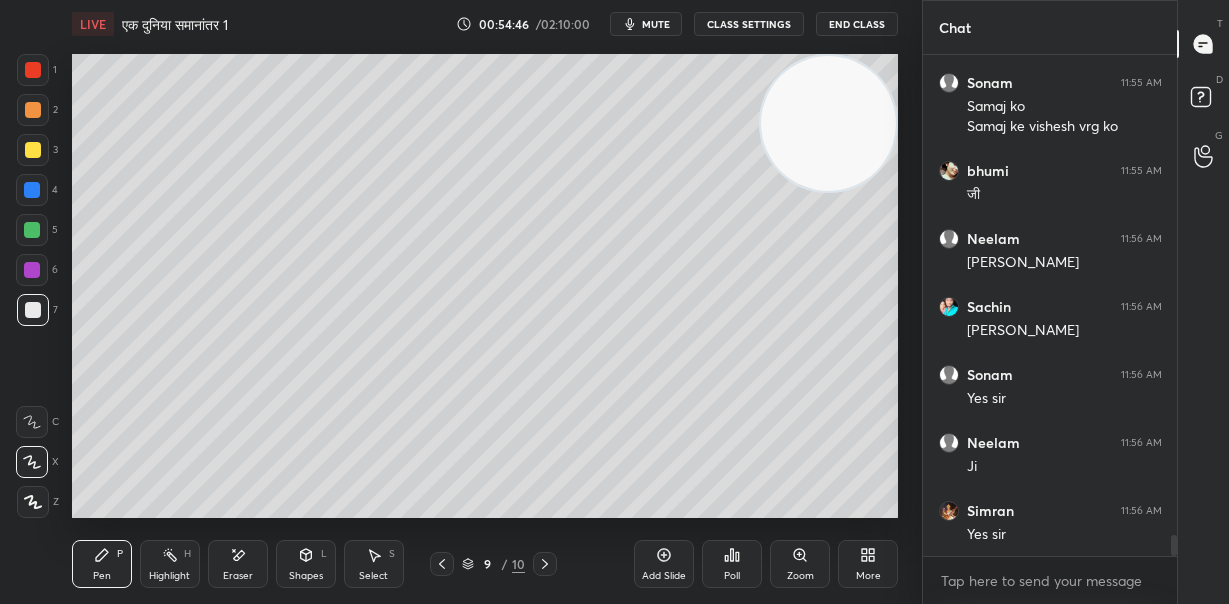 scroll, scrollTop: 11347, scrollLeft: 0, axis: vertical 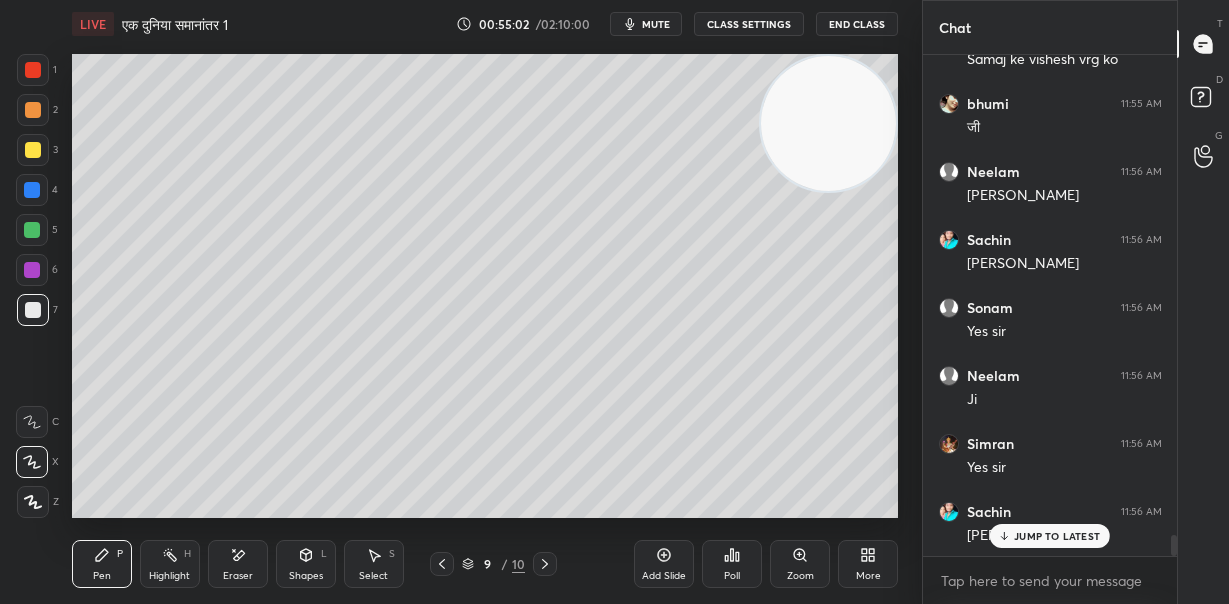 click on "JUMP TO LATEST" at bounding box center [1057, 536] 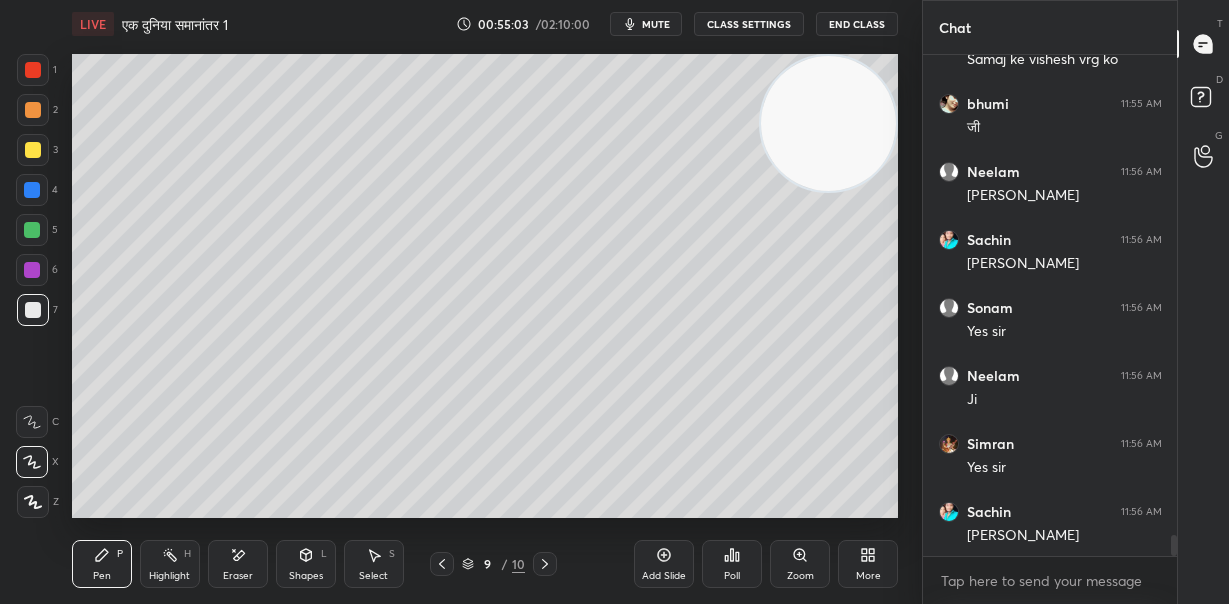 scroll, scrollTop: 11416, scrollLeft: 0, axis: vertical 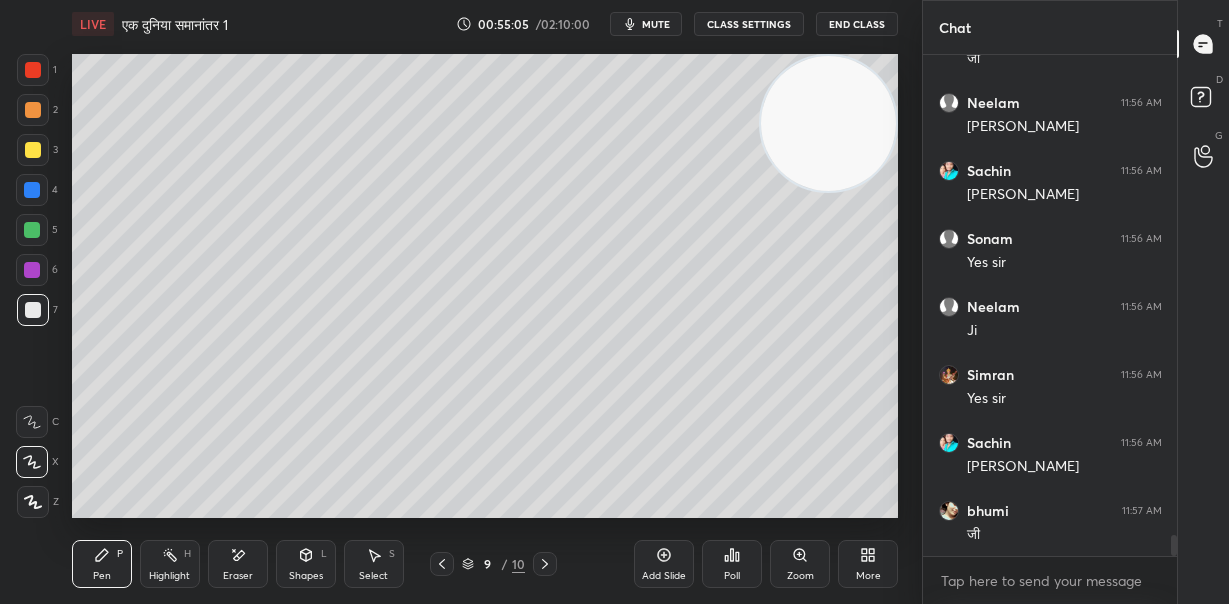 click 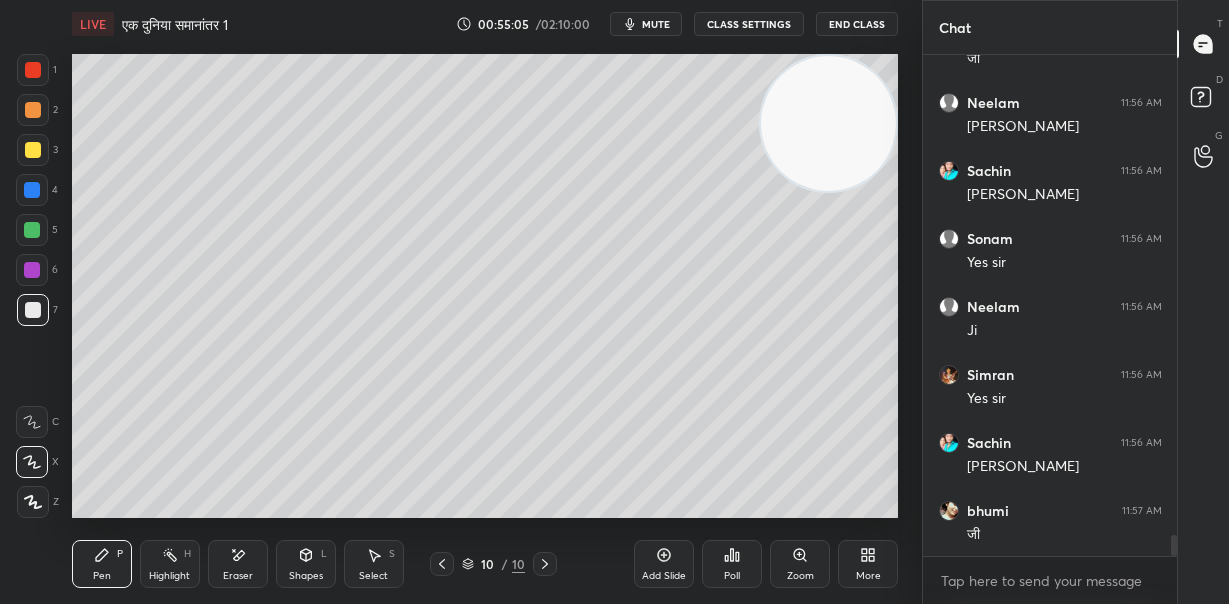 click 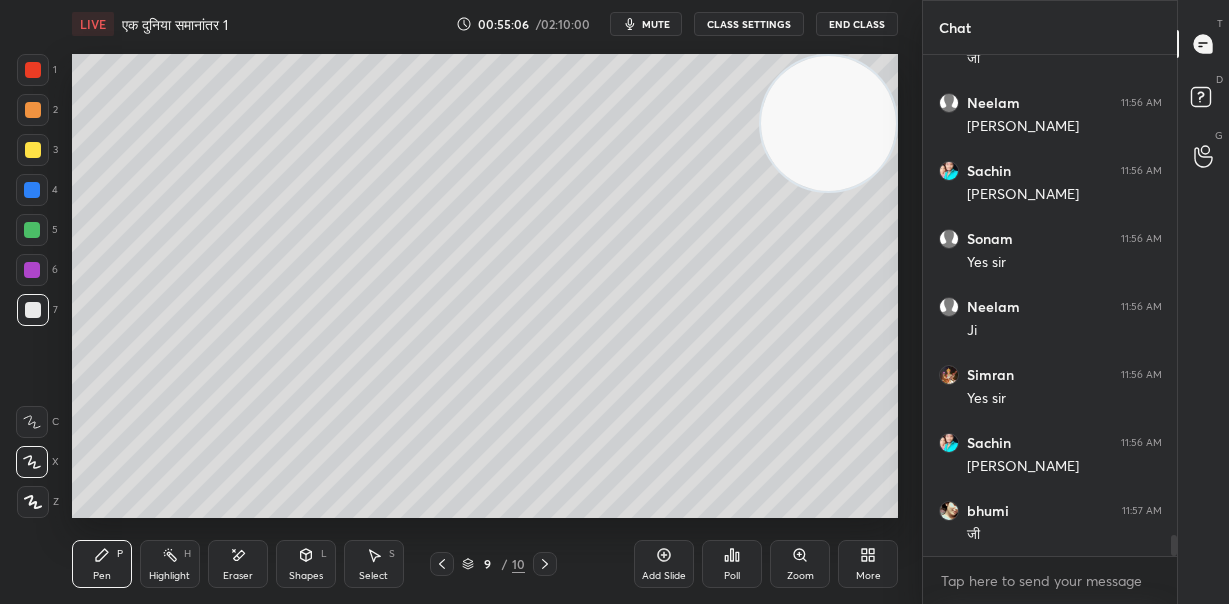 click 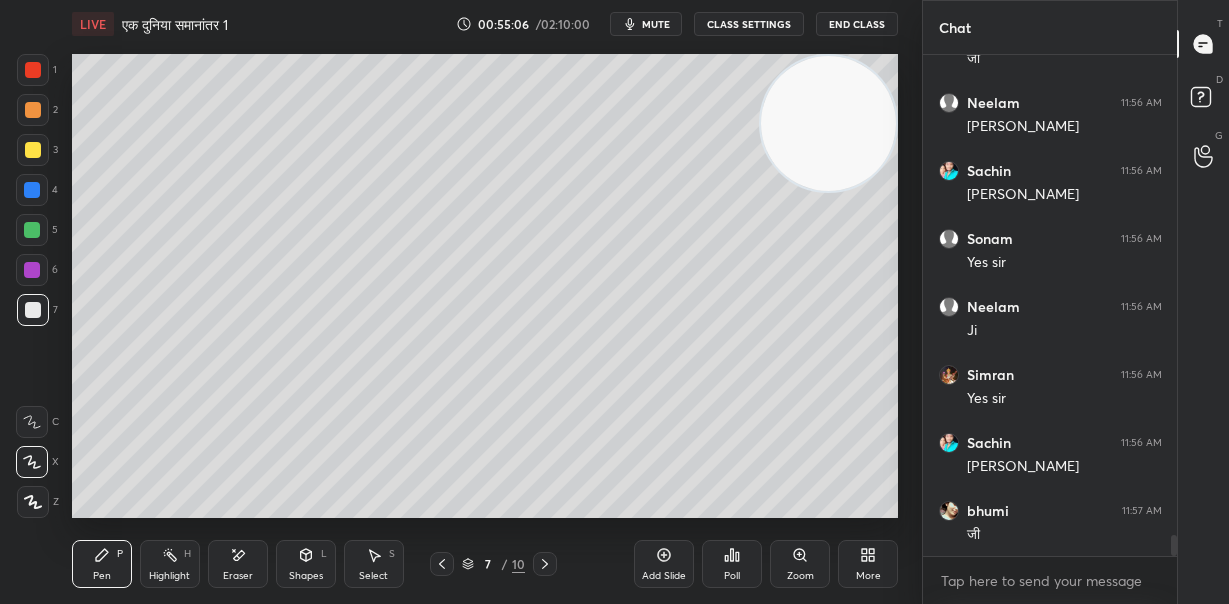 click 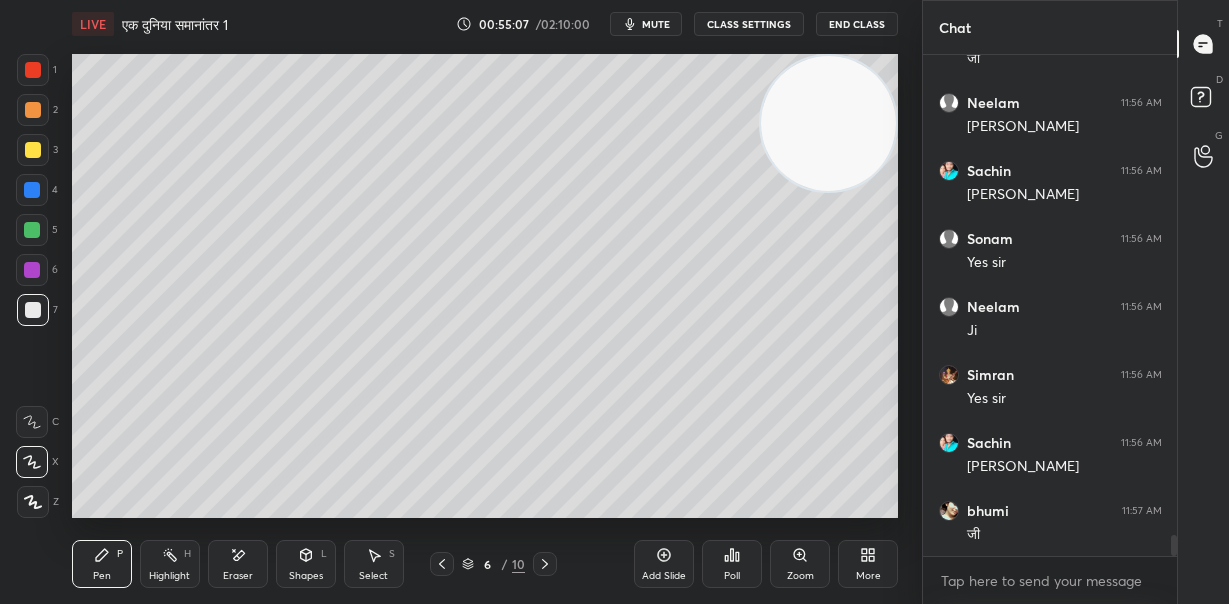 click 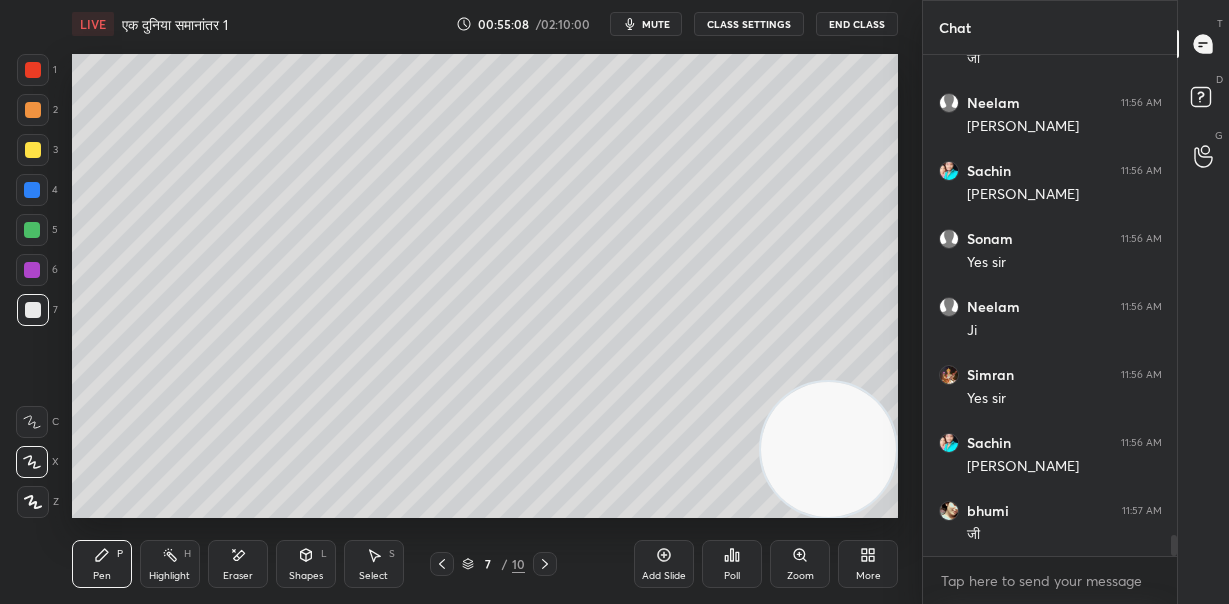 drag, startPoint x: 830, startPoint y: 123, endPoint x: 768, endPoint y: 443, distance: 325.95093 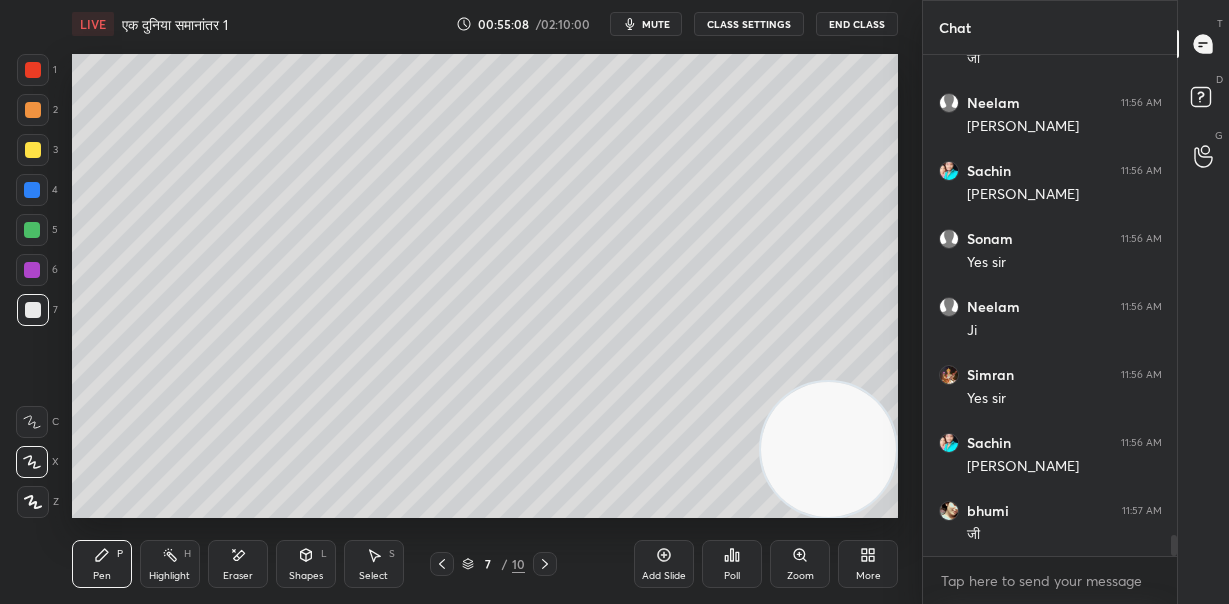 click at bounding box center [828, 449] 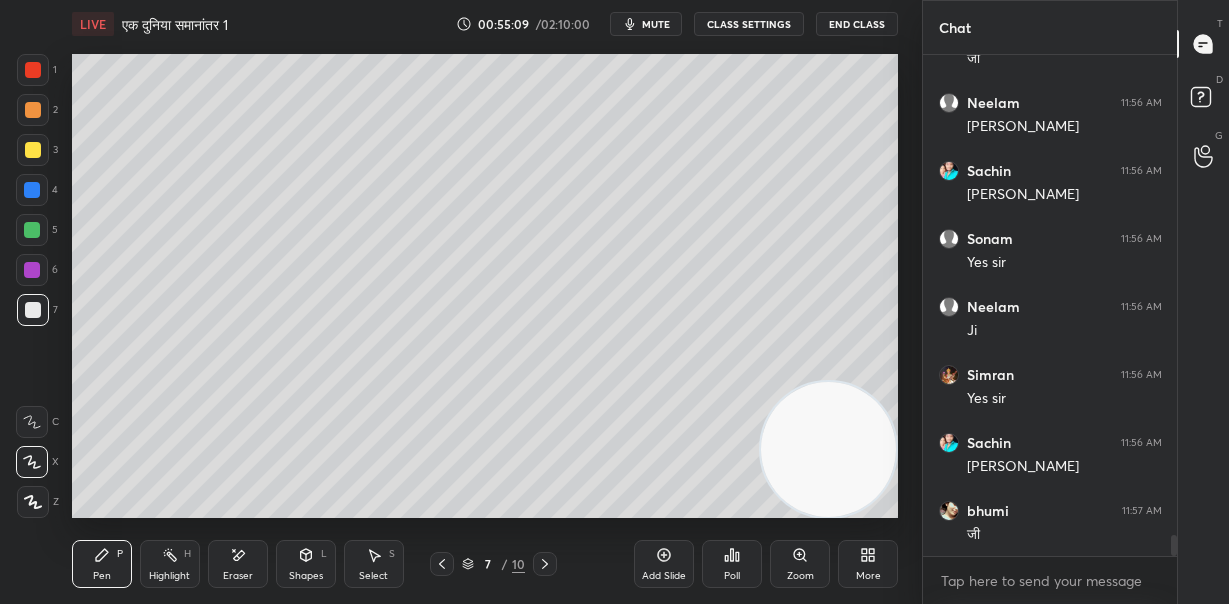 scroll, scrollTop: 11520, scrollLeft: 0, axis: vertical 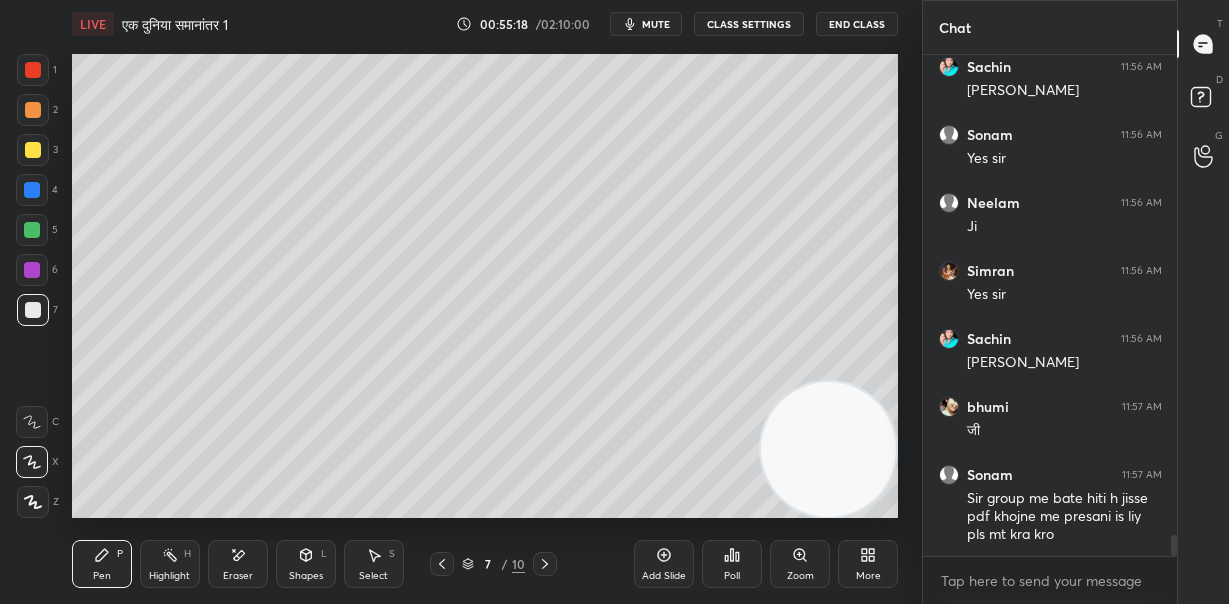 click at bounding box center (32, 230) 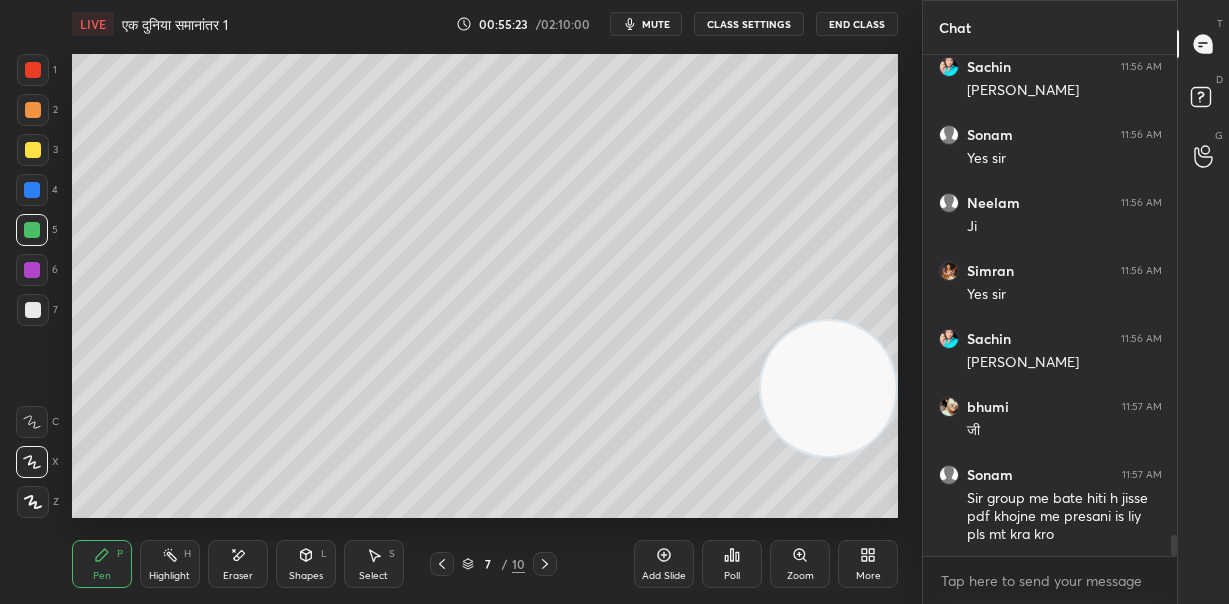 drag, startPoint x: 864, startPoint y: 458, endPoint x: 875, endPoint y: 409, distance: 50.219517 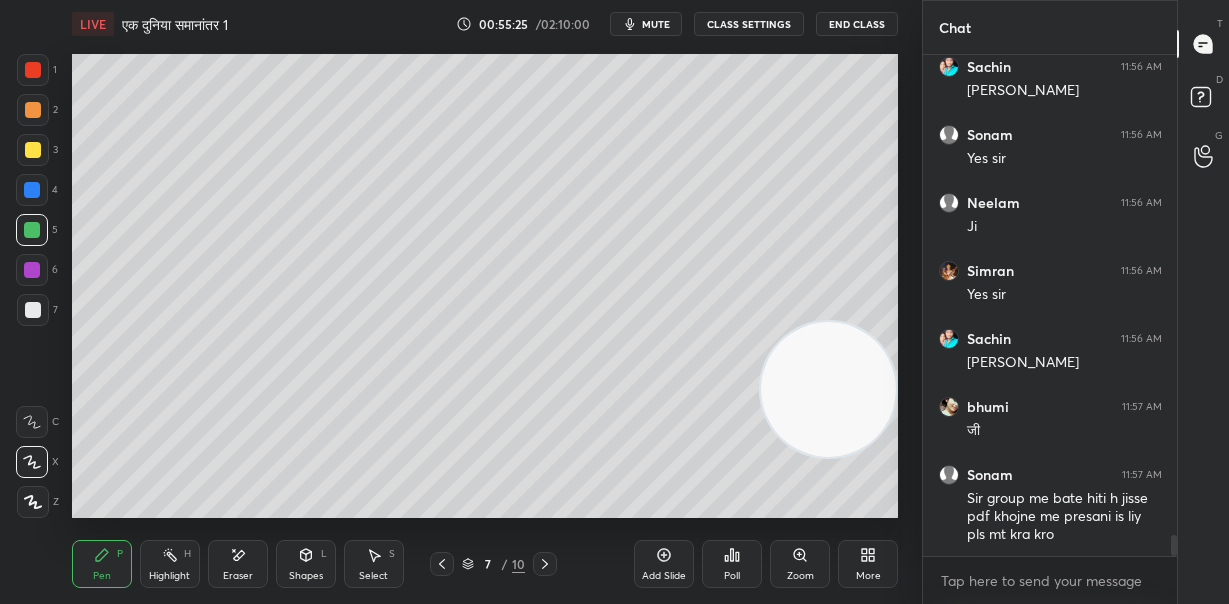 click 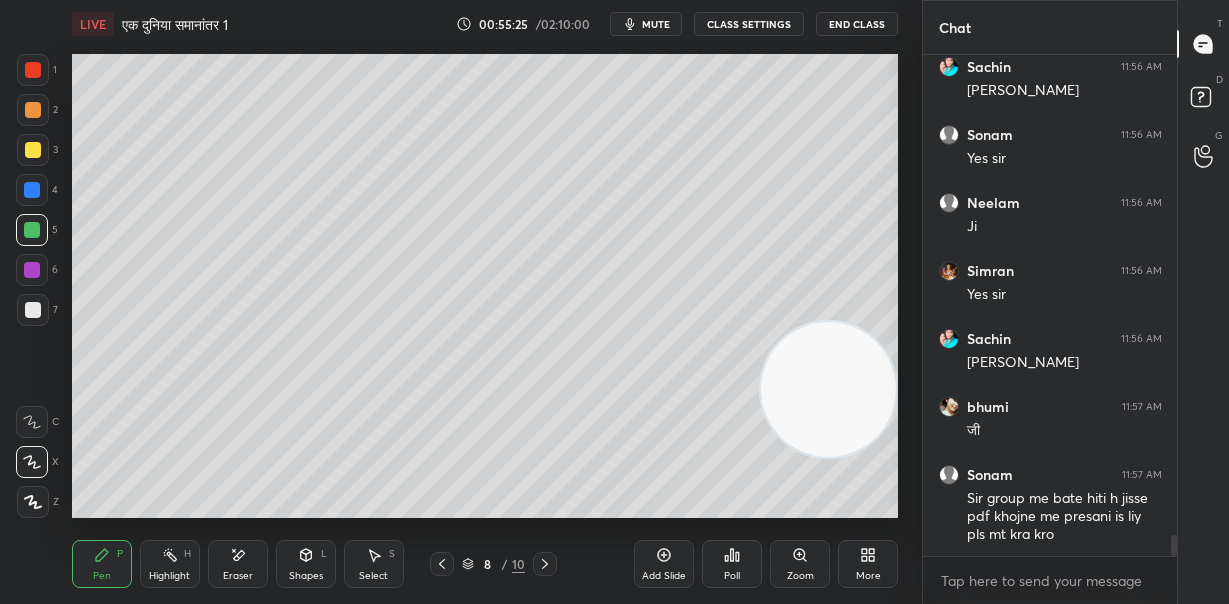 click 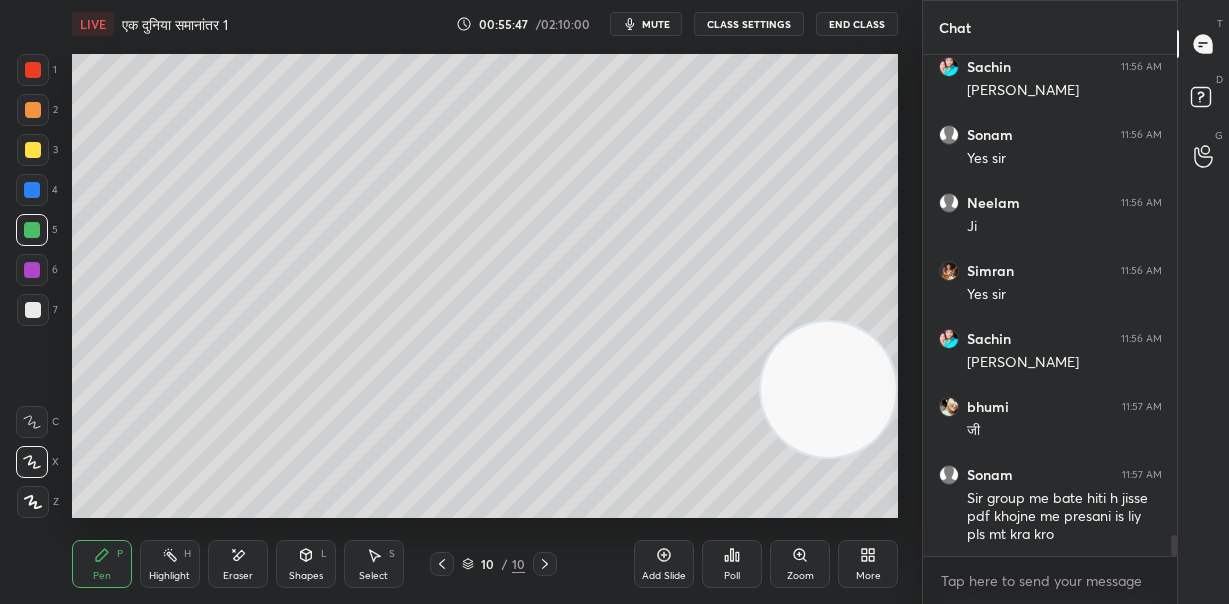 click at bounding box center [33, 310] 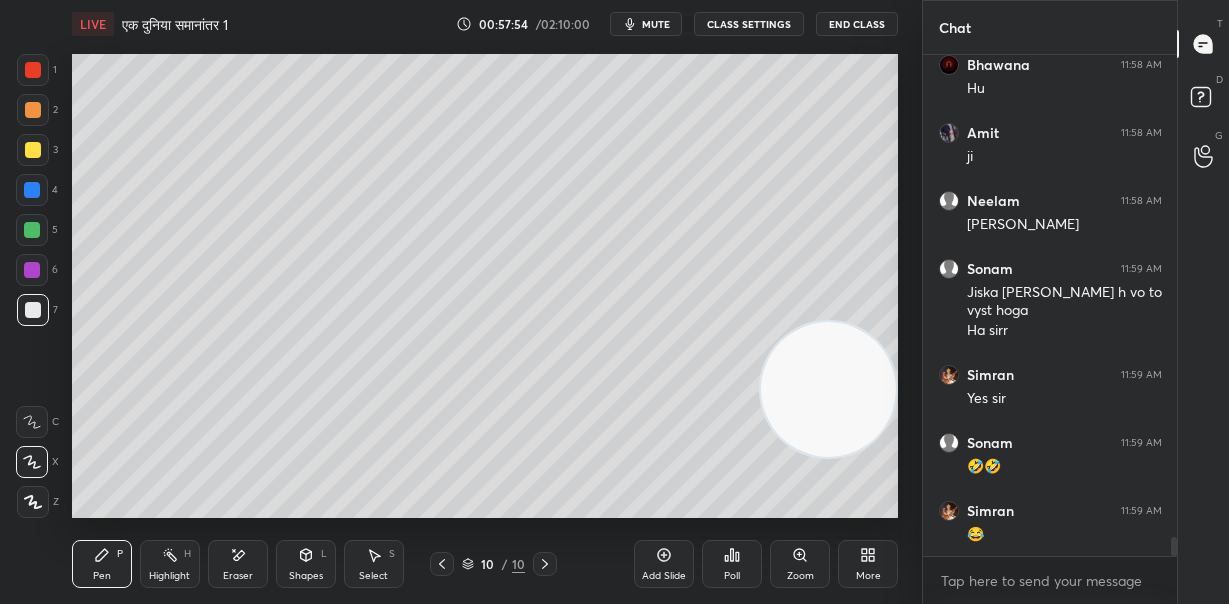 scroll, scrollTop: 12577, scrollLeft: 0, axis: vertical 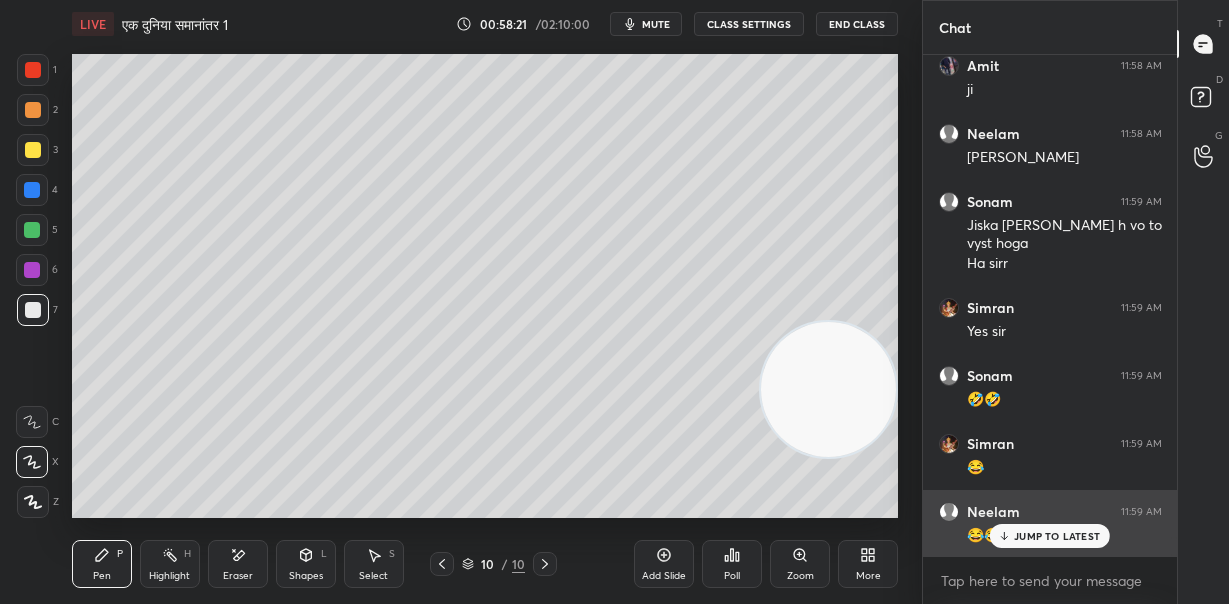 click on "JUMP TO LATEST" at bounding box center [1057, 536] 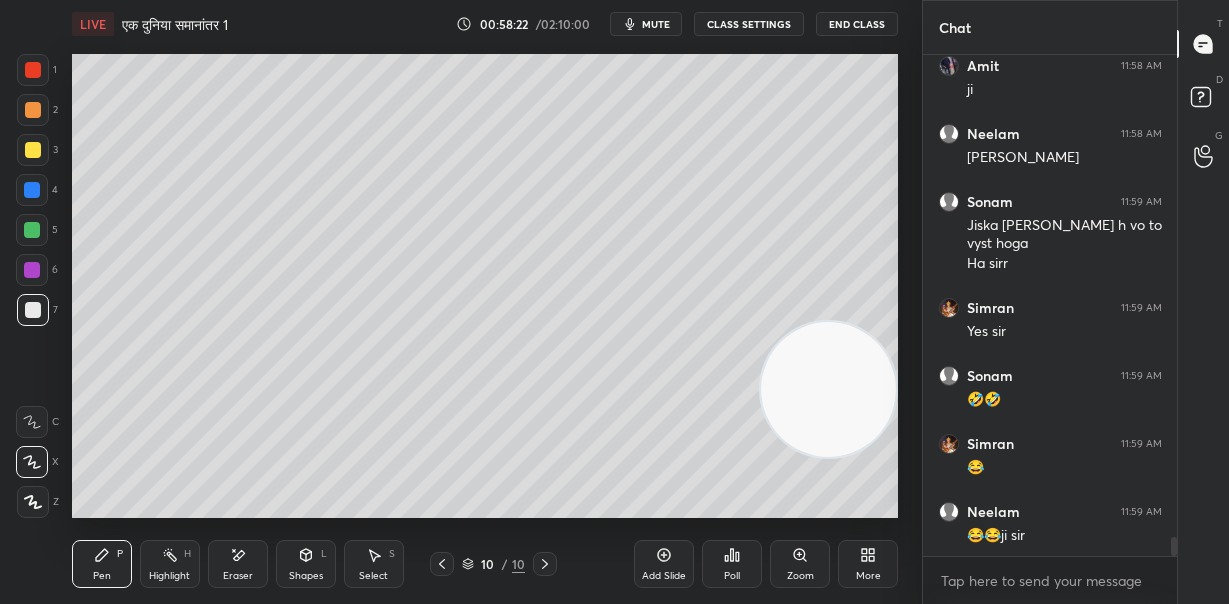 click at bounding box center (614, 604) 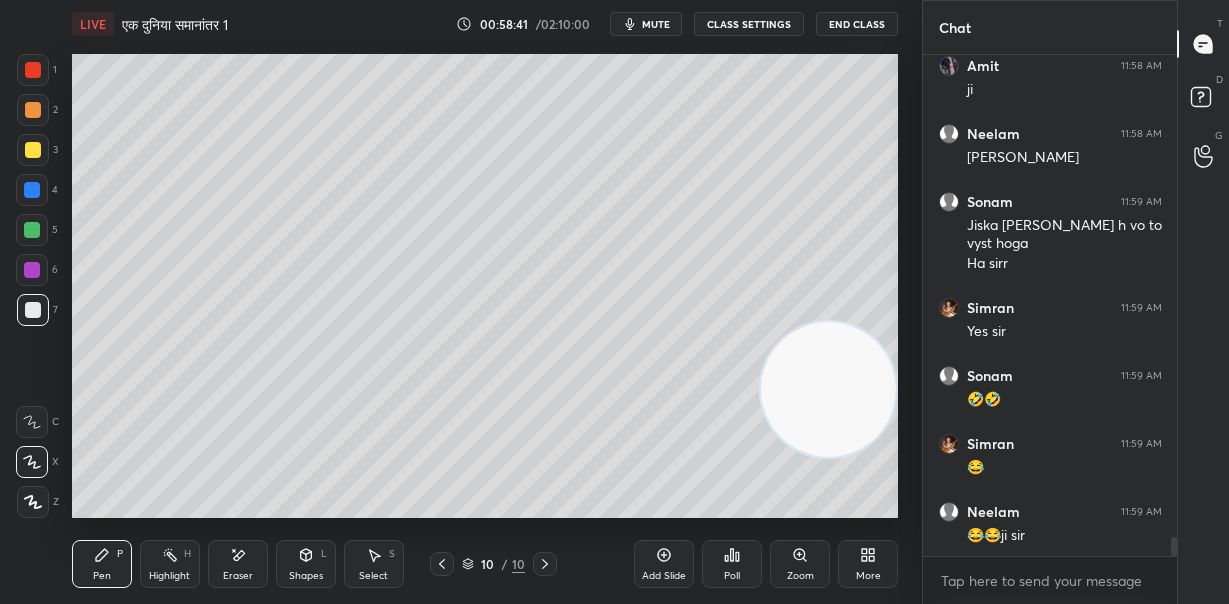 click at bounding box center [614, 604] 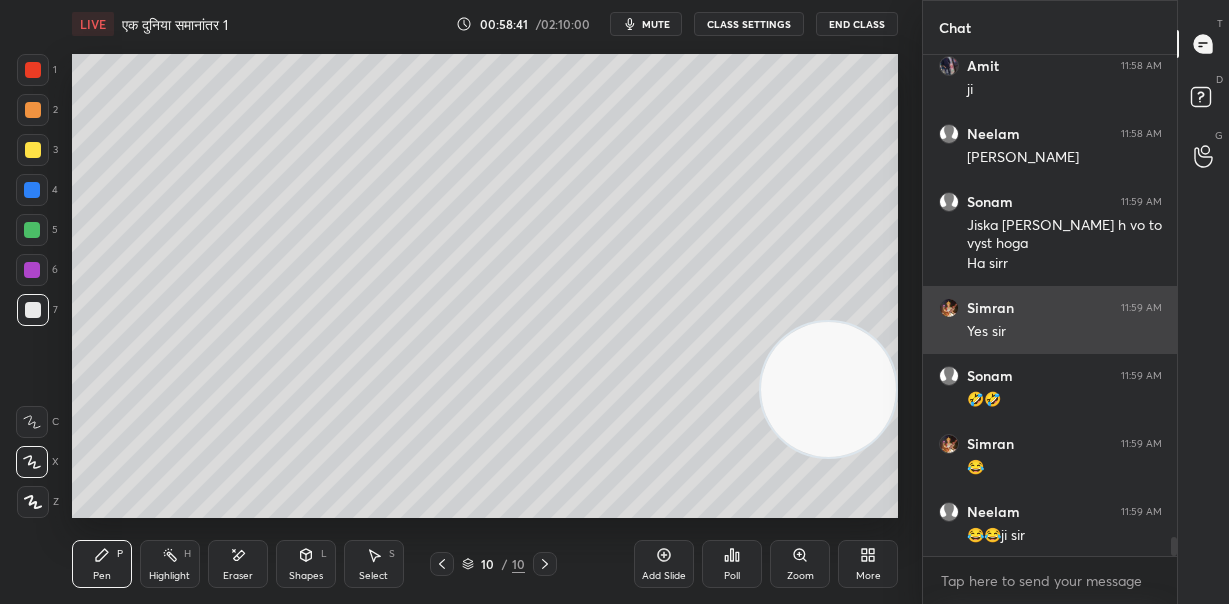 click on "Yes sir" at bounding box center (1064, 332) 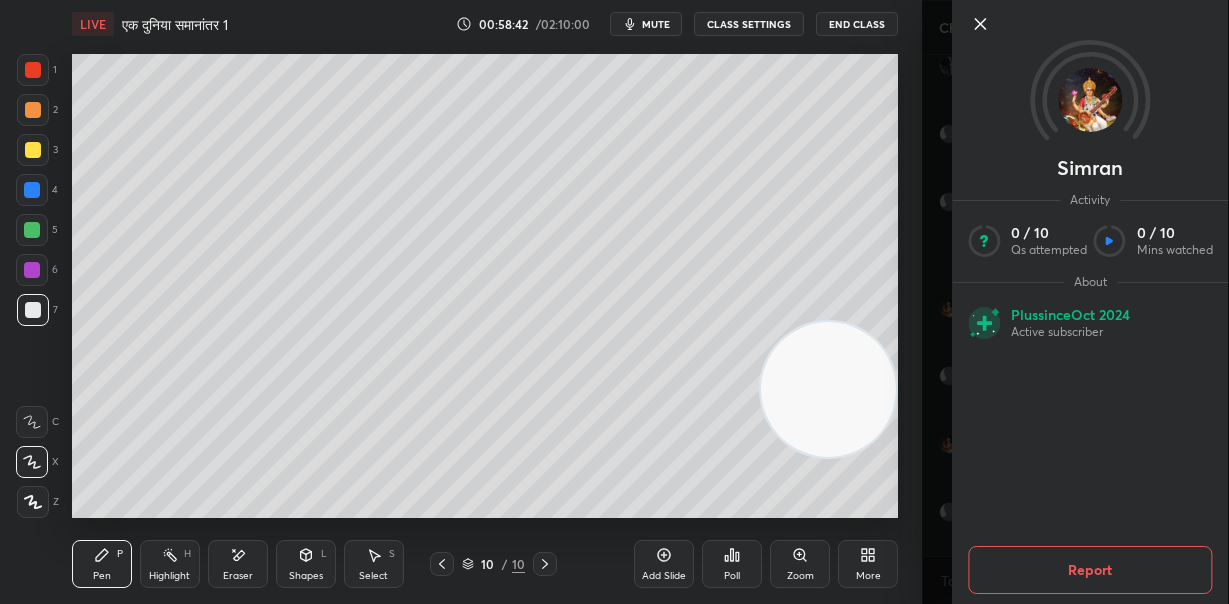 click 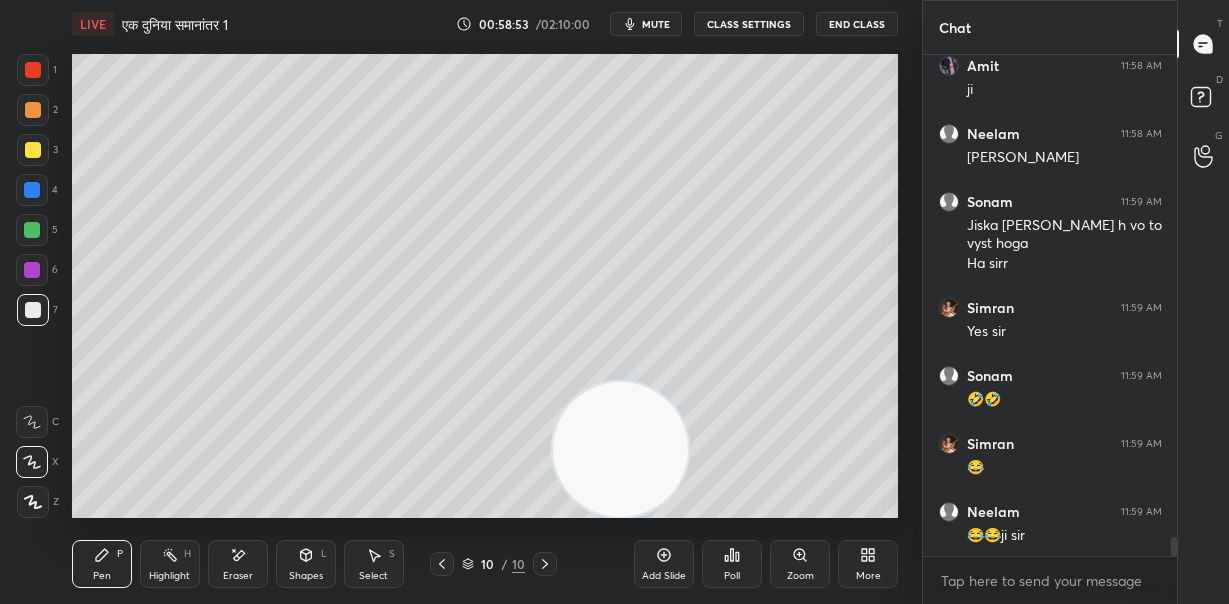 drag, startPoint x: 747, startPoint y: 424, endPoint x: 624, endPoint y: 433, distance: 123.32883 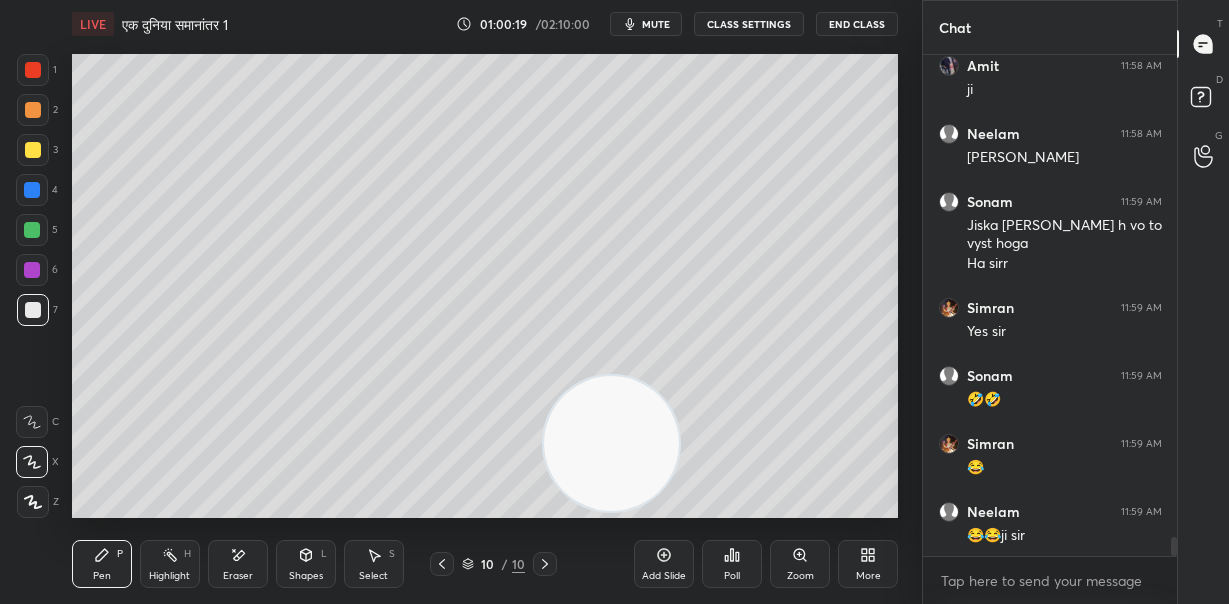 drag, startPoint x: 30, startPoint y: 188, endPoint x: 48, endPoint y: 187, distance: 18.027756 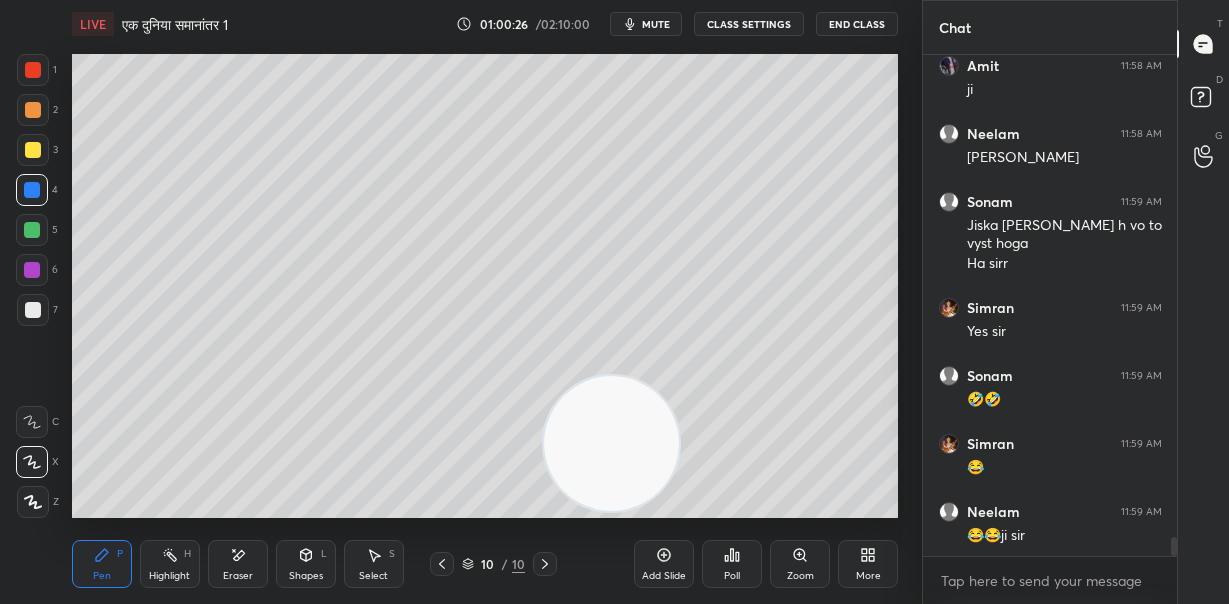 click on "LIVE एक दुनिया समानांतर 1 01:00:26 /  02:10:00 mute CLASS SETTINGS End Class Setting up your live class Poll for   secs No correct answer Start poll Back एक दुनिया समानांतर 1 • L10 of हिन्दी साहित्य : वैकल्पिक विषय [PERSON_NAME] Pen P Highlight H Eraser Shapes L Select S 10 / 10 Add Slide Poll Zoom More" at bounding box center [485, 302] 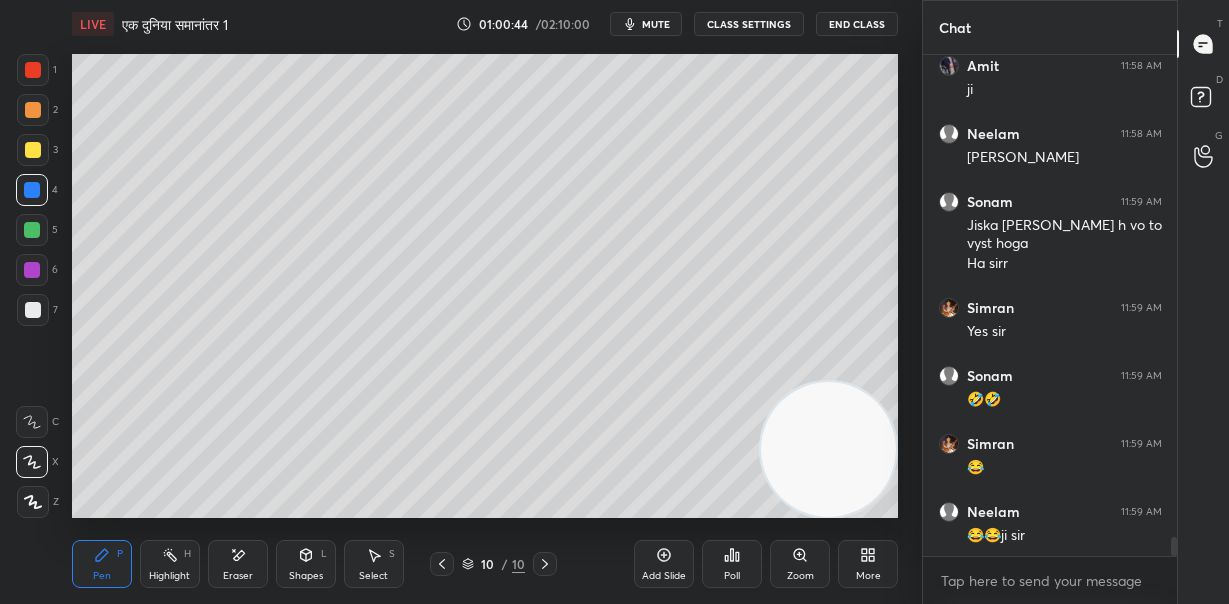 scroll, scrollTop: 12645, scrollLeft: 0, axis: vertical 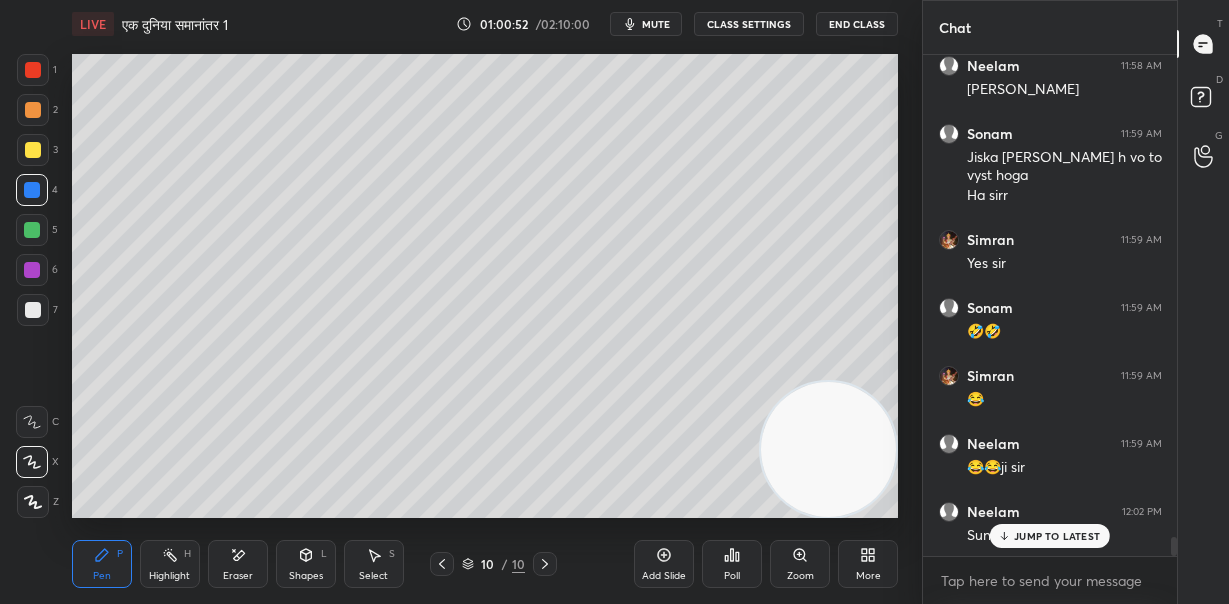 click on "JUMP TO LATEST" at bounding box center [1057, 536] 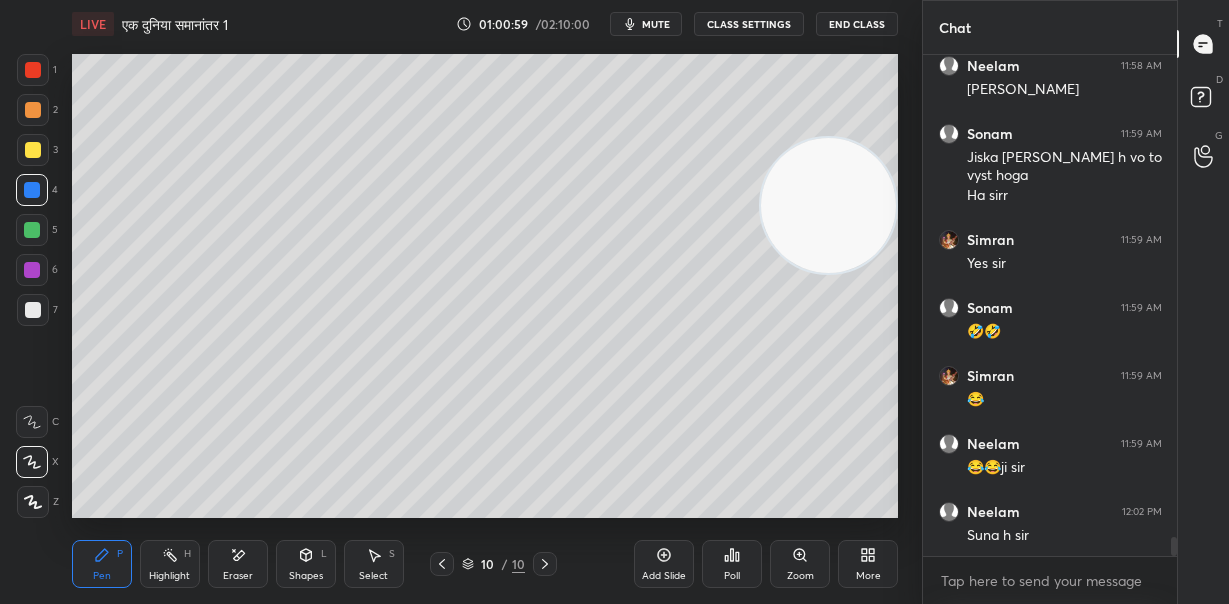drag, startPoint x: 830, startPoint y: 460, endPoint x: 840, endPoint y: 220, distance: 240.20824 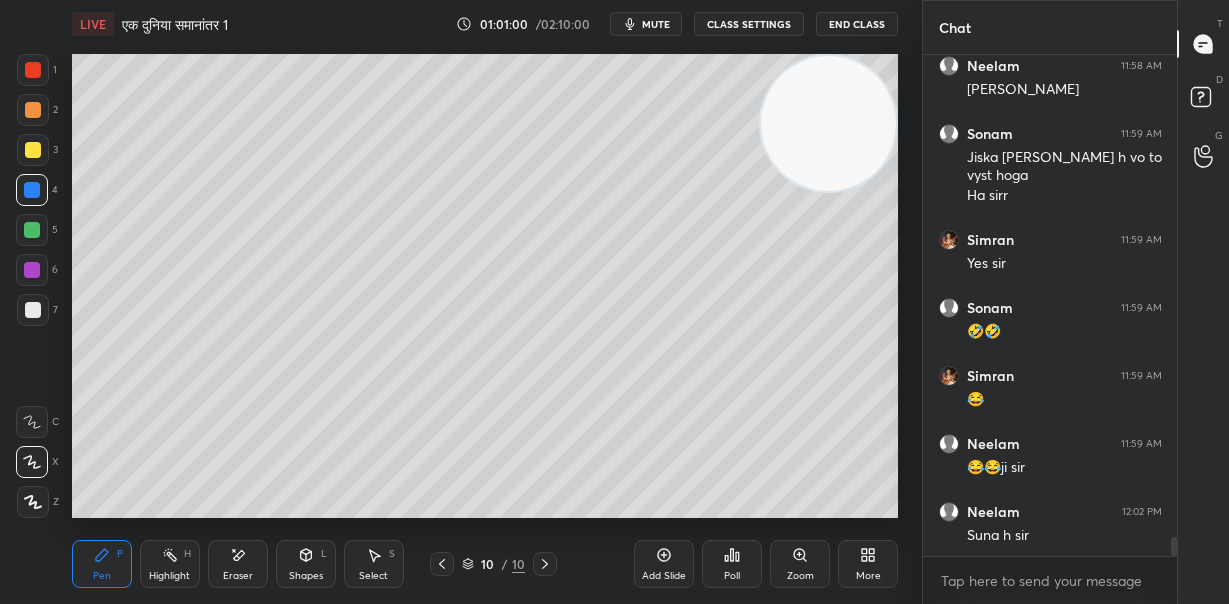 drag, startPoint x: 830, startPoint y: 212, endPoint x: 839, endPoint y: 129, distance: 83.48653 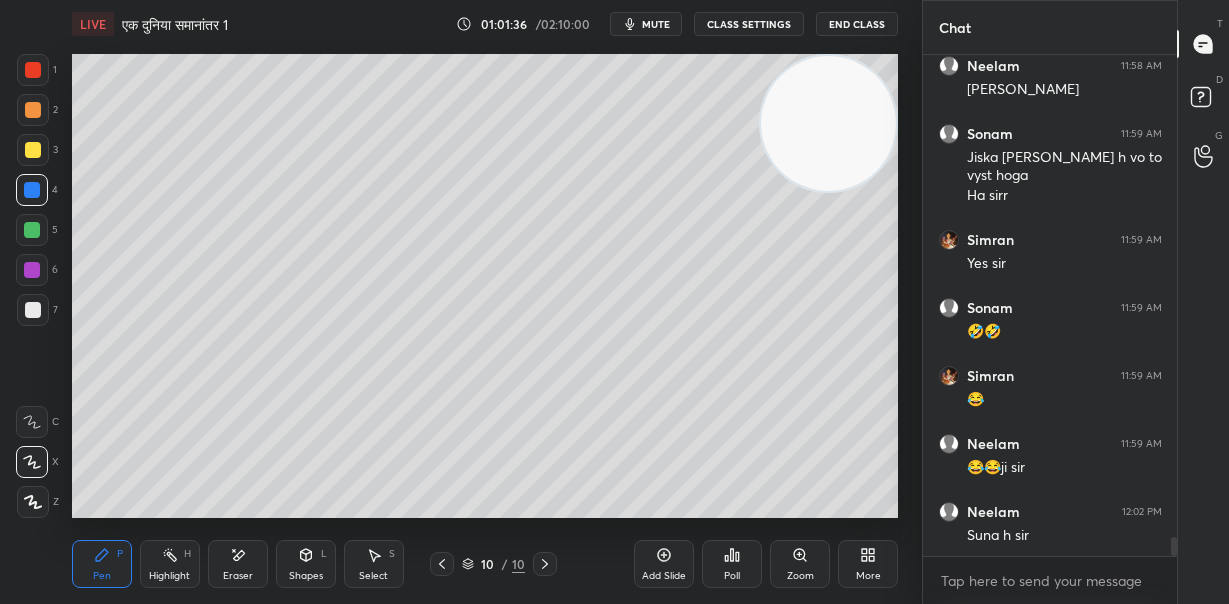 click on "Eraser" at bounding box center [238, 564] 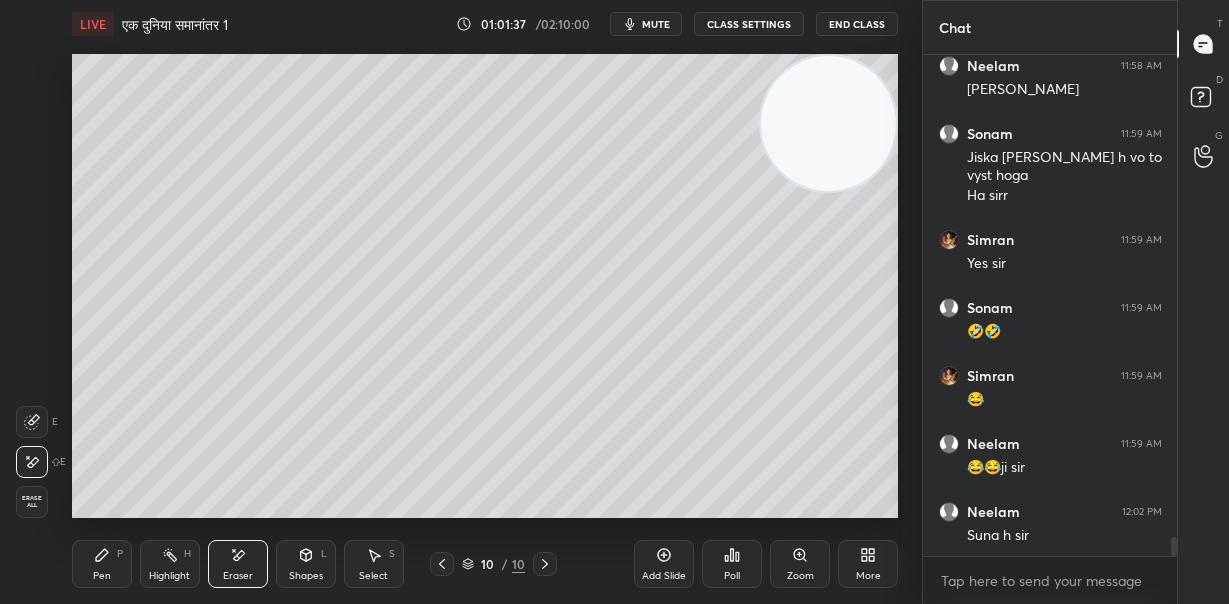 click 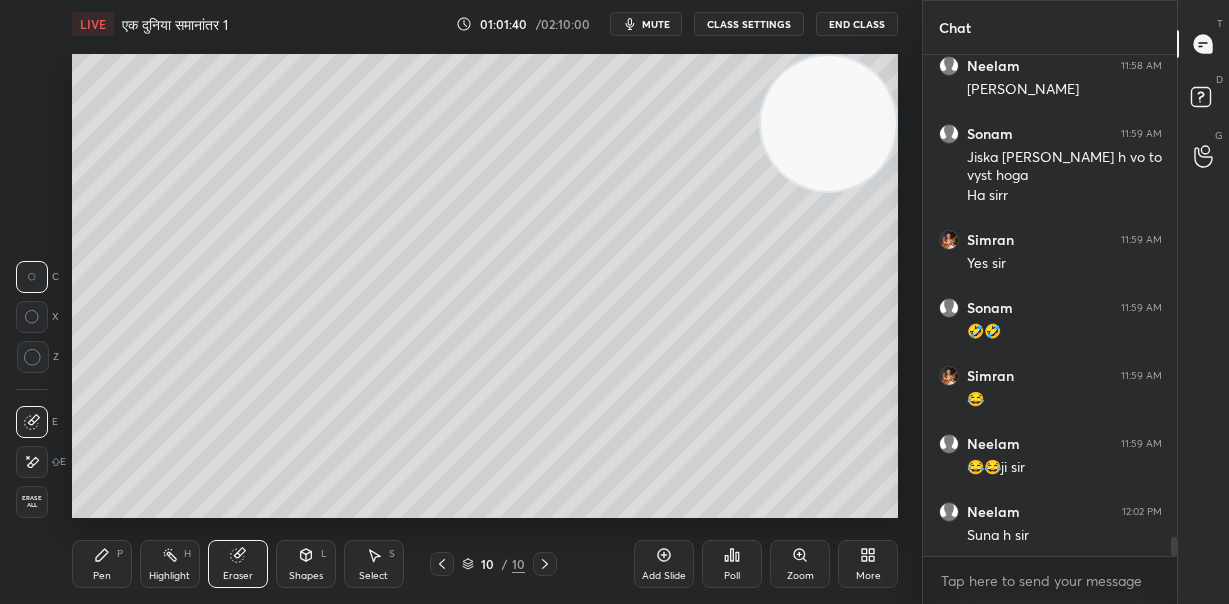 click on "Pen P" at bounding box center (102, 564) 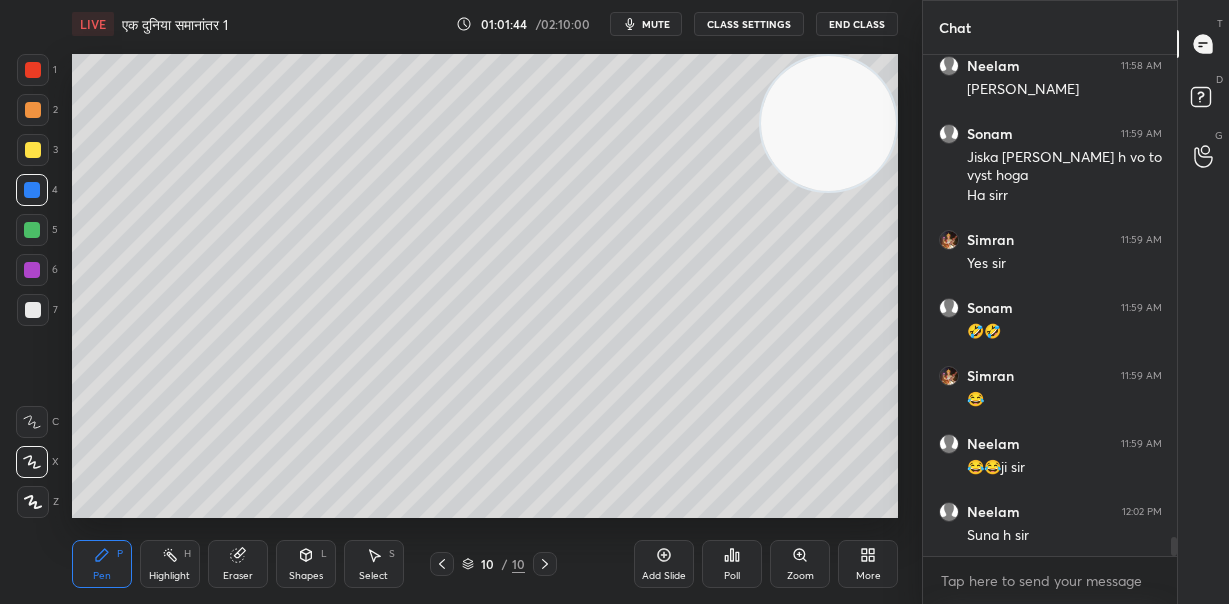click at bounding box center [33, 310] 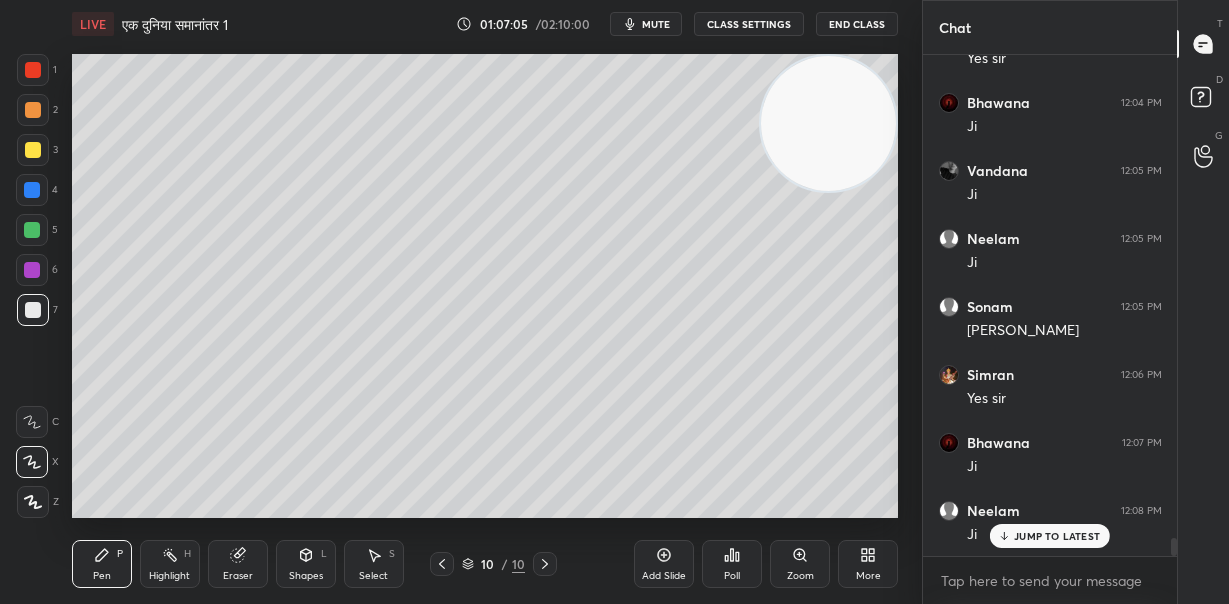 scroll, scrollTop: 13393, scrollLeft: 0, axis: vertical 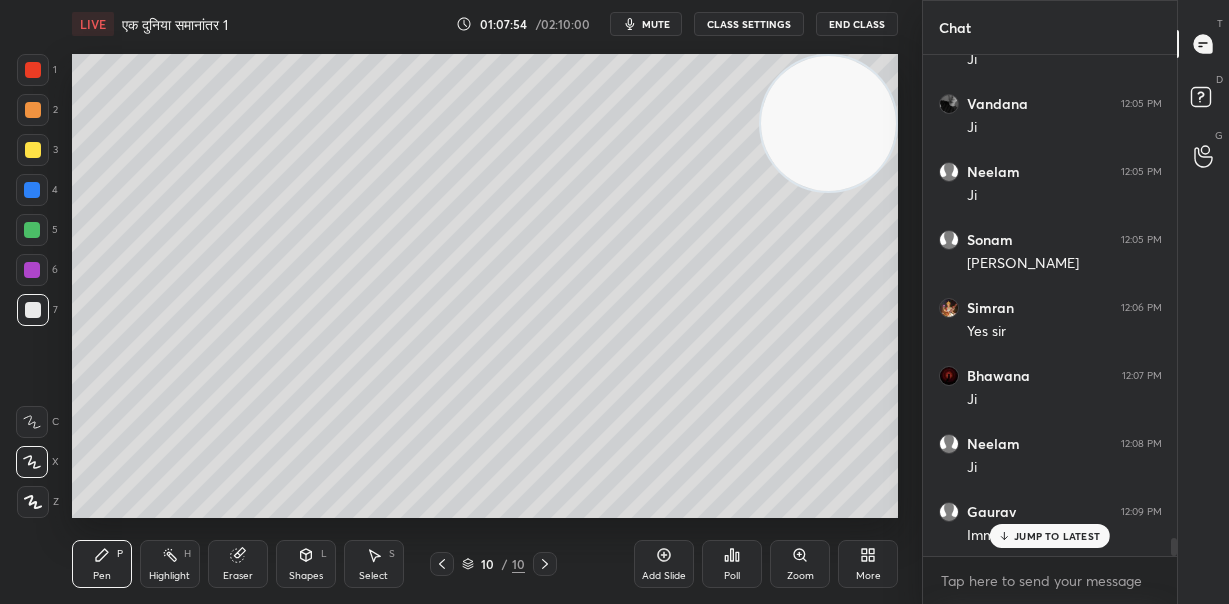 click on "LIVE एक दुनिया समानांतर 1 01:07:54 /  02:10:00 mute CLASS SETTINGS End Class Setting up your live class Poll for   secs No correct answer Start poll Back एक दुनिया समानांतर 1 • L10 of हिन्दी साहित्य : वैकल्पिक विषय [PERSON_NAME] Pen P Highlight H Eraser Shapes L Select S 10 / 10 Add Slide Poll Zoom More" at bounding box center [485, 302] 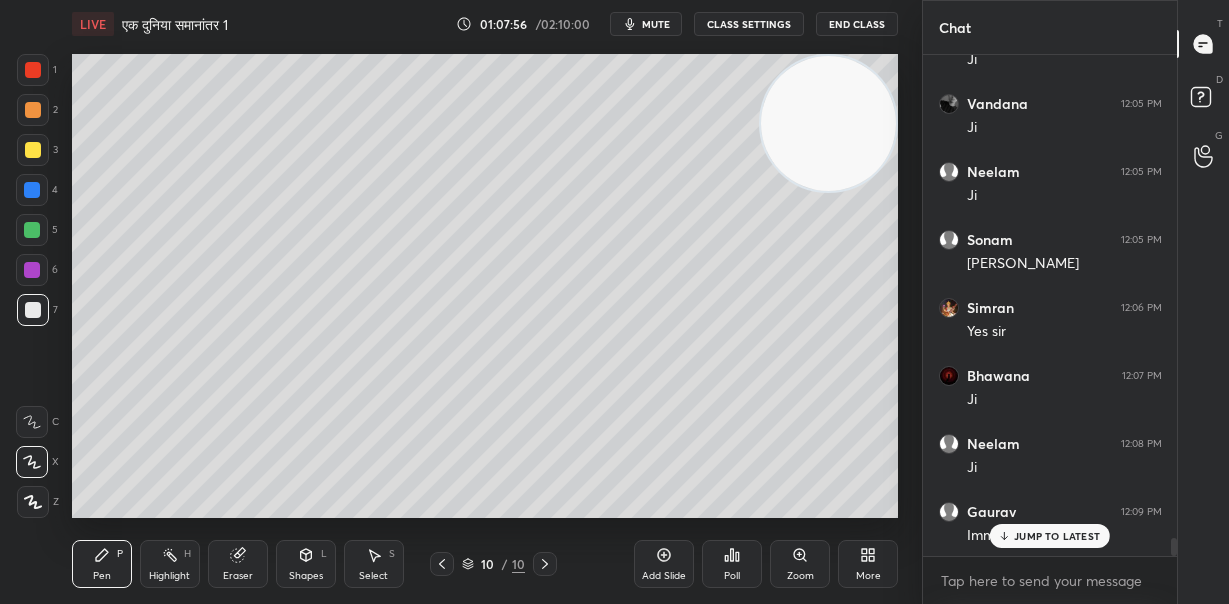 click on "Eraser" at bounding box center [238, 564] 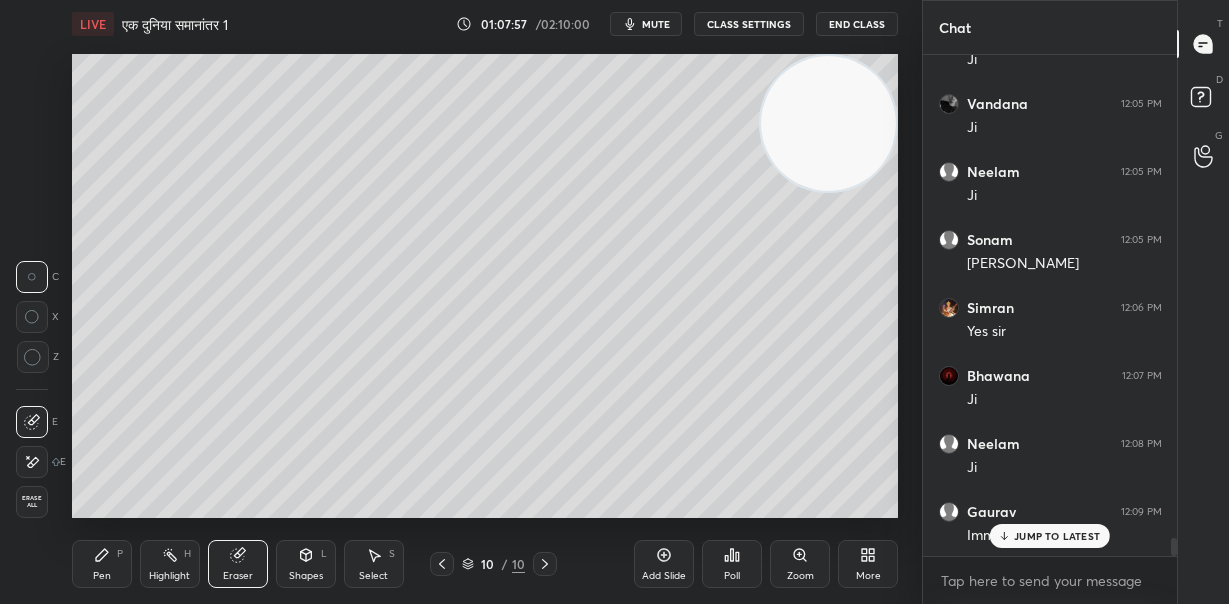 click on "Pen P" at bounding box center [102, 564] 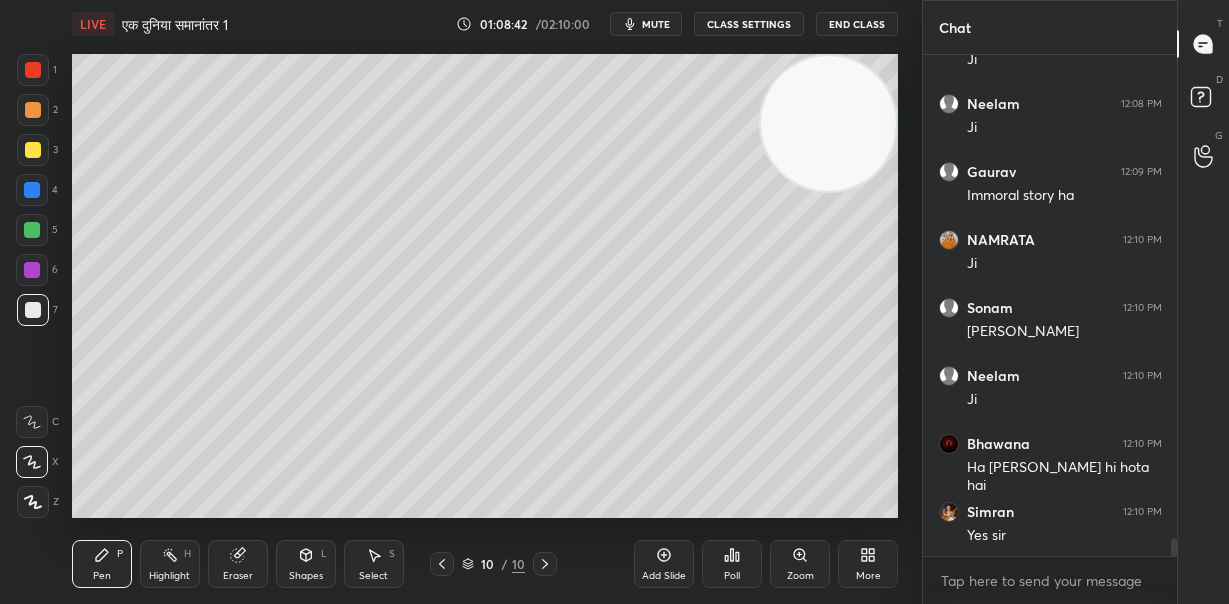 scroll, scrollTop: 13802, scrollLeft: 0, axis: vertical 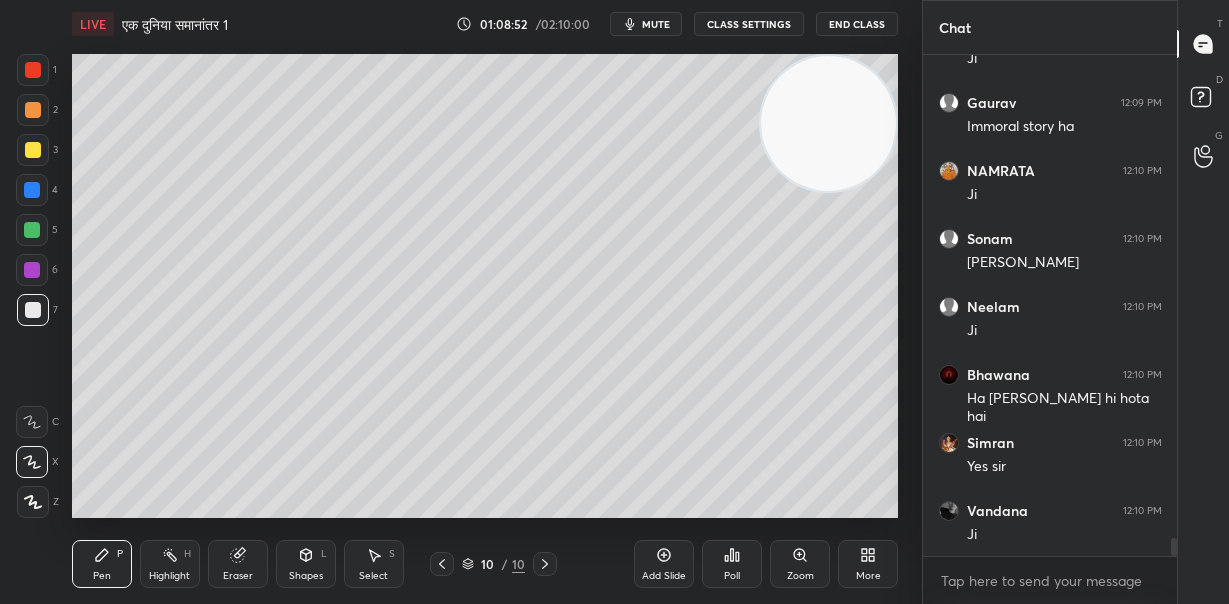 click 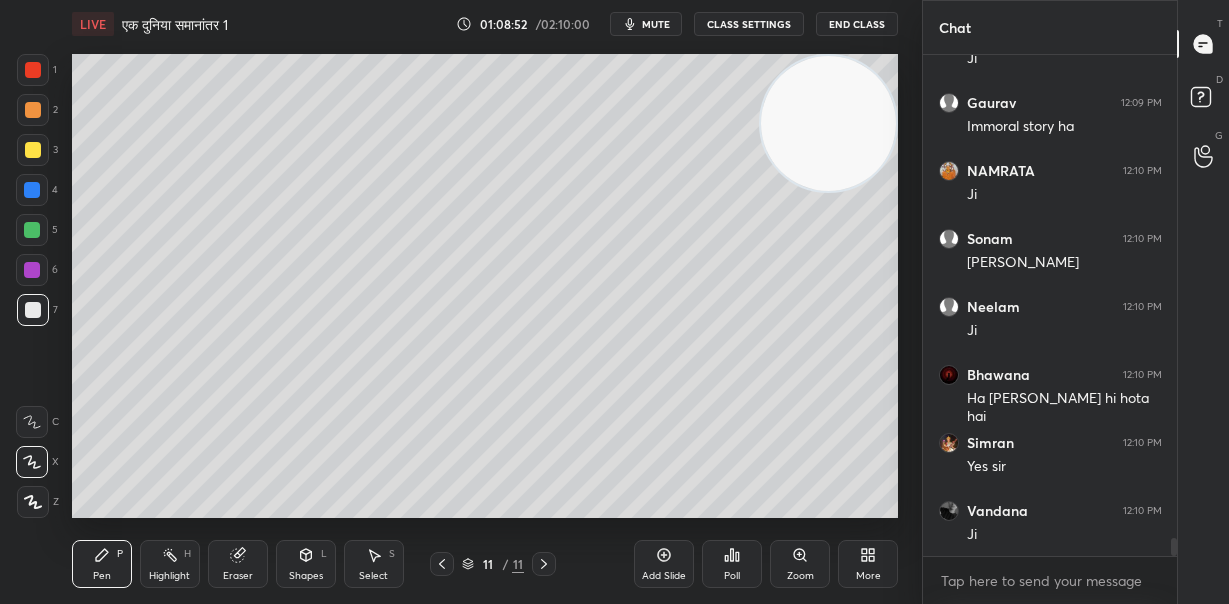 scroll, scrollTop: 13870, scrollLeft: 0, axis: vertical 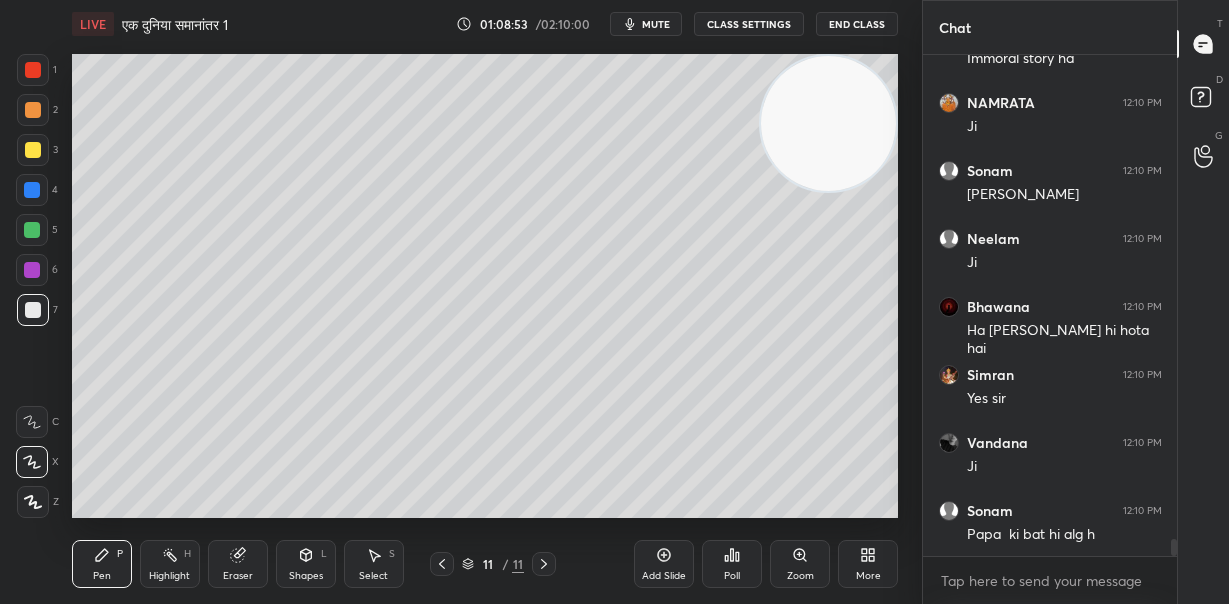drag, startPoint x: 832, startPoint y: 129, endPoint x: 901, endPoint y: 446, distance: 324.42258 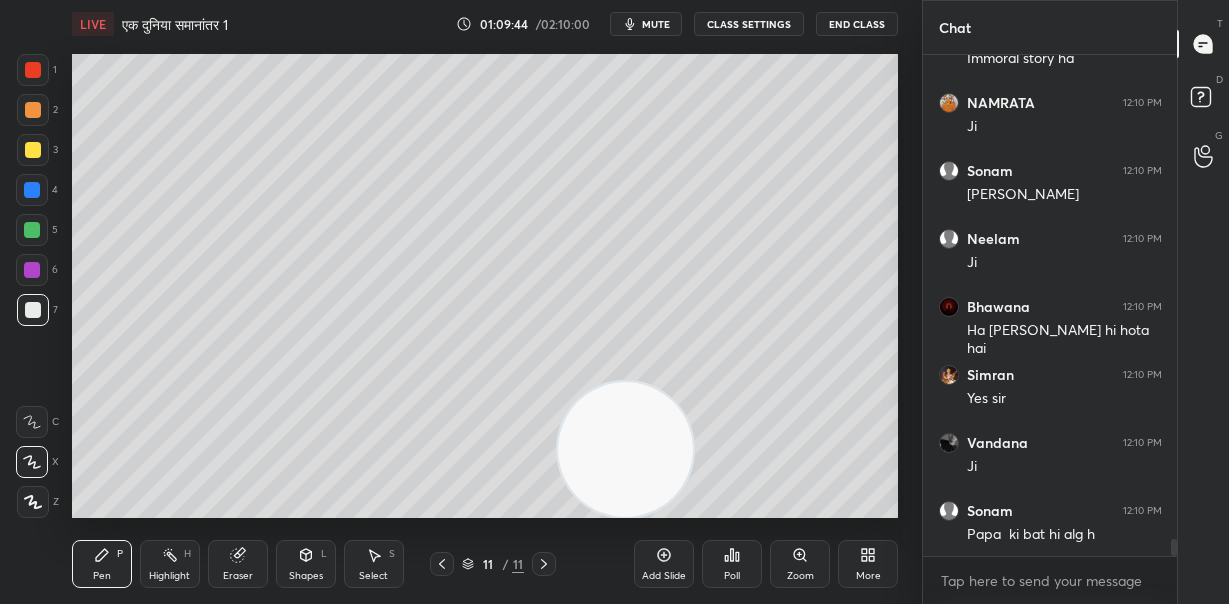 drag, startPoint x: 712, startPoint y: 479, endPoint x: 630, endPoint y: 510, distance: 87.66413 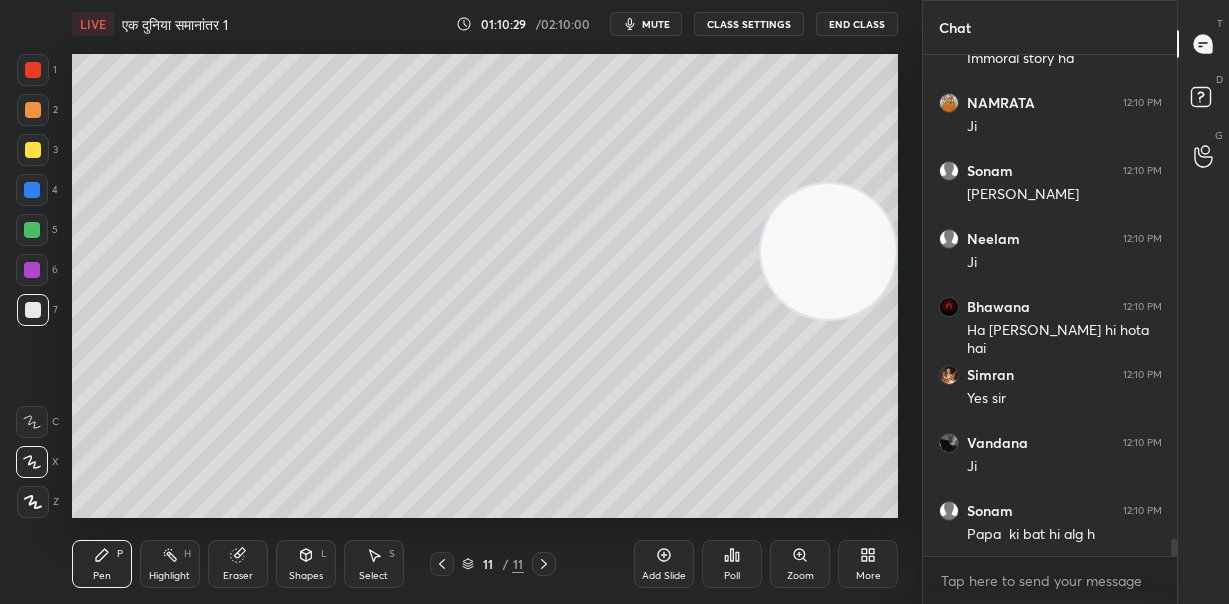 drag, startPoint x: 804, startPoint y: 270, endPoint x: 832, endPoint y: 245, distance: 37.536648 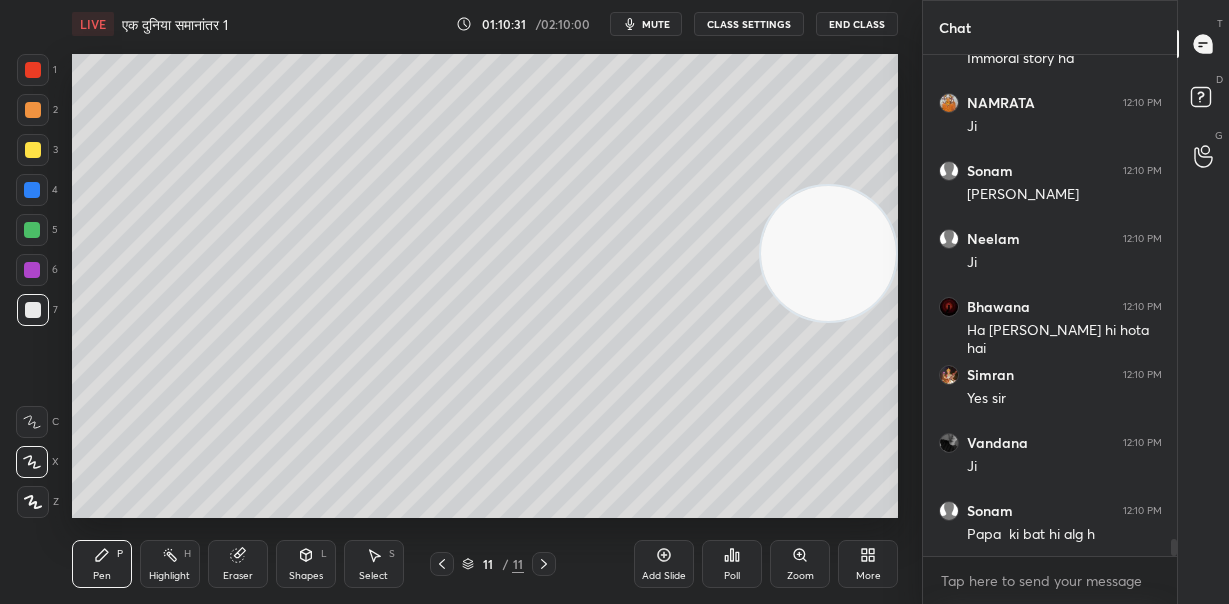 click 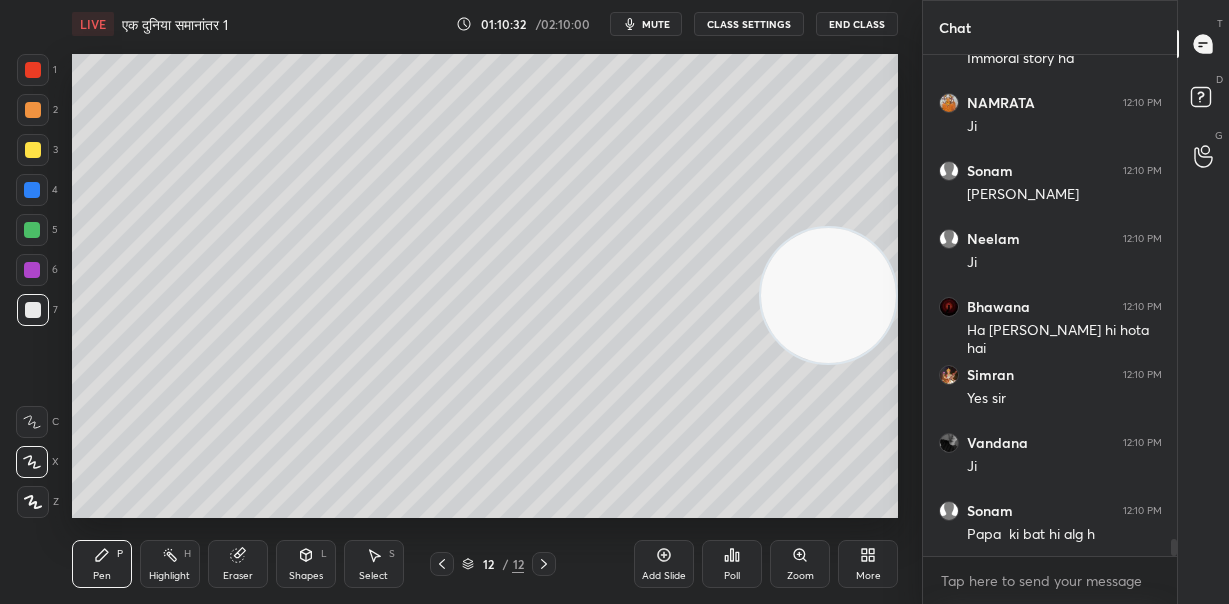 drag, startPoint x: 845, startPoint y: 303, endPoint x: 904, endPoint y: 471, distance: 178.05898 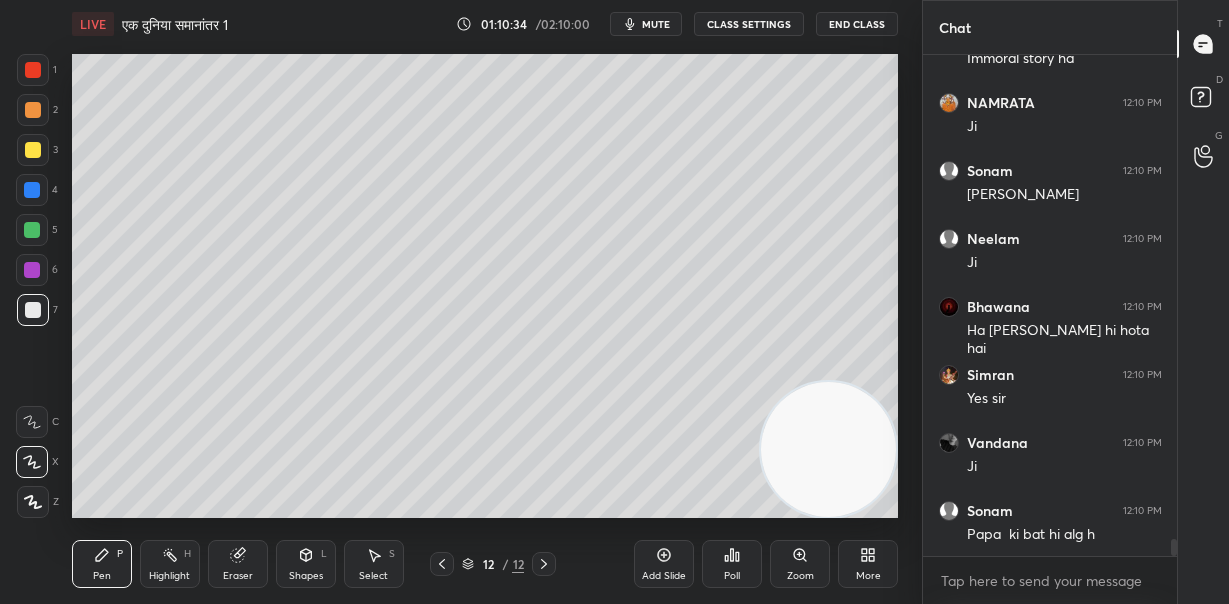 scroll, scrollTop: 13937, scrollLeft: 0, axis: vertical 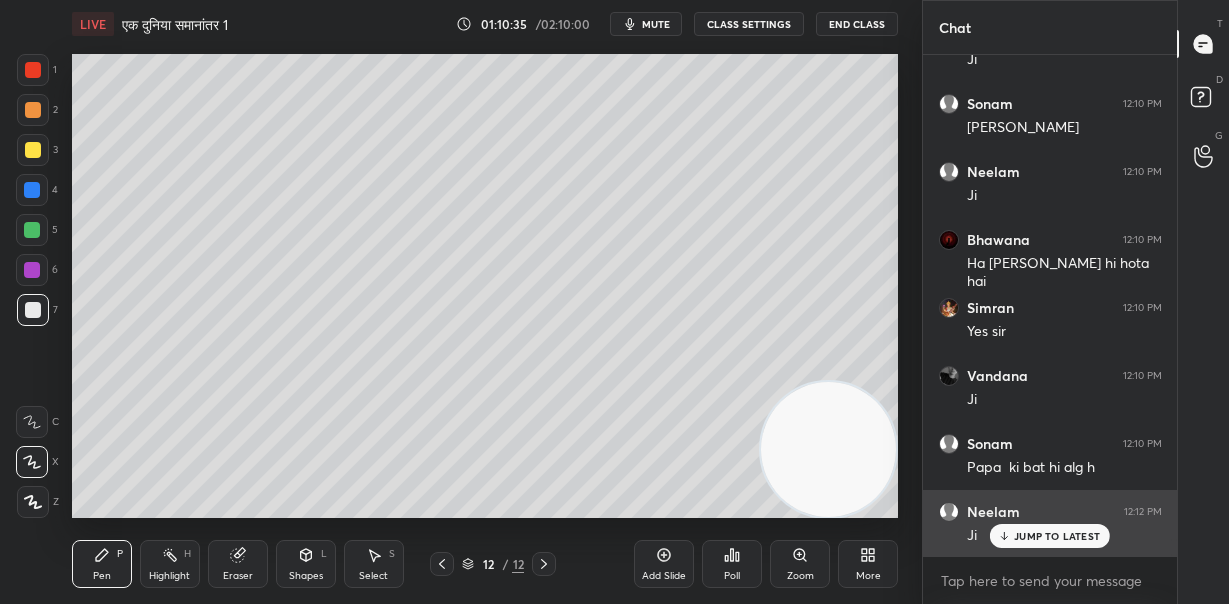click on "JUMP TO LATEST" at bounding box center [1050, 536] 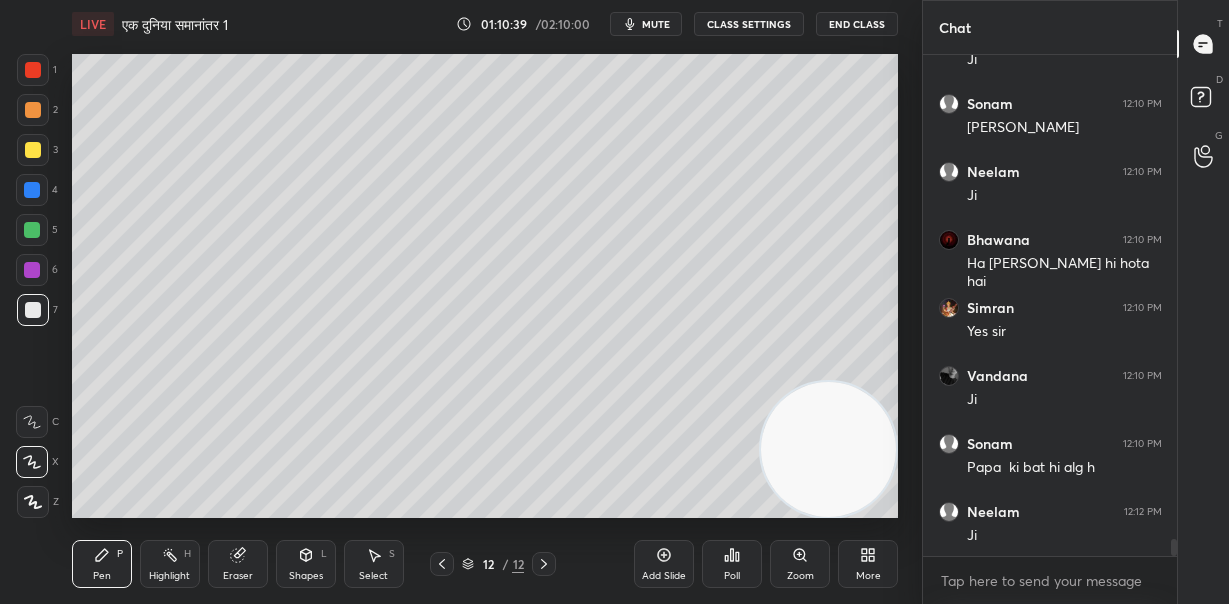 click at bounding box center [33, 70] 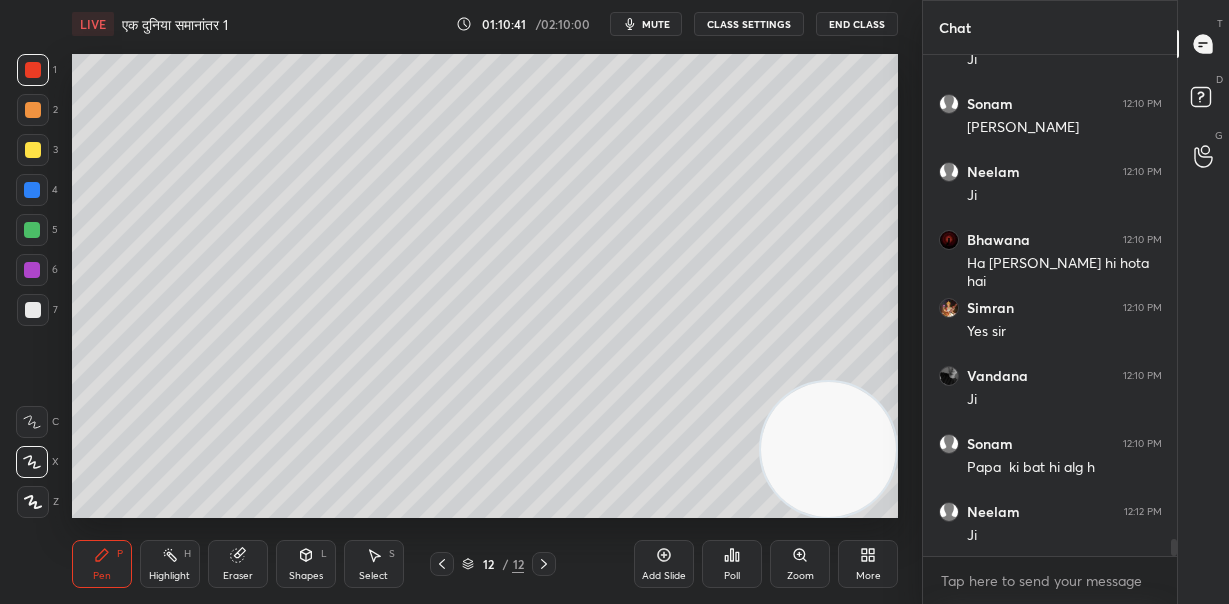 drag, startPoint x: 35, startPoint y: 190, endPoint x: 49, endPoint y: 190, distance: 14 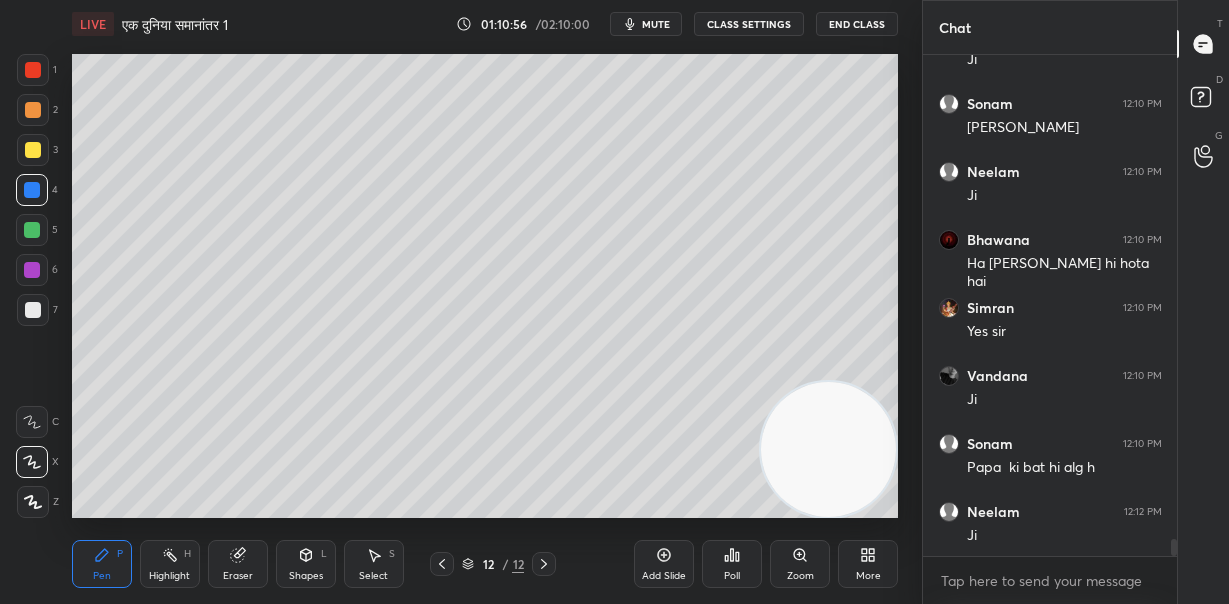 drag, startPoint x: 246, startPoint y: 563, endPoint x: 254, endPoint y: 519, distance: 44.72136 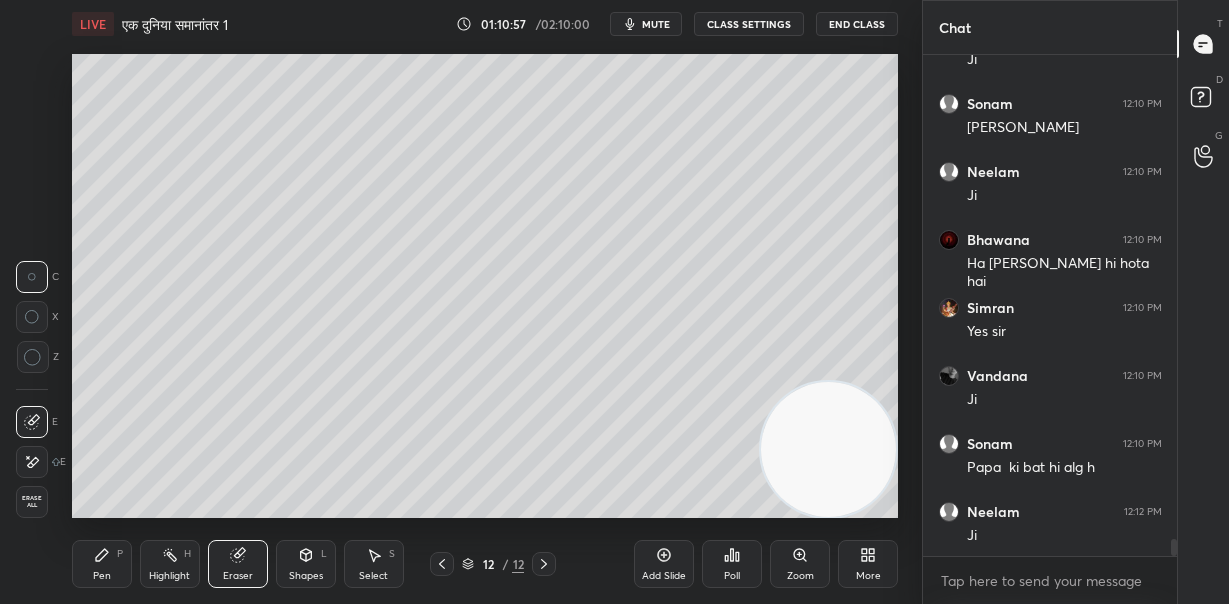 drag, startPoint x: 37, startPoint y: 461, endPoint x: 63, endPoint y: 428, distance: 42.0119 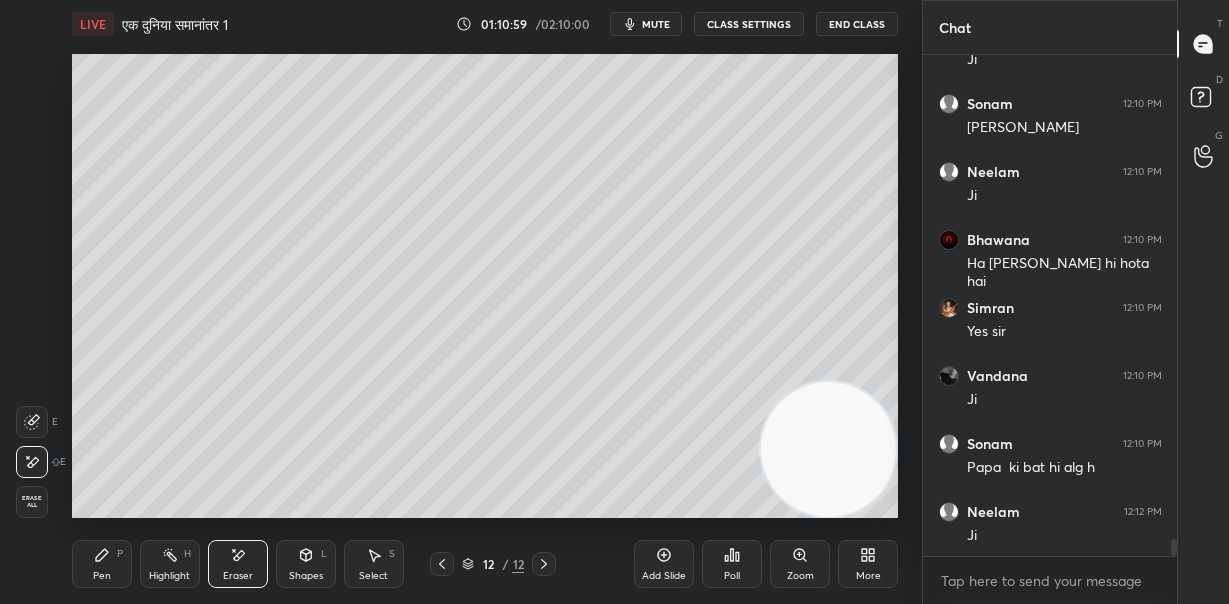 click on "Pen P" at bounding box center [102, 564] 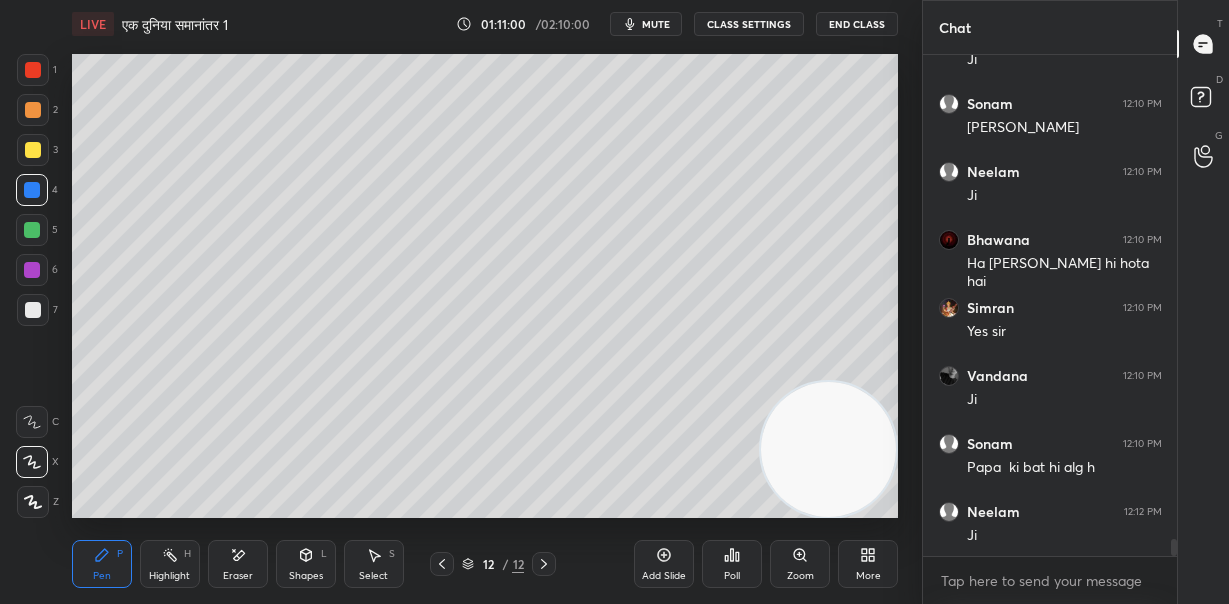 drag, startPoint x: 36, startPoint y: 302, endPoint x: 68, endPoint y: 291, distance: 33.83785 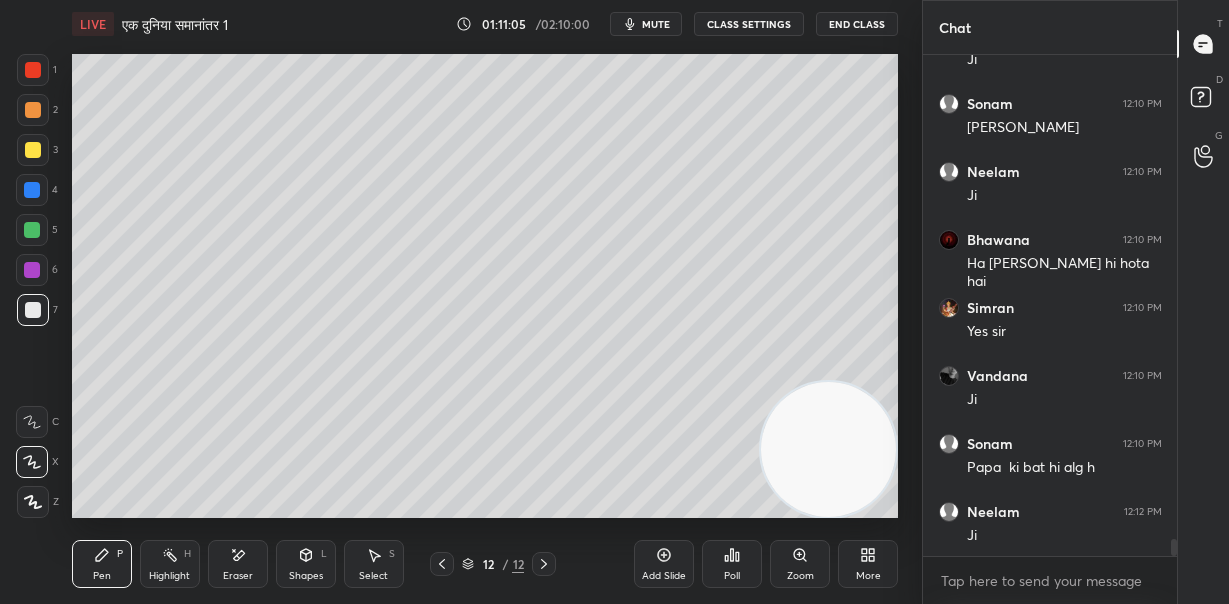 scroll, scrollTop: 14005, scrollLeft: 0, axis: vertical 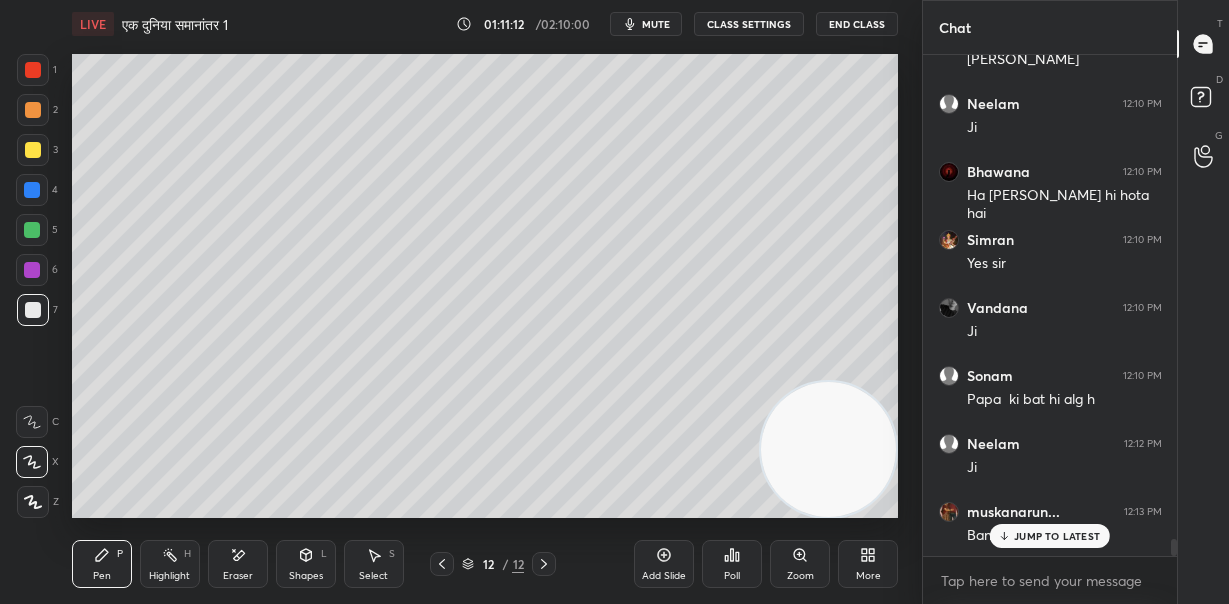 click on "LIVE एक दुनिया समानांतर 1 01:11:12 /  02:10:00 mute CLASS SETTINGS End Class Setting up your live class Poll for   secs No correct answer Start poll Back एक दुनिया समानांतर 1 • L10 of हिन्दी साहित्य : वैकल्पिक विषय [PERSON_NAME] Pen P Highlight H Eraser Shapes L Select S 12 / 12 Add Slide Poll Zoom More" at bounding box center [485, 302] 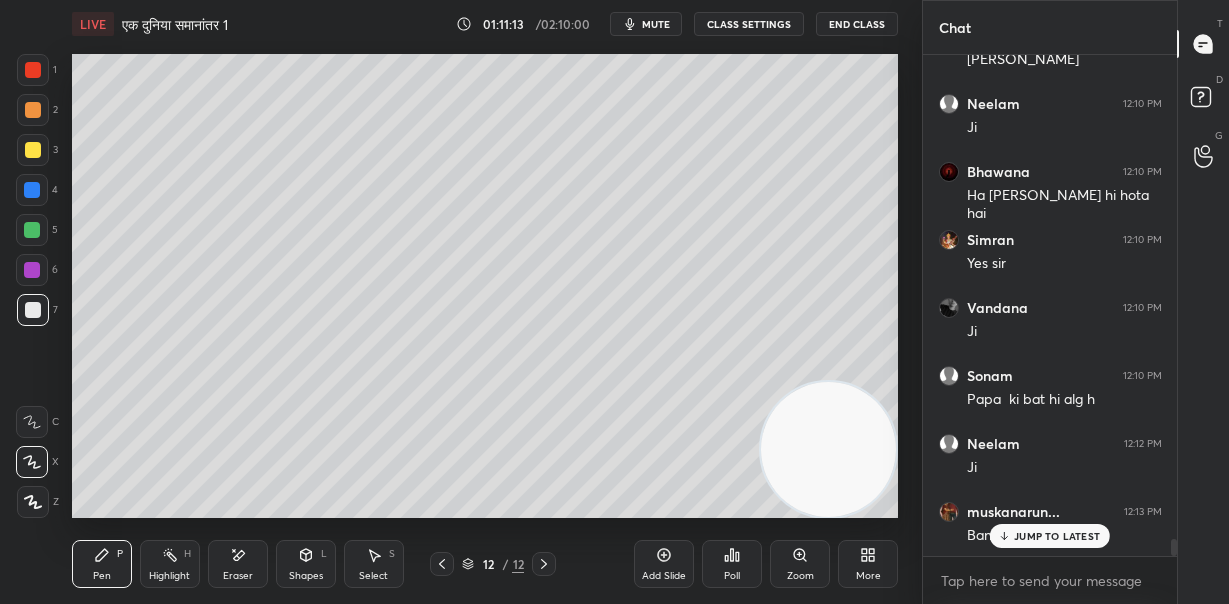 click on "JUMP TO LATEST" at bounding box center (1057, 536) 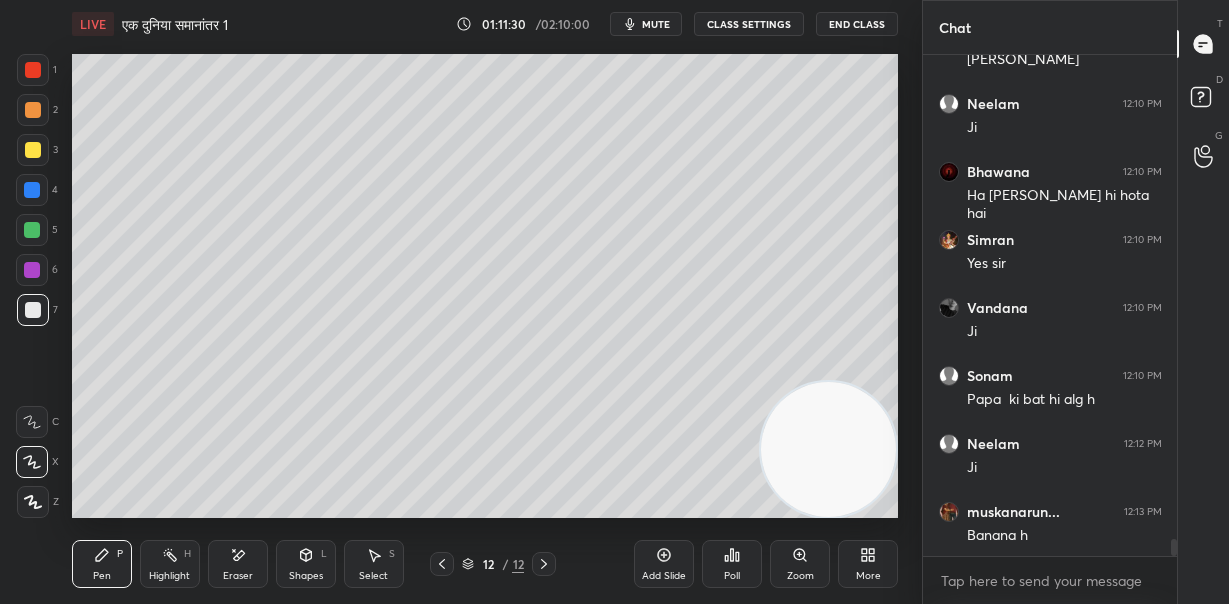 click on "Eraser" at bounding box center [238, 576] 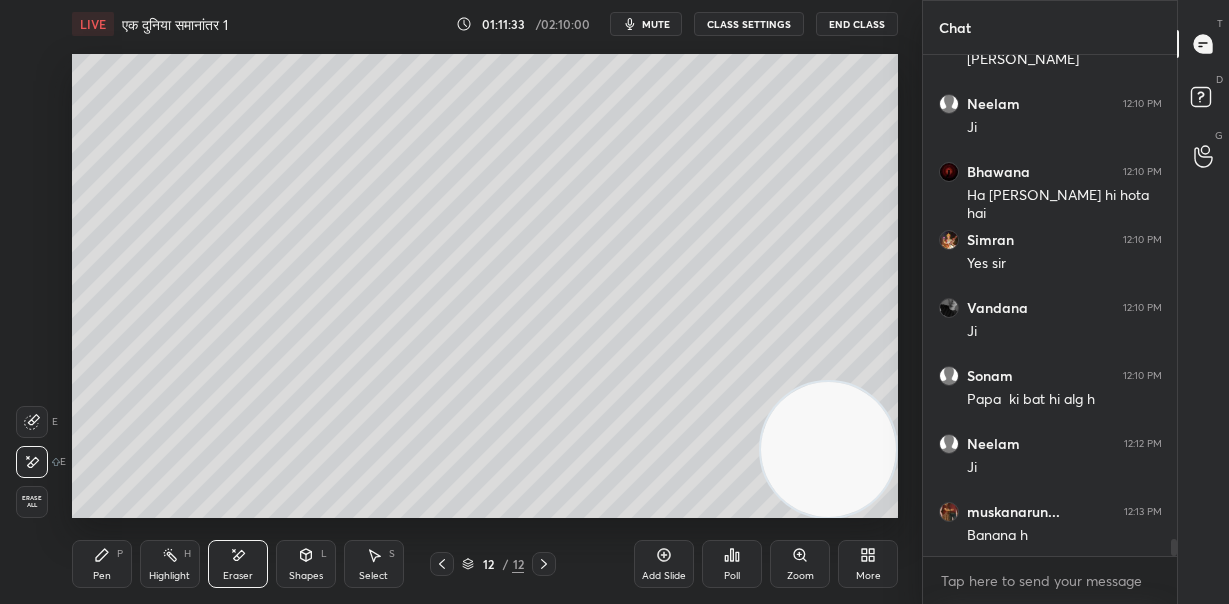 click on "Pen P" at bounding box center (102, 564) 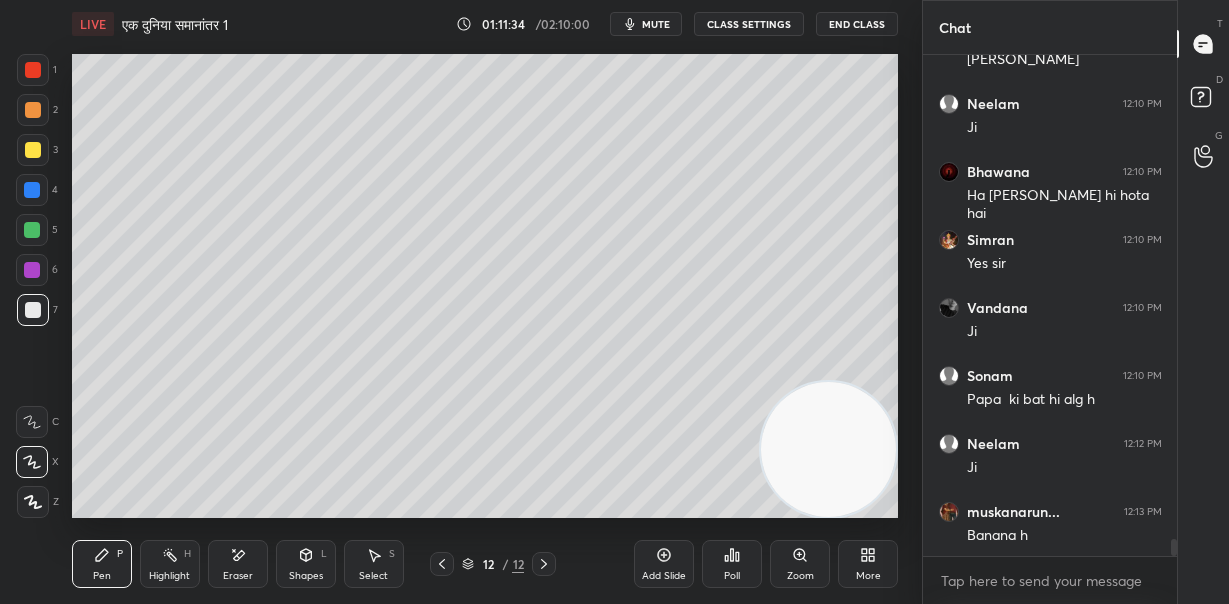 click at bounding box center [32, 190] 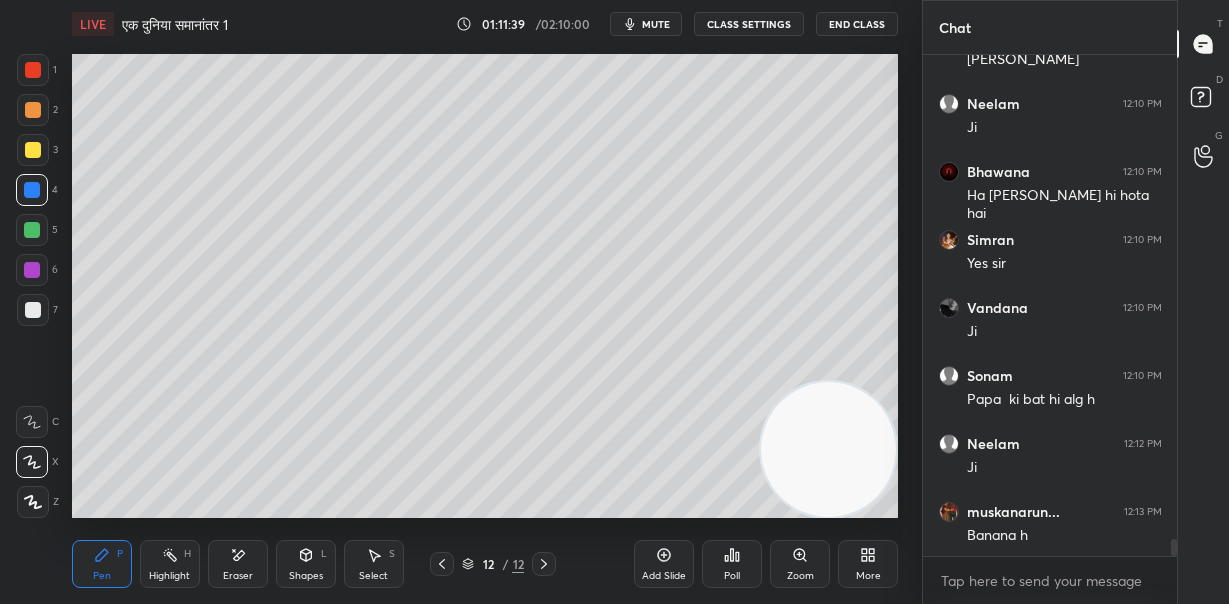 click at bounding box center [33, 150] 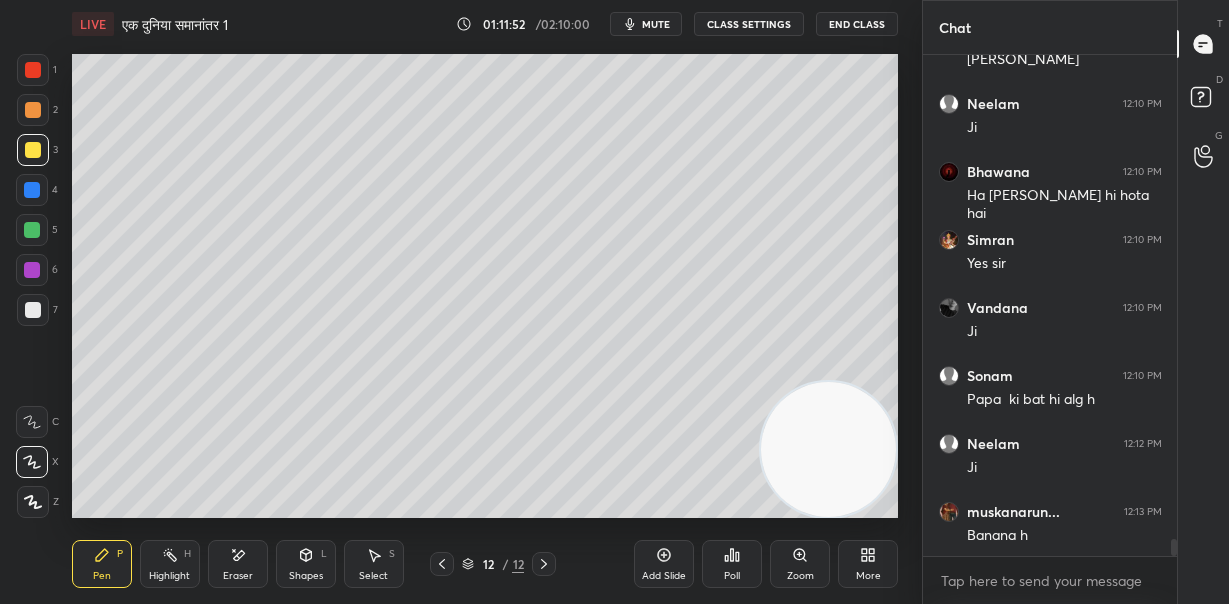 click on "Eraser" at bounding box center [238, 564] 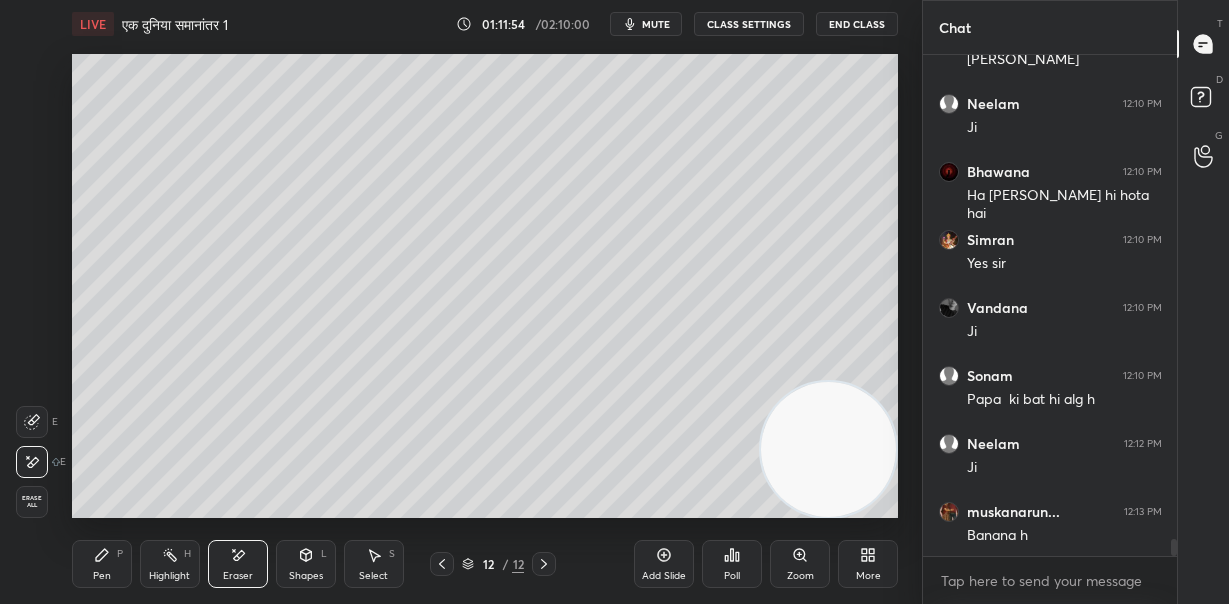 click 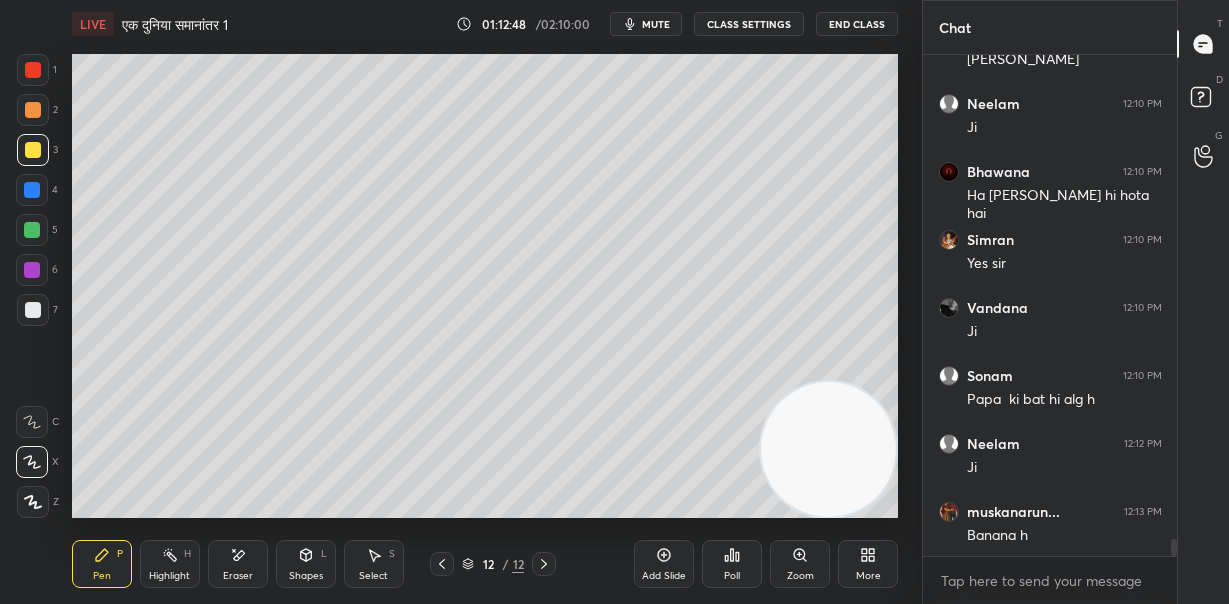 click at bounding box center [32, 190] 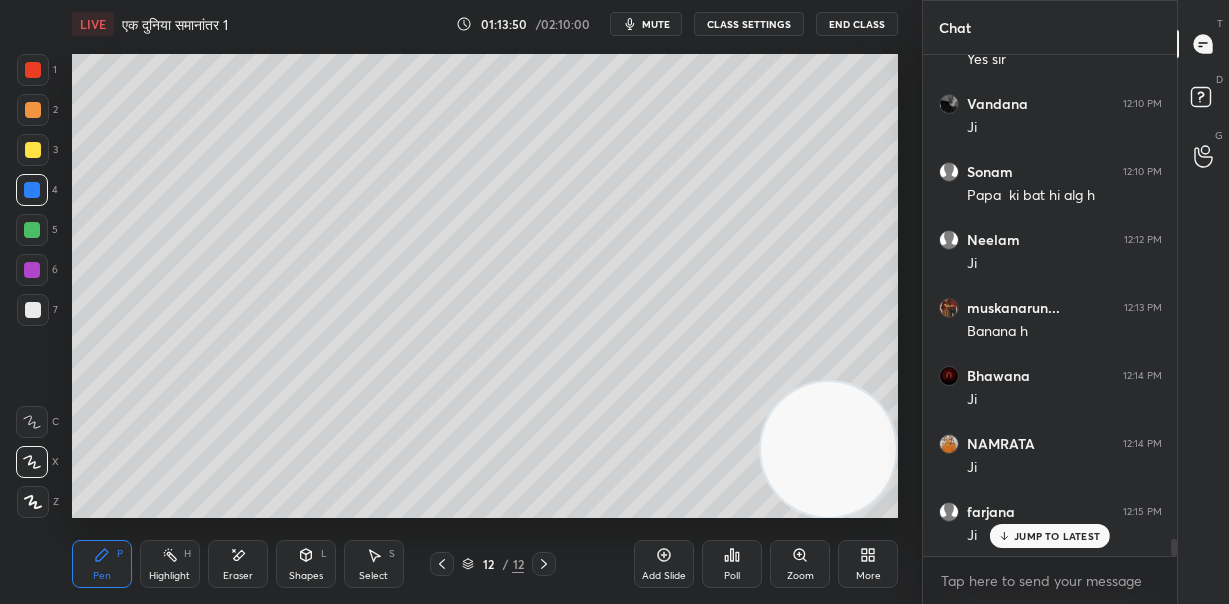 scroll, scrollTop: 14277, scrollLeft: 0, axis: vertical 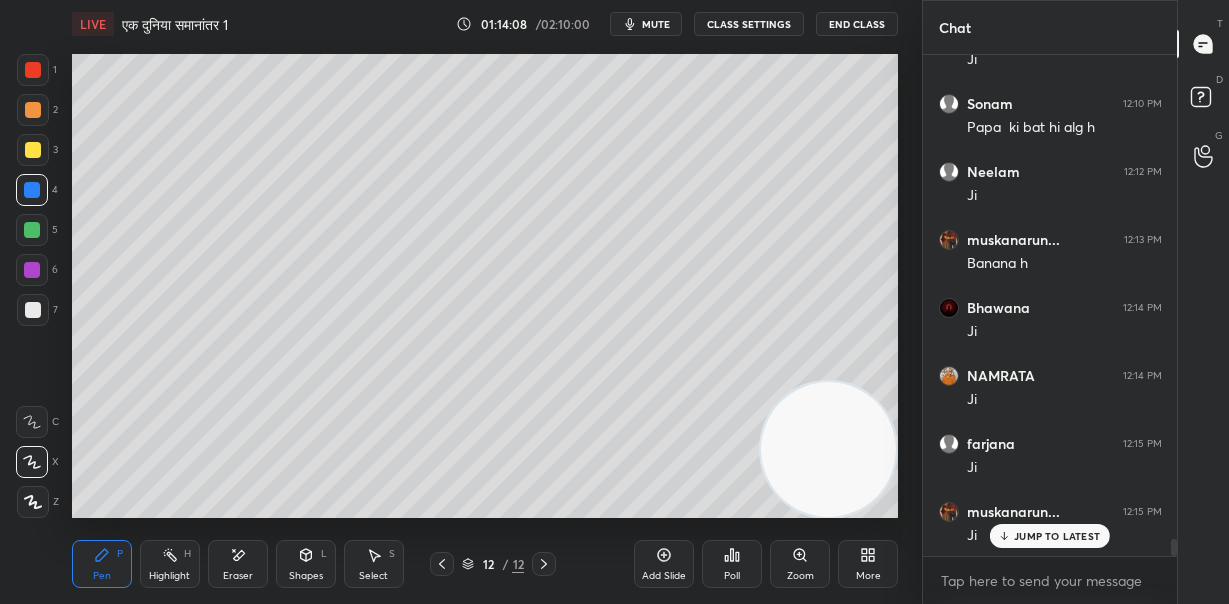 click at bounding box center (33, 110) 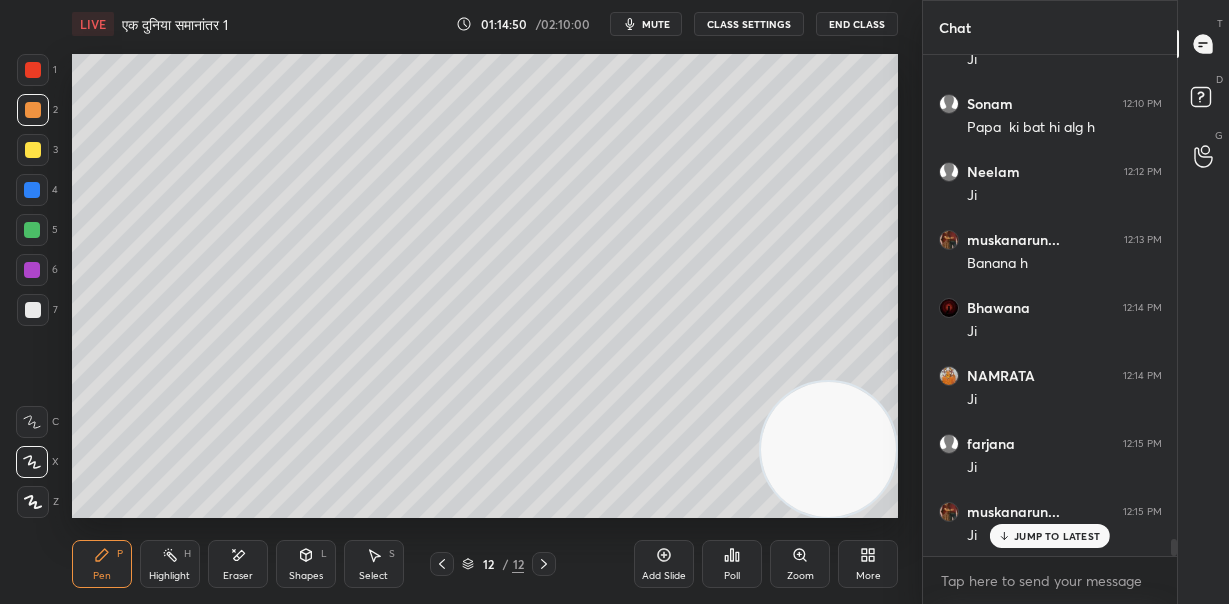 click at bounding box center (33, 150) 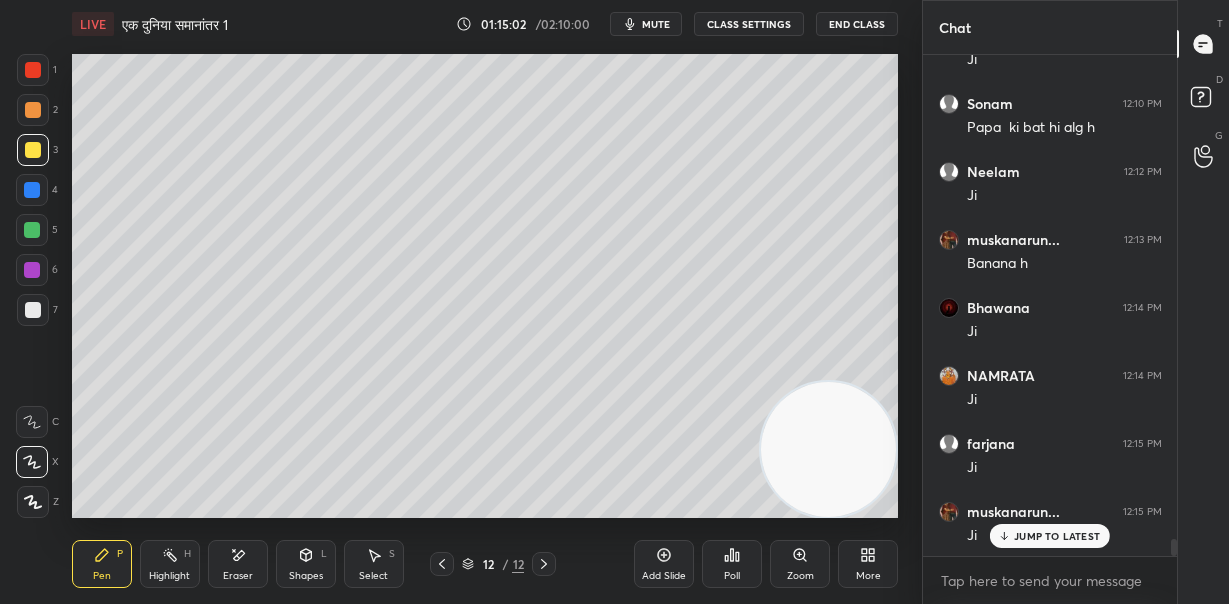 click on "Setting up your live class Poll for   secs No correct answer Start poll" at bounding box center (485, 286) 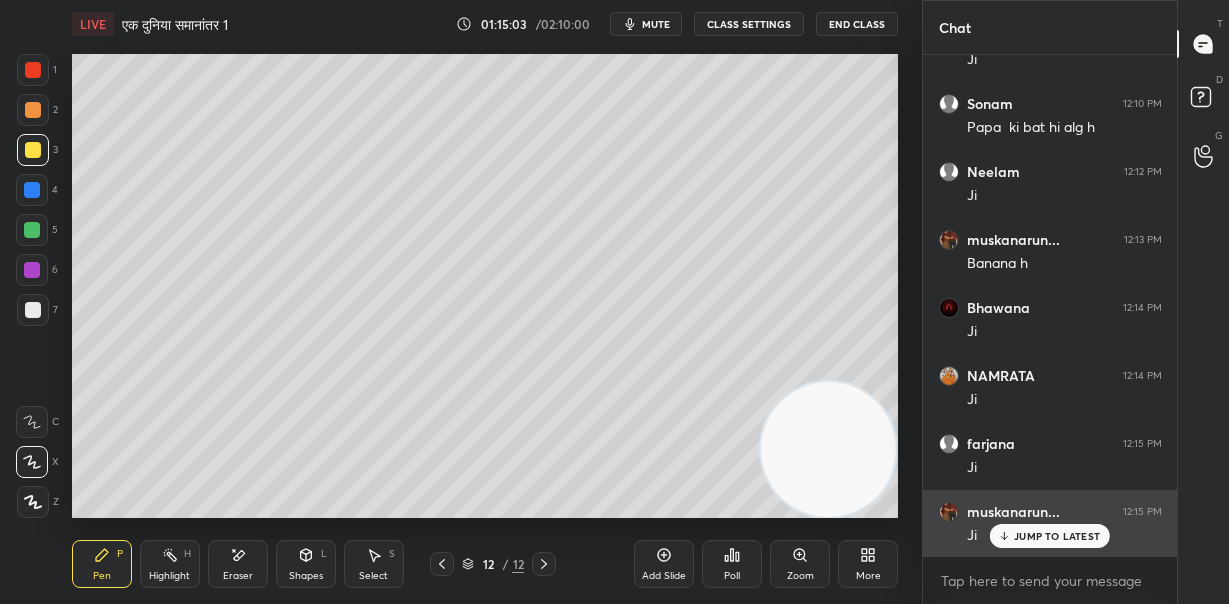 click on "JUMP TO LATEST" at bounding box center [1057, 536] 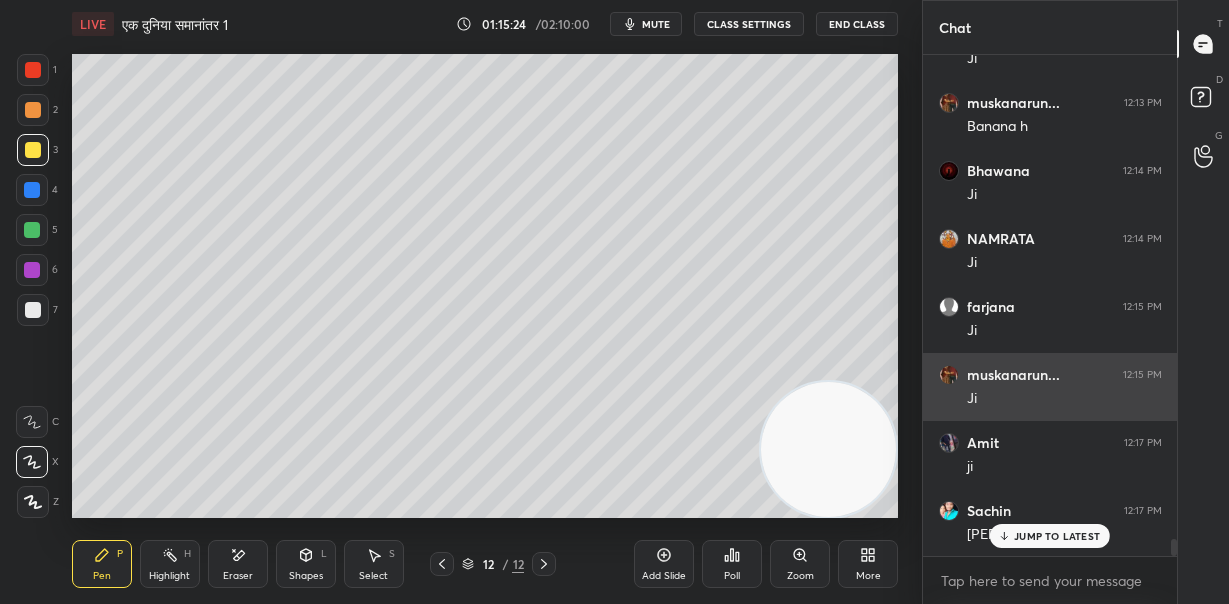 scroll, scrollTop: 14481, scrollLeft: 0, axis: vertical 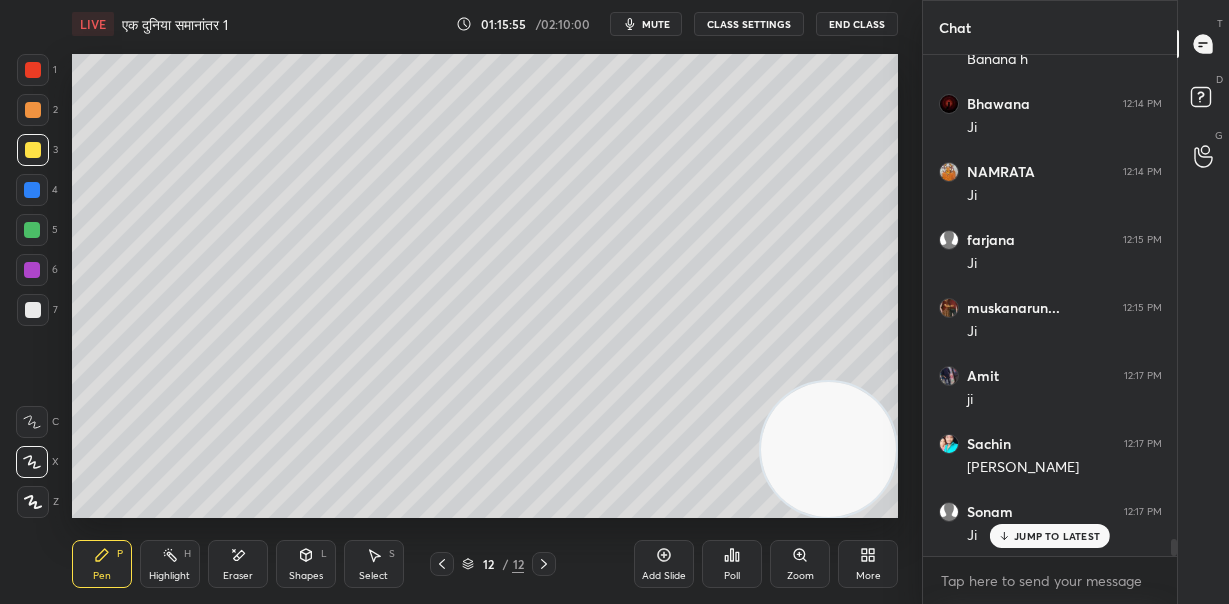 click at bounding box center (33, 310) 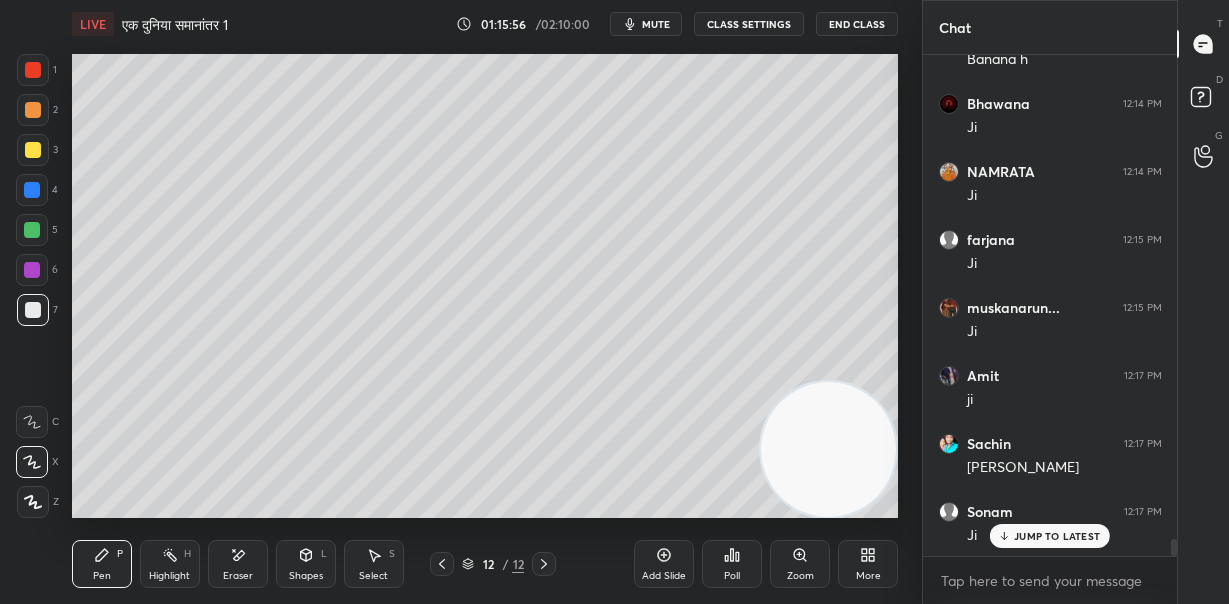 click at bounding box center (33, 150) 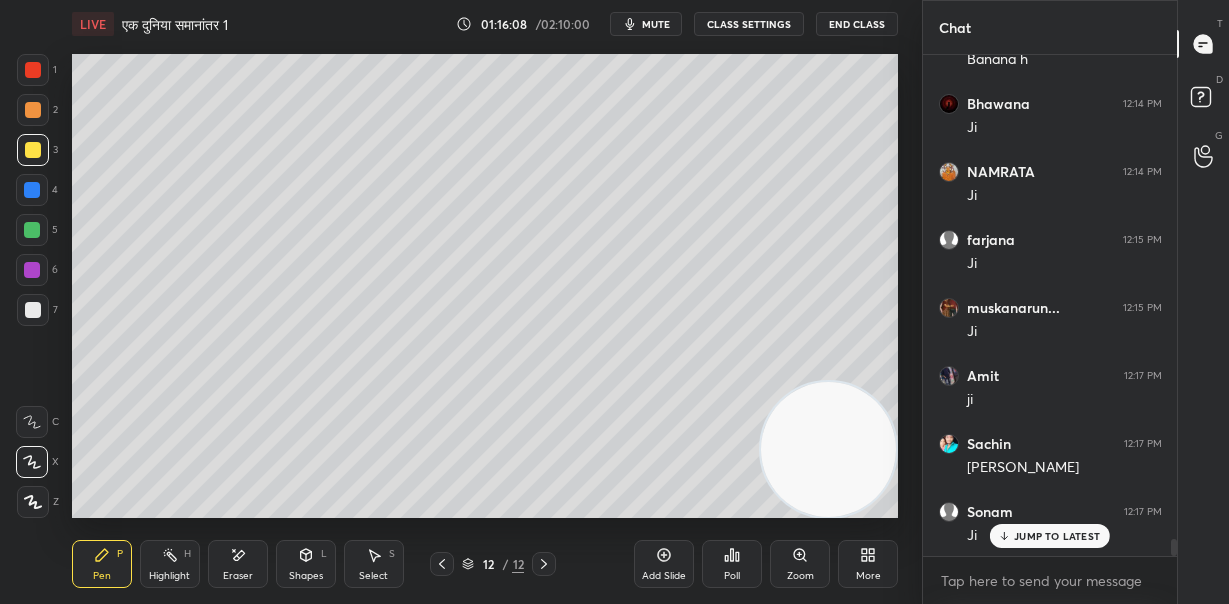 scroll, scrollTop: 14568, scrollLeft: 0, axis: vertical 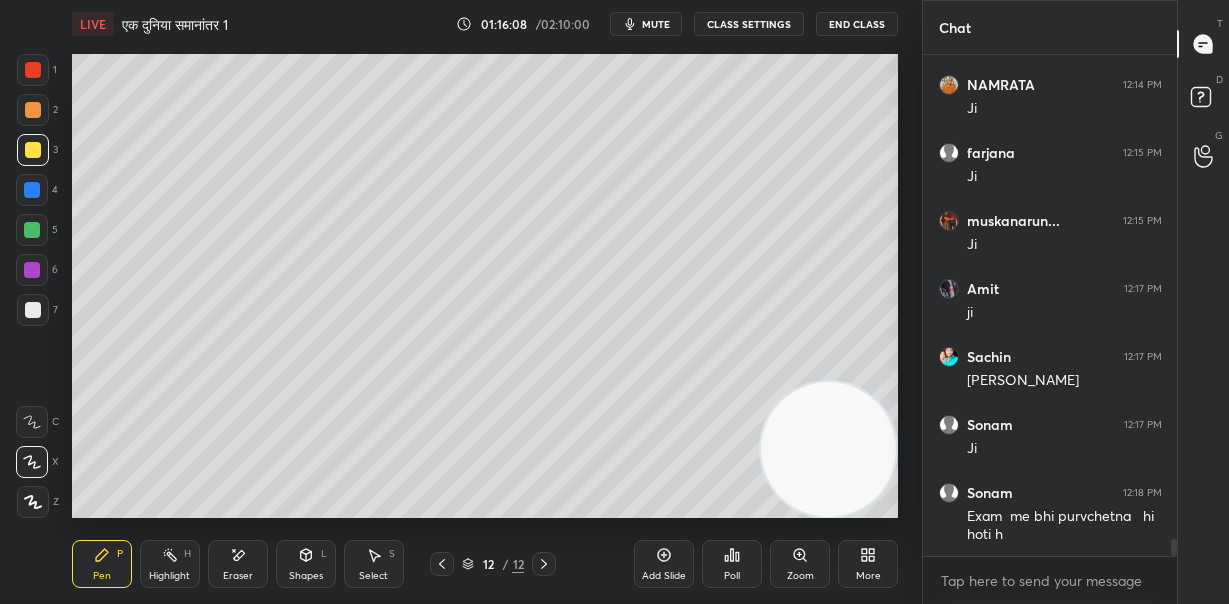 click on "muskanarun... 12:13 PM Banana h Bhawana 12:14 PM Ji NAMRATA 12:14 PM [PERSON_NAME] 12:15 PM [PERSON_NAME]... 12:15 PM [PERSON_NAME] 12:17 PM ji Sachin 12:17 PM [PERSON_NAME] 12:17 PM [PERSON_NAME] 12:18 PM Exam  me bhi purvchetna   hi hoti h" at bounding box center [1050, 306] 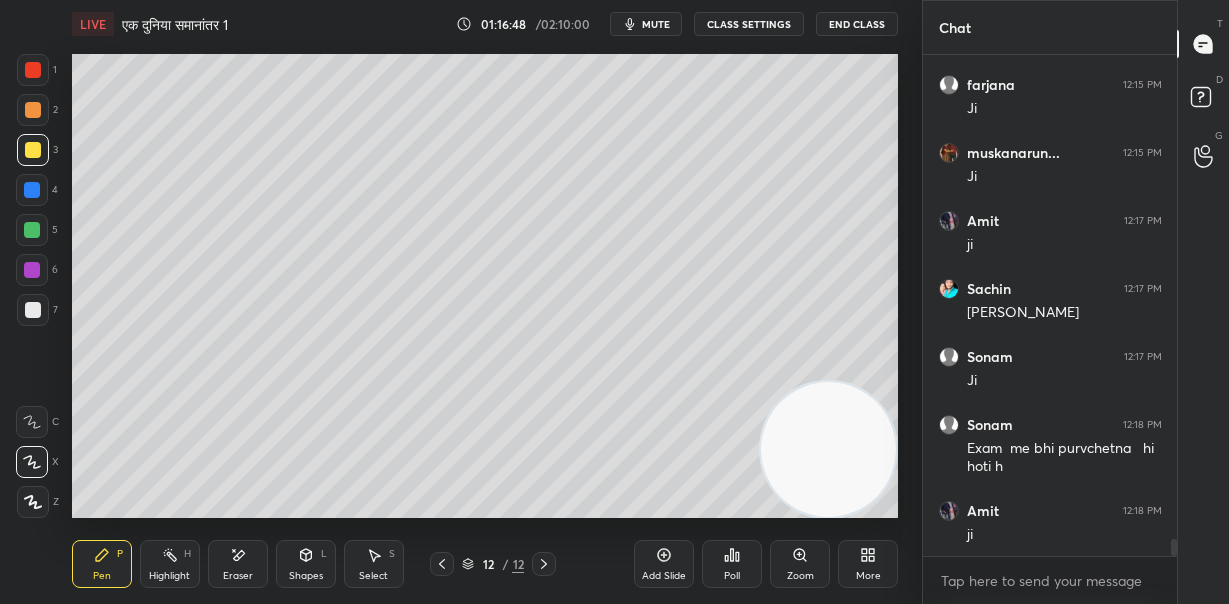 scroll, scrollTop: 14704, scrollLeft: 0, axis: vertical 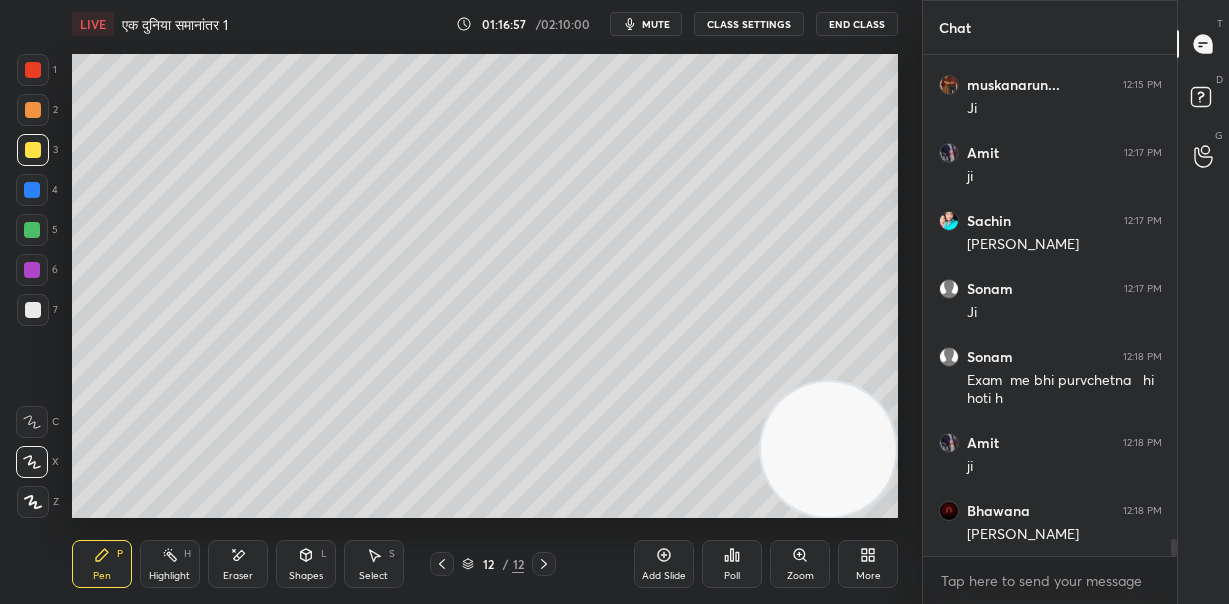drag, startPoint x: 37, startPoint y: 274, endPoint x: 62, endPoint y: 276, distance: 25.079872 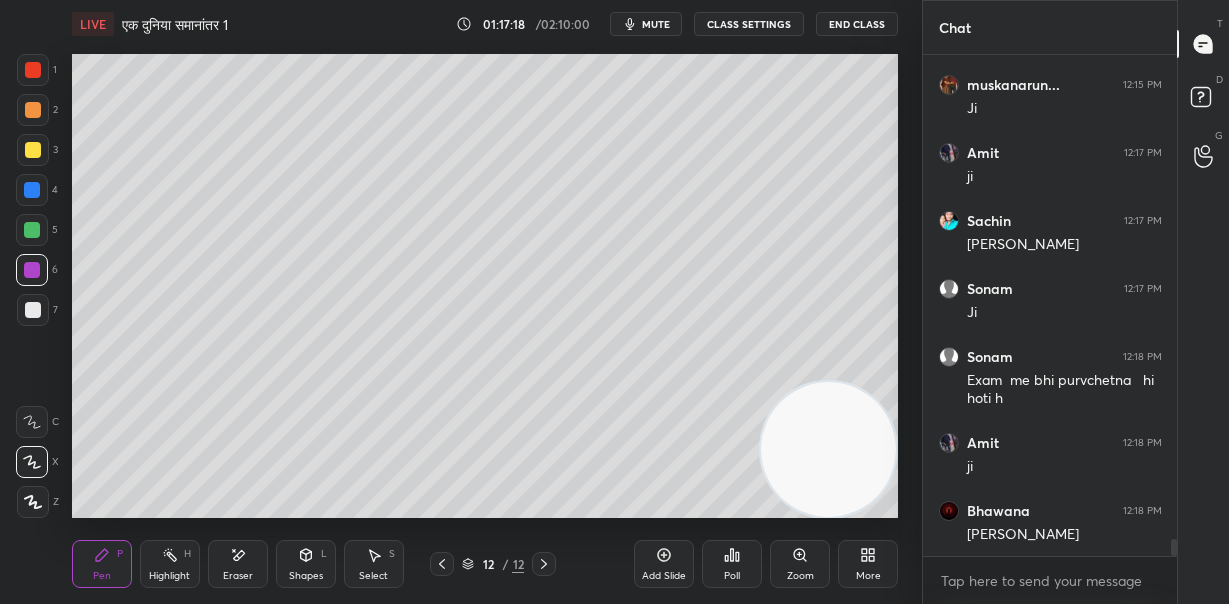 click on "Eraser" at bounding box center (238, 564) 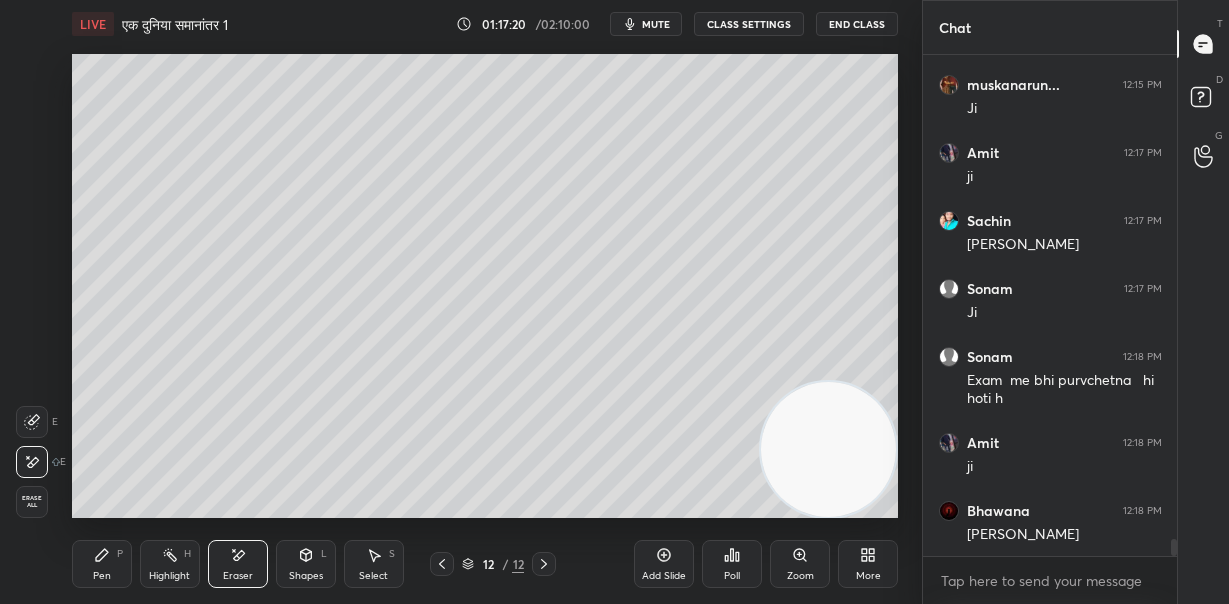 click on "Pen P" at bounding box center (102, 564) 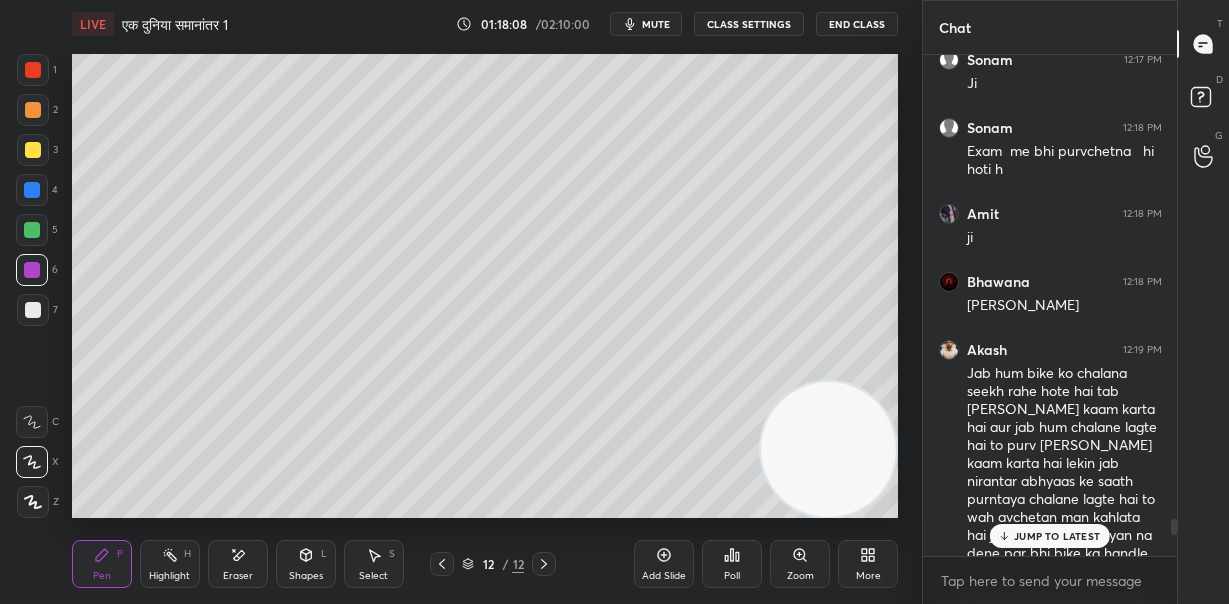 scroll, scrollTop: 14988, scrollLeft: 0, axis: vertical 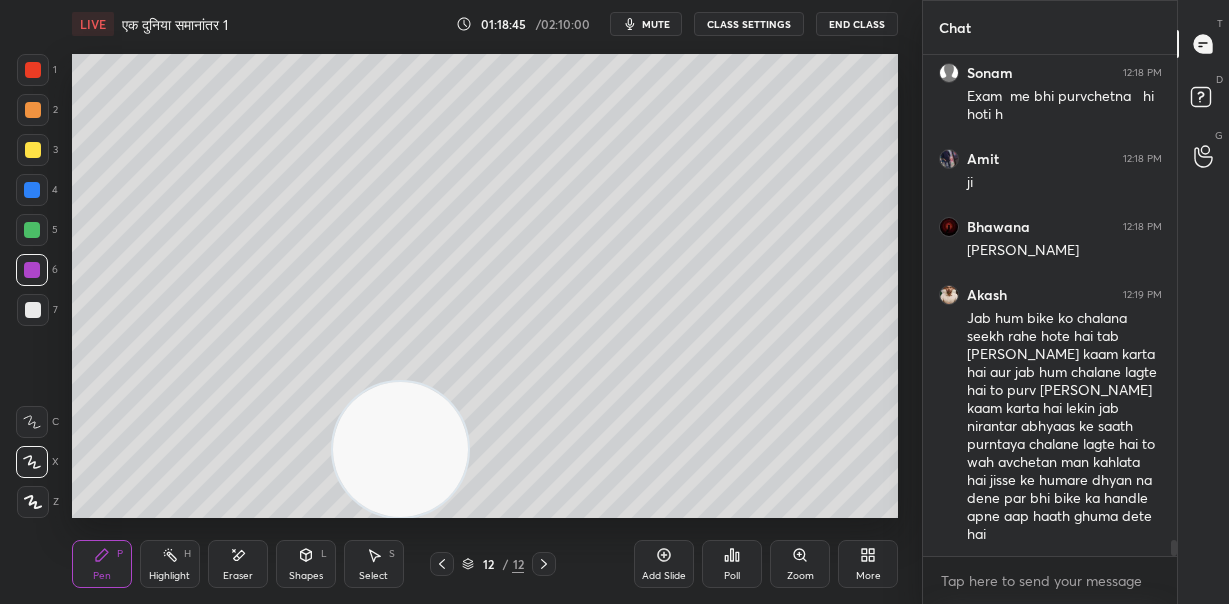 drag, startPoint x: 727, startPoint y: 475, endPoint x: 379, endPoint y: 595, distance: 368.10867 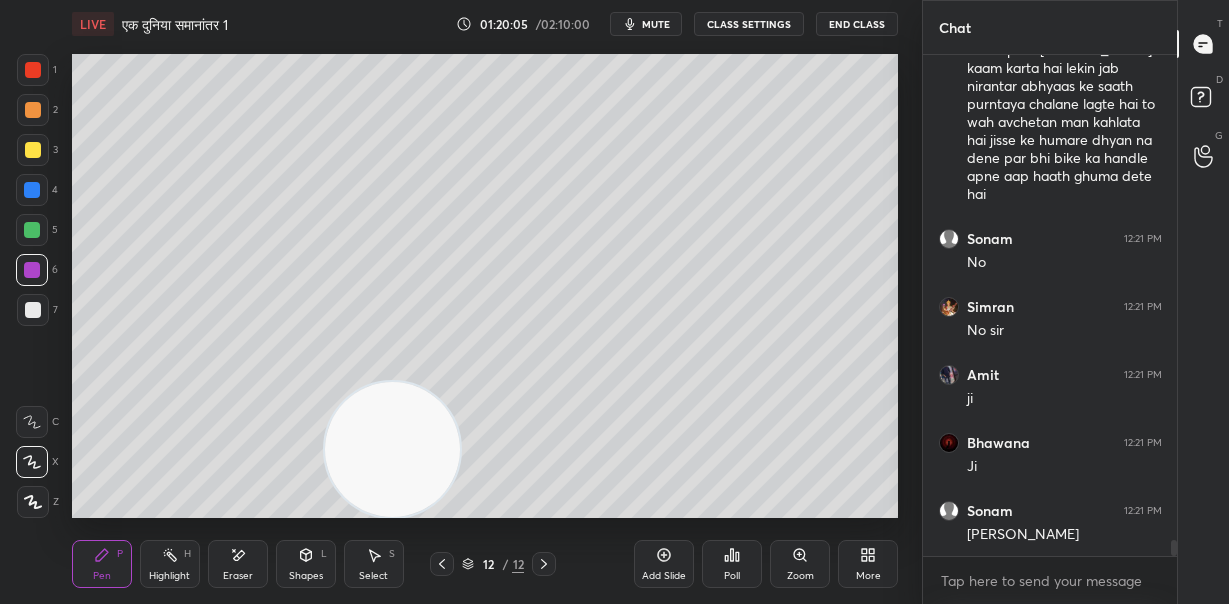 scroll, scrollTop: 15395, scrollLeft: 0, axis: vertical 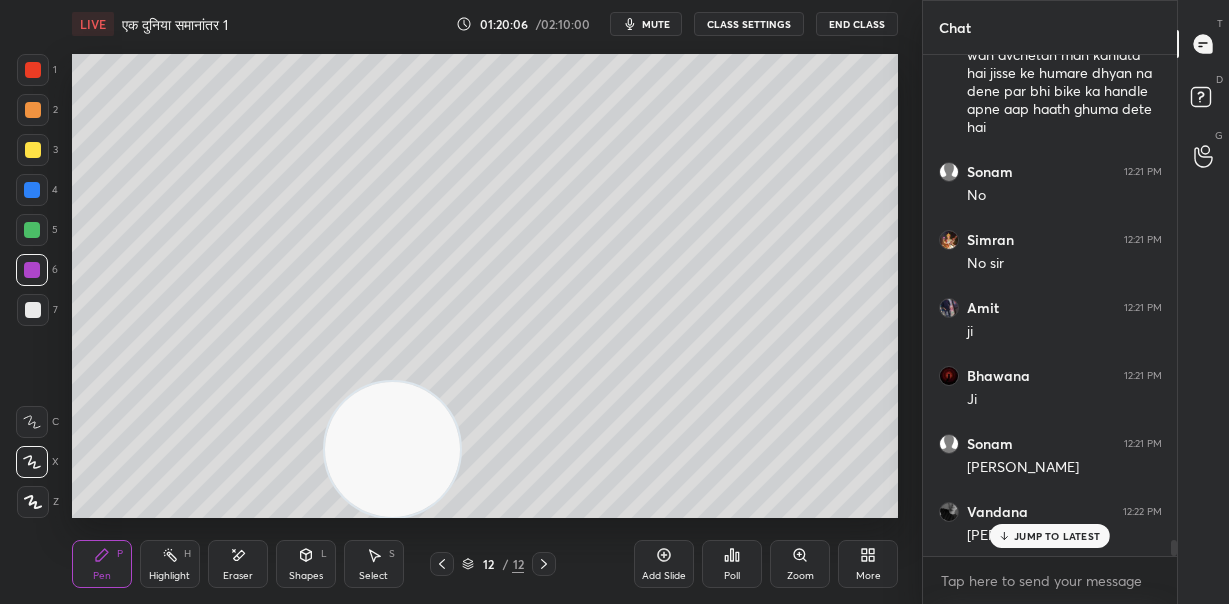 click at bounding box center (33, 150) 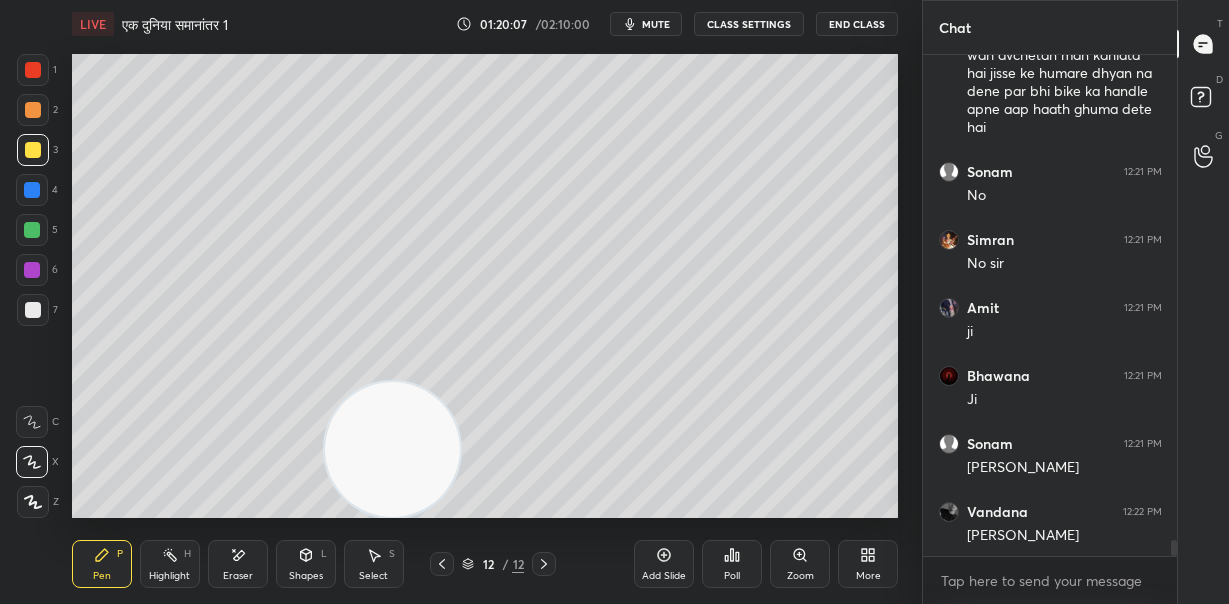 scroll, scrollTop: 15464, scrollLeft: 0, axis: vertical 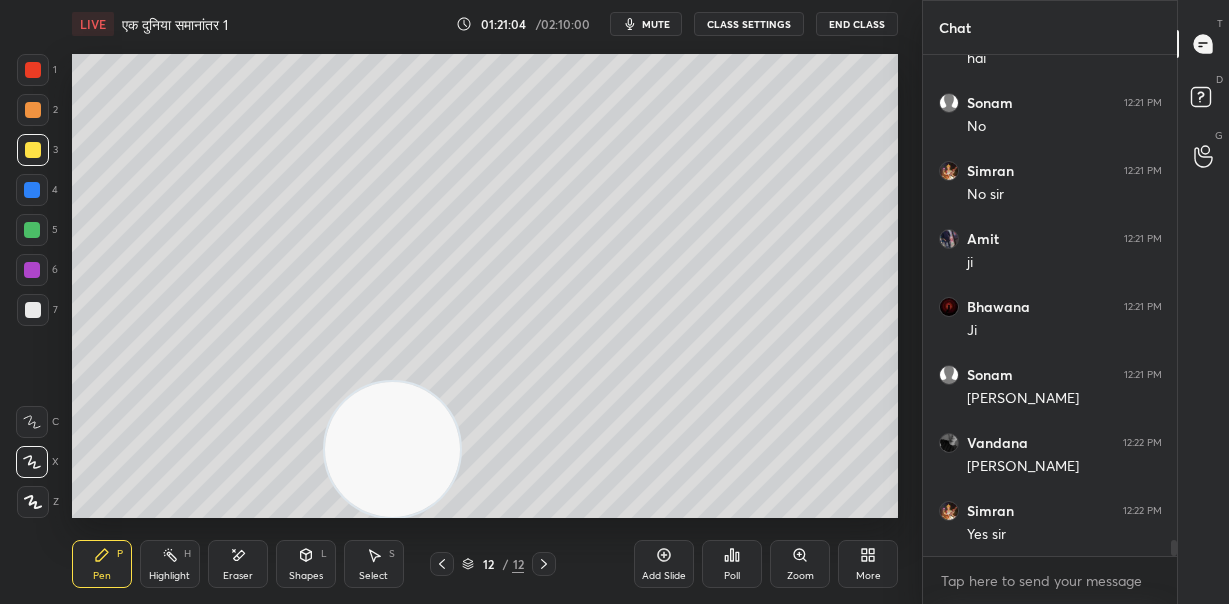 drag, startPoint x: 33, startPoint y: 110, endPoint x: 67, endPoint y: 137, distance: 43.416588 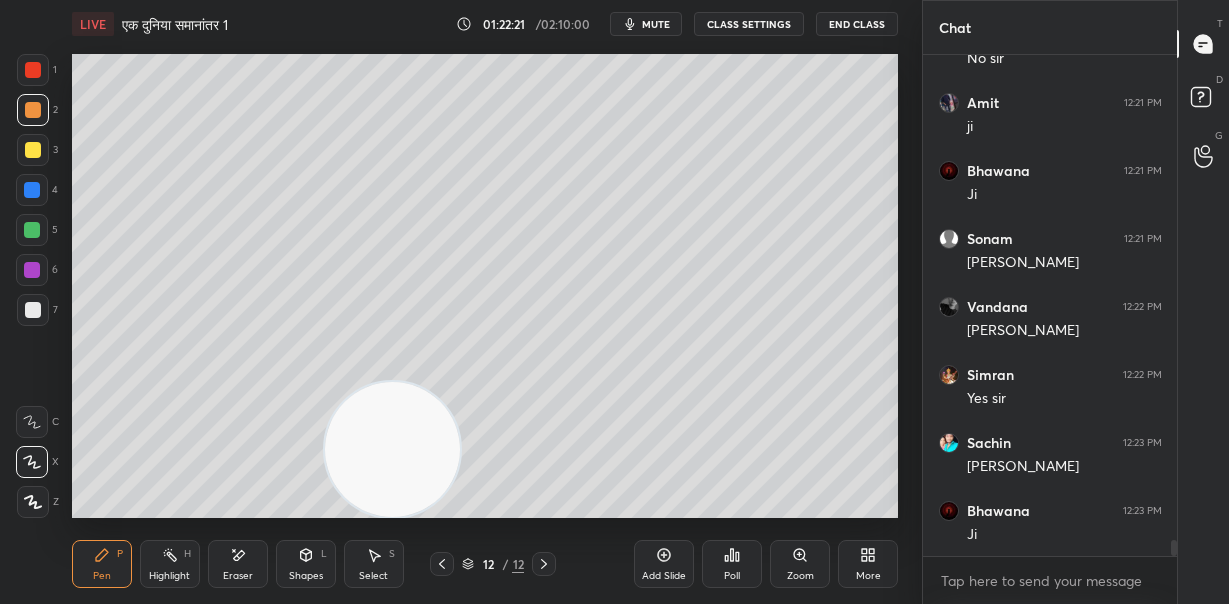 scroll, scrollTop: 15667, scrollLeft: 0, axis: vertical 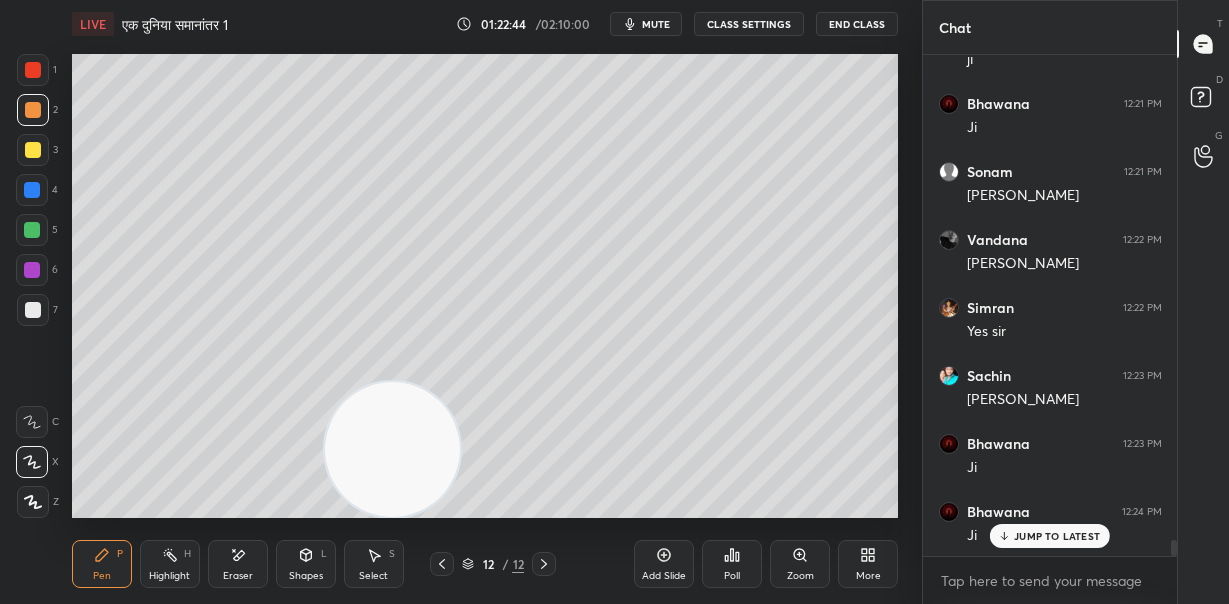 drag, startPoint x: 237, startPoint y: 568, endPoint x: 241, endPoint y: 543, distance: 25.317978 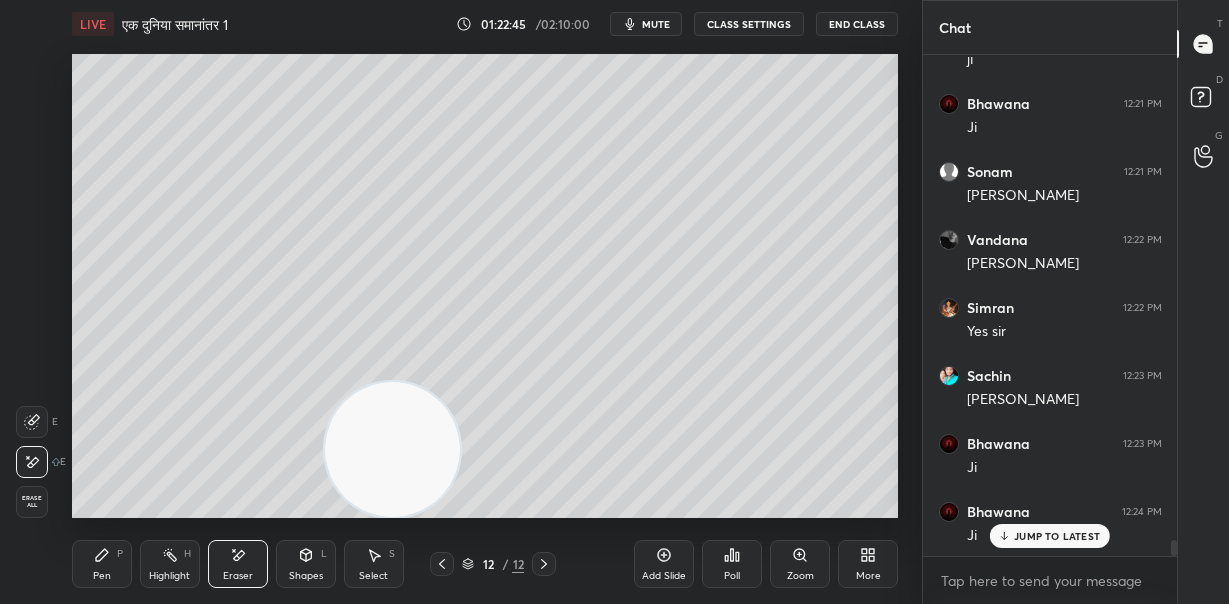 click on "Pen P" at bounding box center (102, 564) 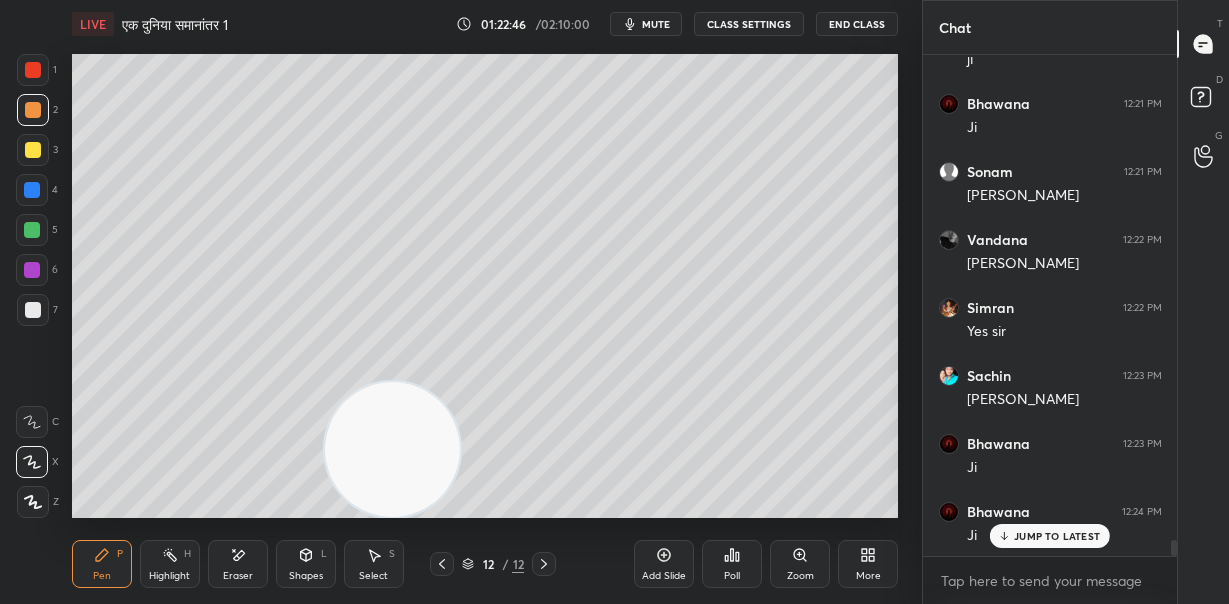 drag, startPoint x: 31, startPoint y: 270, endPoint x: 67, endPoint y: 274, distance: 36.221542 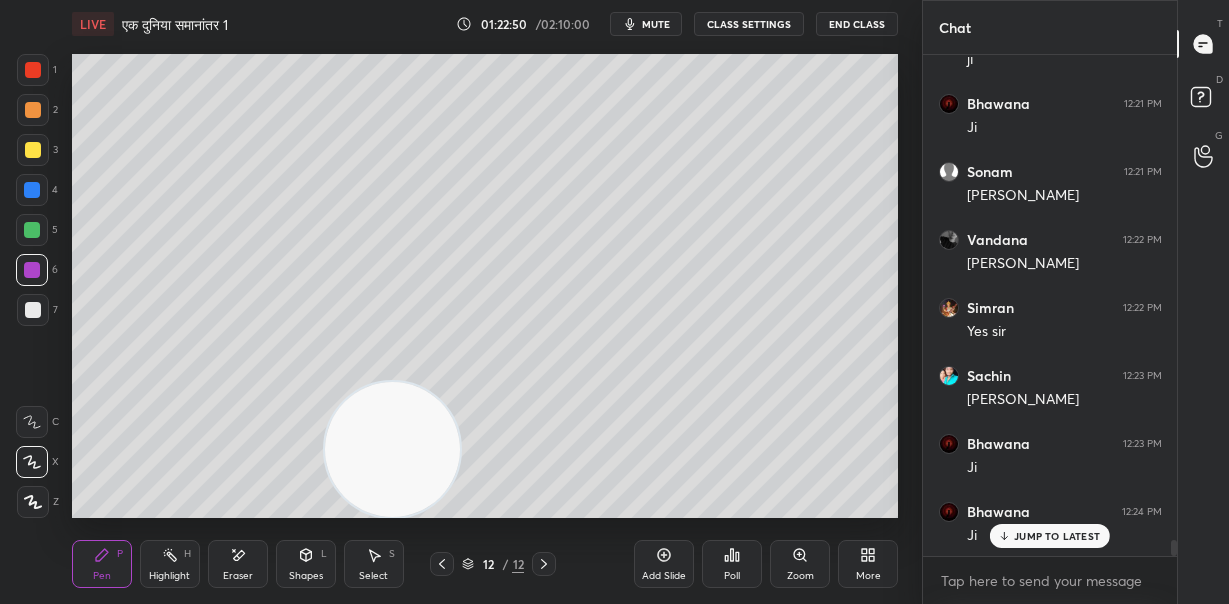 drag, startPoint x: 30, startPoint y: 306, endPoint x: 70, endPoint y: 304, distance: 40.04997 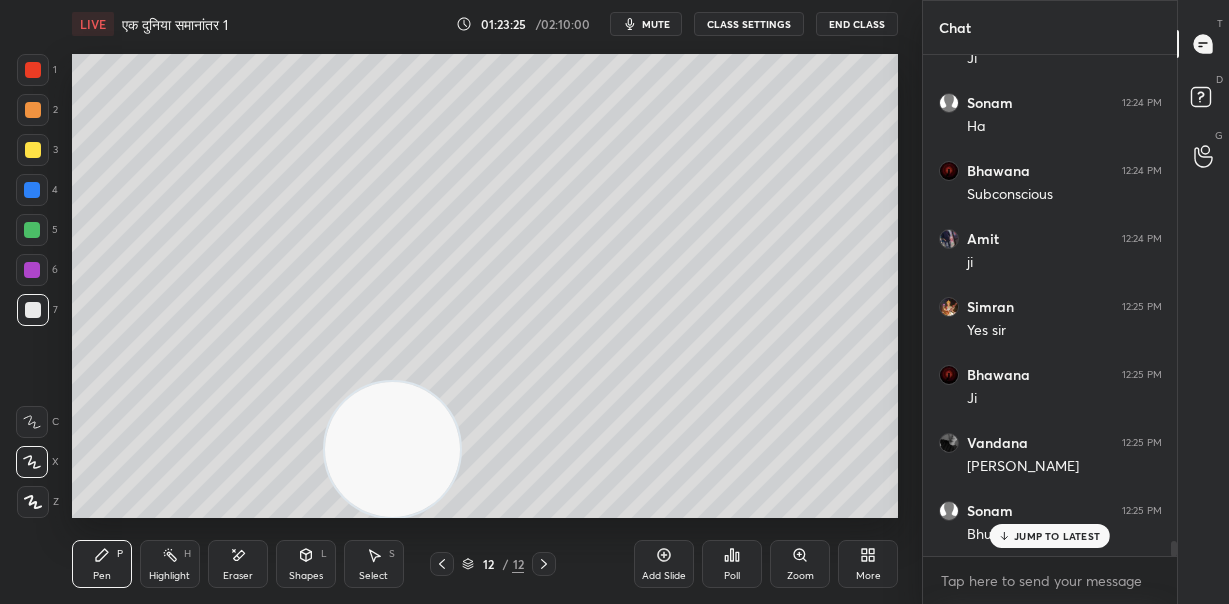 scroll, scrollTop: 16211, scrollLeft: 0, axis: vertical 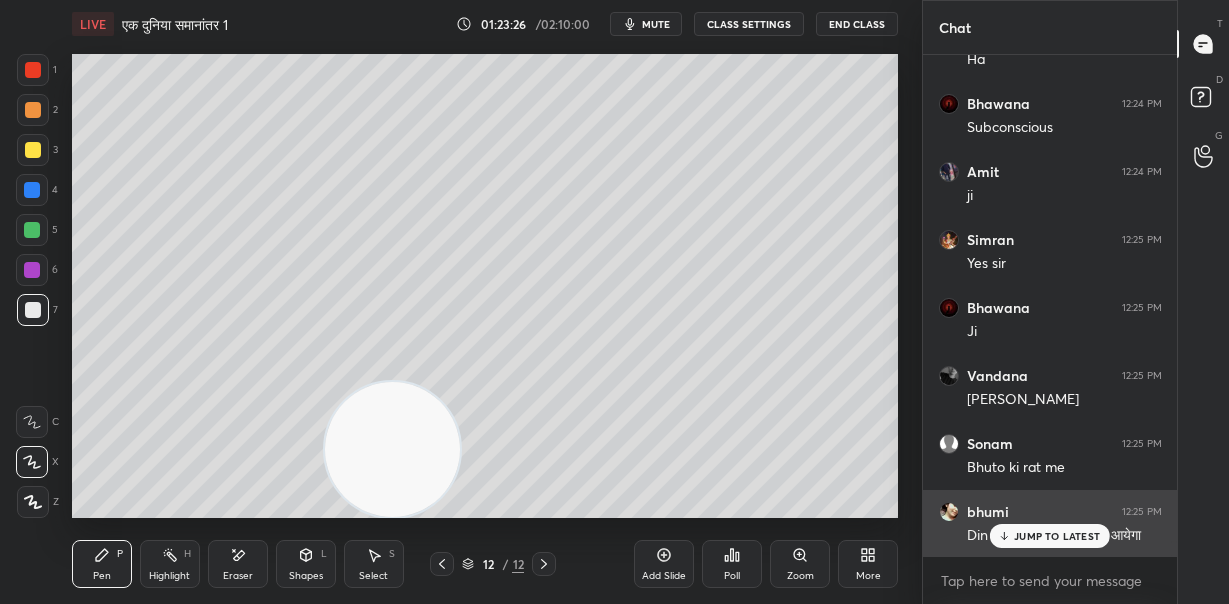 click on "JUMP TO LATEST" at bounding box center (1057, 536) 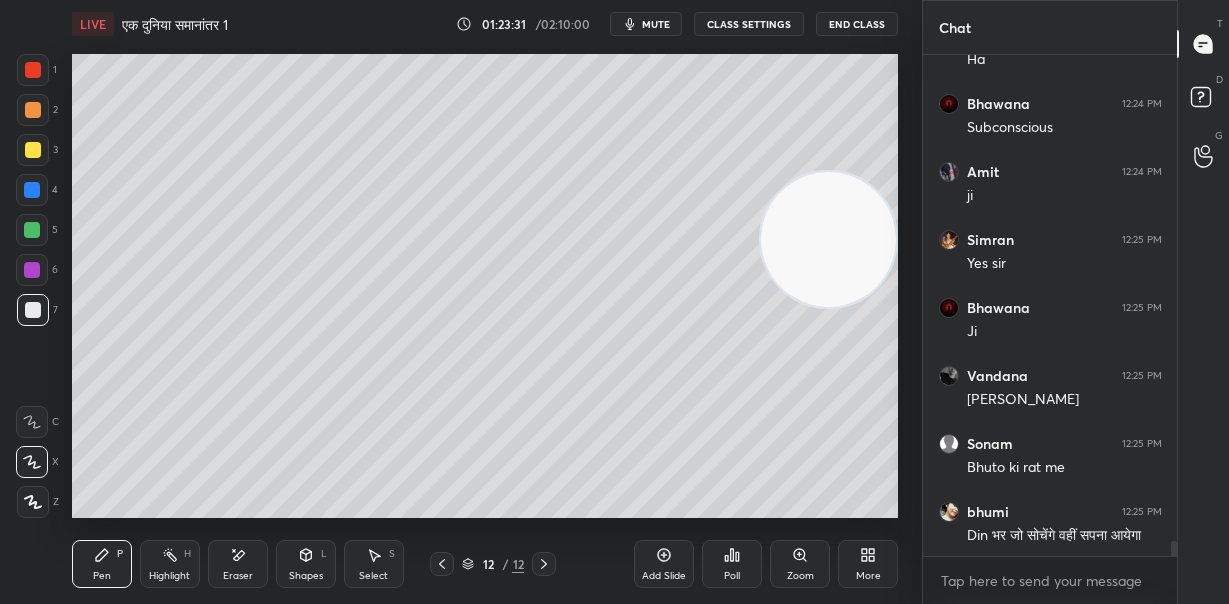 drag, startPoint x: 392, startPoint y: 473, endPoint x: 858, endPoint y: 257, distance: 513.62634 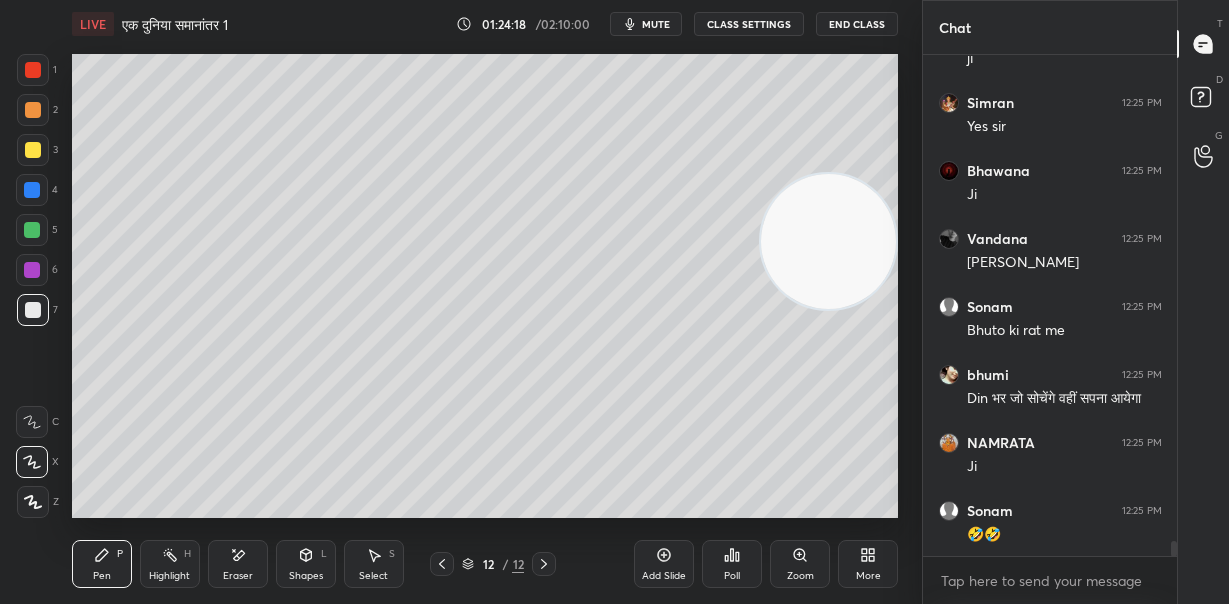 scroll, scrollTop: 16433, scrollLeft: 0, axis: vertical 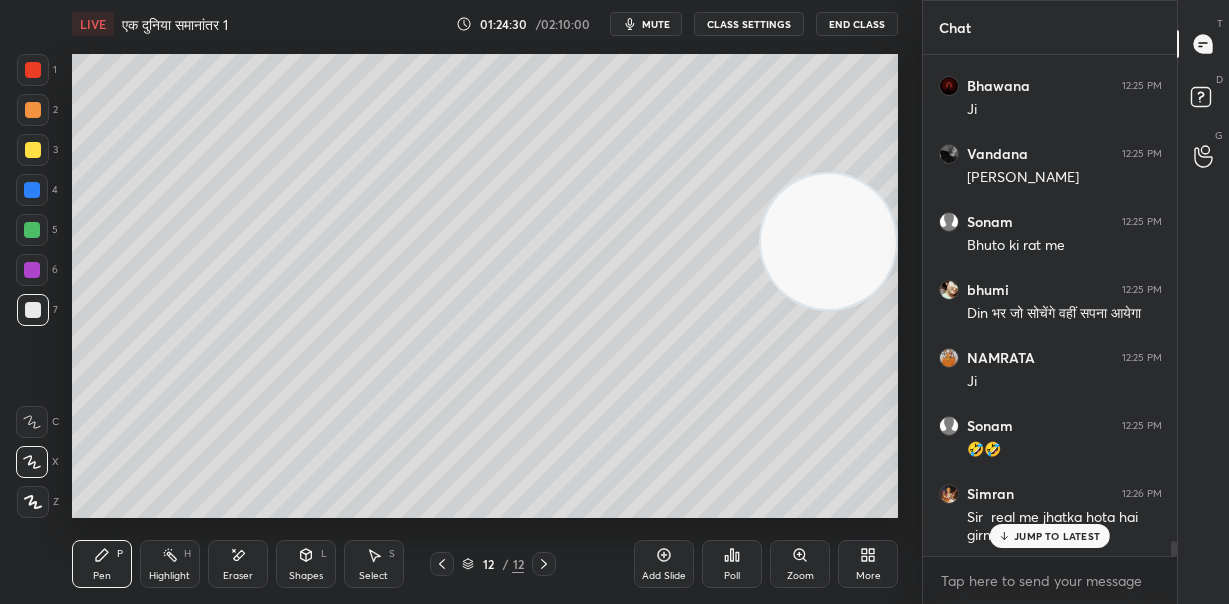 click on "JUMP TO LATEST" at bounding box center (1057, 536) 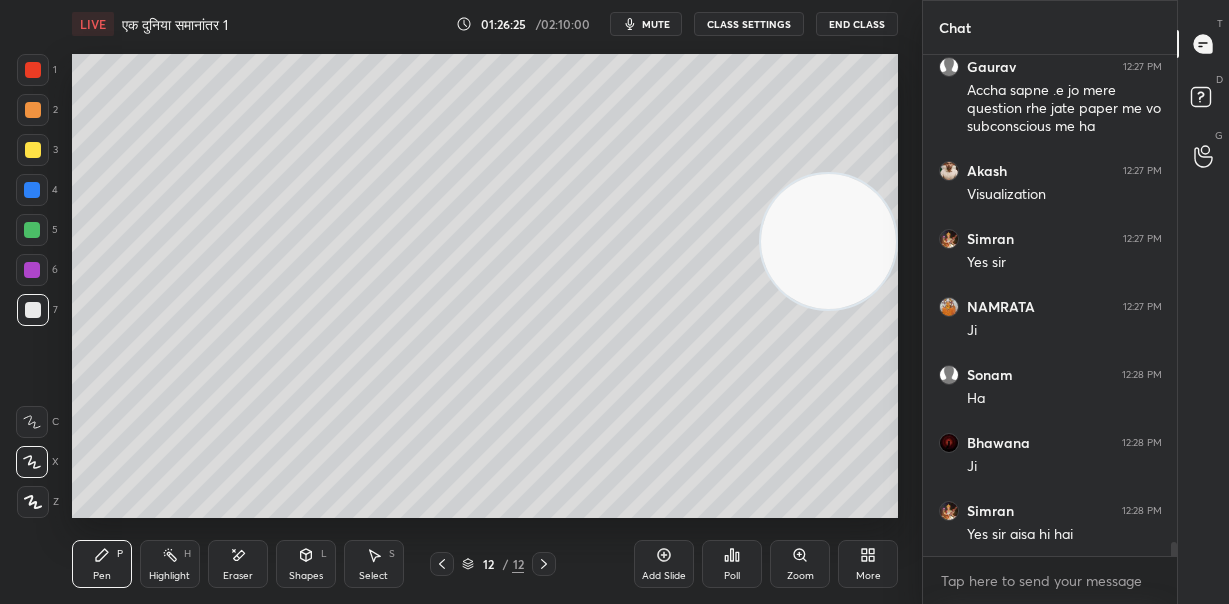 scroll, scrollTop: 17457, scrollLeft: 0, axis: vertical 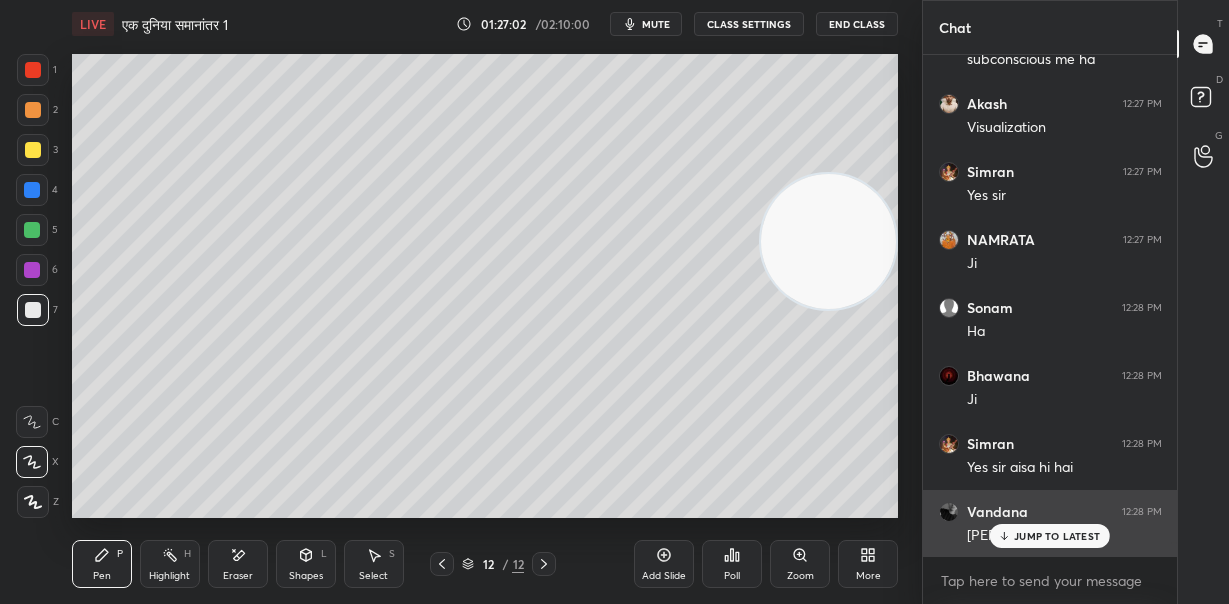 click on "JUMP TO LATEST" at bounding box center (1057, 536) 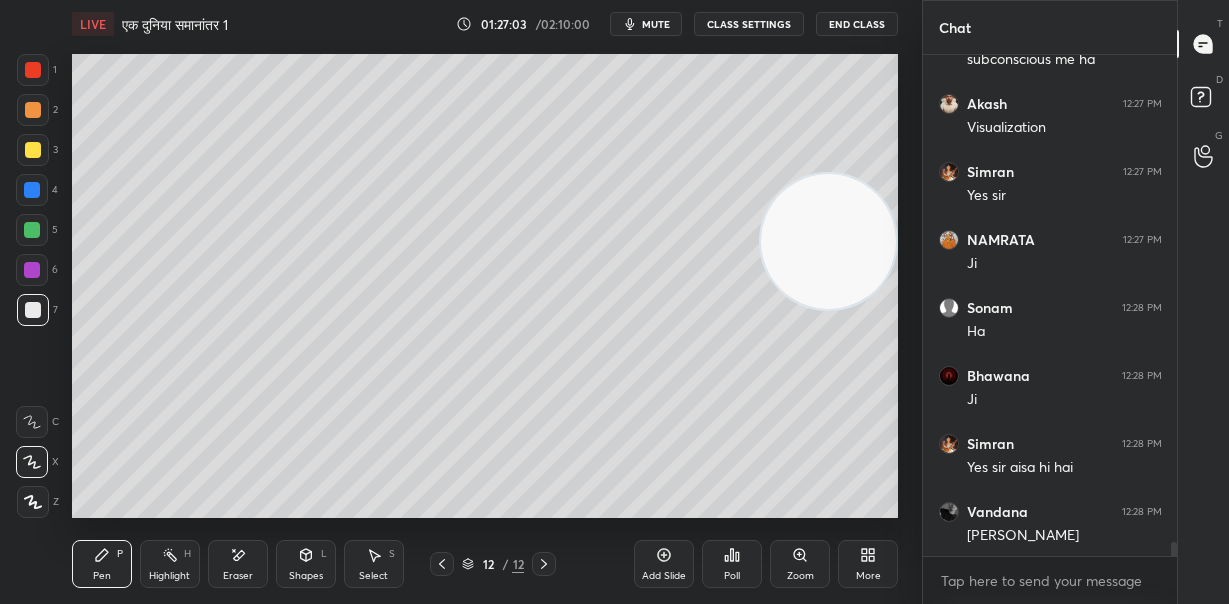 click 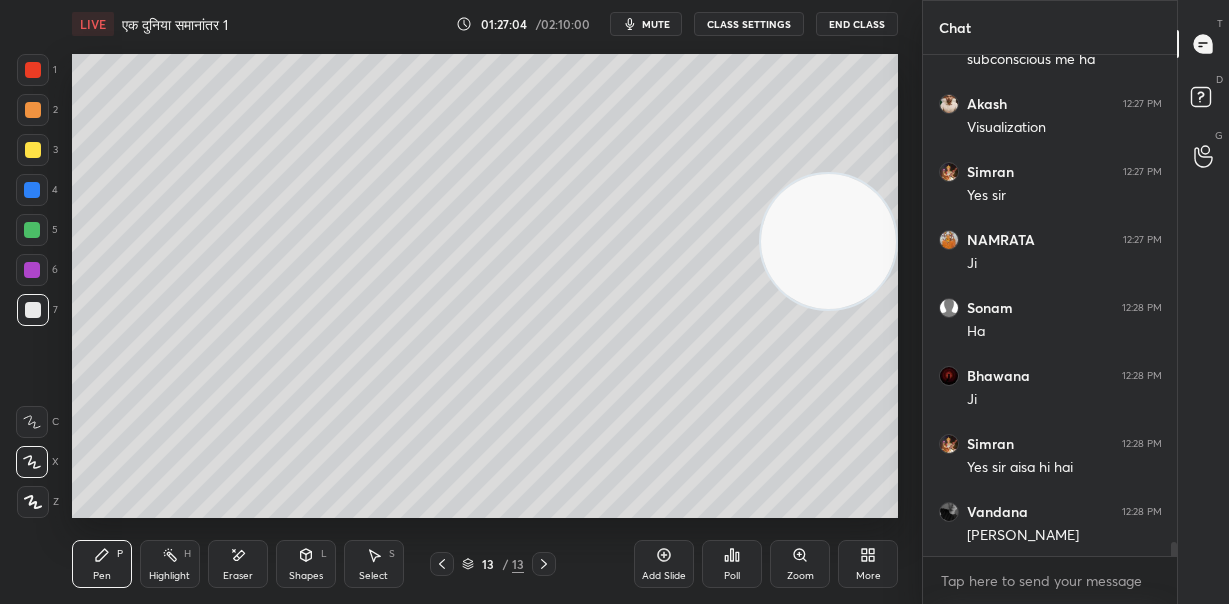 drag, startPoint x: 33, startPoint y: 108, endPoint x: 46, endPoint y: 109, distance: 13.038404 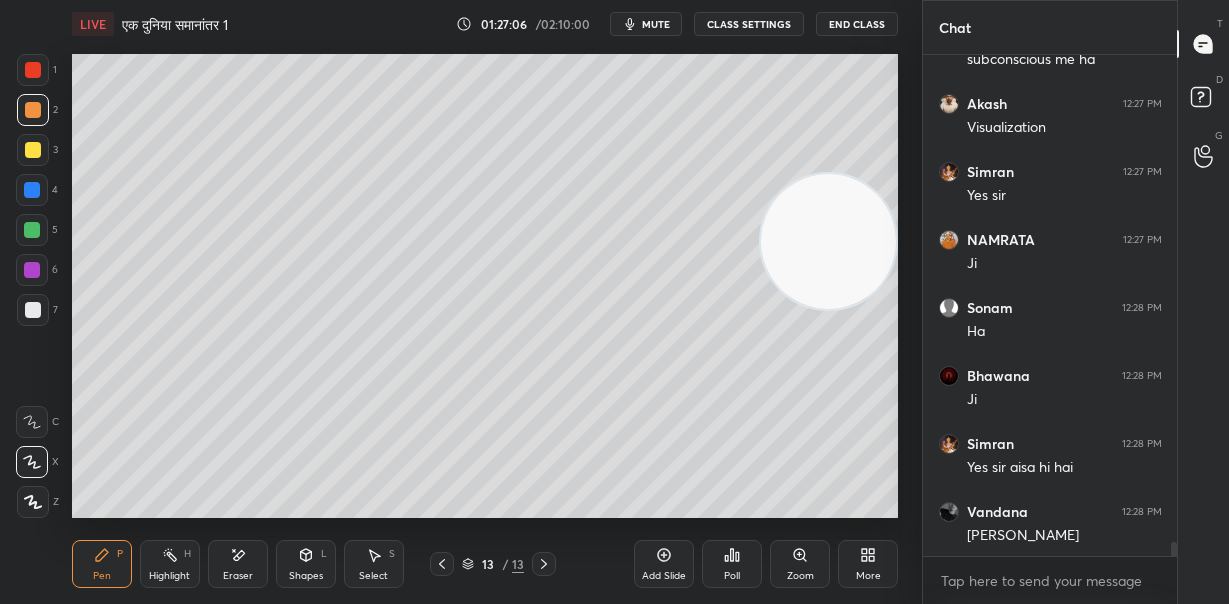 drag, startPoint x: 40, startPoint y: 221, endPoint x: 70, endPoint y: 183, distance: 48.414875 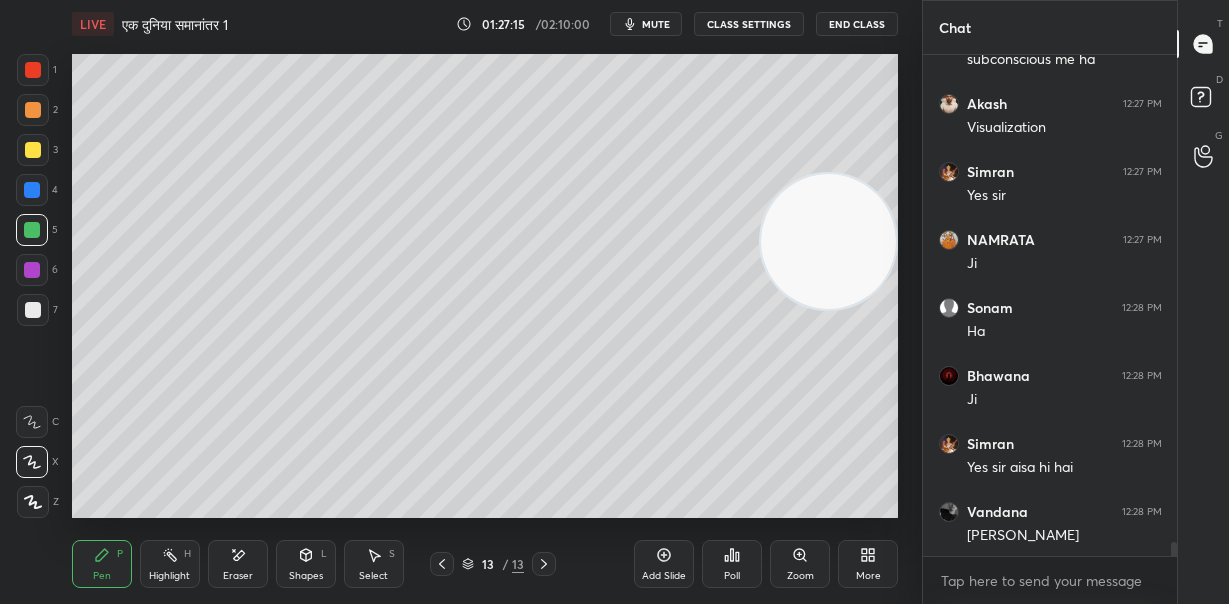 click at bounding box center (33, 310) 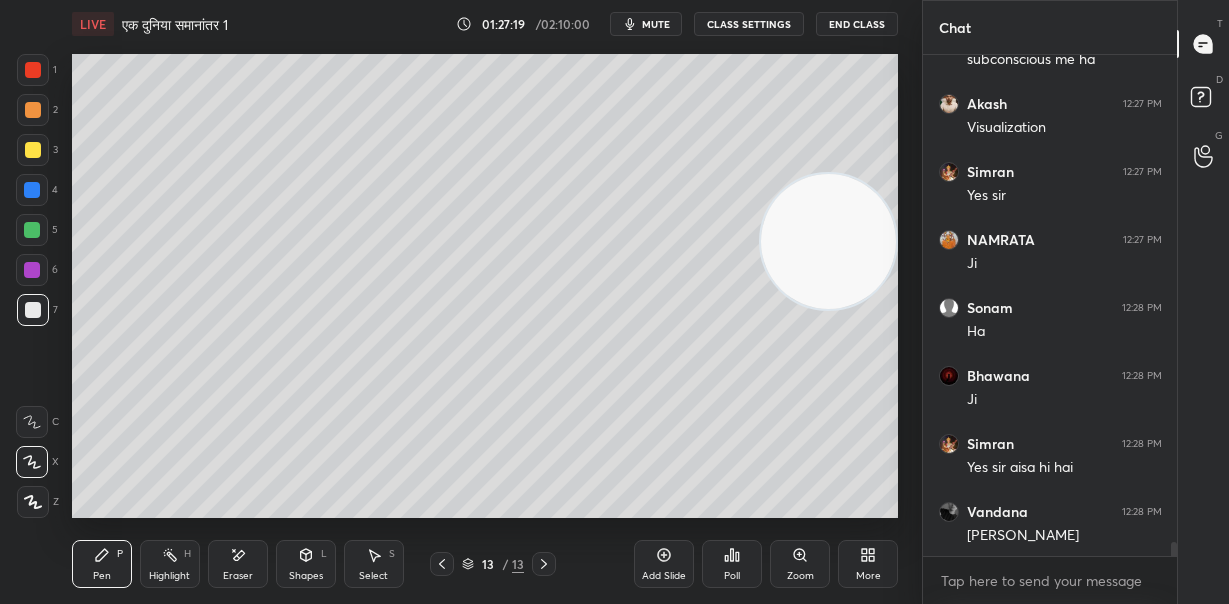 drag, startPoint x: 32, startPoint y: 150, endPoint x: 69, endPoint y: 154, distance: 37.215588 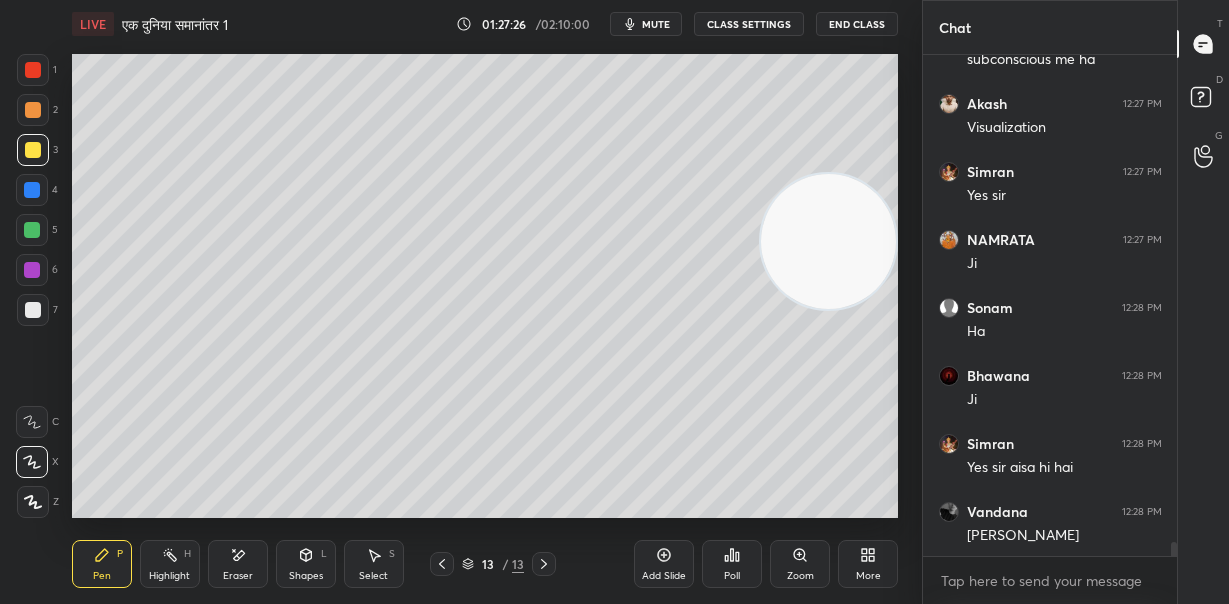 click at bounding box center (33, 310) 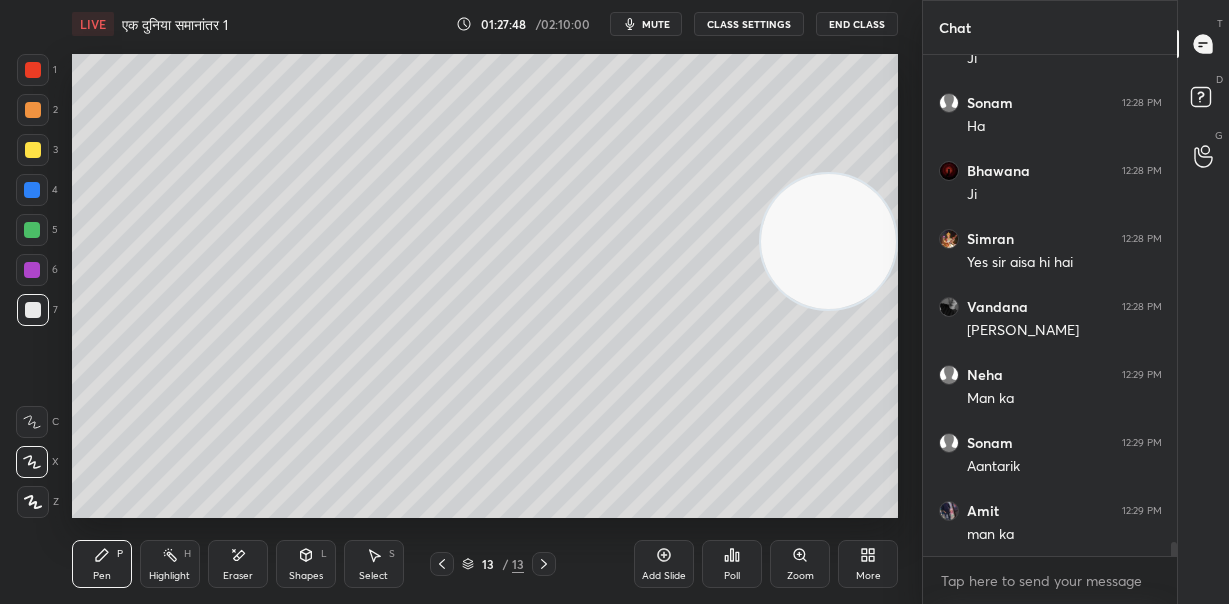 scroll, scrollTop: 17729, scrollLeft: 0, axis: vertical 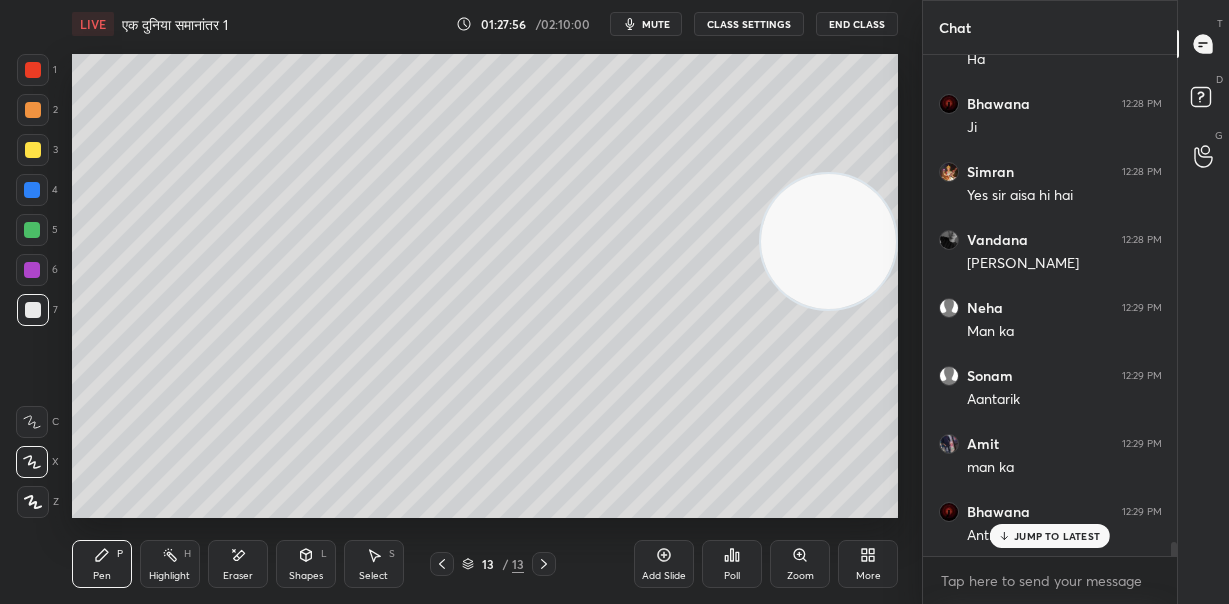 drag, startPoint x: 835, startPoint y: 245, endPoint x: 840, endPoint y: 449, distance: 204.06126 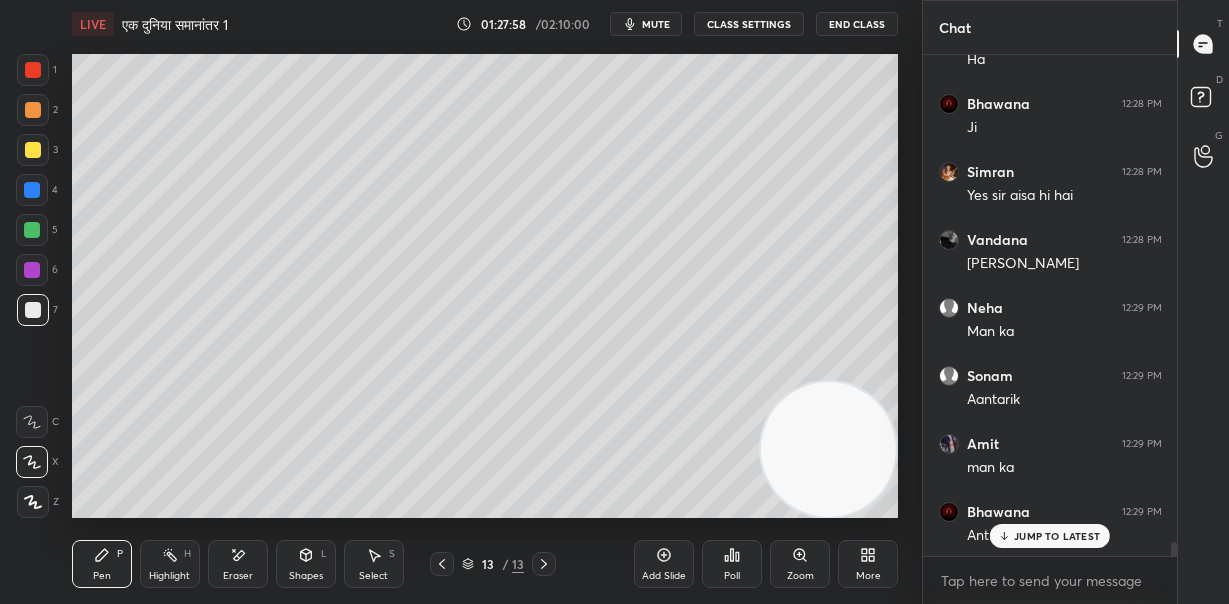 scroll, scrollTop: 17797, scrollLeft: 0, axis: vertical 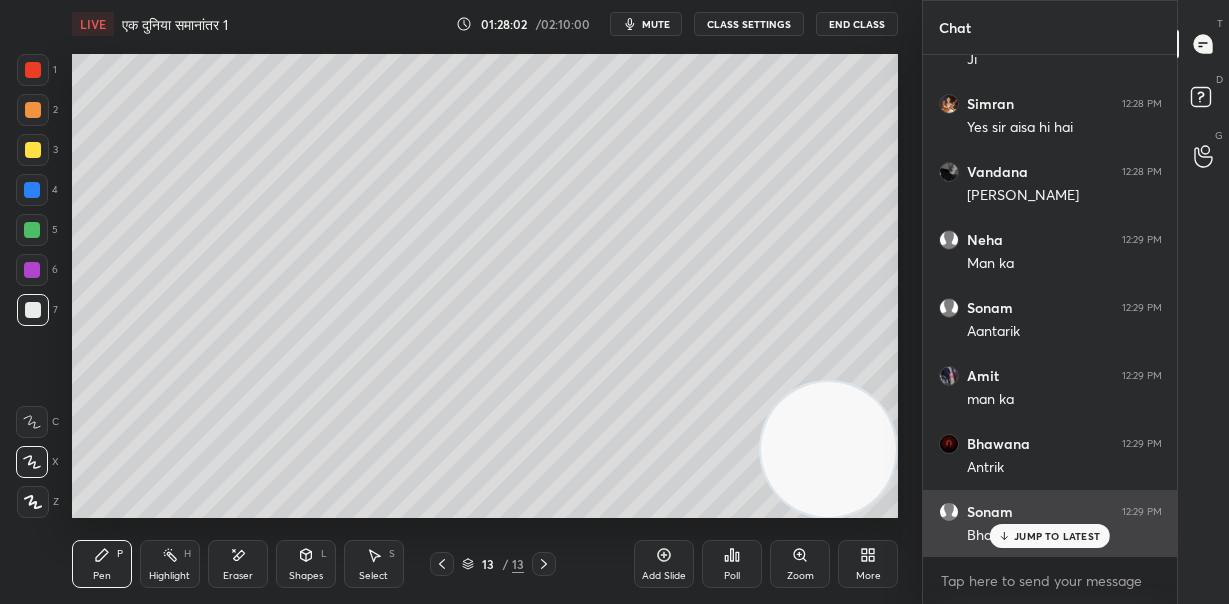 click on "JUMP TO LATEST" at bounding box center [1057, 536] 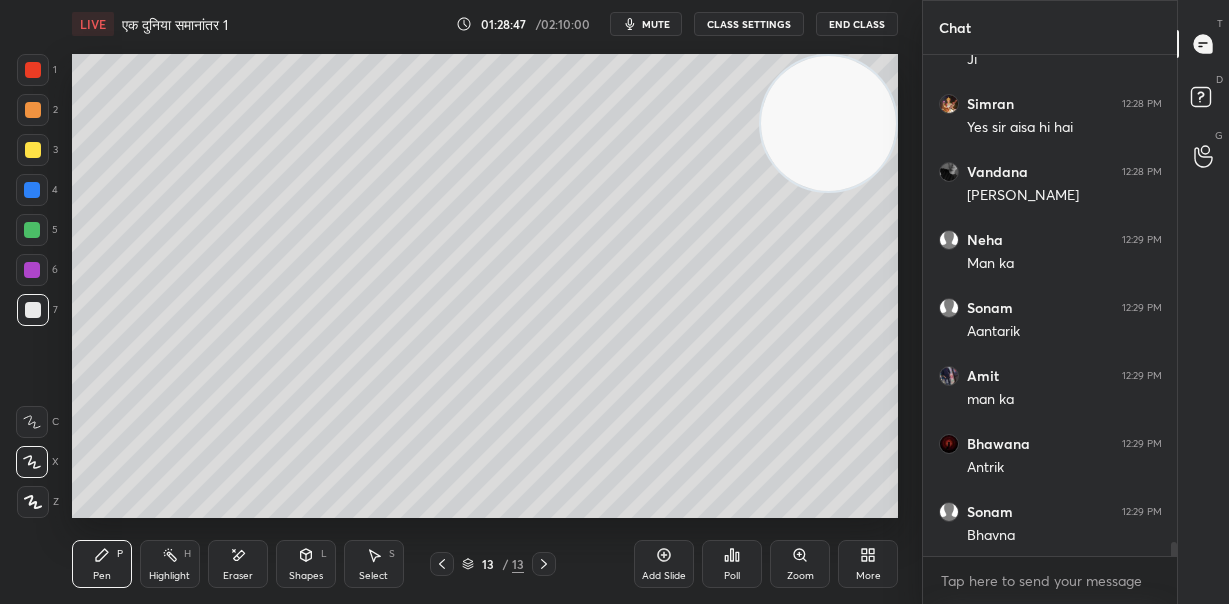 drag, startPoint x: 866, startPoint y: 124, endPoint x: 871, endPoint y: 25, distance: 99.12618 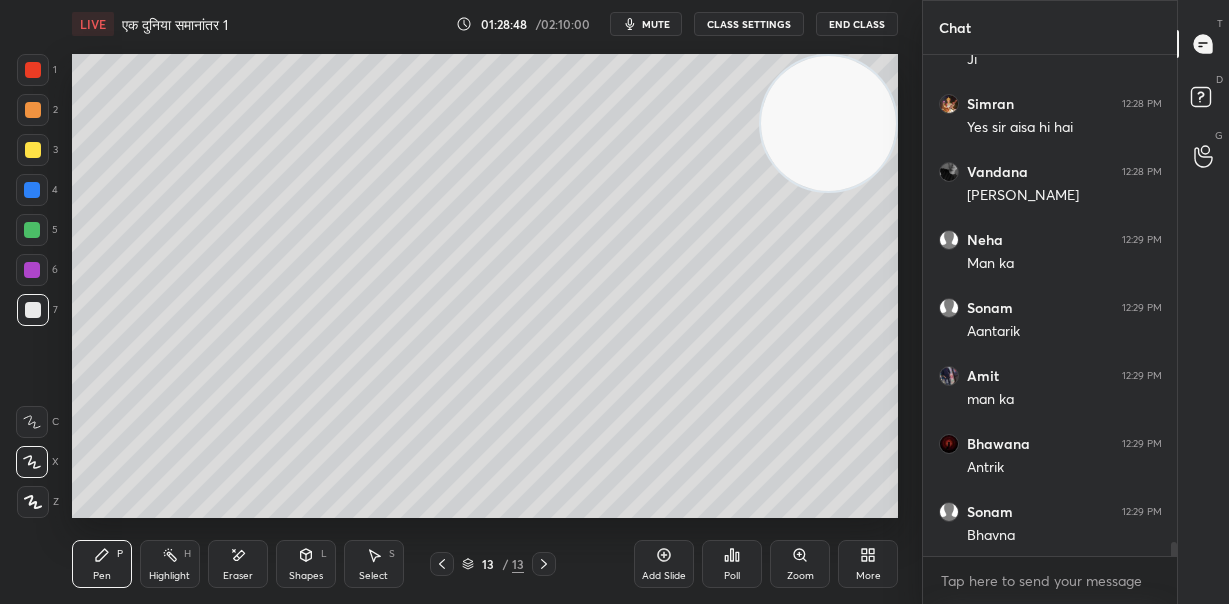 click at bounding box center (32, 190) 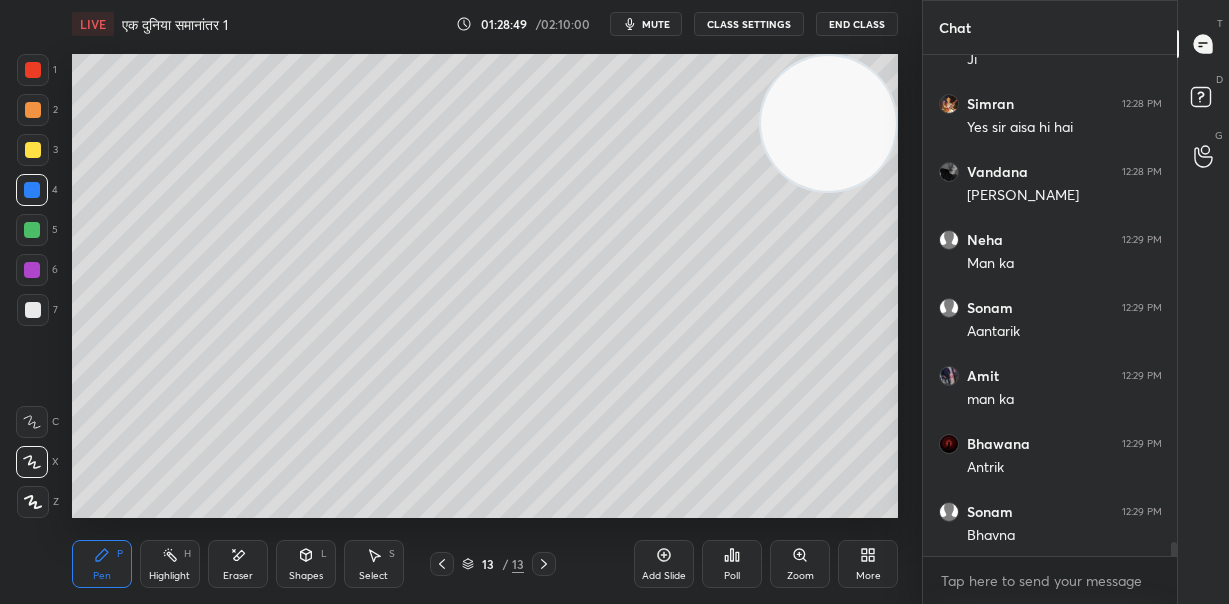 drag, startPoint x: 32, startPoint y: 309, endPoint x: 66, endPoint y: 297, distance: 36.05551 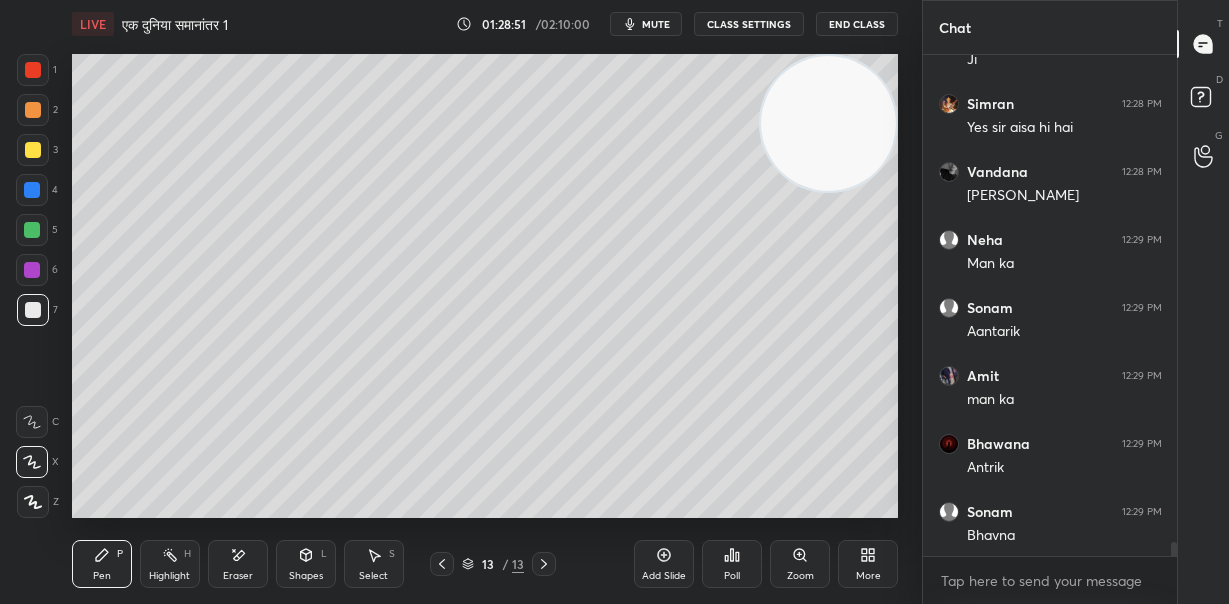 scroll, scrollTop: 17866, scrollLeft: 0, axis: vertical 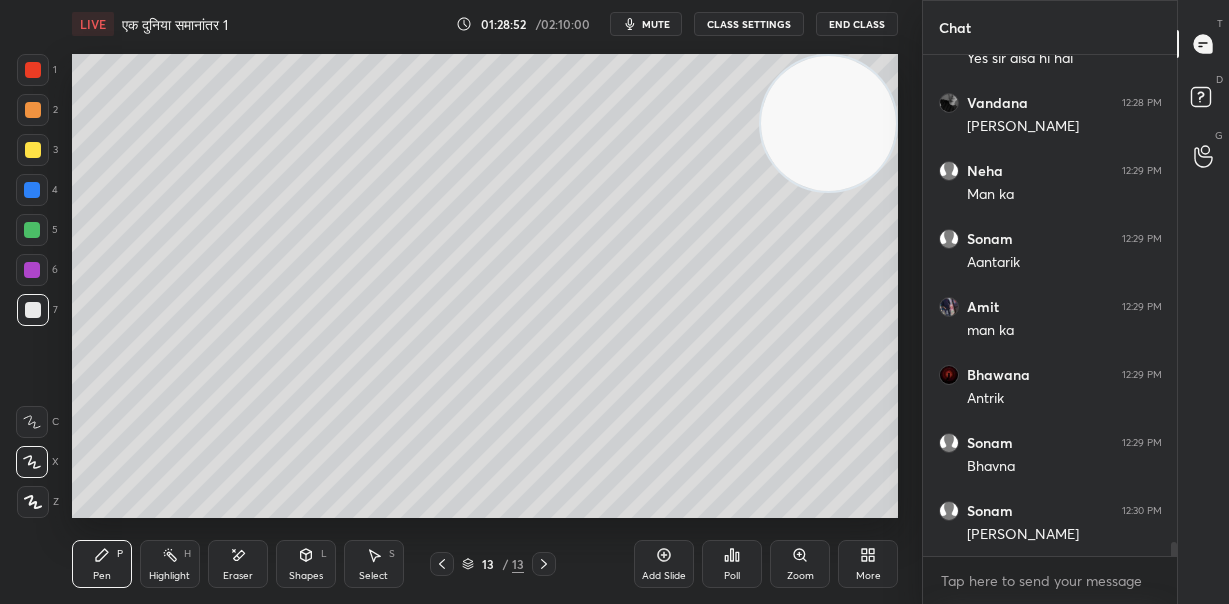 click at bounding box center (32, 190) 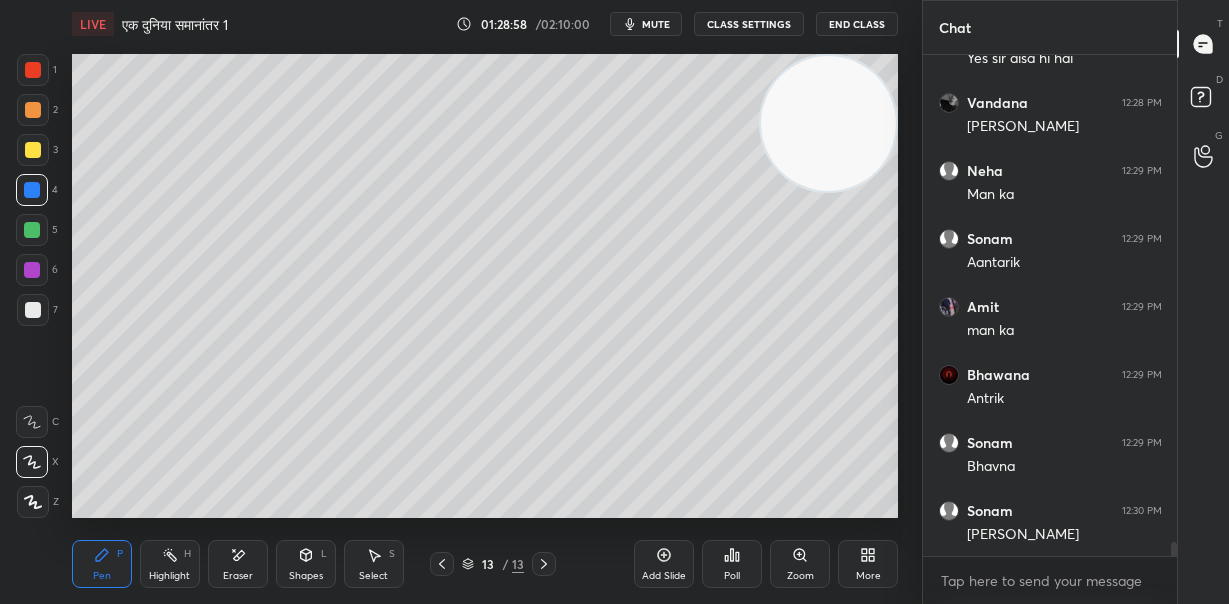 click at bounding box center (33, 310) 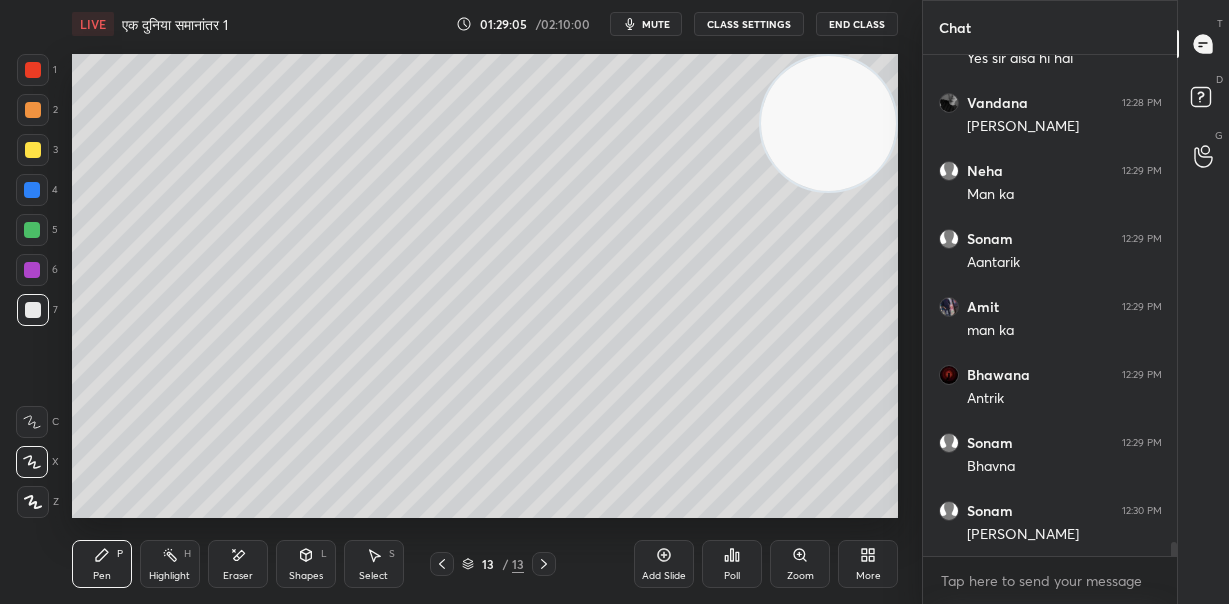 drag, startPoint x: 28, startPoint y: 188, endPoint x: 61, endPoint y: 210, distance: 39.661064 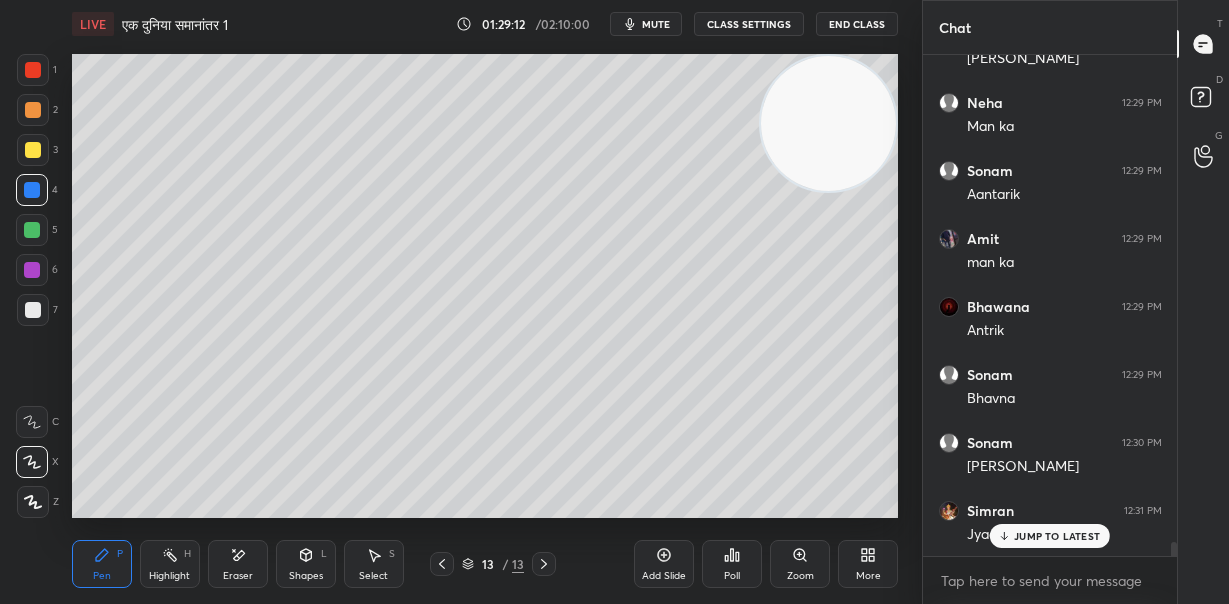 scroll, scrollTop: 18001, scrollLeft: 0, axis: vertical 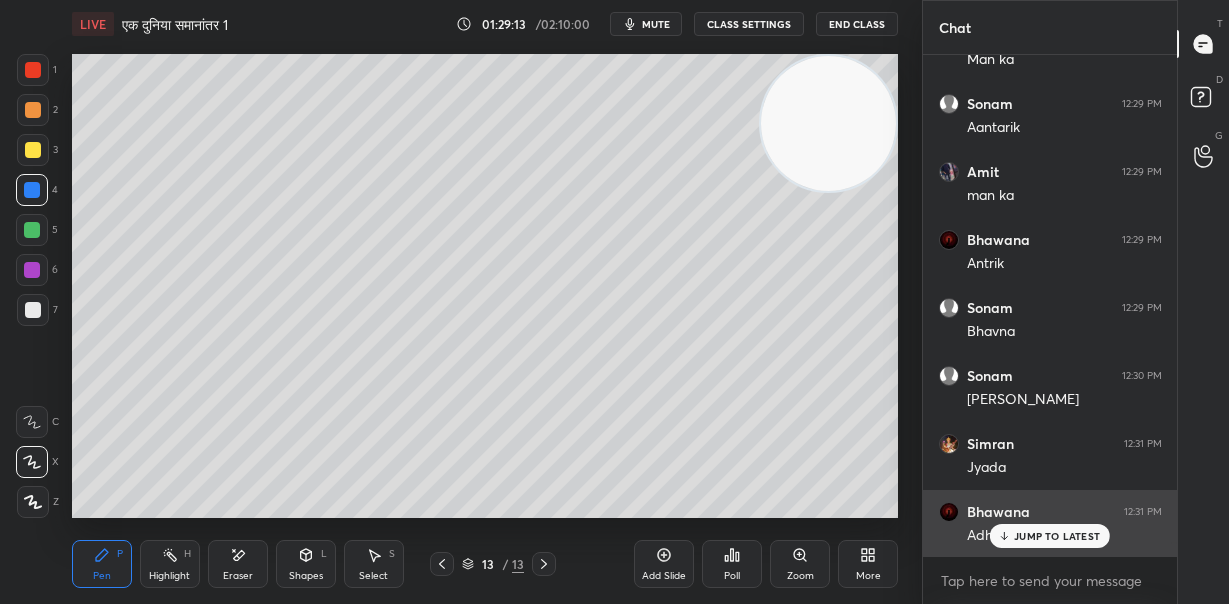 click on "JUMP TO LATEST" at bounding box center [1050, 536] 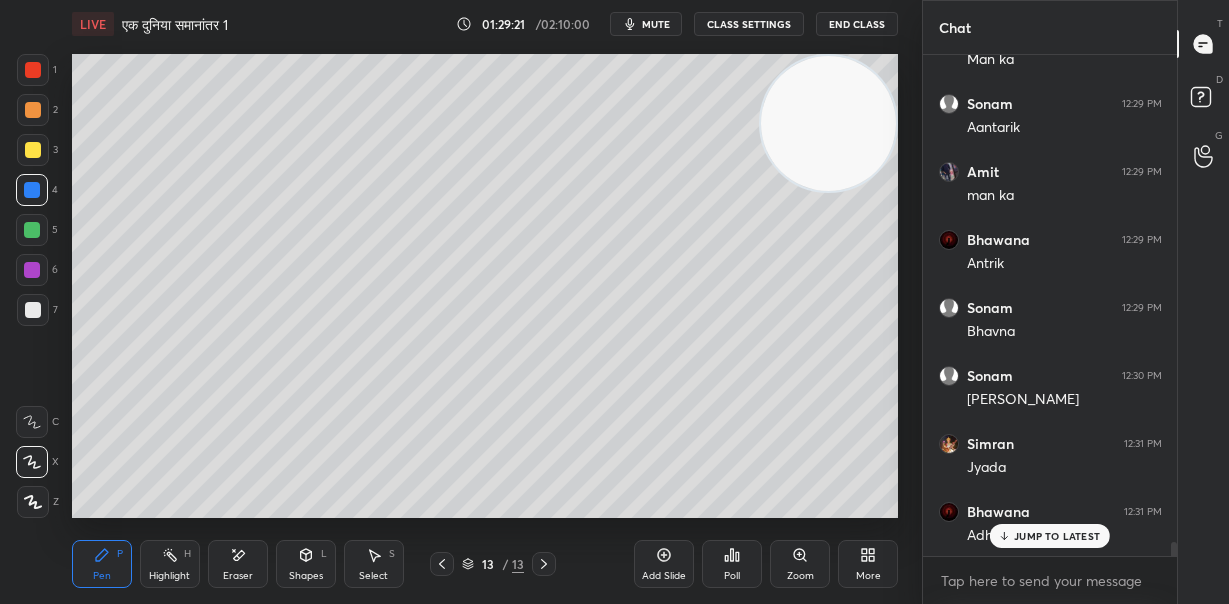 scroll, scrollTop: 18069, scrollLeft: 0, axis: vertical 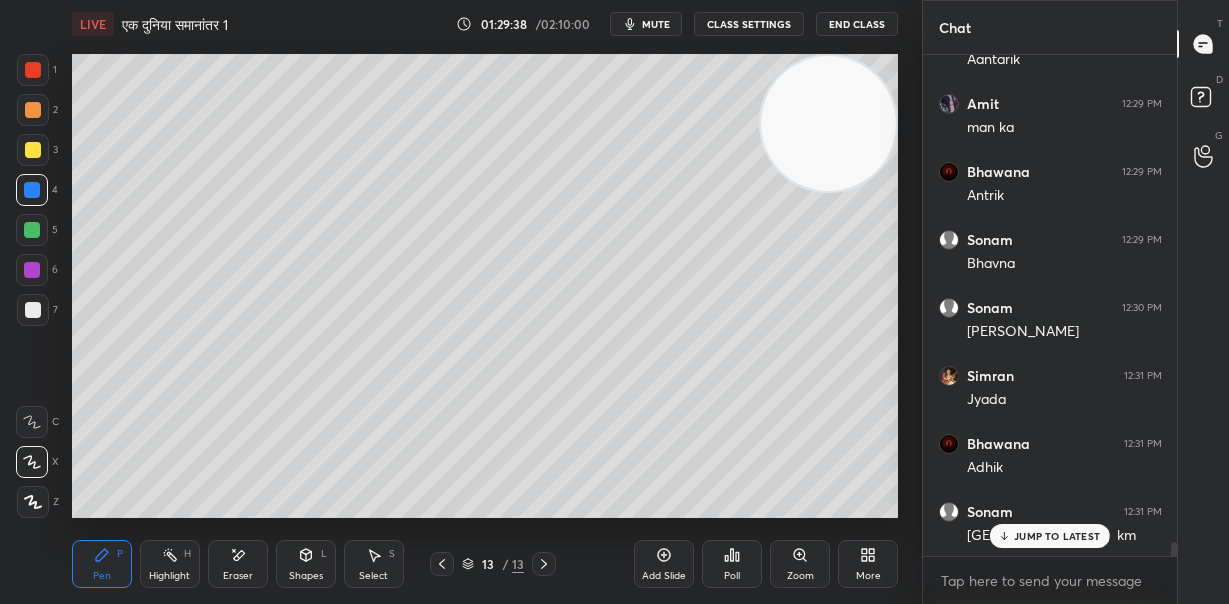 click on "JUMP TO LATEST" at bounding box center [1057, 536] 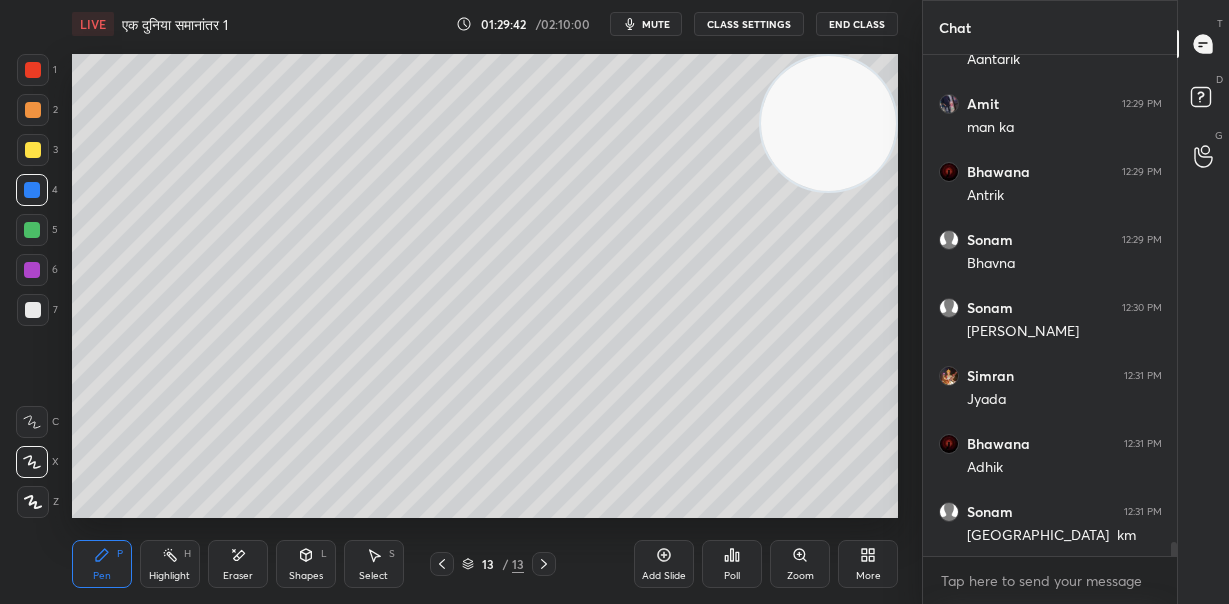 scroll, scrollTop: 18138, scrollLeft: 0, axis: vertical 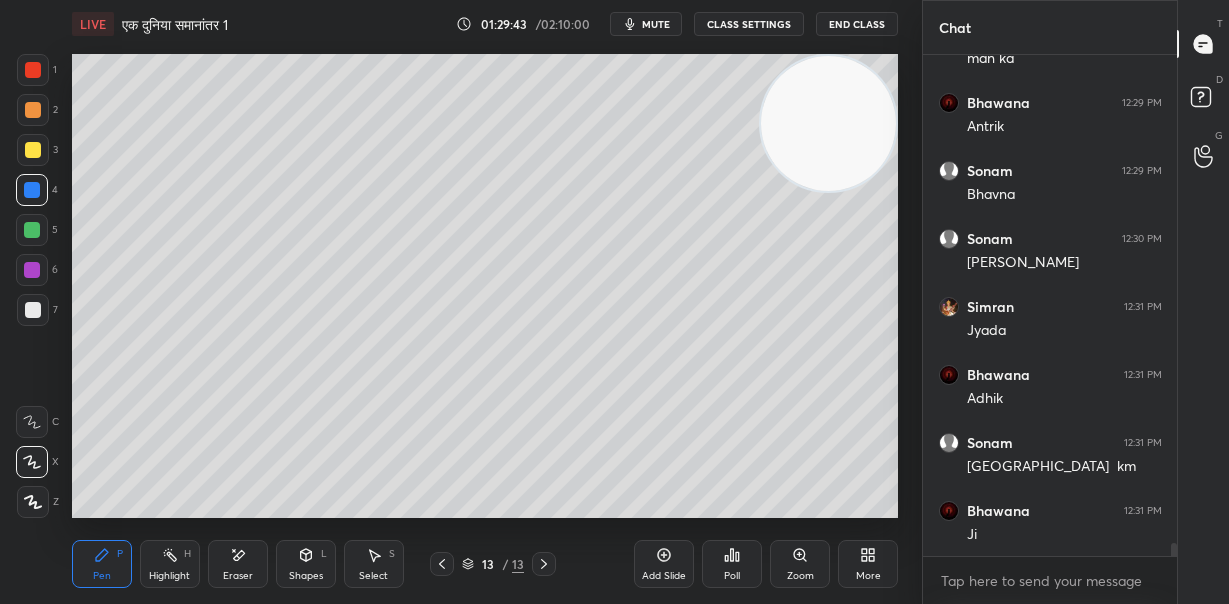 drag, startPoint x: 238, startPoint y: 571, endPoint x: 364, endPoint y: 522, distance: 135.19246 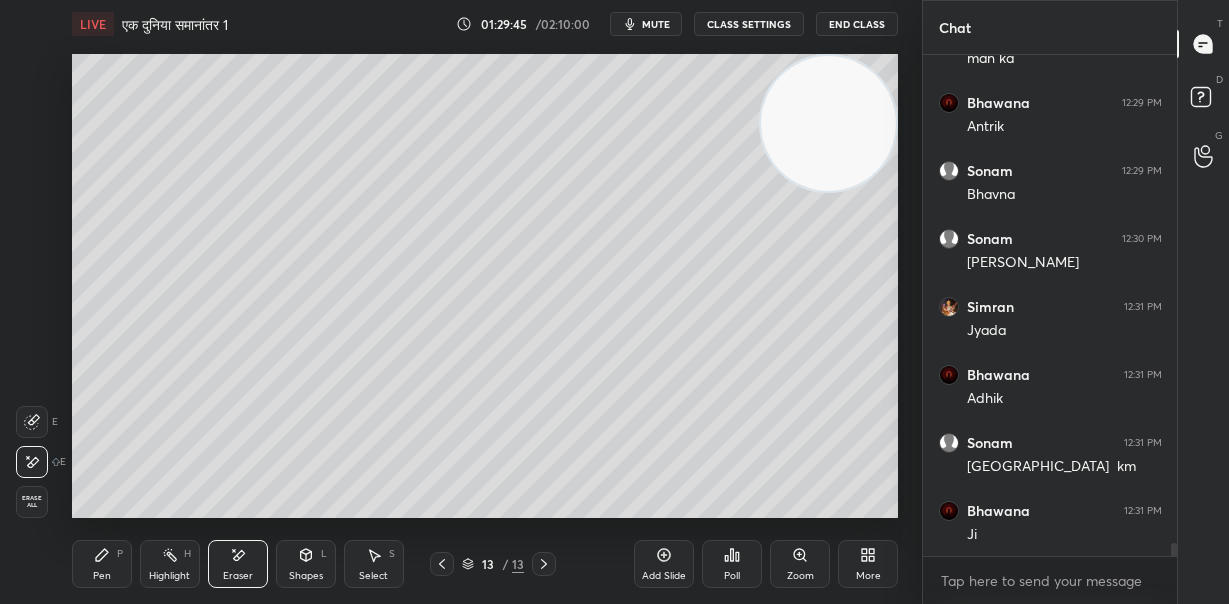 click on "Pen P" at bounding box center [102, 564] 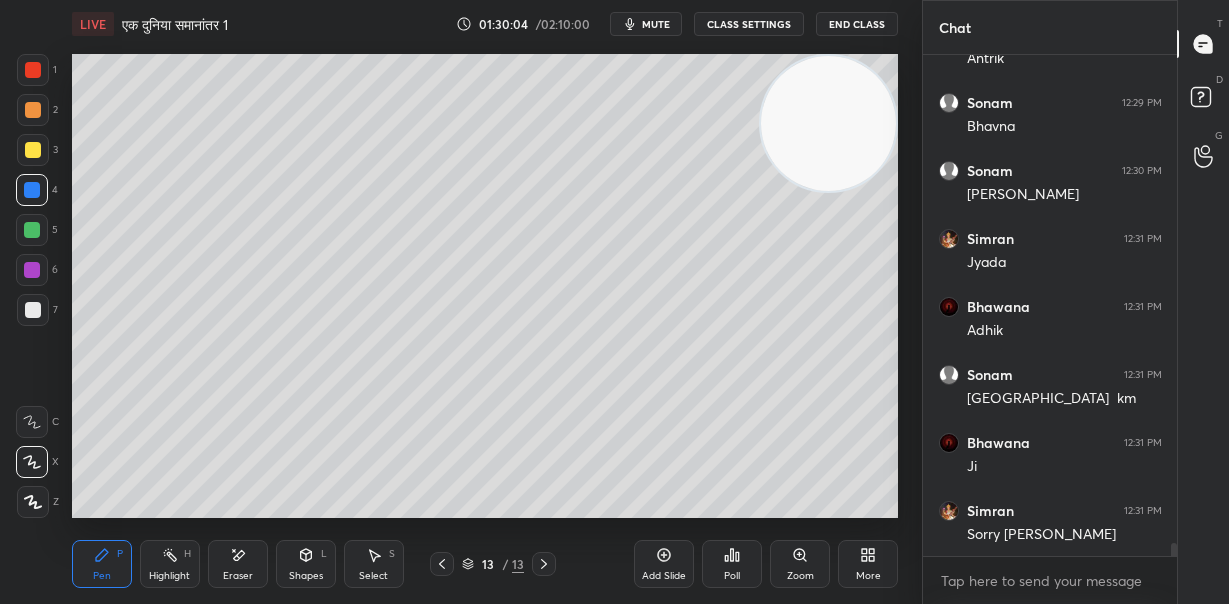 scroll, scrollTop: 18277, scrollLeft: 0, axis: vertical 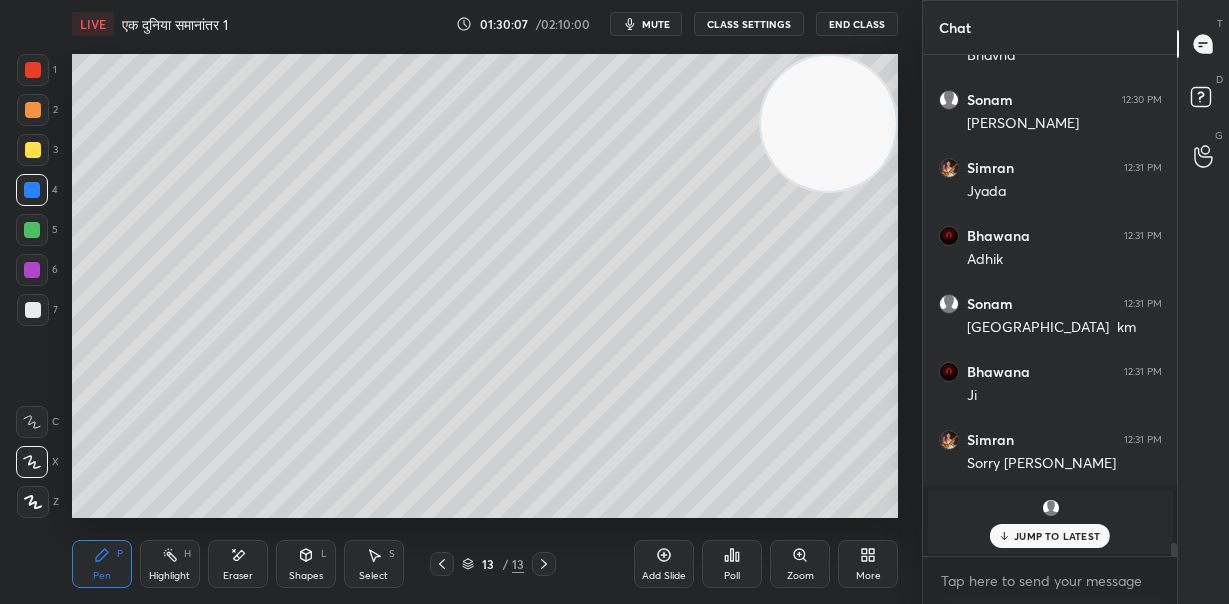 click on "JUMP TO LATEST" at bounding box center (1057, 536) 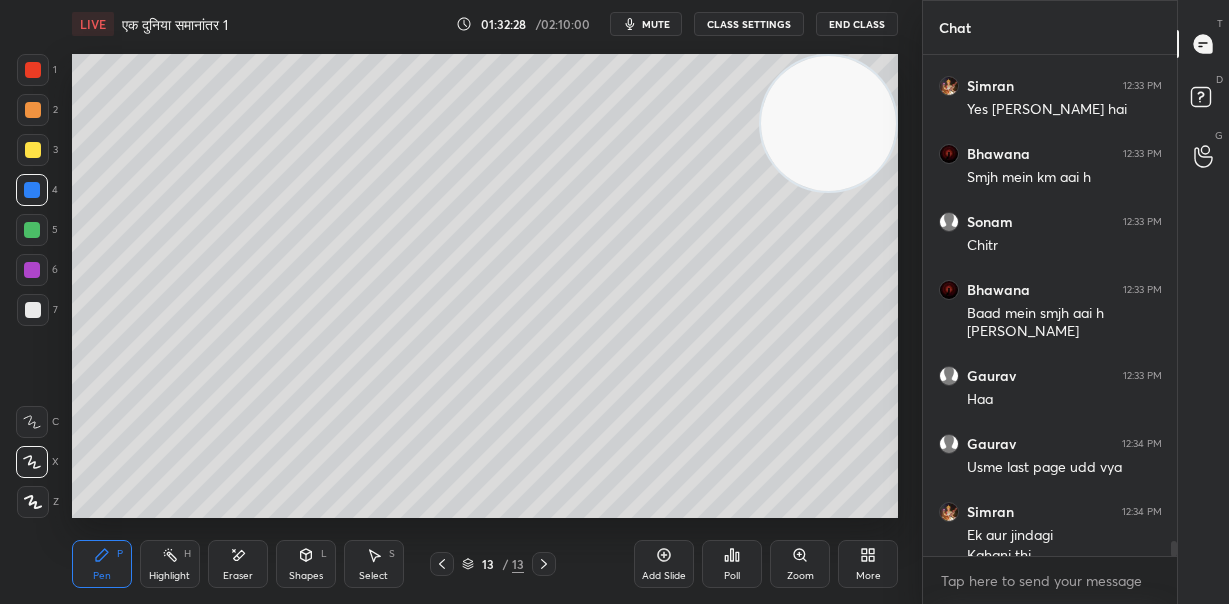 scroll, scrollTop: 15848, scrollLeft: 0, axis: vertical 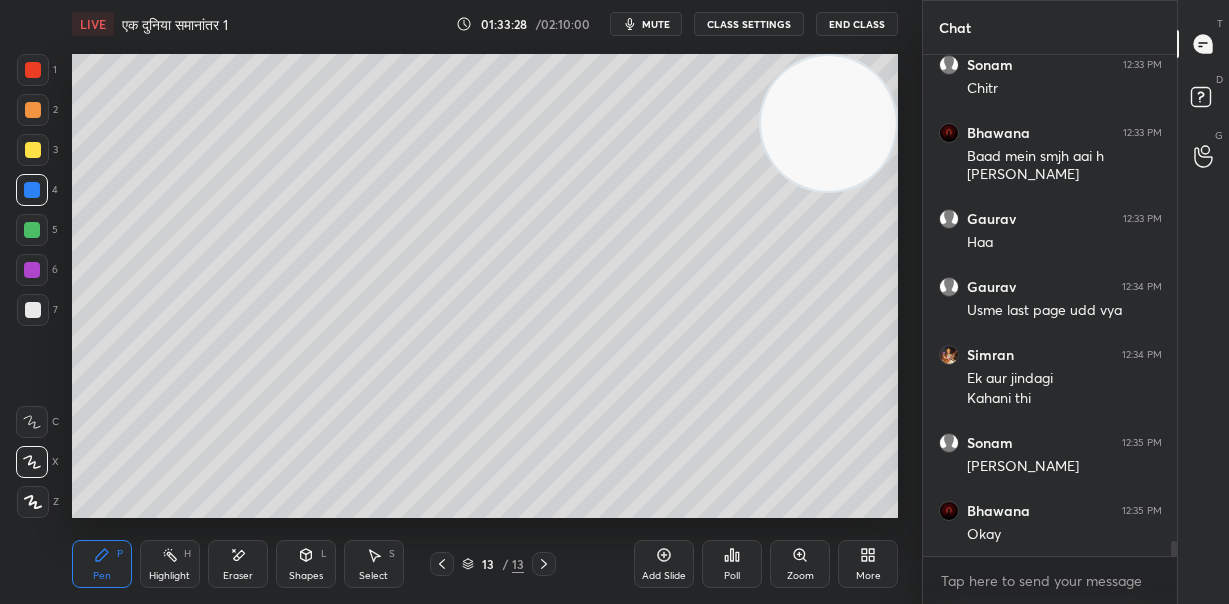 click 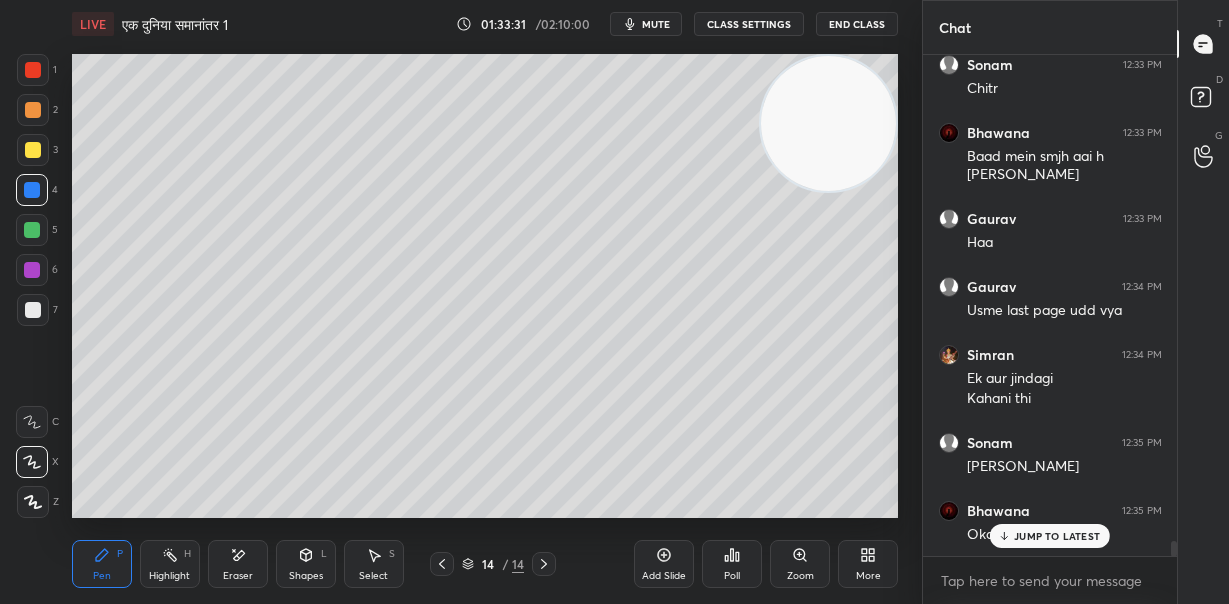 scroll, scrollTop: 16051, scrollLeft: 0, axis: vertical 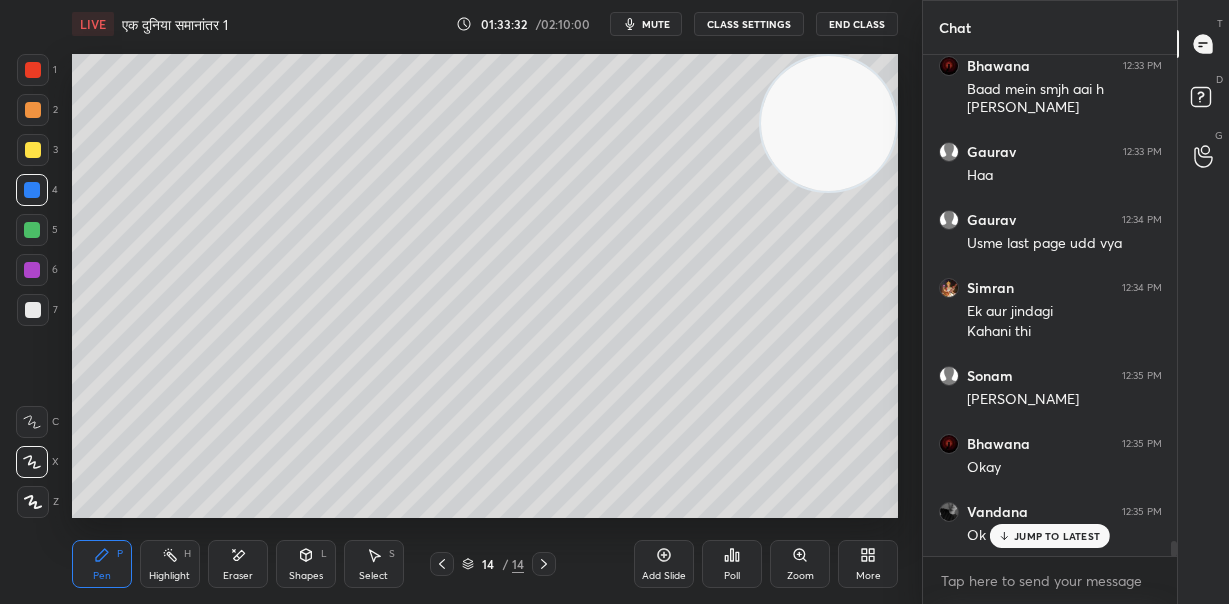 click on "Eraser" at bounding box center (238, 564) 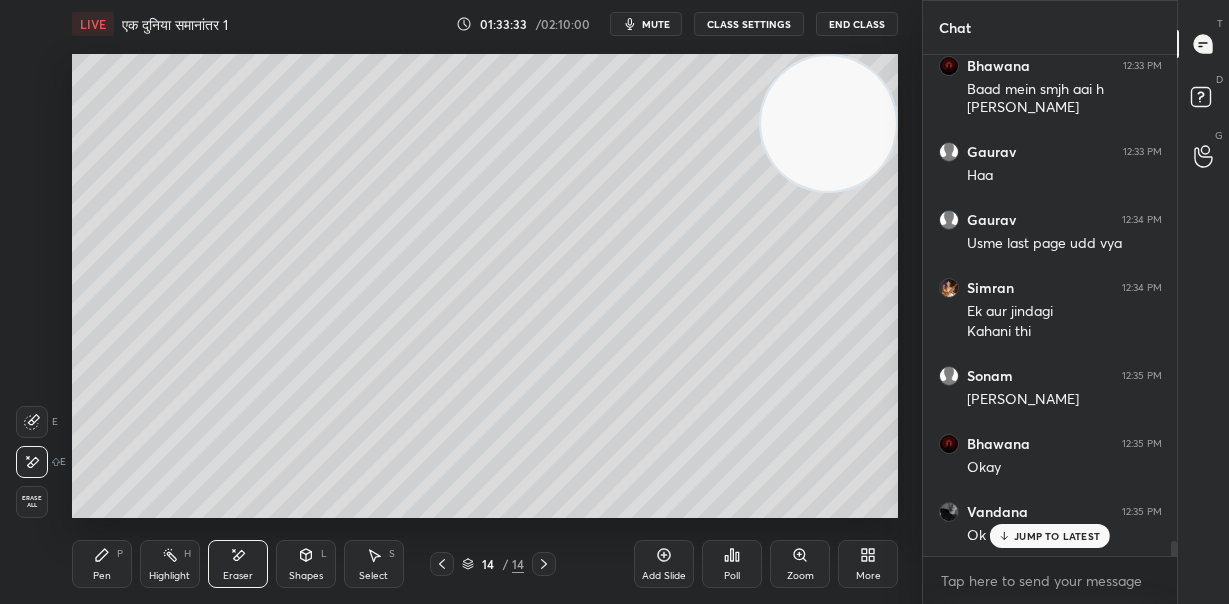 click on "Pen P" at bounding box center [102, 564] 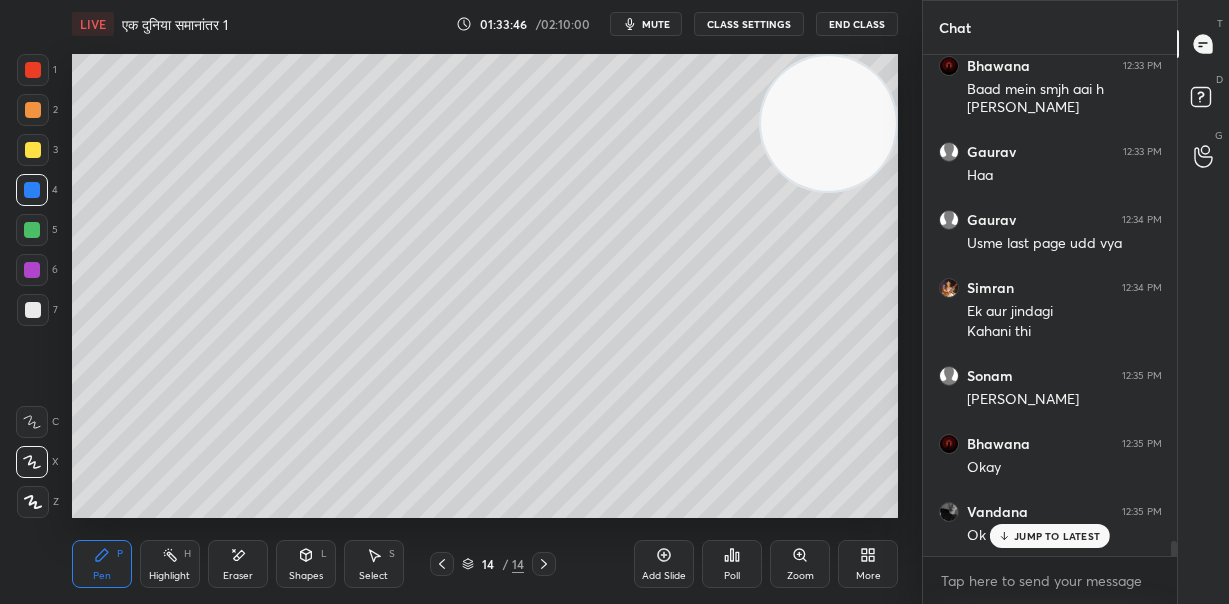 click on "JUMP TO LATEST" at bounding box center (1057, 536) 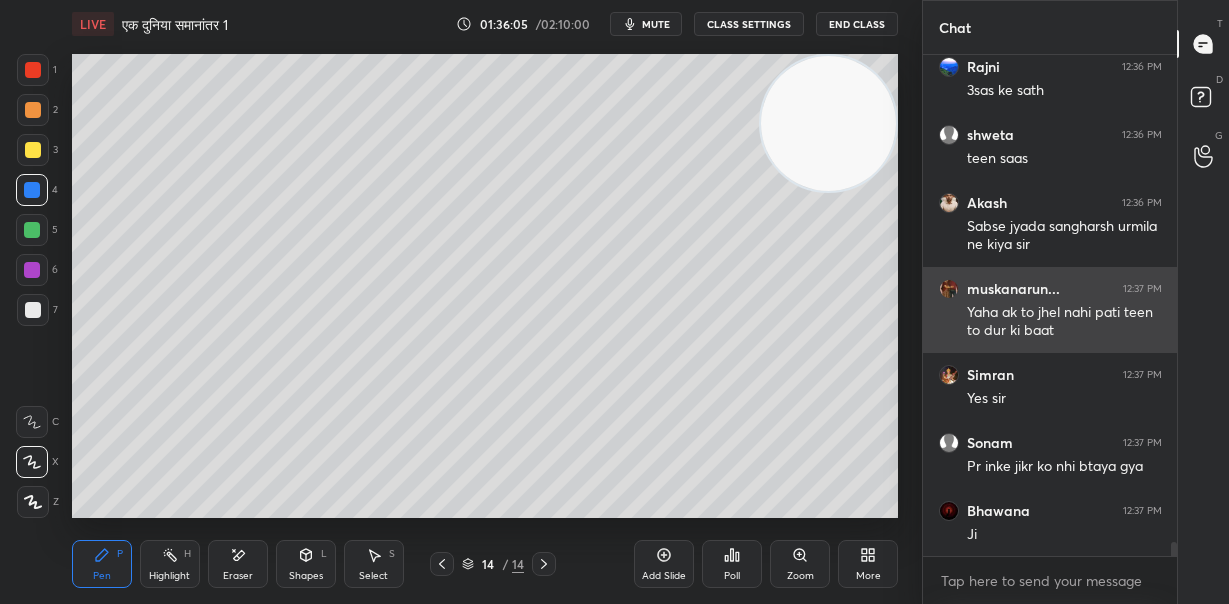 scroll, scrollTop: 17040, scrollLeft: 0, axis: vertical 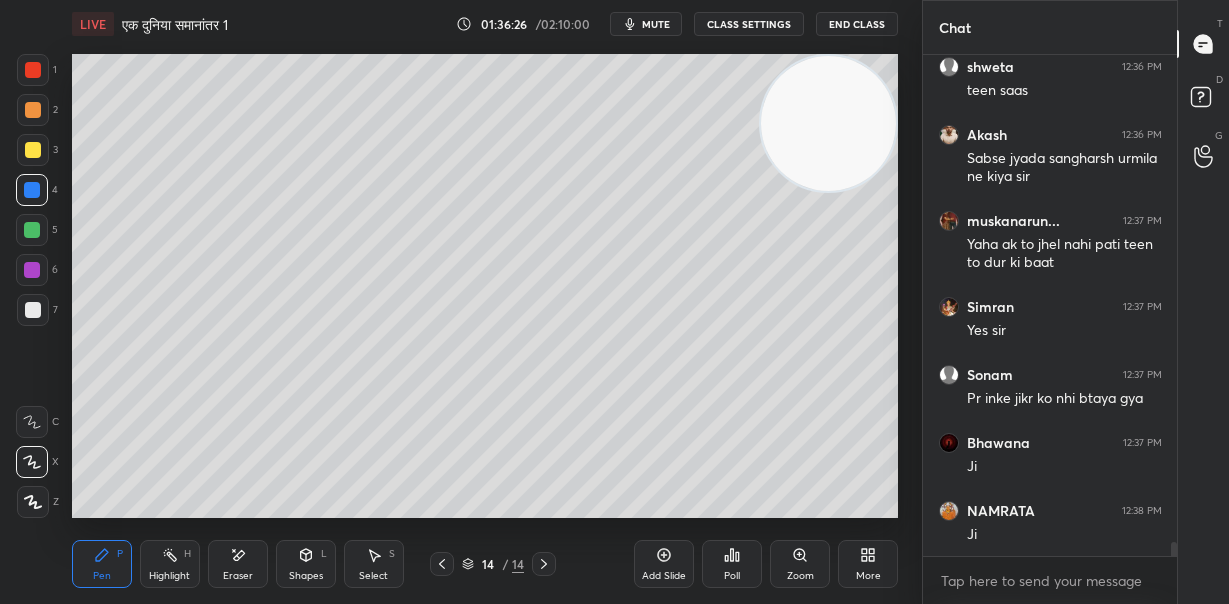 click 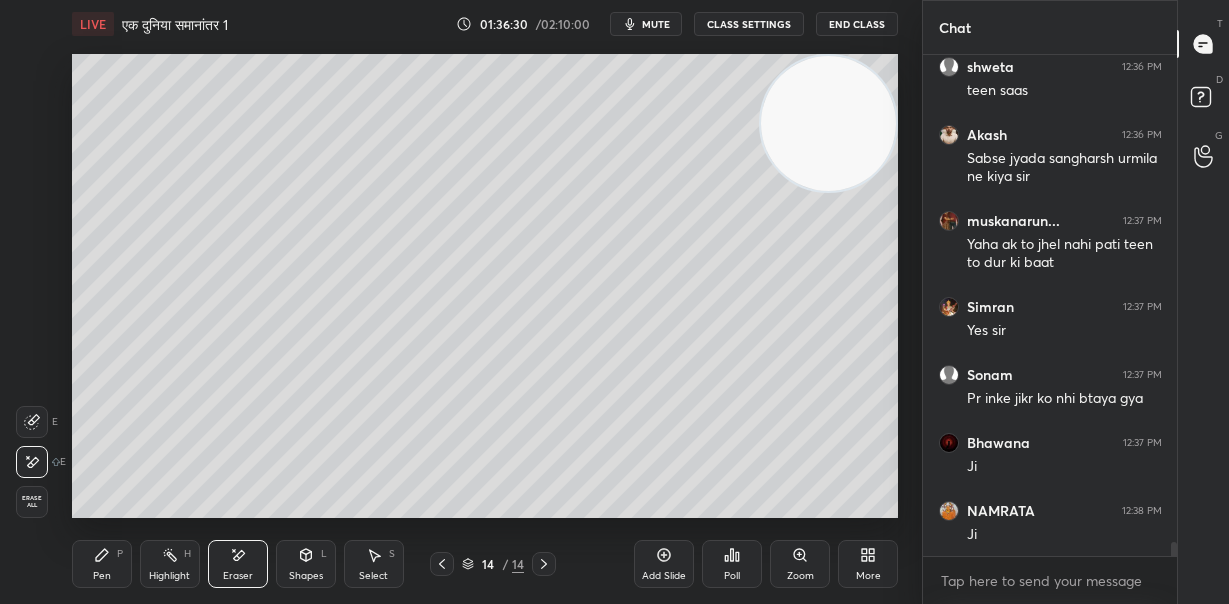 click on "Pen P" at bounding box center (102, 564) 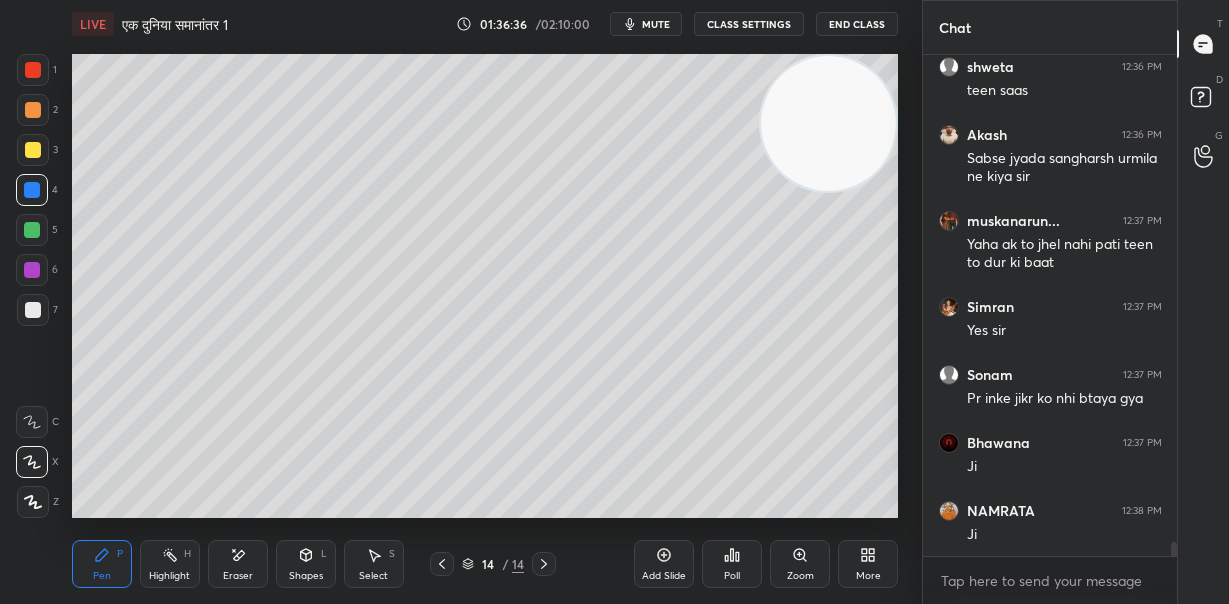 scroll, scrollTop: 17107, scrollLeft: 0, axis: vertical 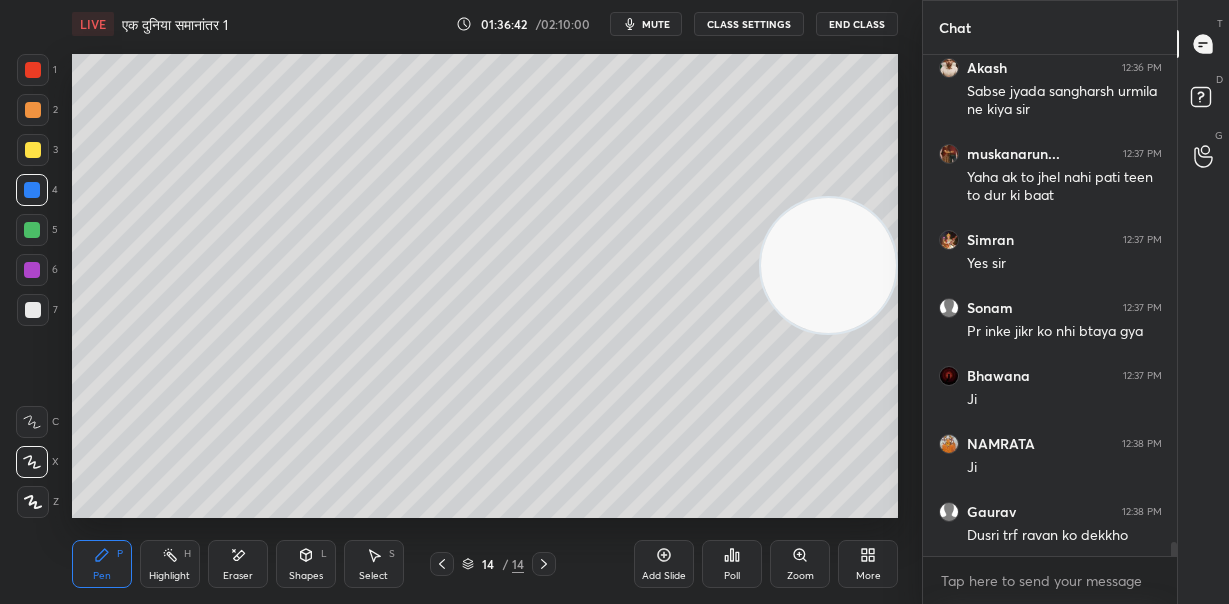 drag, startPoint x: 828, startPoint y: 169, endPoint x: 849, endPoint y: 380, distance: 212.04245 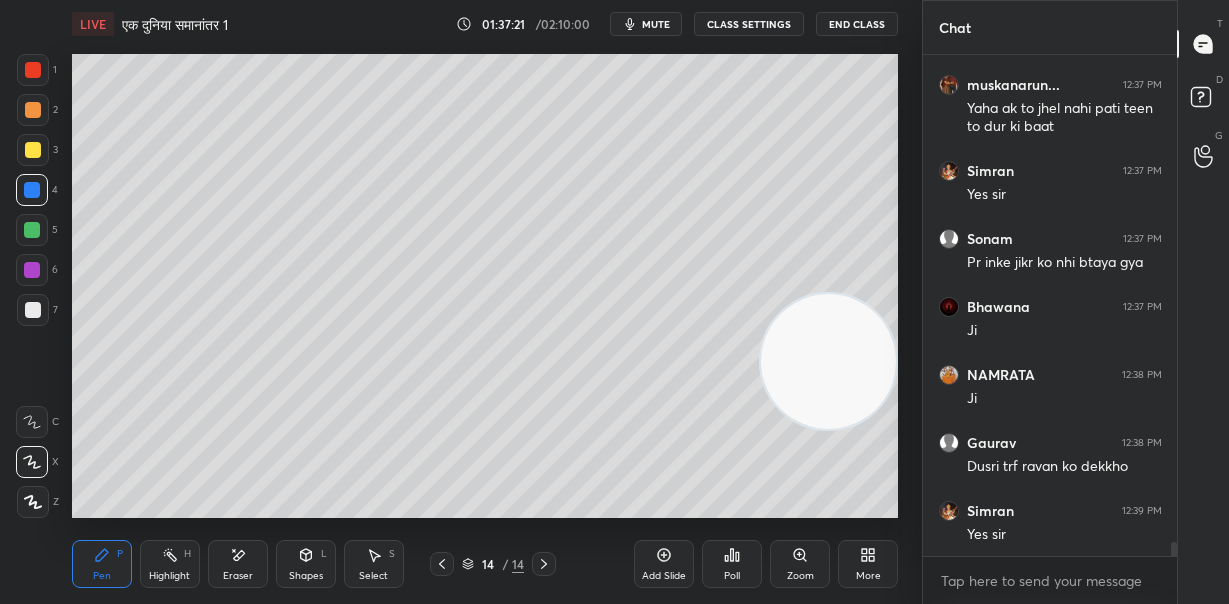 scroll, scrollTop: 17244, scrollLeft: 0, axis: vertical 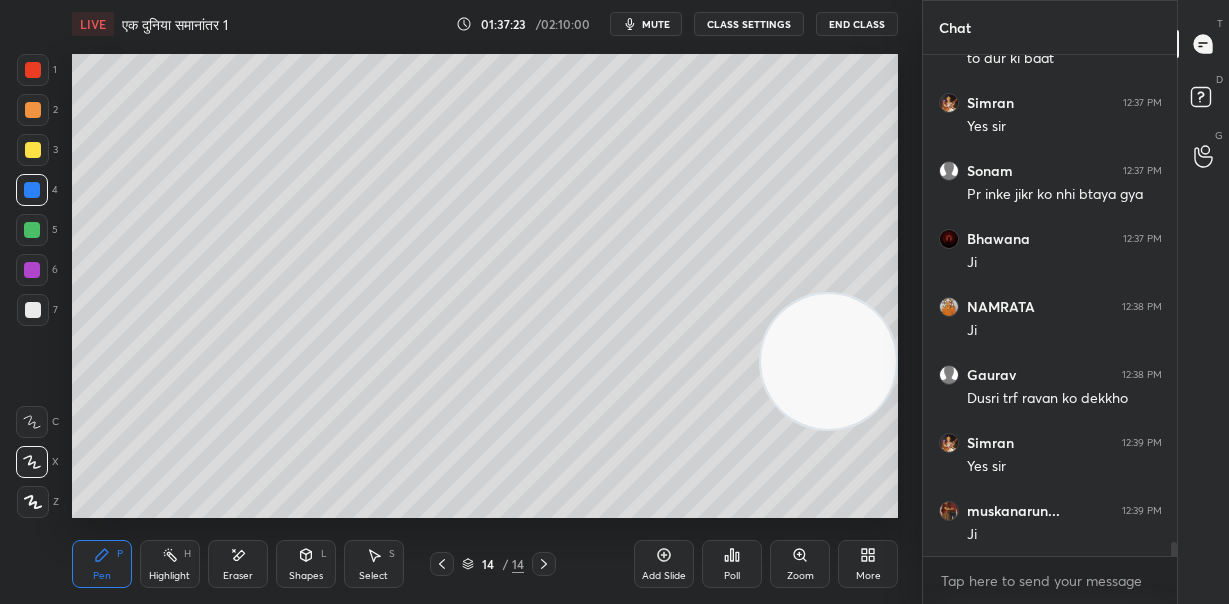 click on "Eraser" at bounding box center (238, 564) 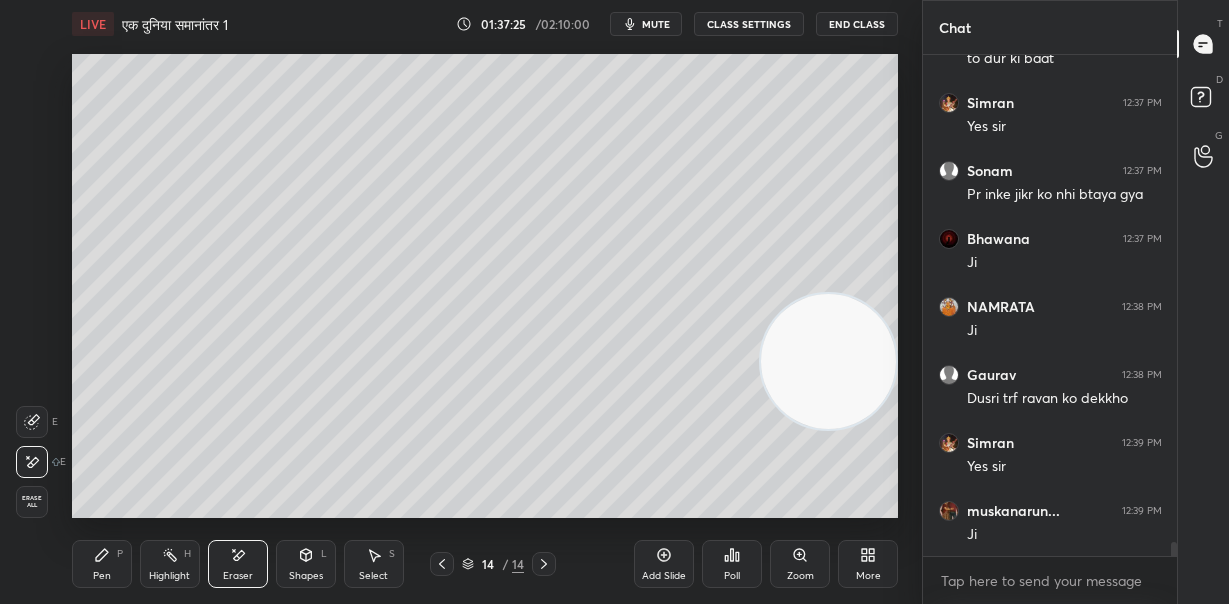 click on "Pen P" at bounding box center [102, 564] 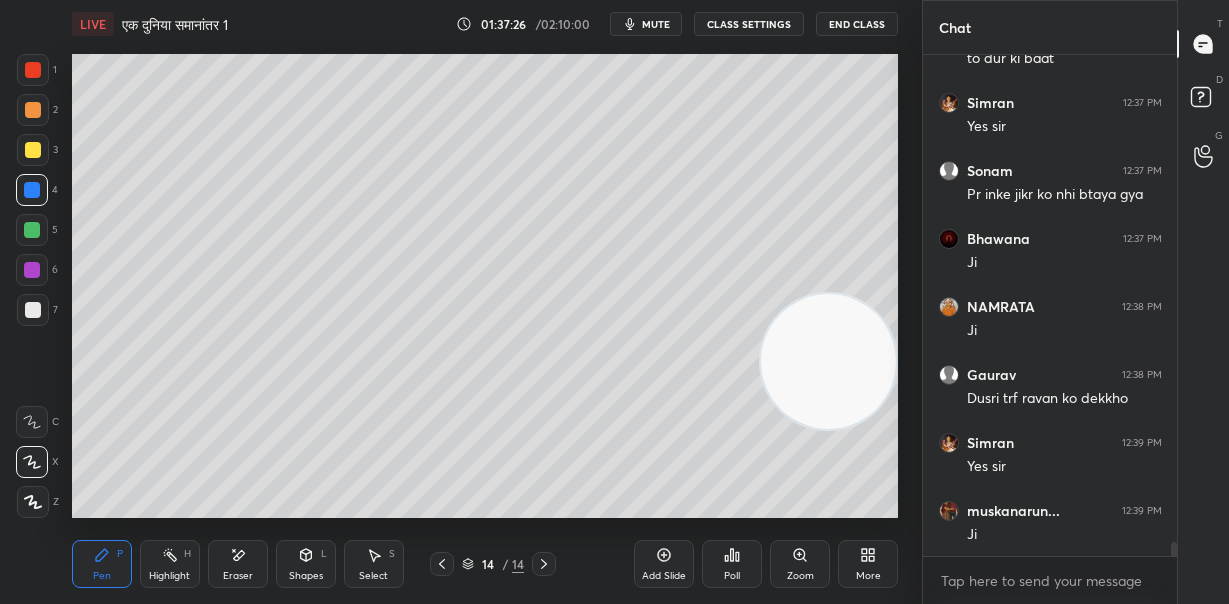 click 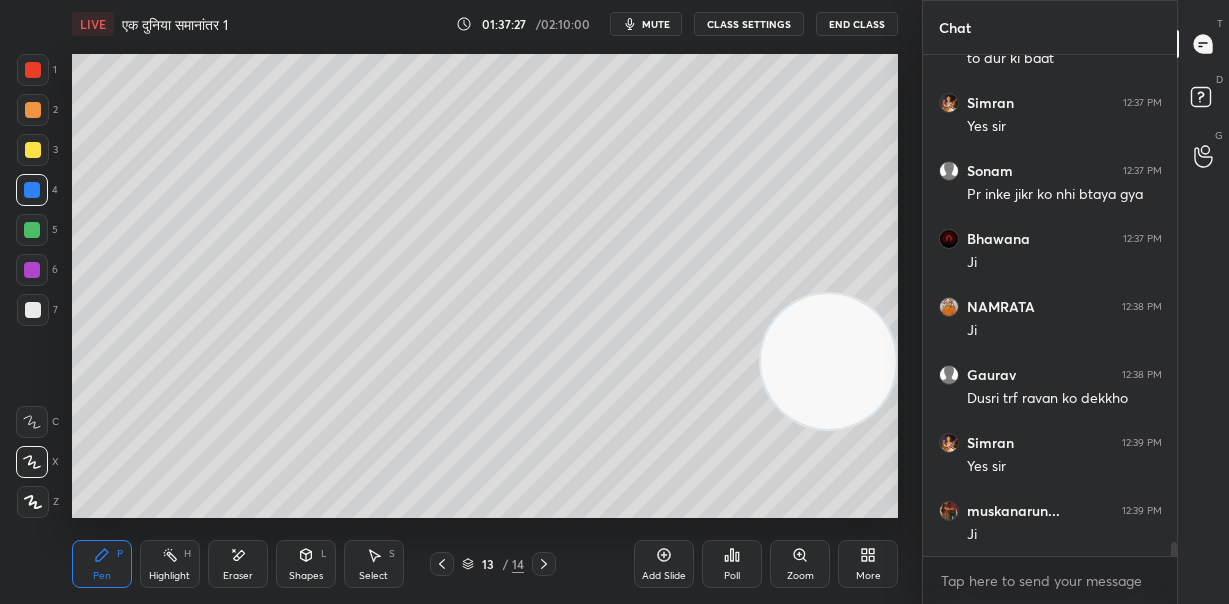click 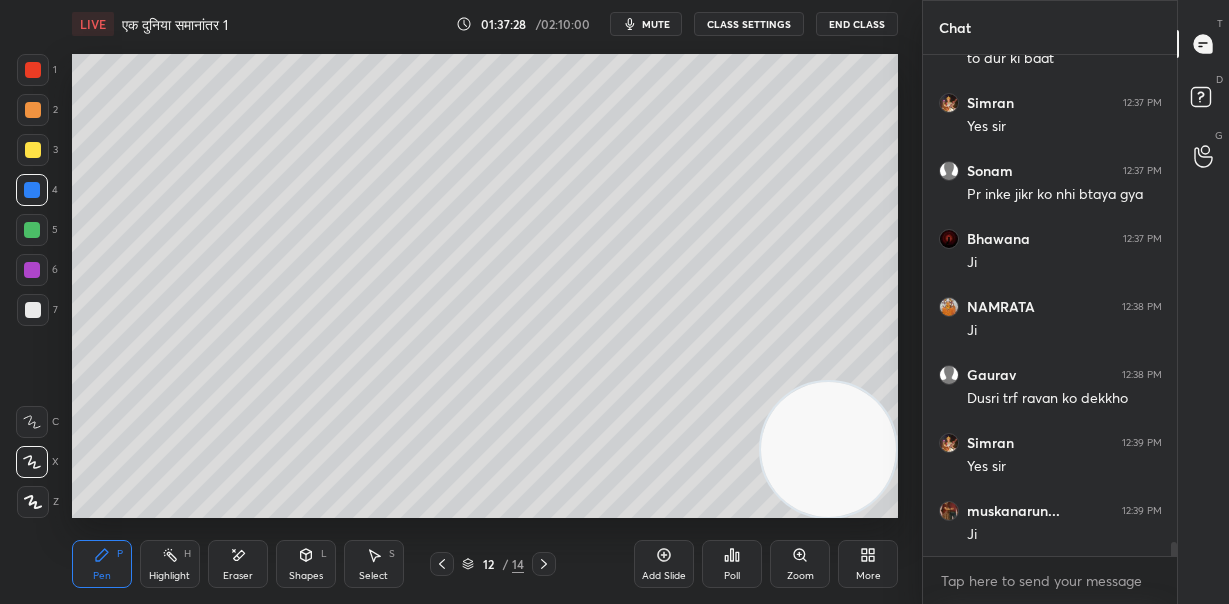 drag, startPoint x: 833, startPoint y: 361, endPoint x: 711, endPoint y: 535, distance: 212.50882 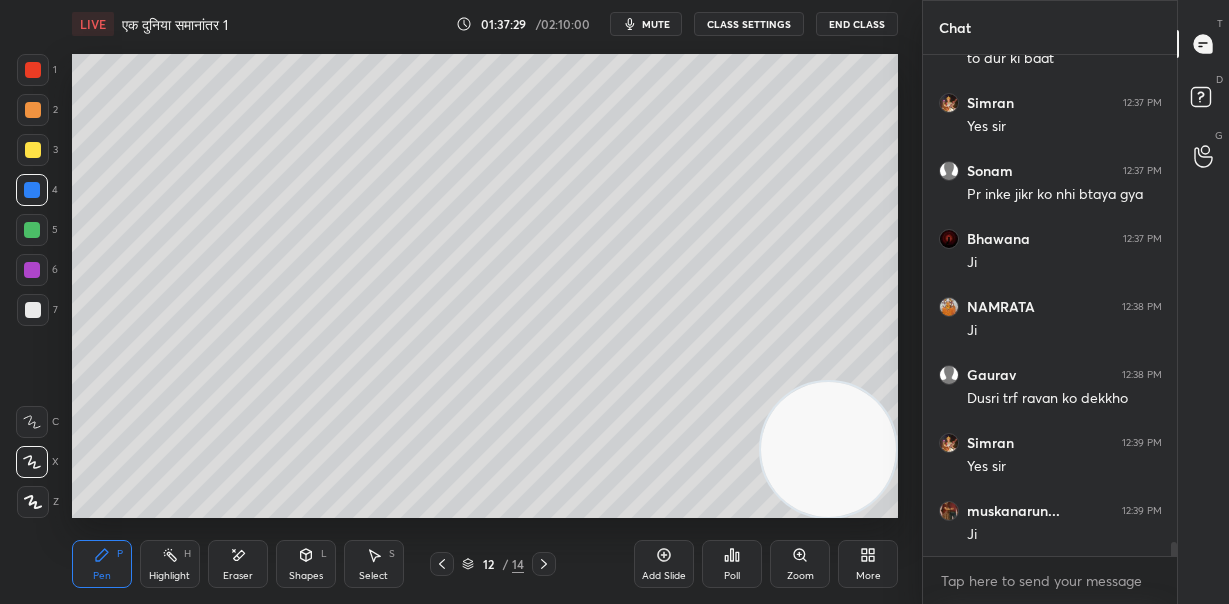 click at bounding box center [442, 564] 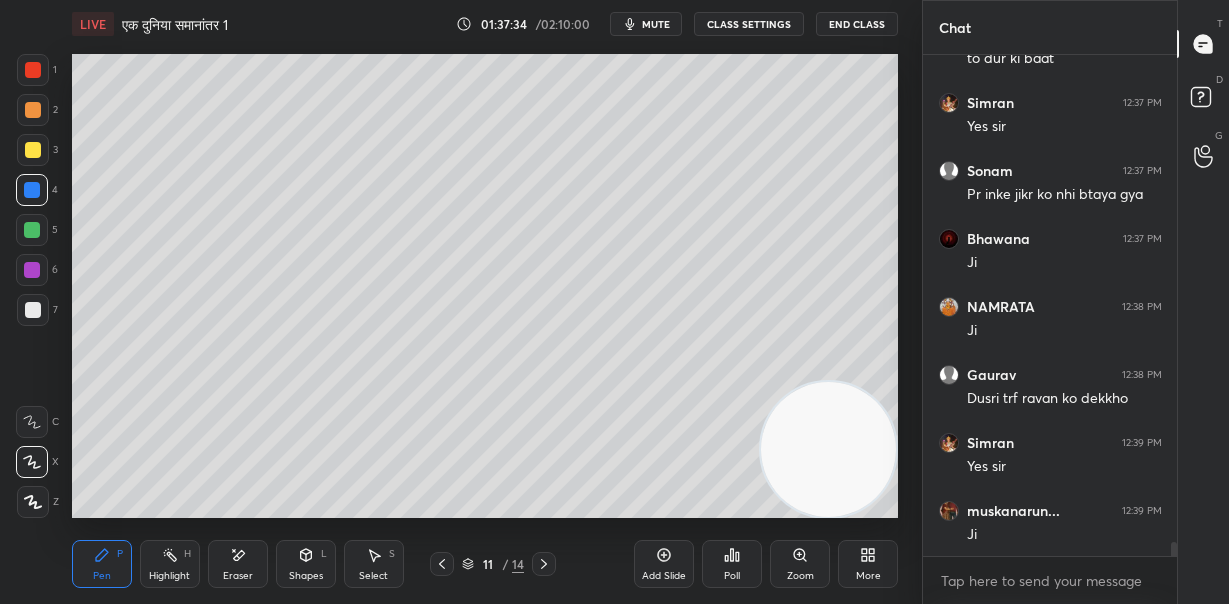 click 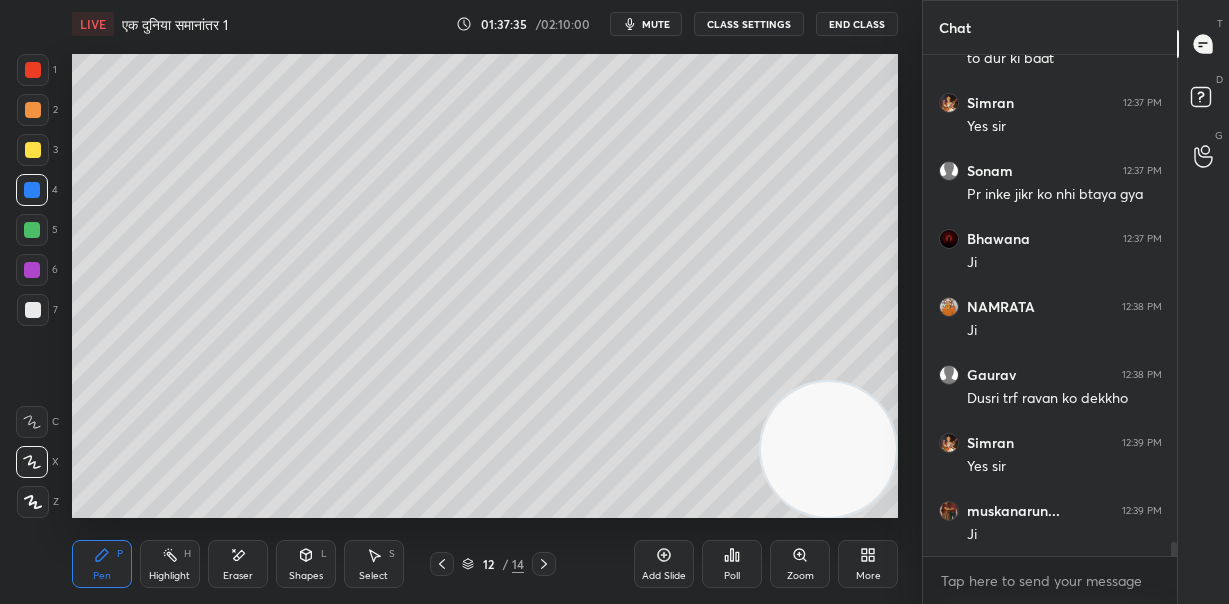 click 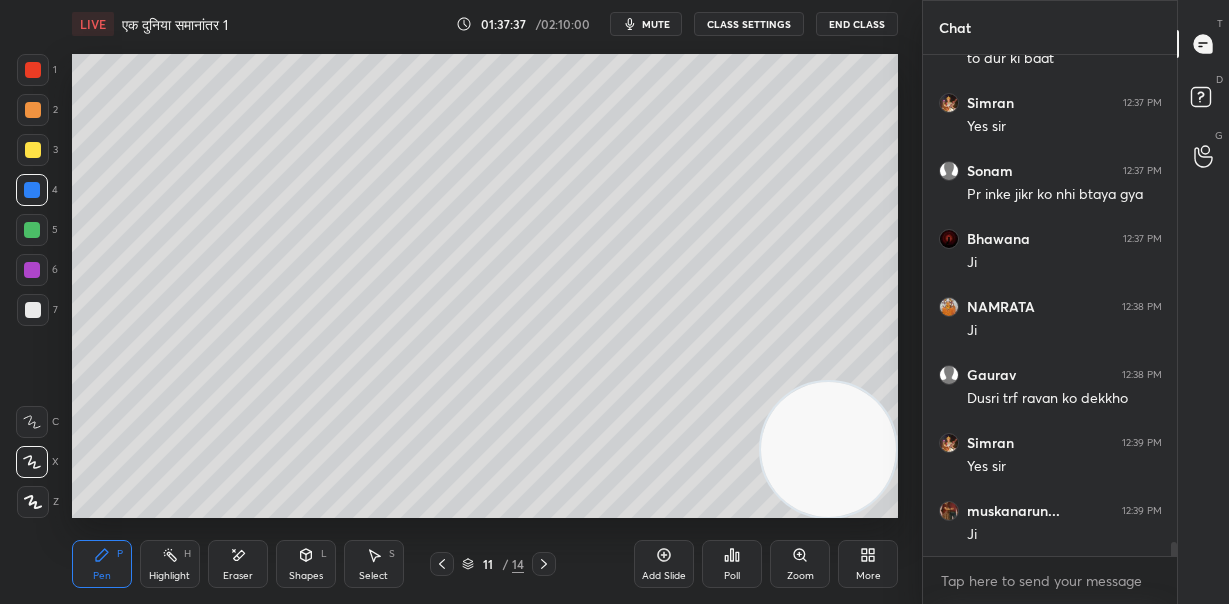 drag, startPoint x: 844, startPoint y: 481, endPoint x: 791, endPoint y: 511, distance: 60.90156 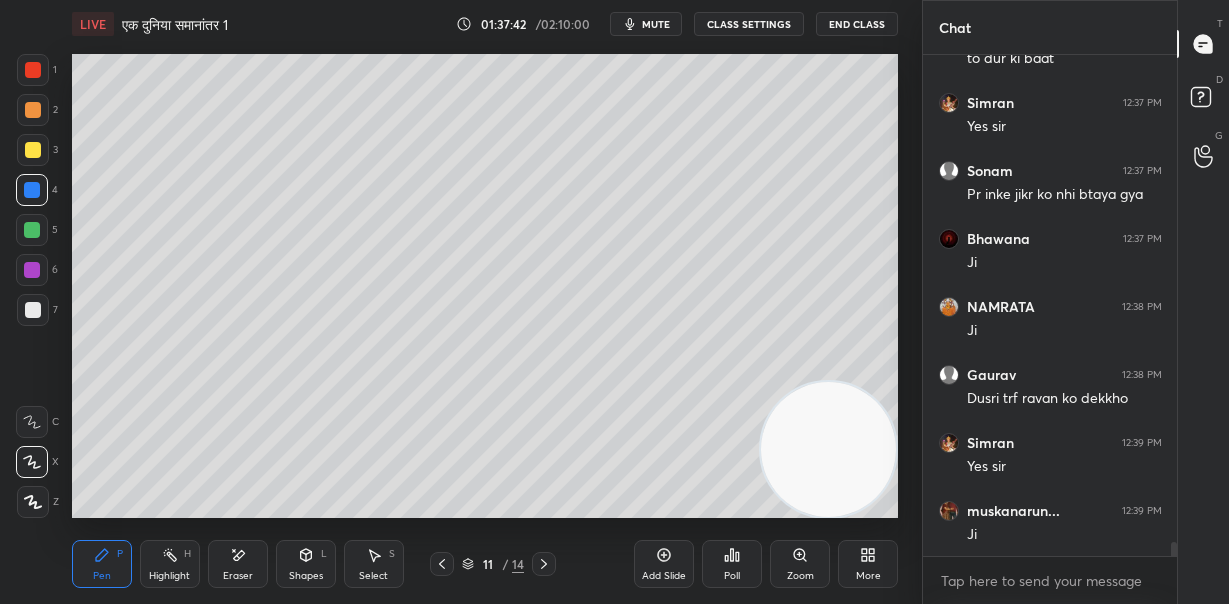 drag, startPoint x: 834, startPoint y: 434, endPoint x: 771, endPoint y: 129, distance: 311.4386 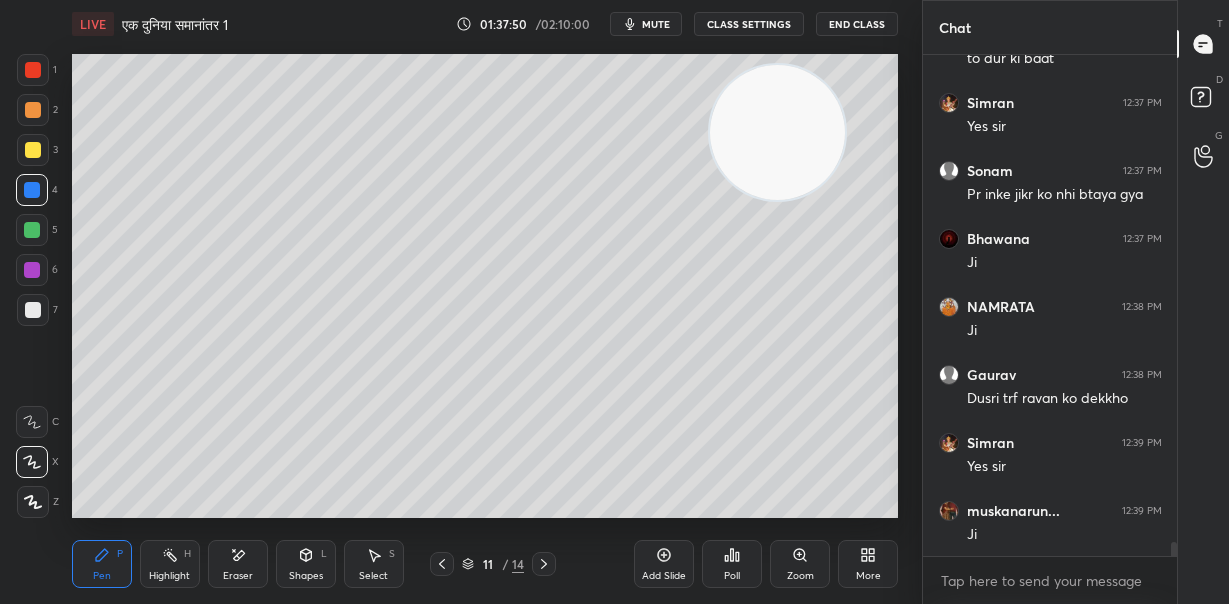 click 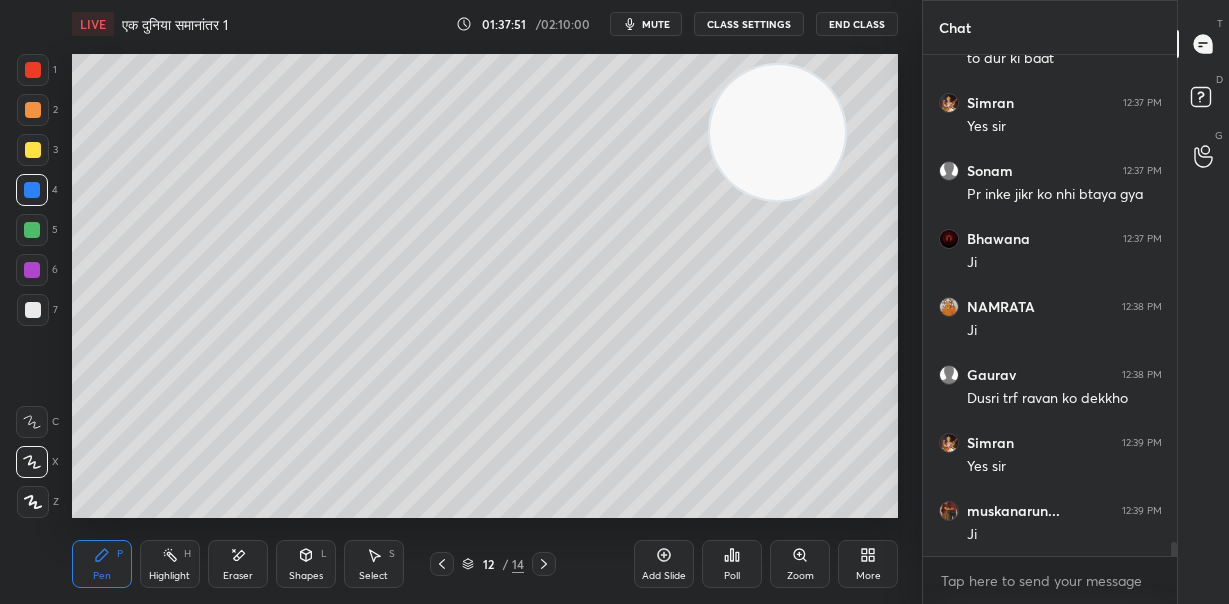 click 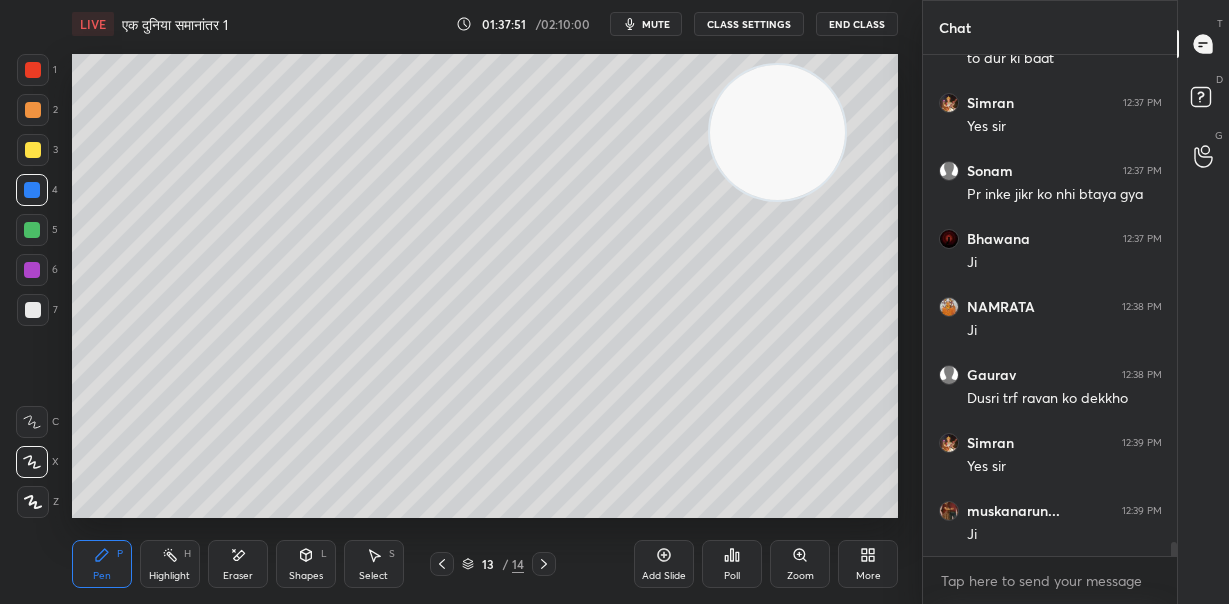 click 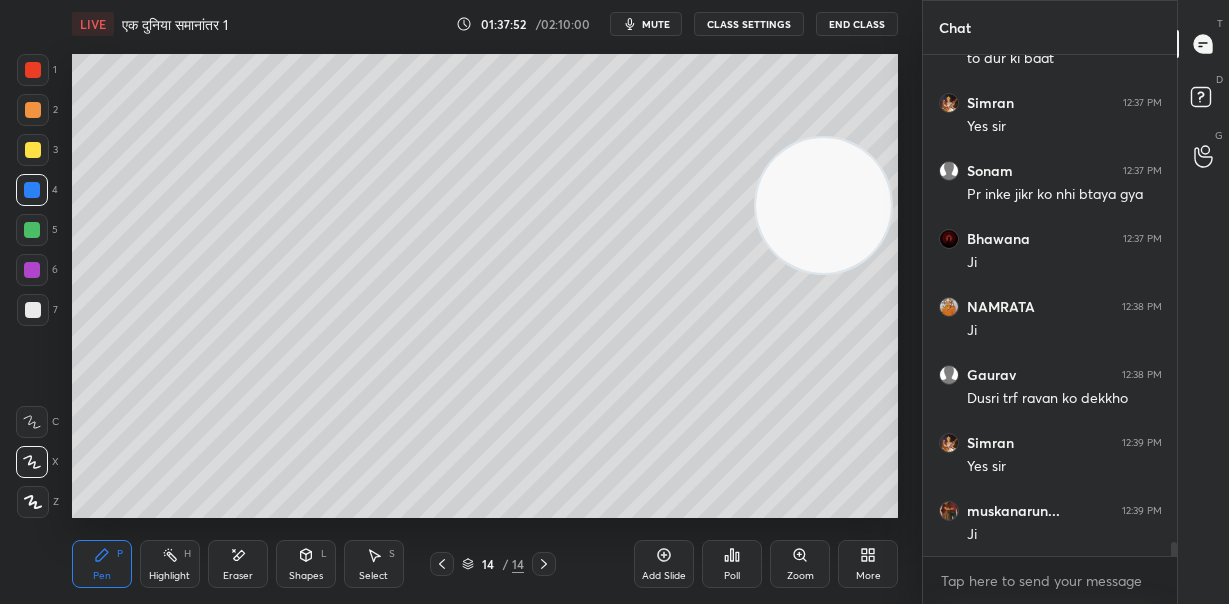 drag, startPoint x: 826, startPoint y: 218, endPoint x: 867, endPoint y: 360, distance: 147.80054 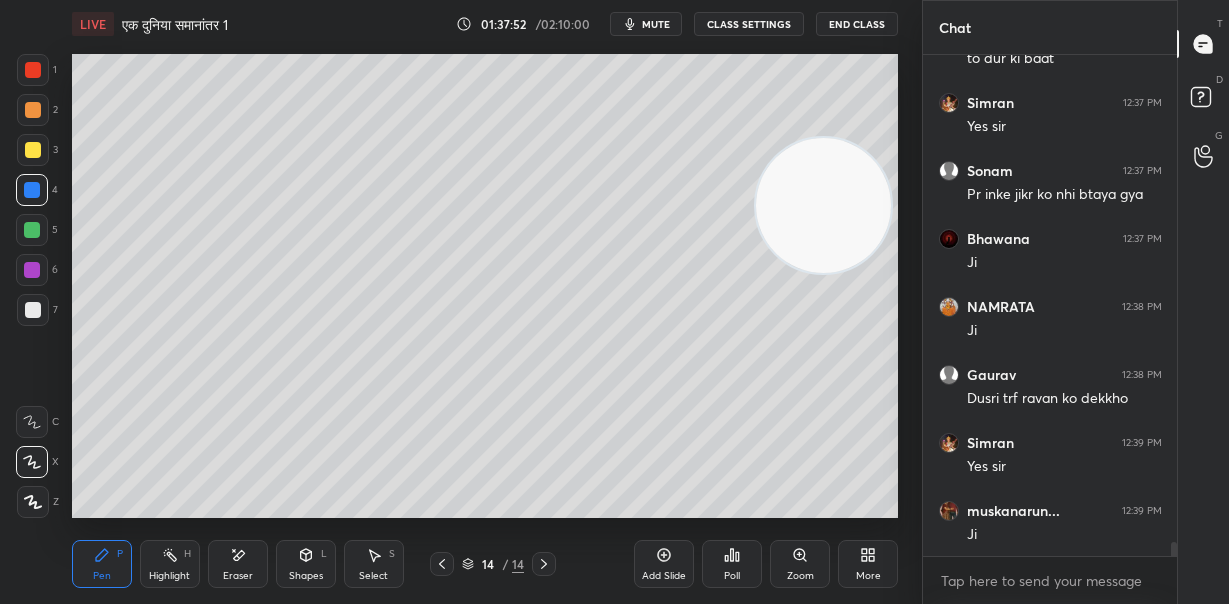 click at bounding box center [823, 205] 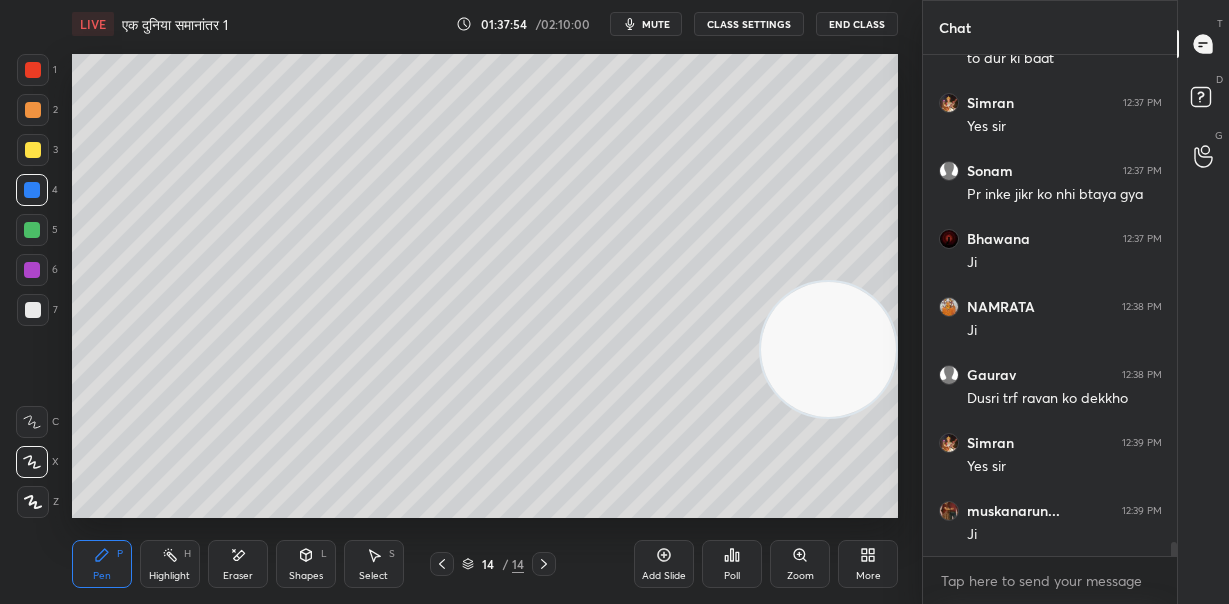 drag, startPoint x: 33, startPoint y: 108, endPoint x: 60, endPoint y: 140, distance: 41.868843 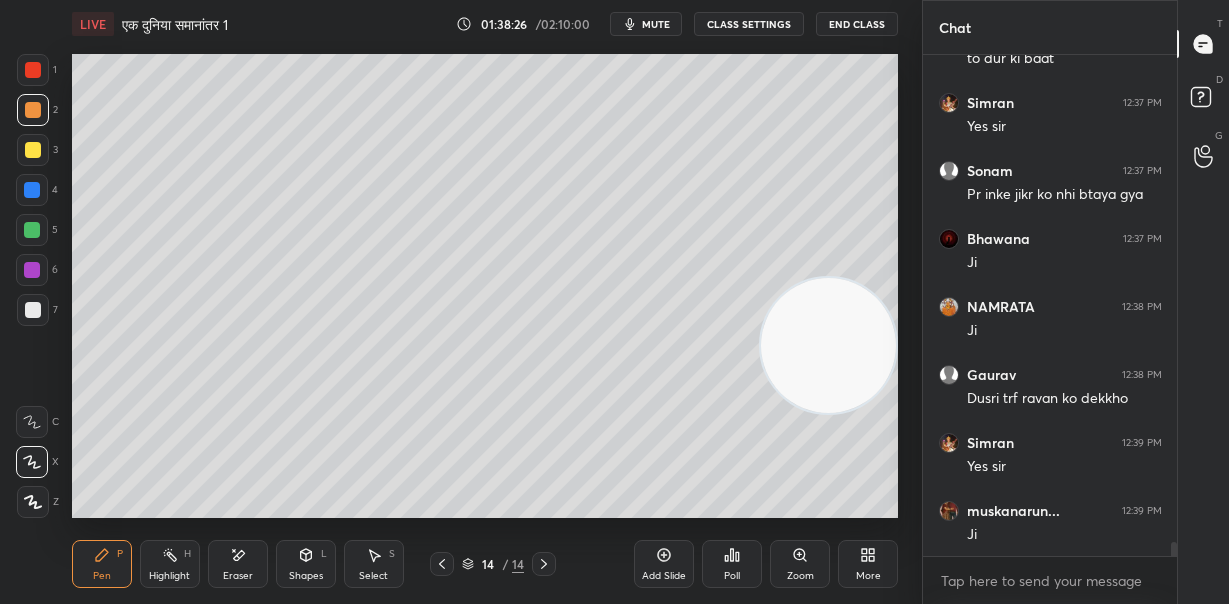 drag, startPoint x: 828, startPoint y: 371, endPoint x: 843, endPoint y: 154, distance: 217.51782 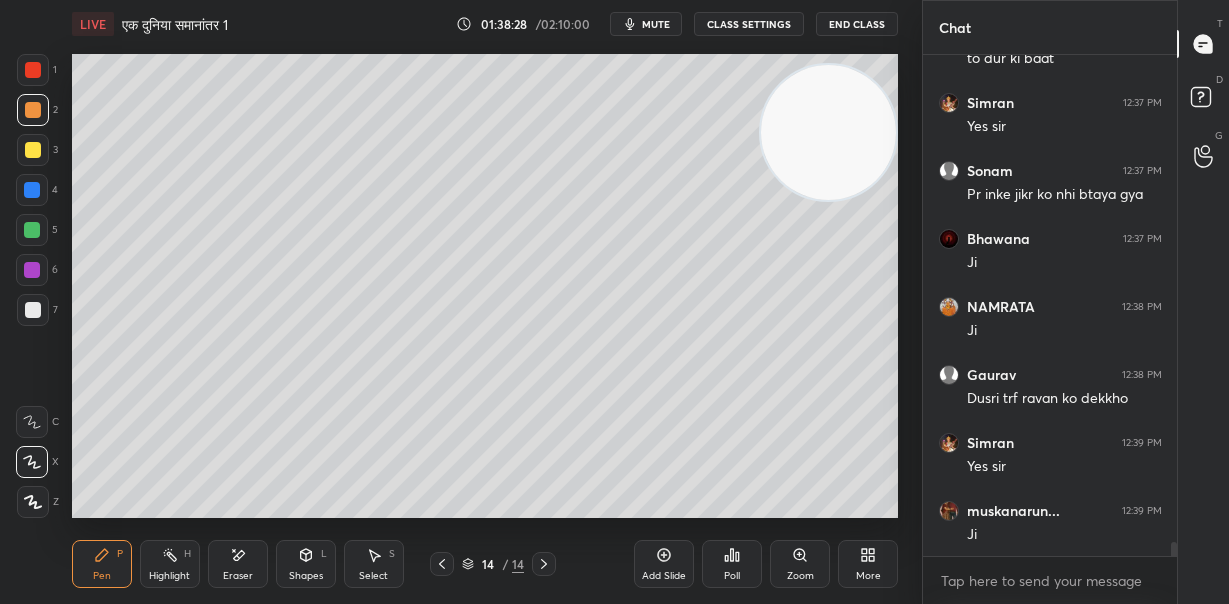 click at bounding box center [32, 230] 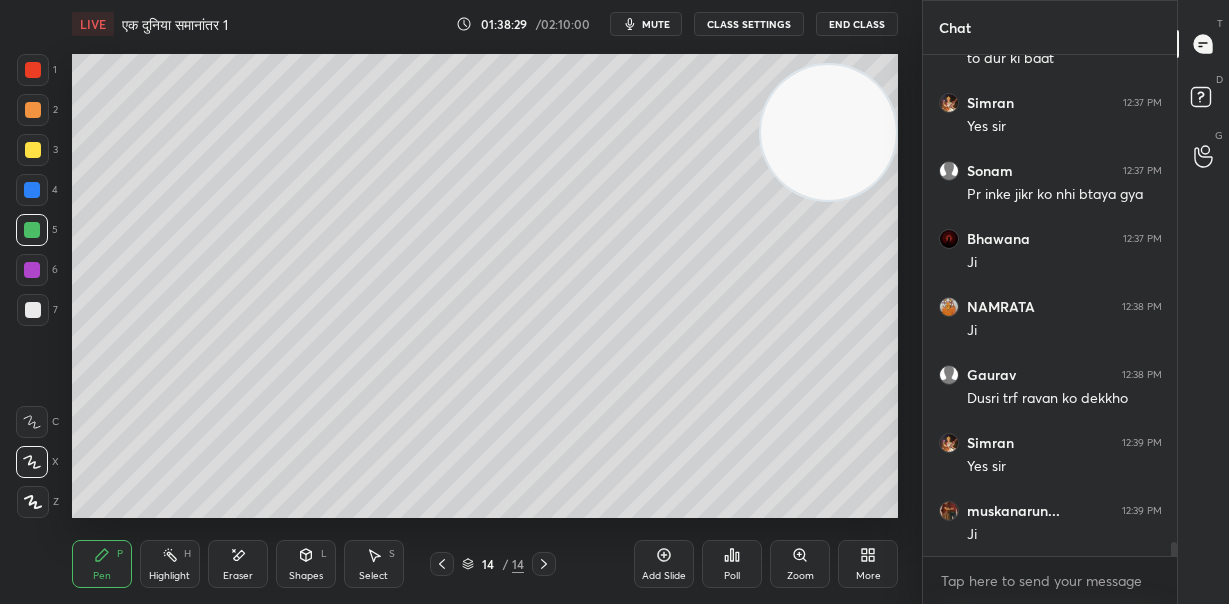 click on "Shapes" at bounding box center [306, 576] 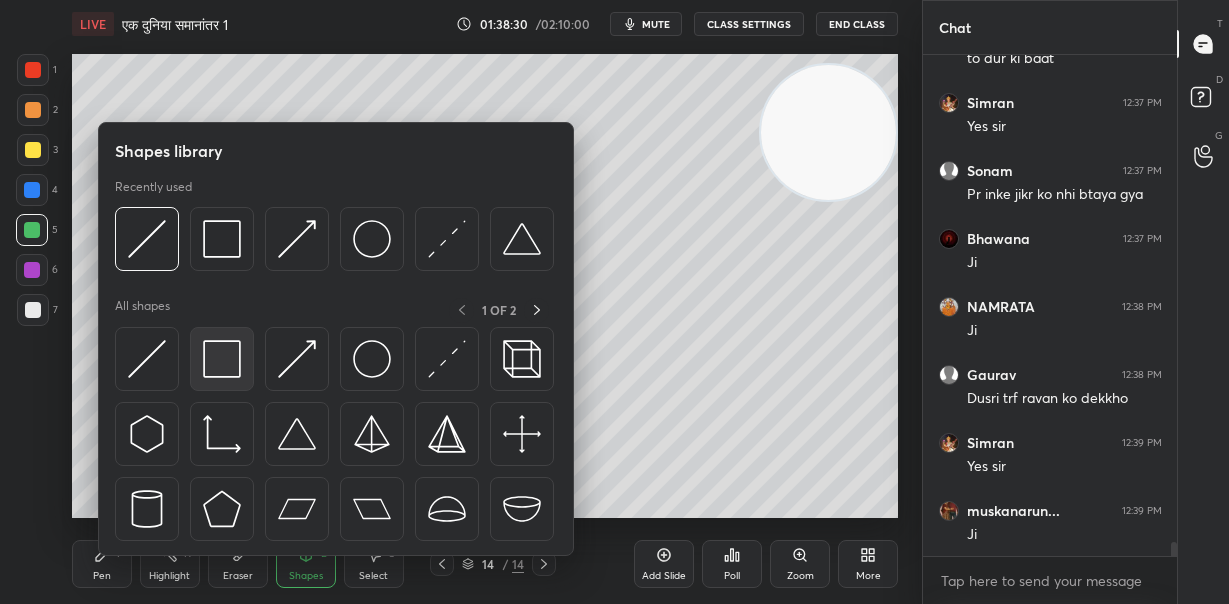 click at bounding box center [222, 359] 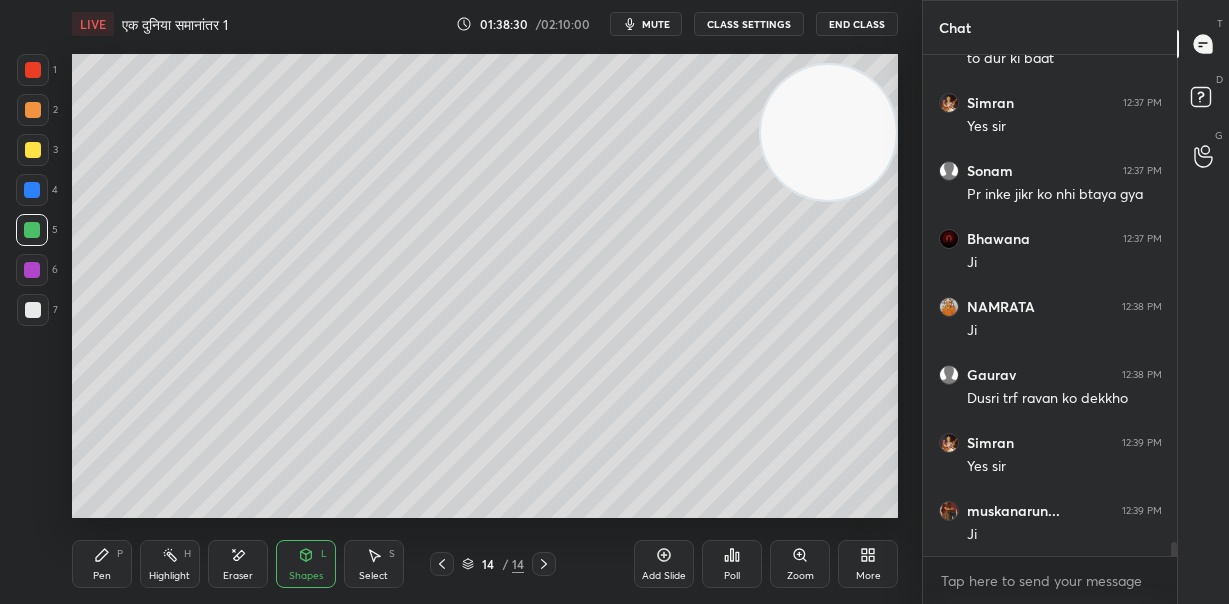 drag, startPoint x: 308, startPoint y: 572, endPoint x: 308, endPoint y: 561, distance: 11 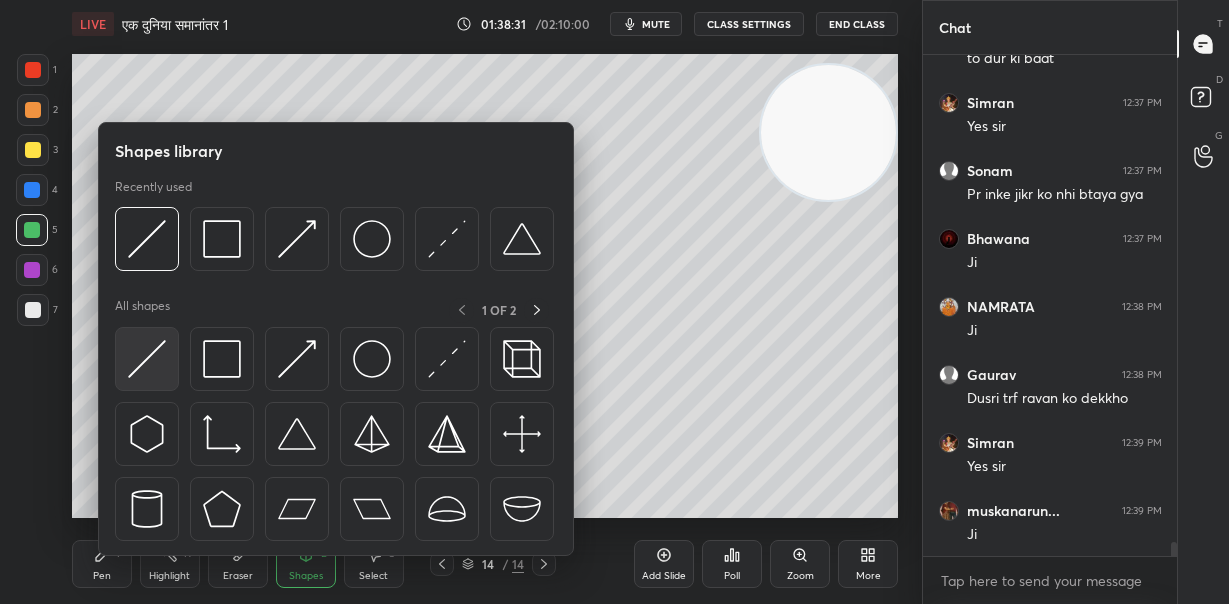 click at bounding box center (147, 359) 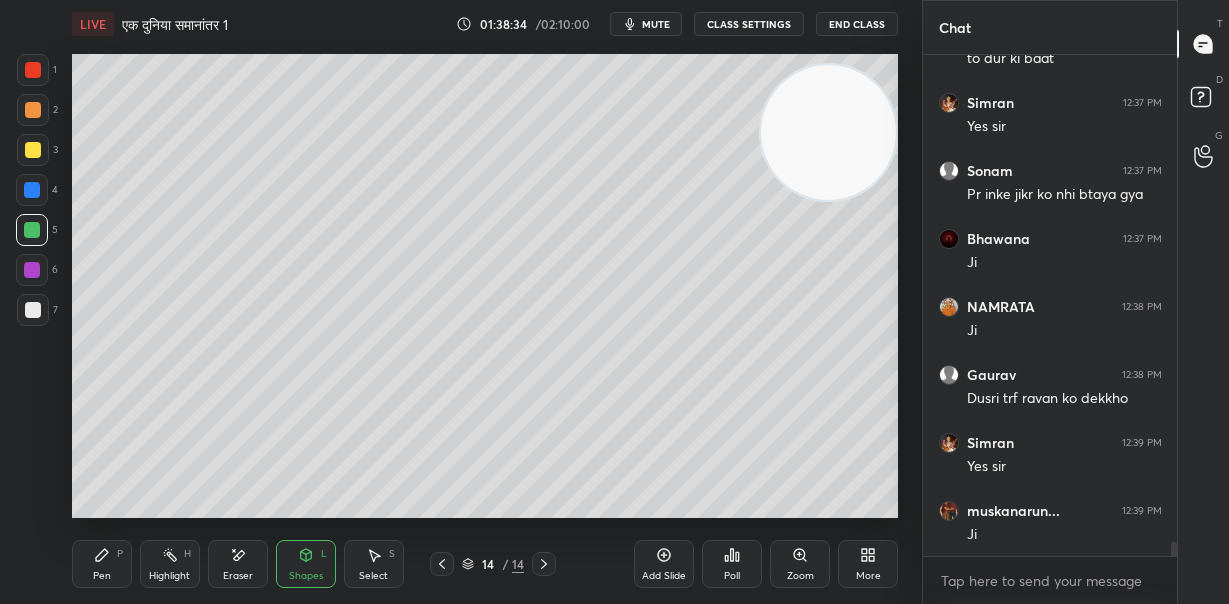 click at bounding box center [33, 150] 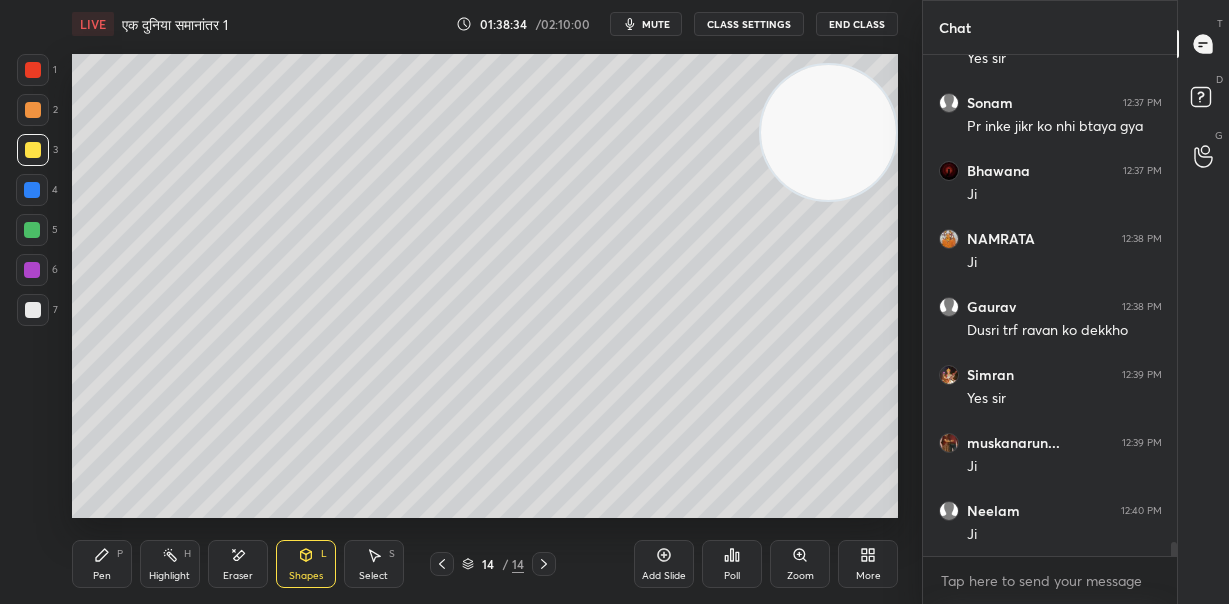 click at bounding box center (33, 110) 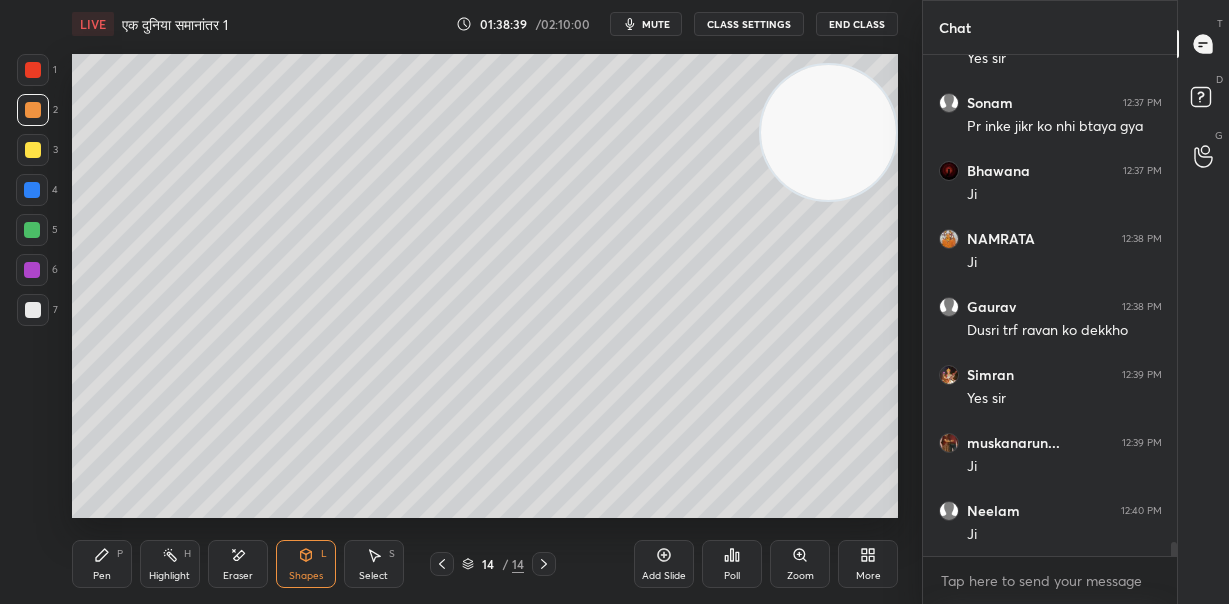 click at bounding box center (33, 150) 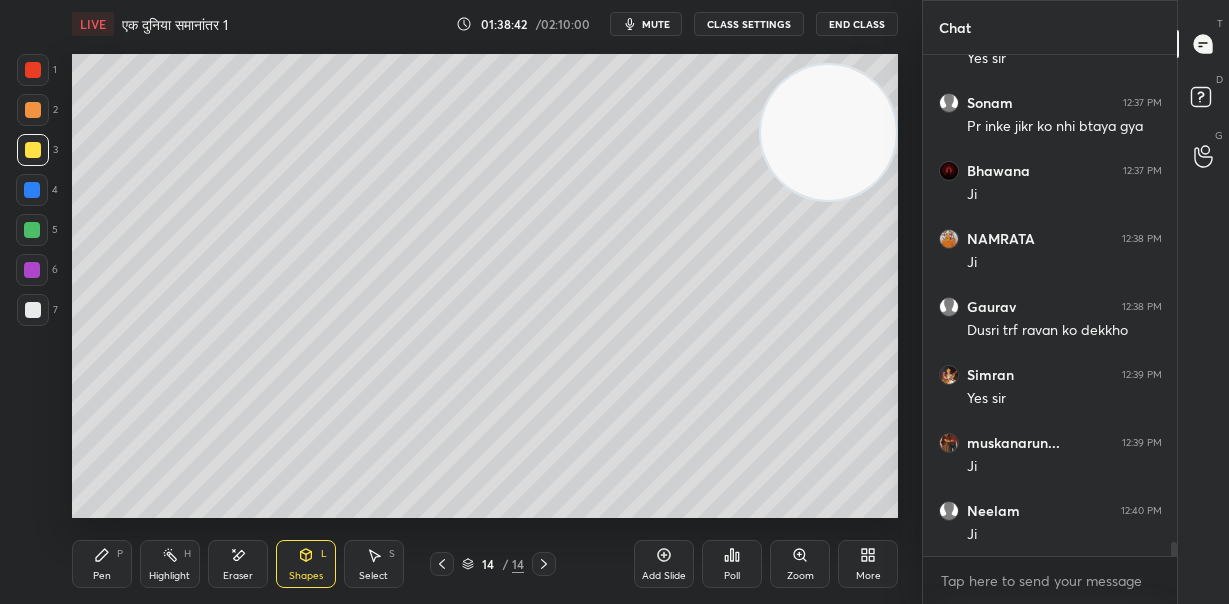 click on "Pen P" at bounding box center [102, 564] 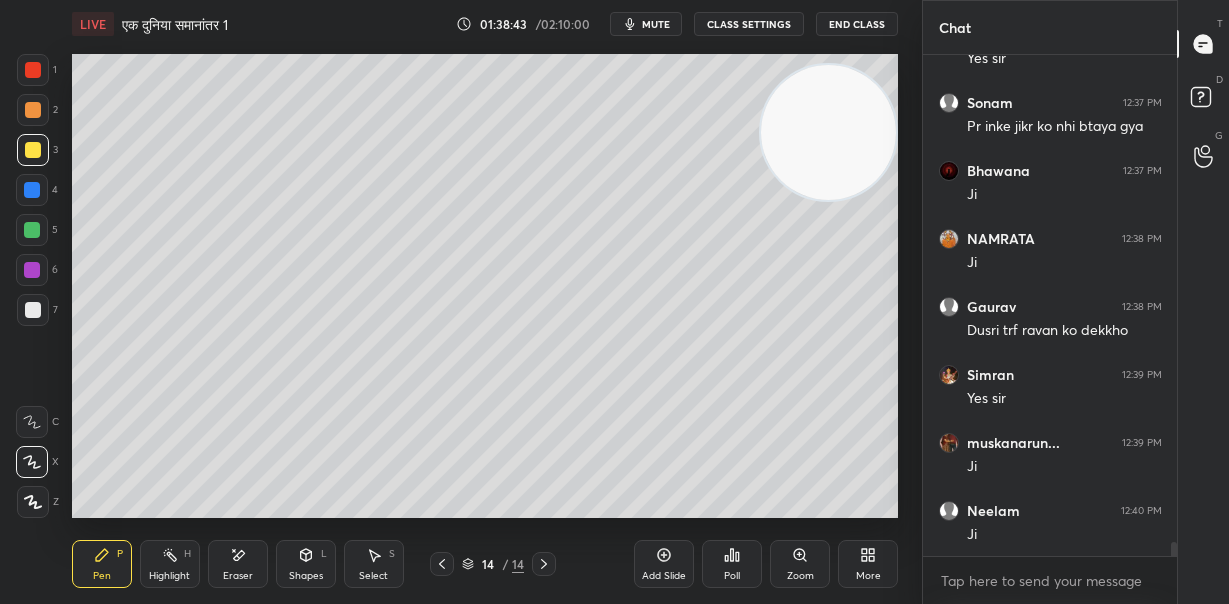 click at bounding box center (33, 310) 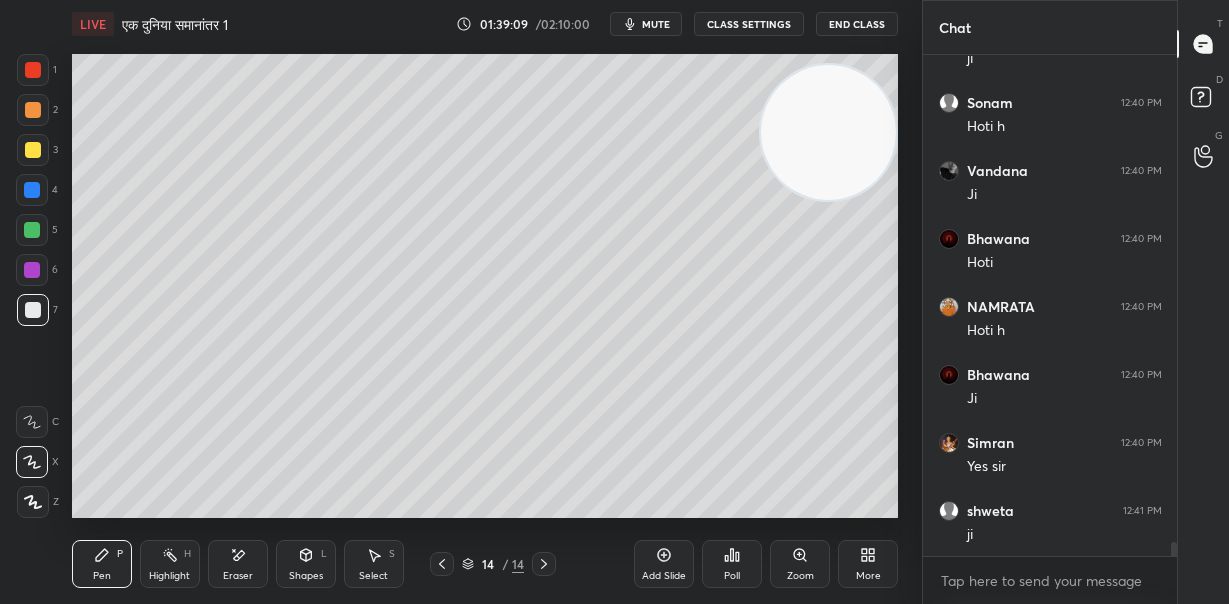 scroll, scrollTop: 18060, scrollLeft: 0, axis: vertical 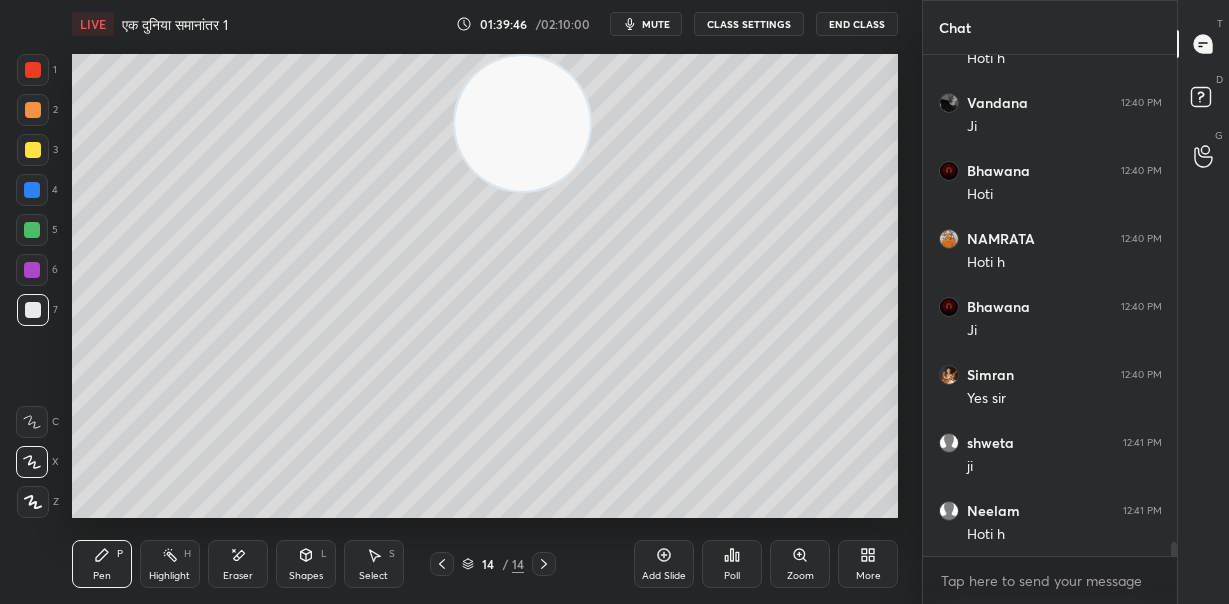 drag, startPoint x: 797, startPoint y: 127, endPoint x: 555, endPoint y: 167, distance: 245.28351 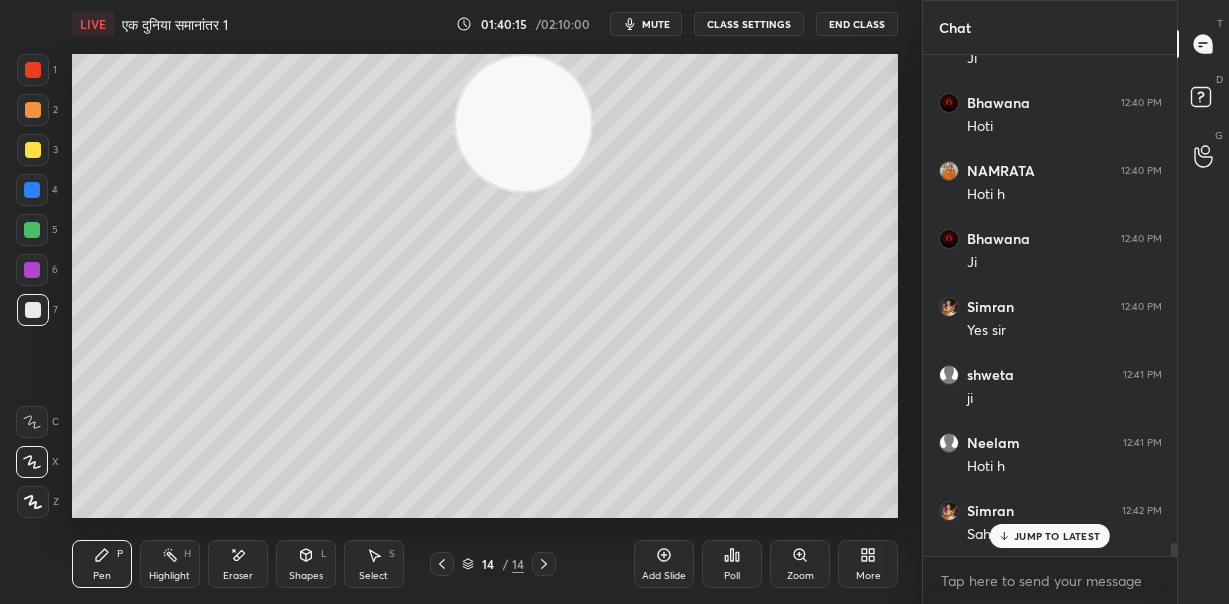 scroll, scrollTop: 18195, scrollLeft: 0, axis: vertical 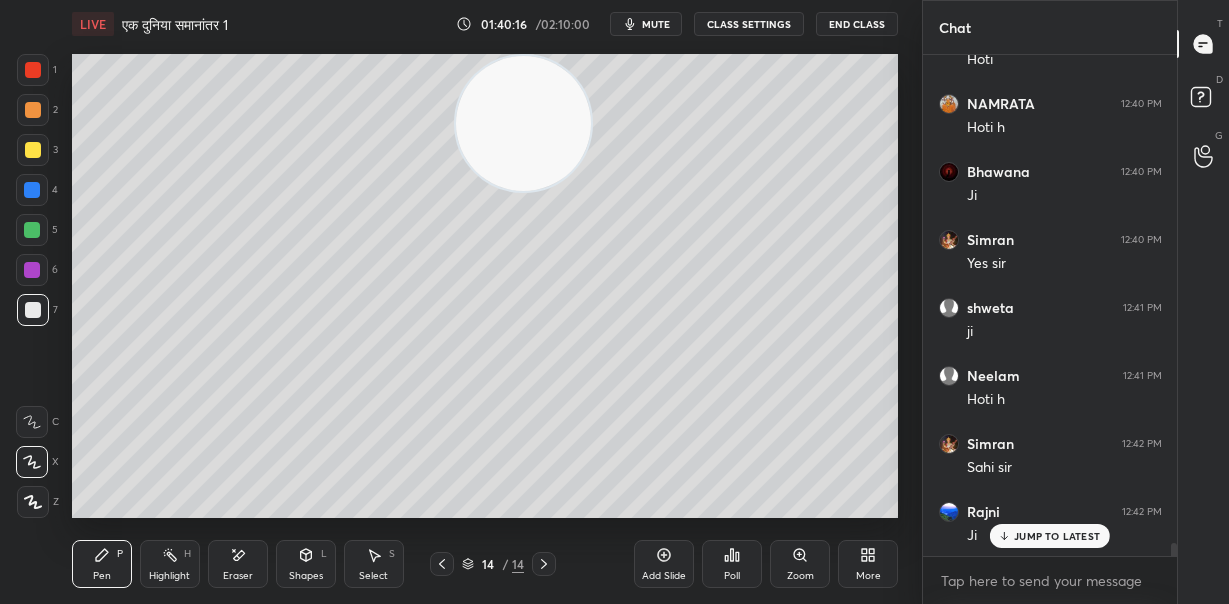 click on "JUMP TO LATEST" at bounding box center [1057, 536] 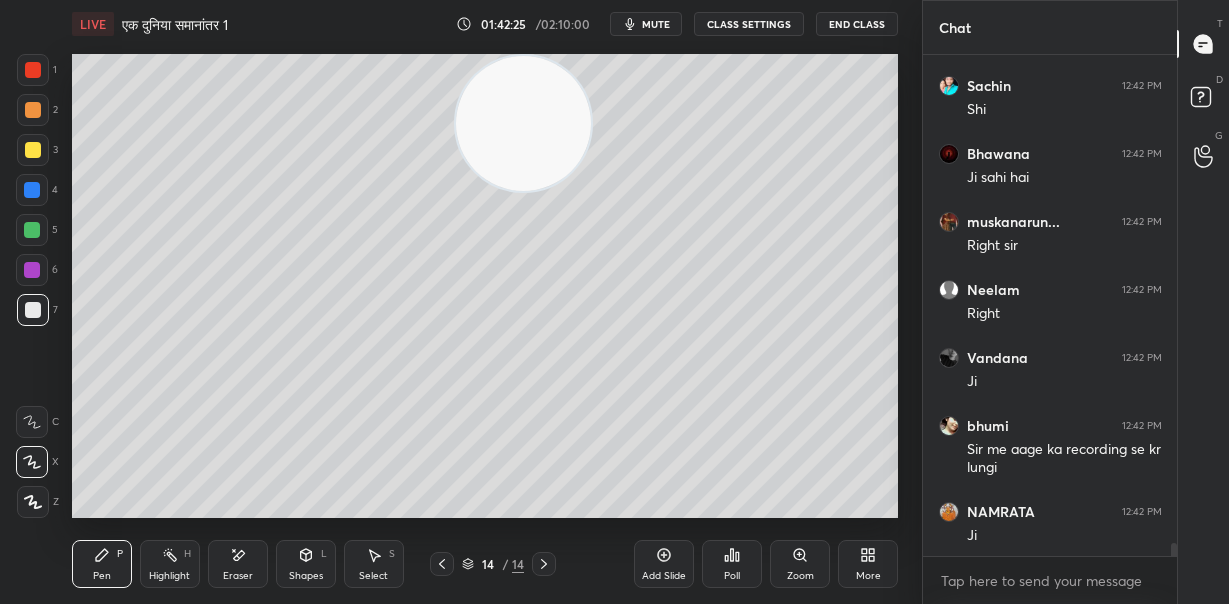 scroll, scrollTop: 18757, scrollLeft: 0, axis: vertical 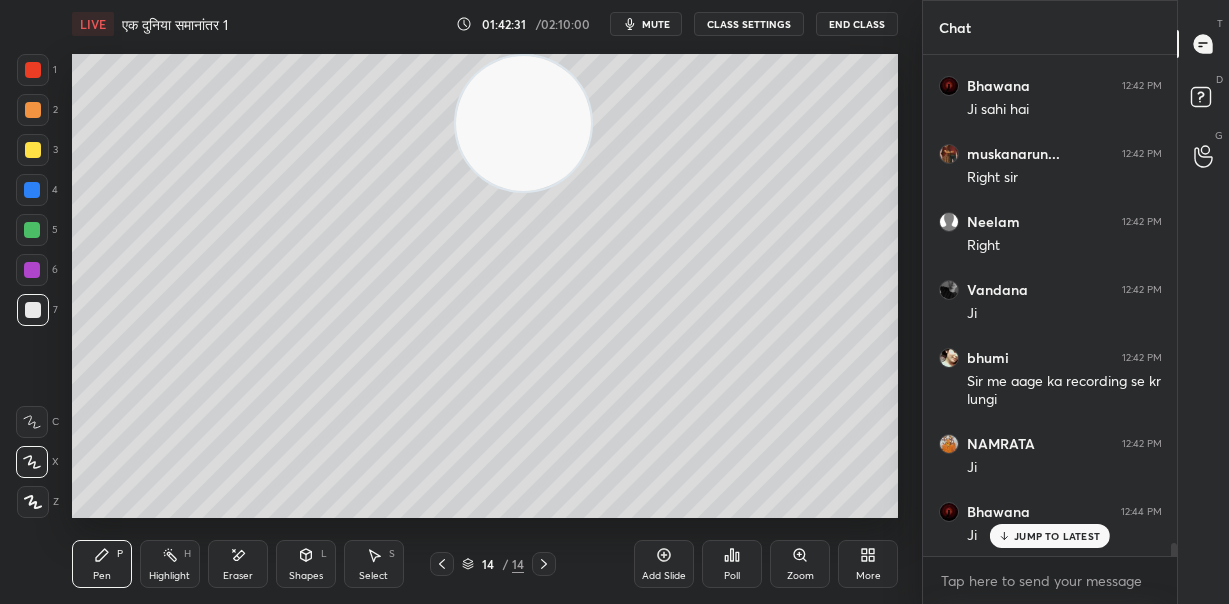click on "JUMP TO LATEST" at bounding box center (1057, 536) 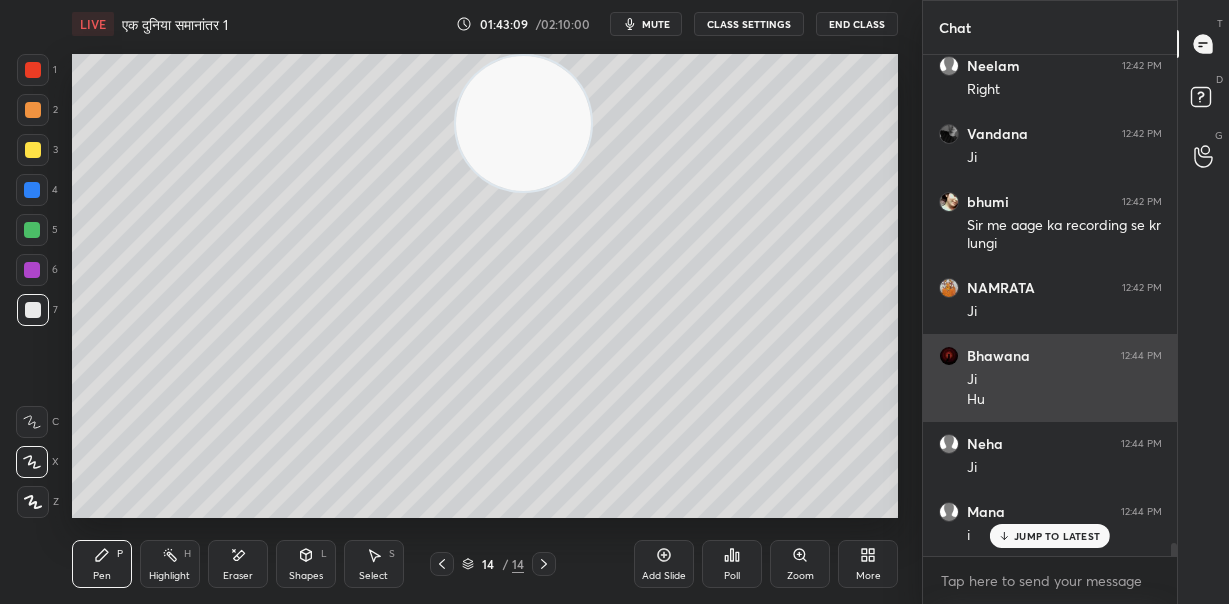 scroll, scrollTop: 18981, scrollLeft: 0, axis: vertical 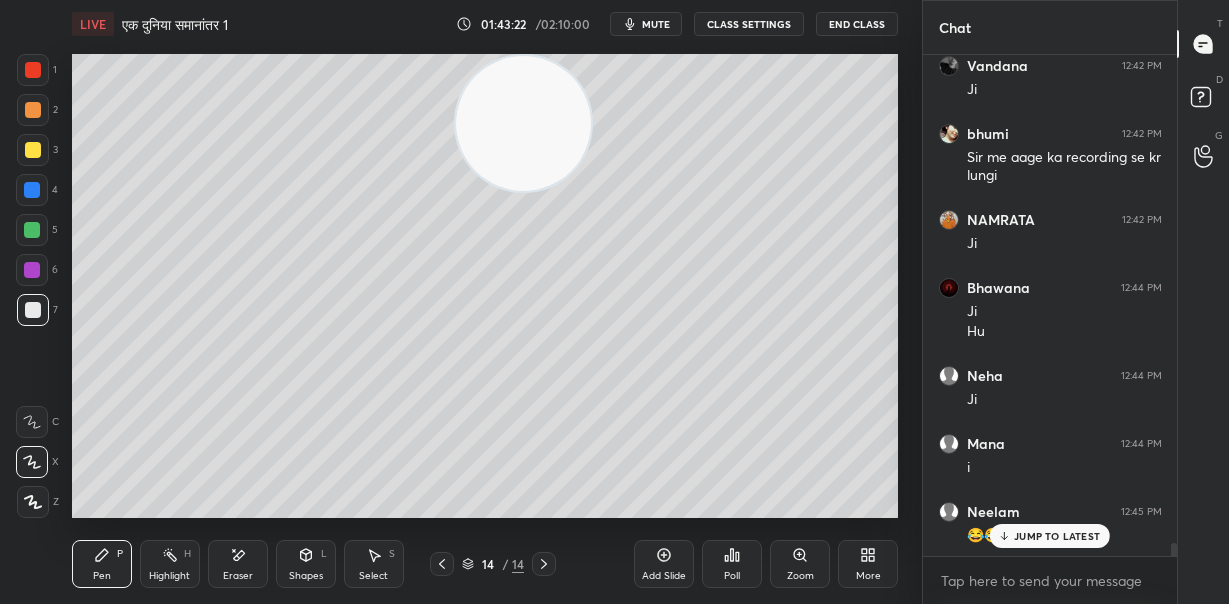 click on "JUMP TO LATEST" at bounding box center (1057, 536) 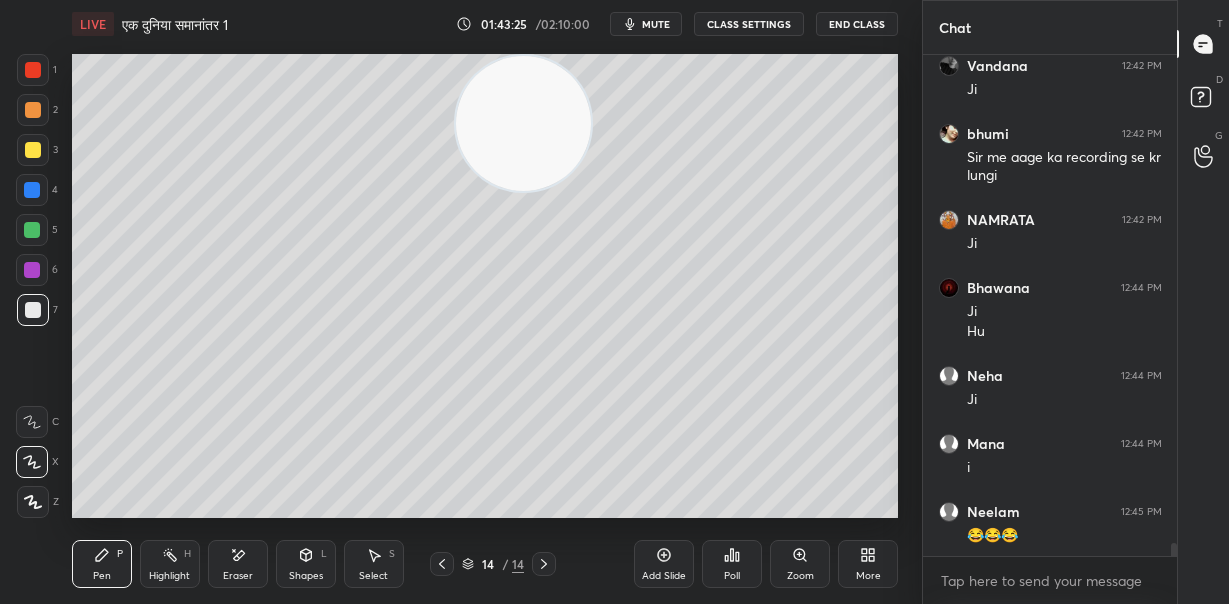 drag, startPoint x: 35, startPoint y: 65, endPoint x: 64, endPoint y: 101, distance: 46.227695 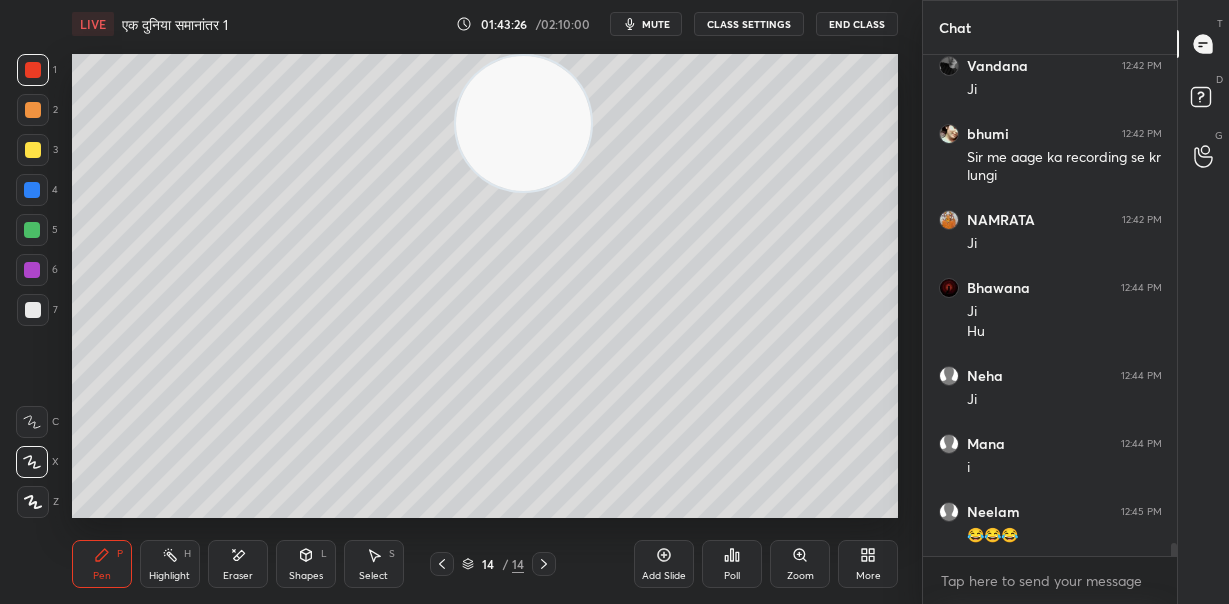 click on "Shapes L" at bounding box center [306, 564] 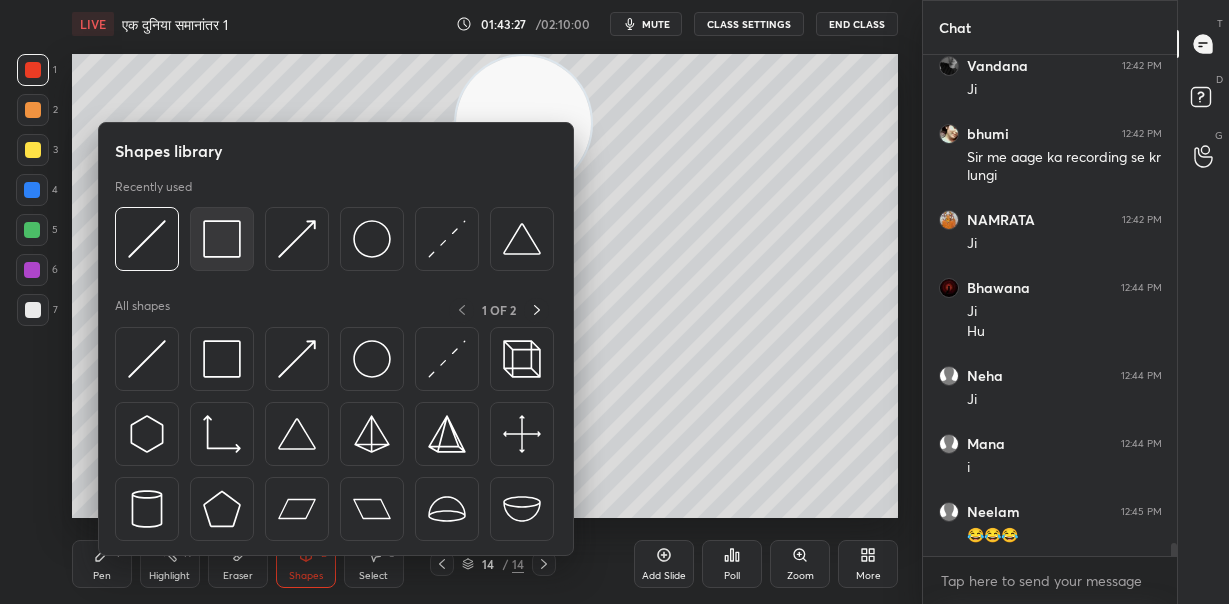 click at bounding box center (222, 239) 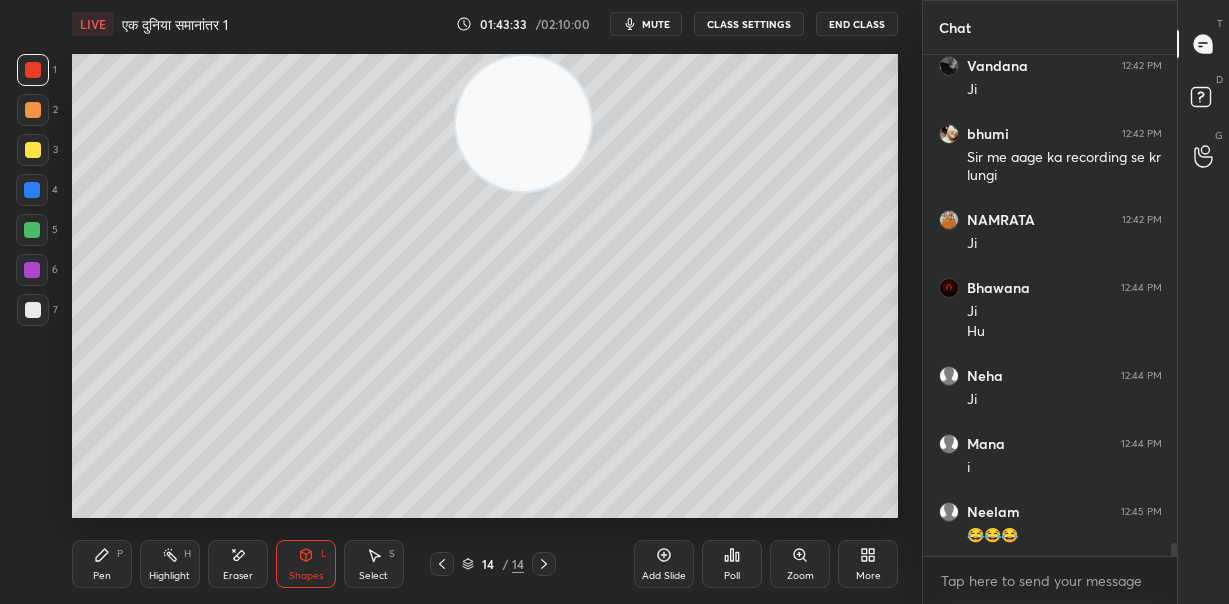 click on "Pen P" at bounding box center [102, 564] 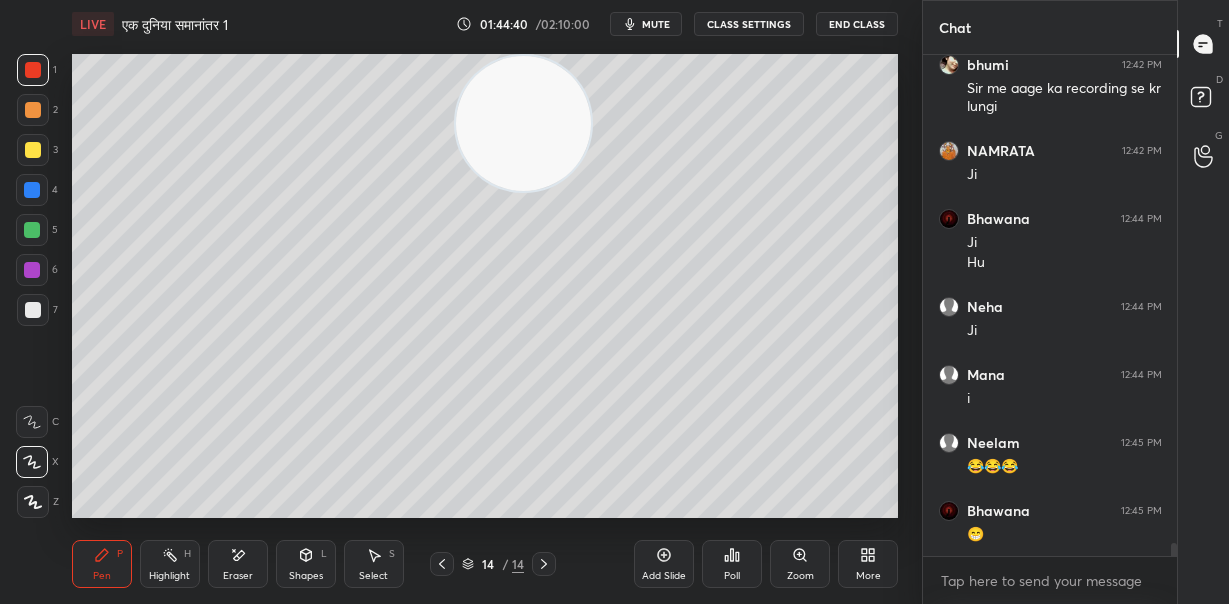 scroll, scrollTop: 19118, scrollLeft: 0, axis: vertical 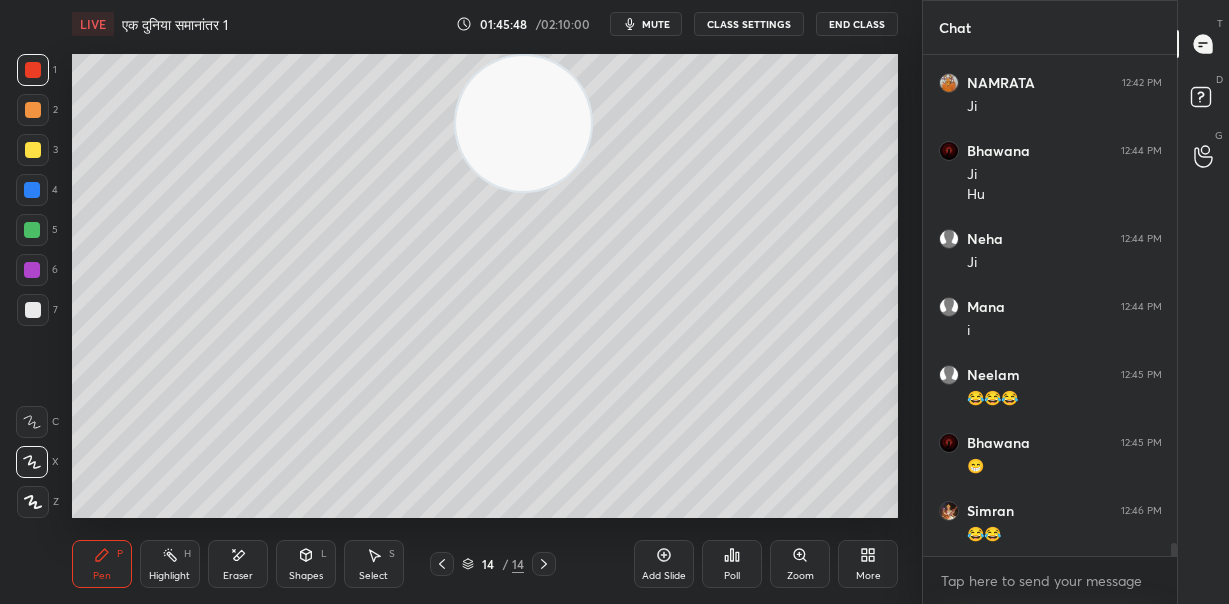 drag, startPoint x: 233, startPoint y: 558, endPoint x: 205, endPoint y: 533, distance: 37.536648 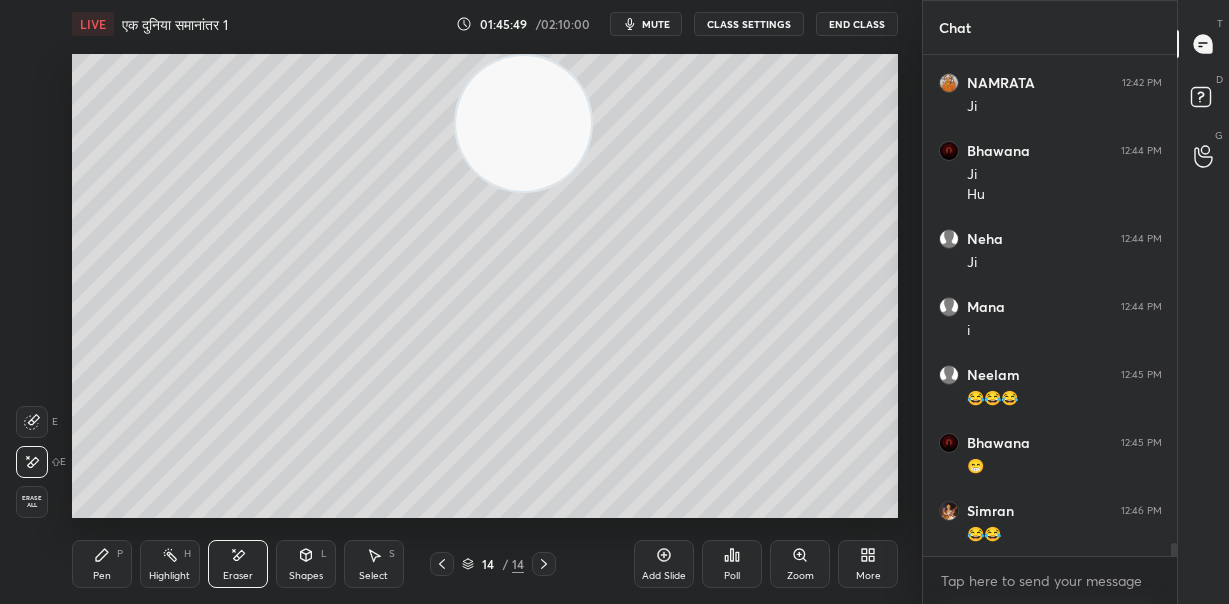 click 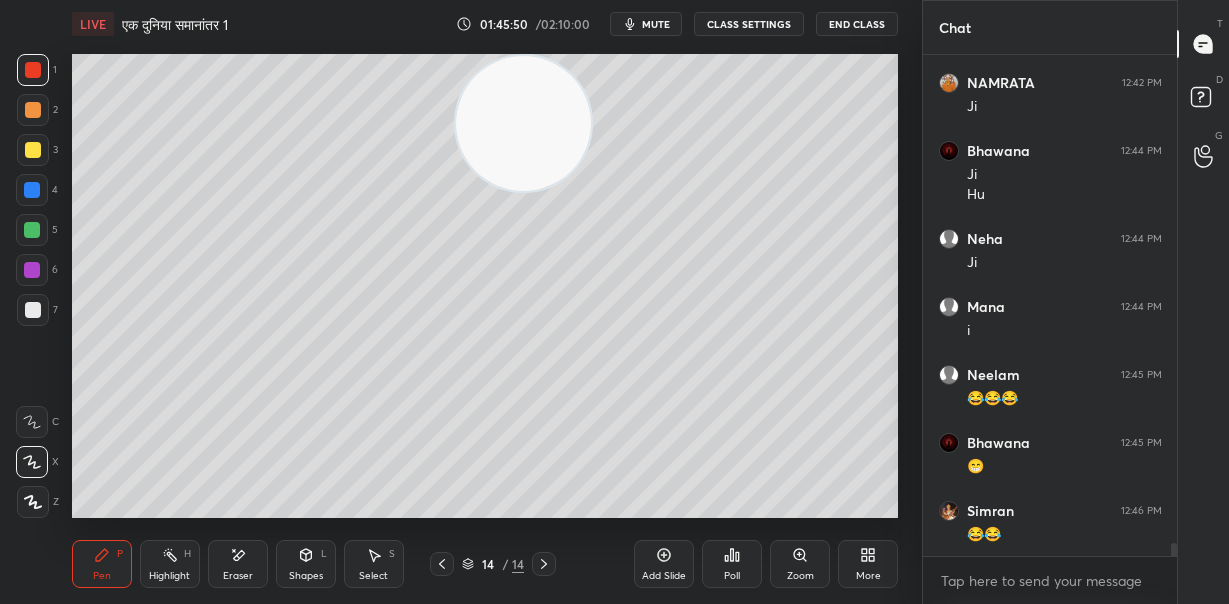 click at bounding box center (33, 110) 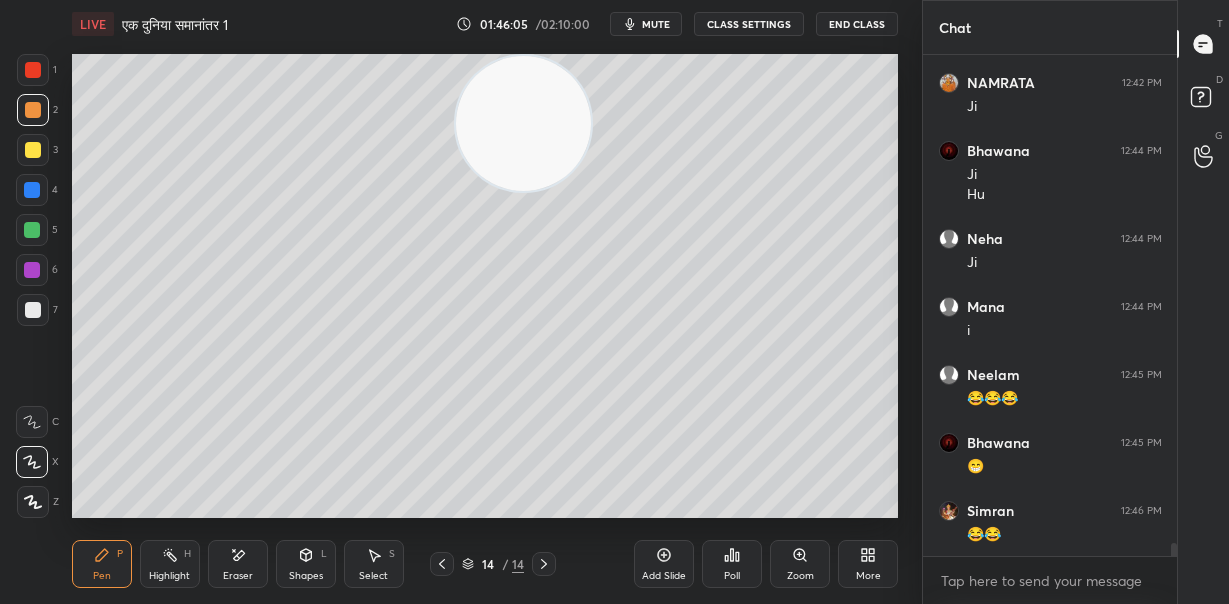 scroll, scrollTop: 19185, scrollLeft: 0, axis: vertical 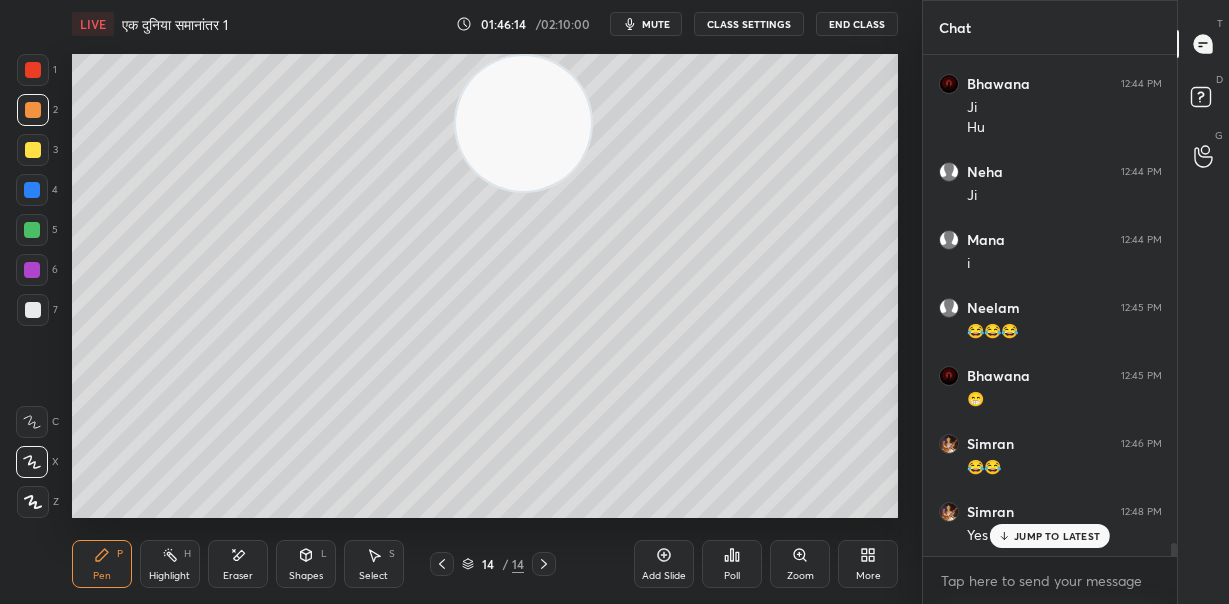 click on "JUMP TO LATEST" at bounding box center (1057, 536) 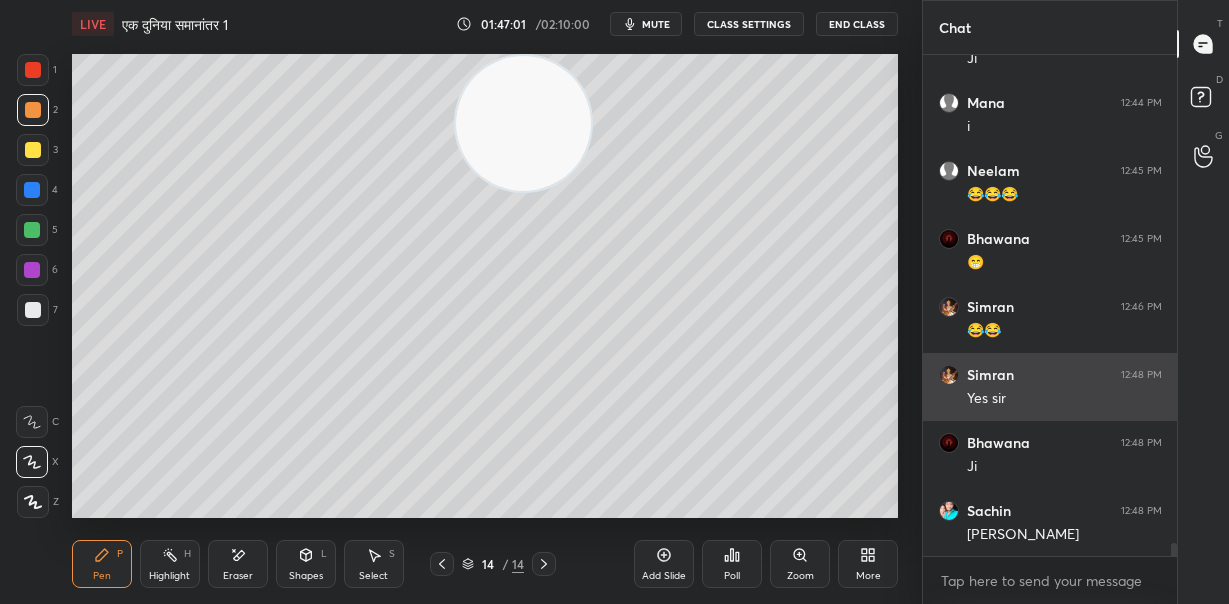 scroll, scrollTop: 19390, scrollLeft: 0, axis: vertical 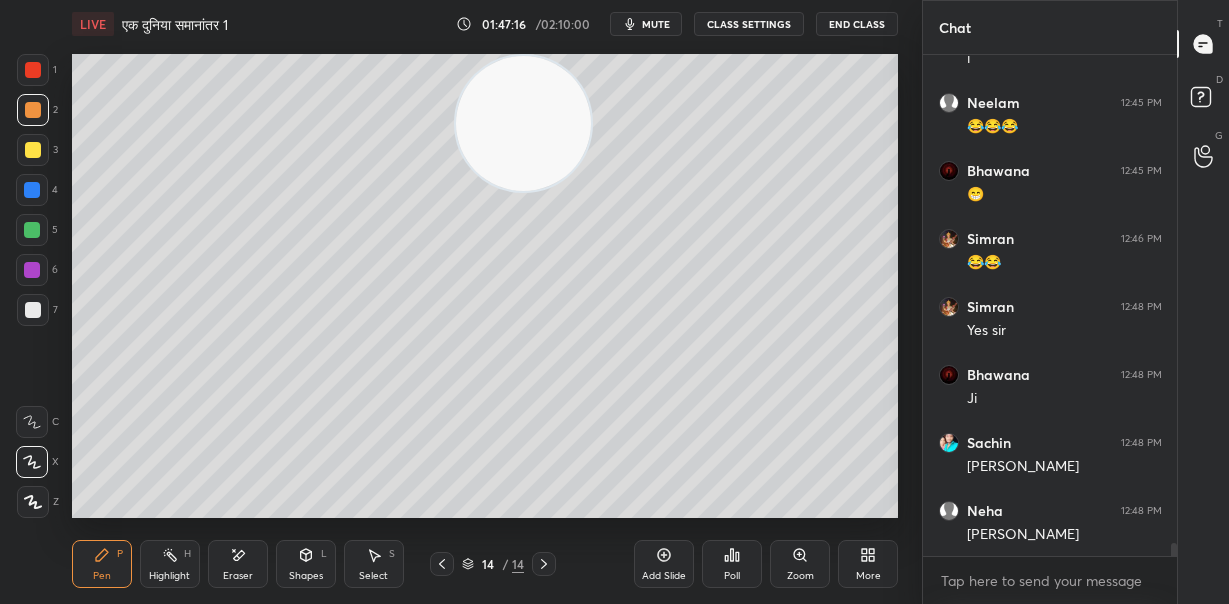 click at bounding box center [32, 230] 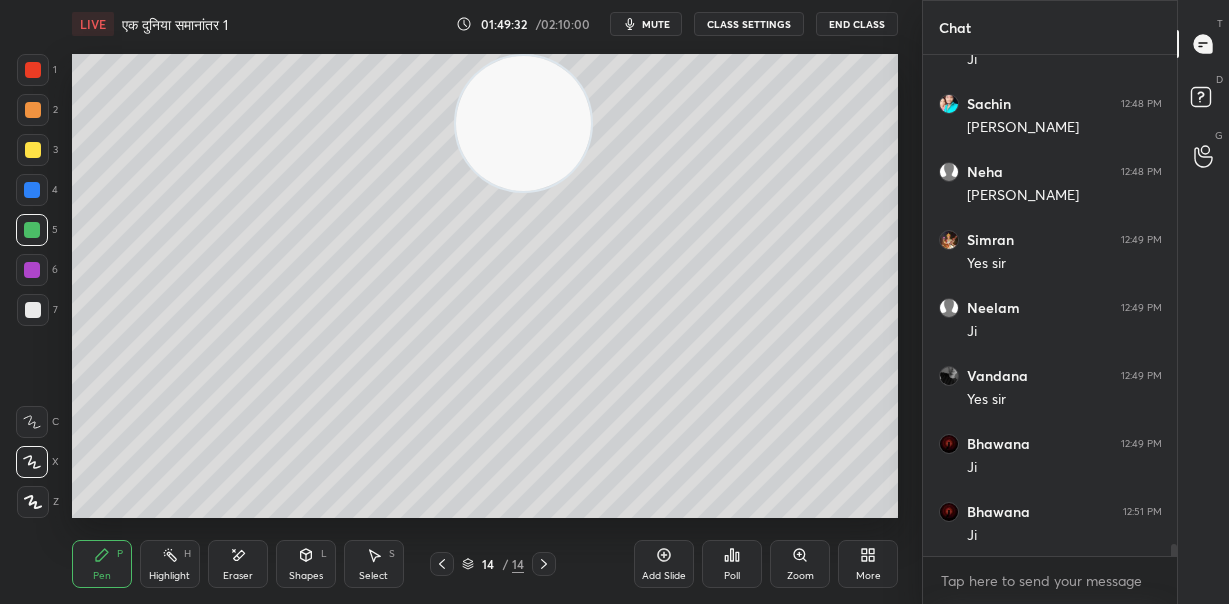 scroll, scrollTop: 19816, scrollLeft: 0, axis: vertical 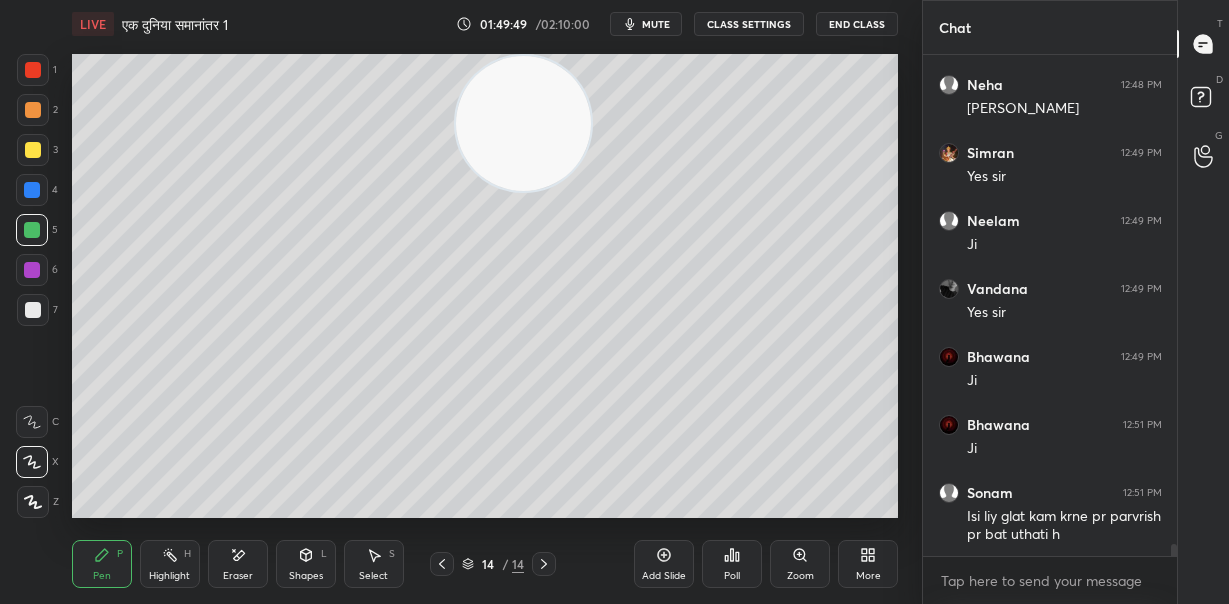 click 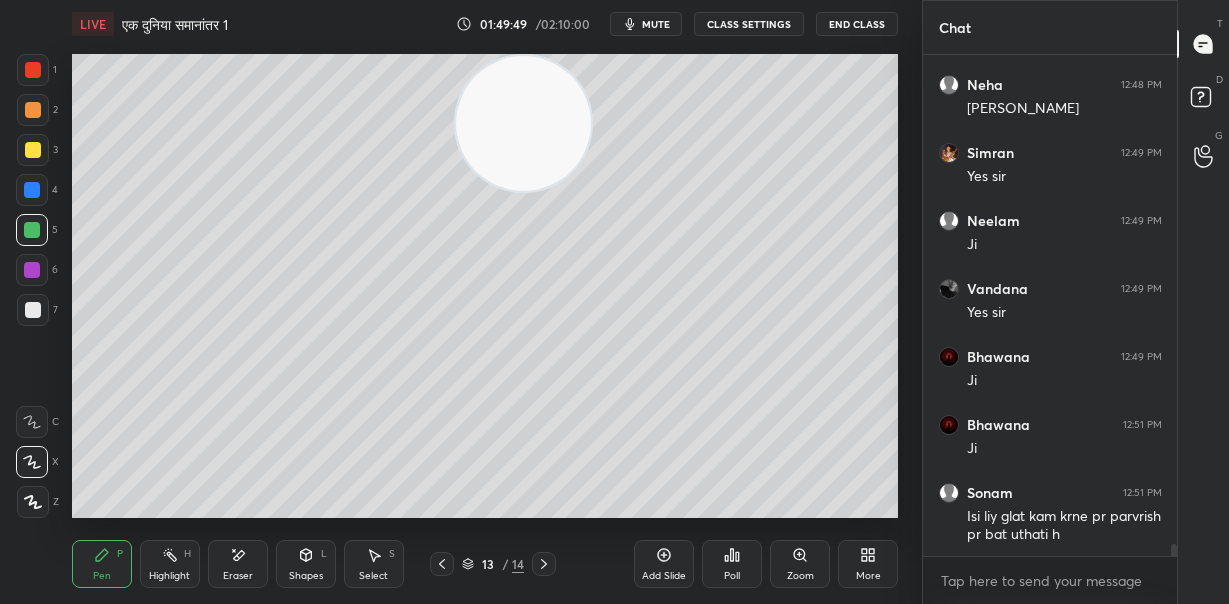 click 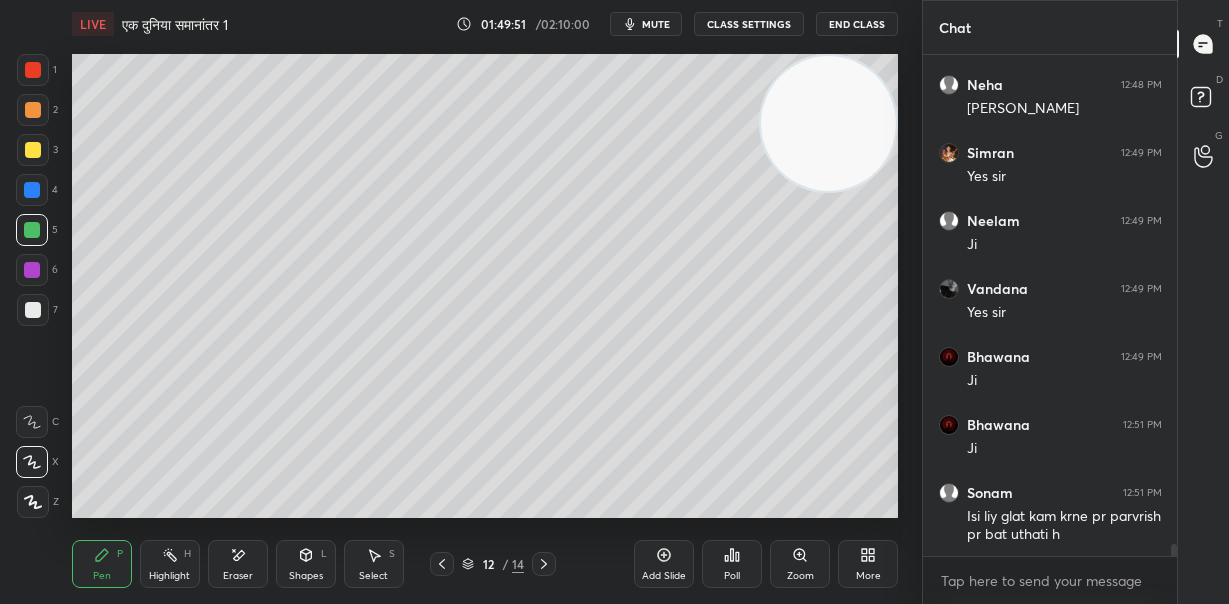 drag, startPoint x: 529, startPoint y: 141, endPoint x: 849, endPoint y: 133, distance: 320.09998 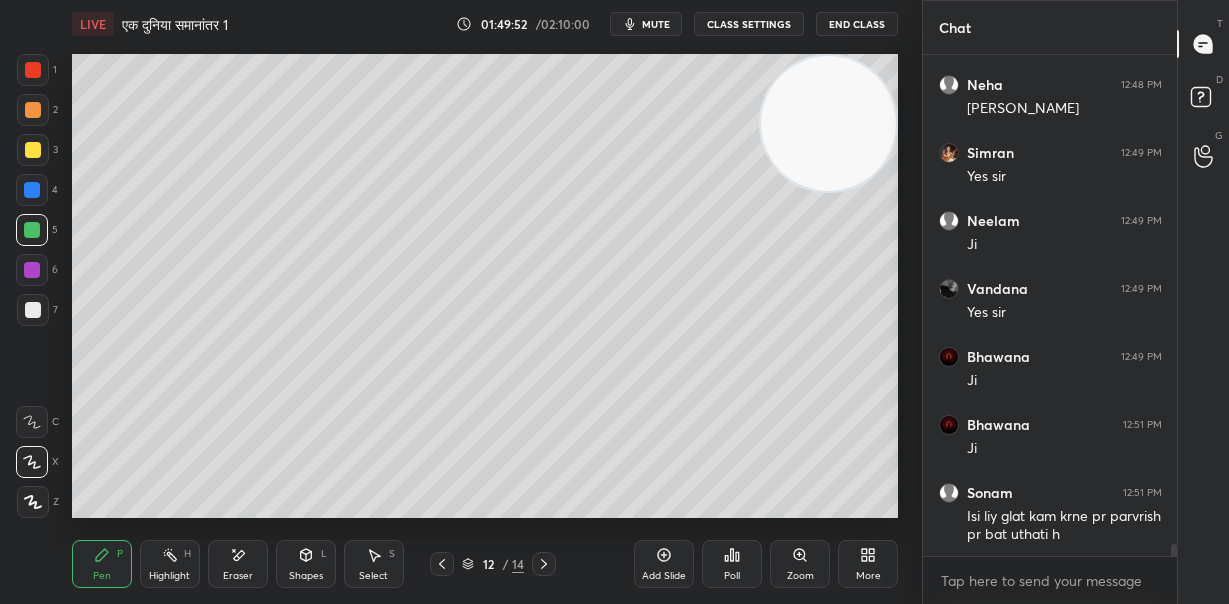 drag, startPoint x: 34, startPoint y: 68, endPoint x: 64, endPoint y: 96, distance: 41.036568 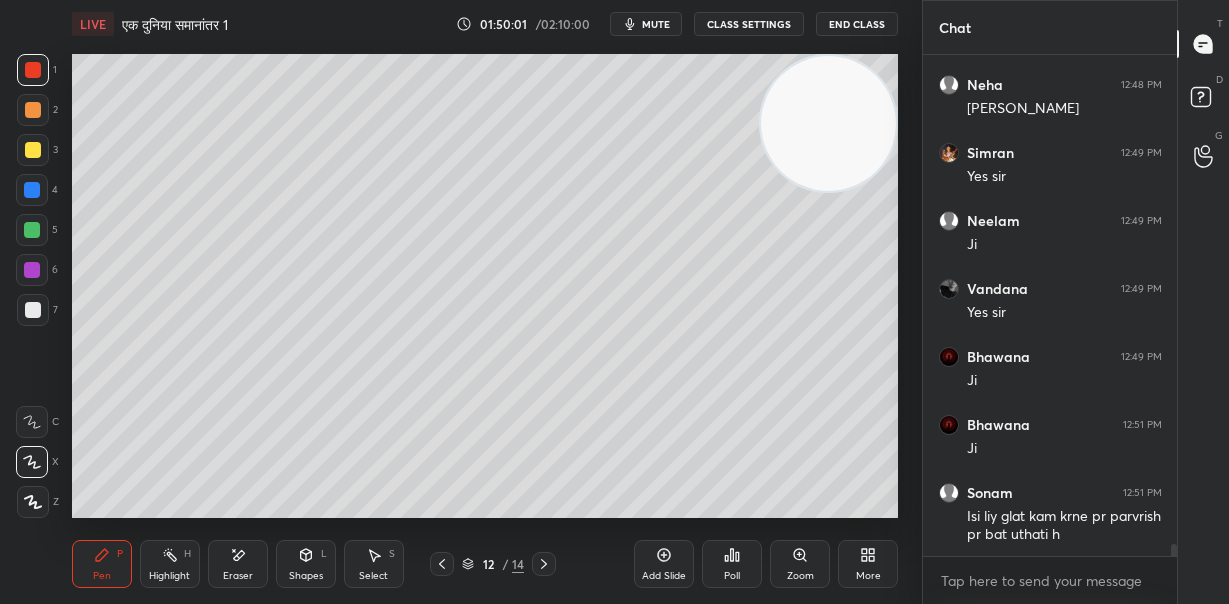 click at bounding box center [33, 150] 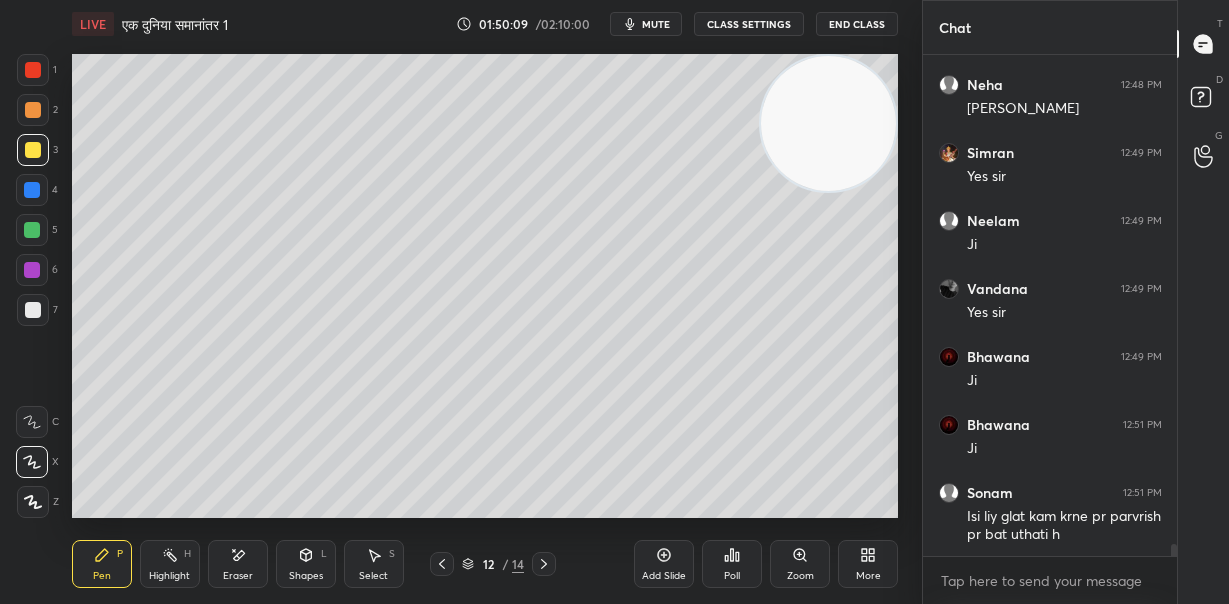 drag, startPoint x: 35, startPoint y: 67, endPoint x: 70, endPoint y: 82, distance: 38.078865 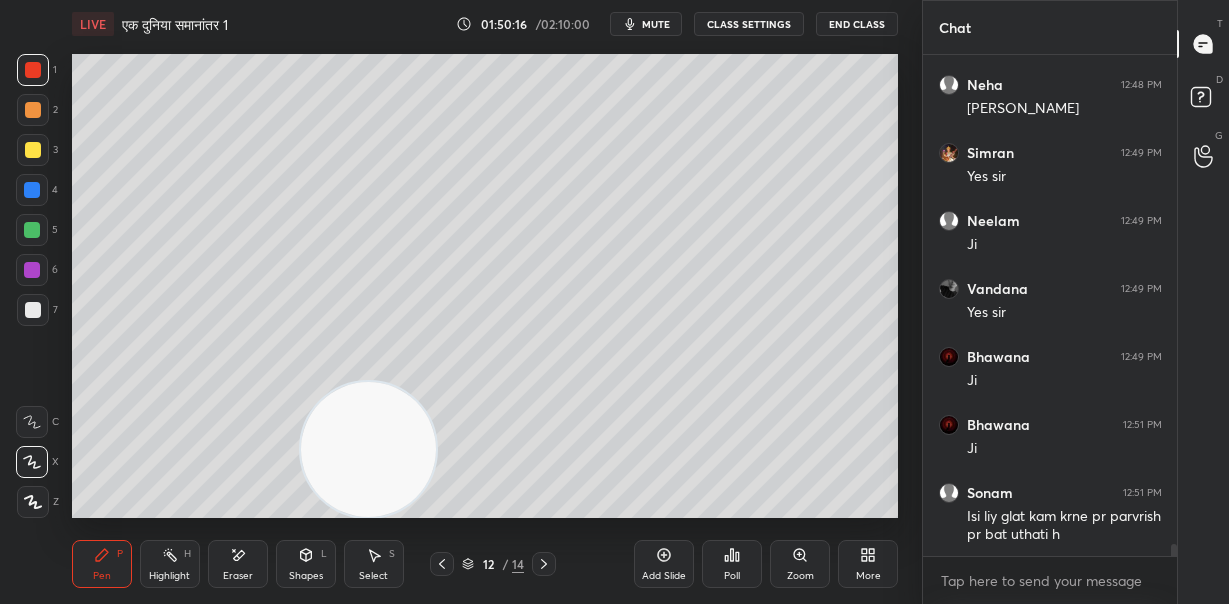 drag, startPoint x: 773, startPoint y: 209, endPoint x: 432, endPoint y: 458, distance: 422.23453 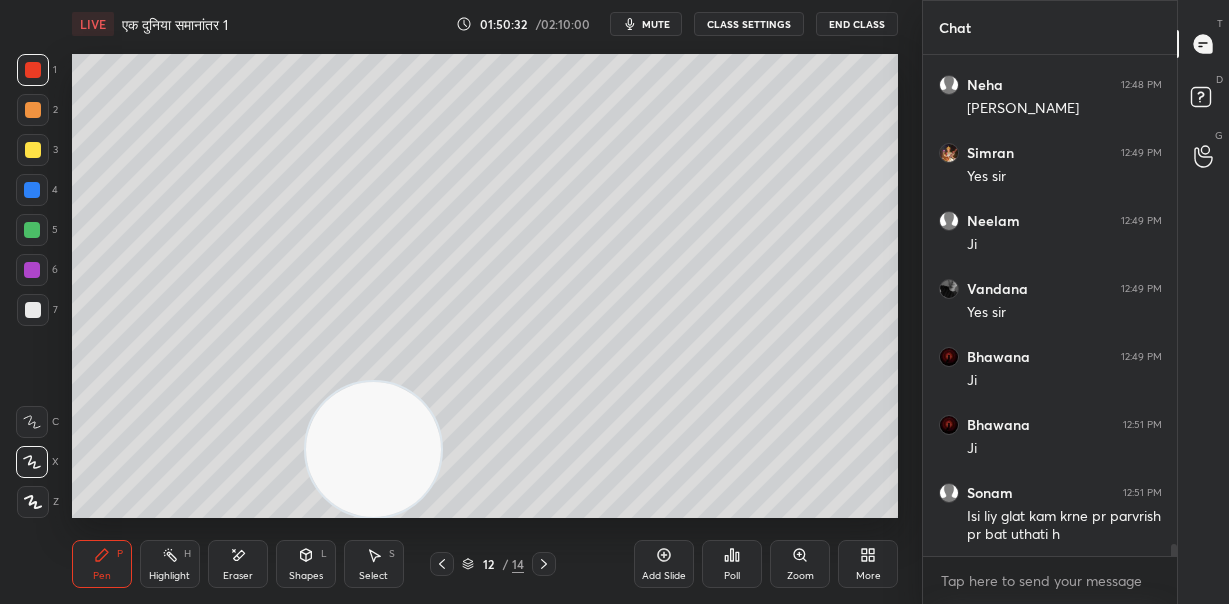 click at bounding box center [544, 564] 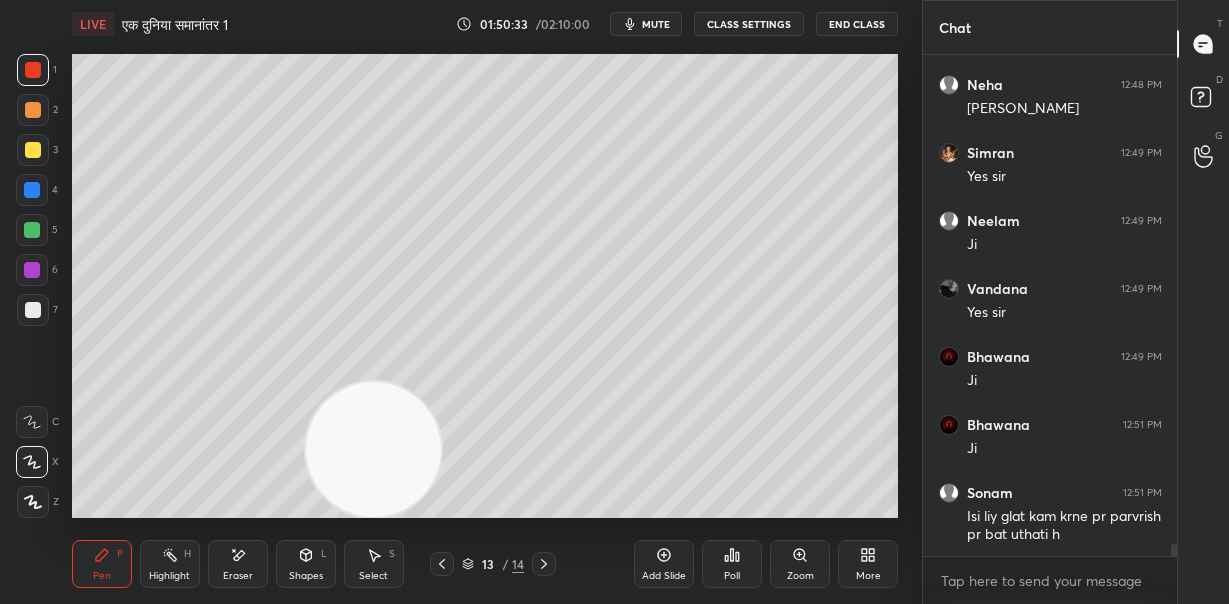 click 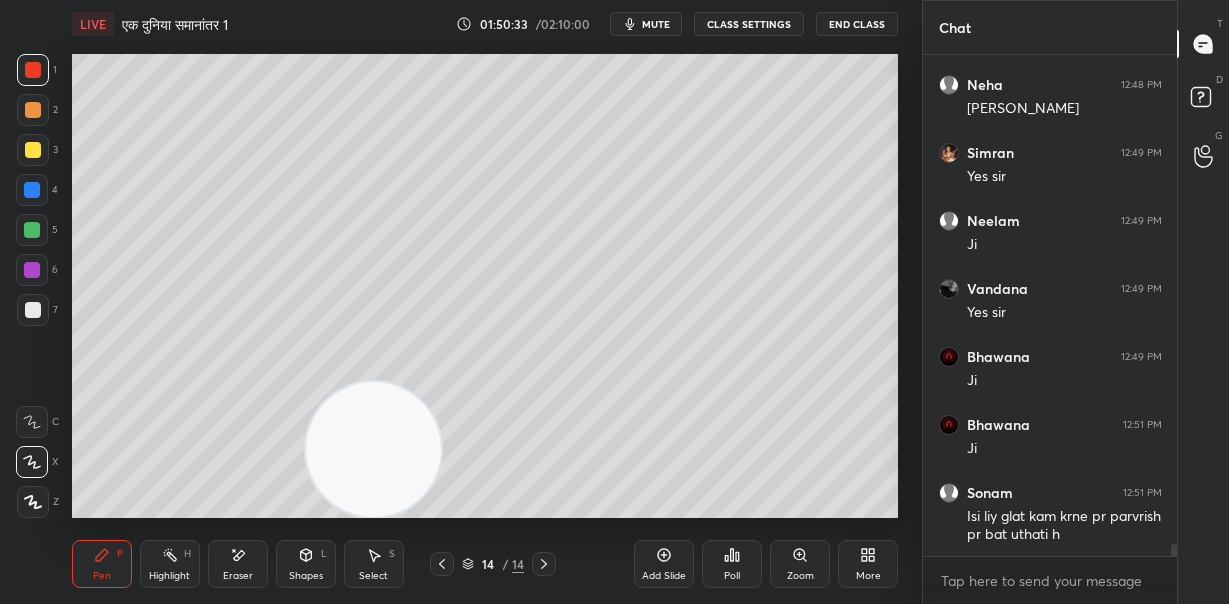 click 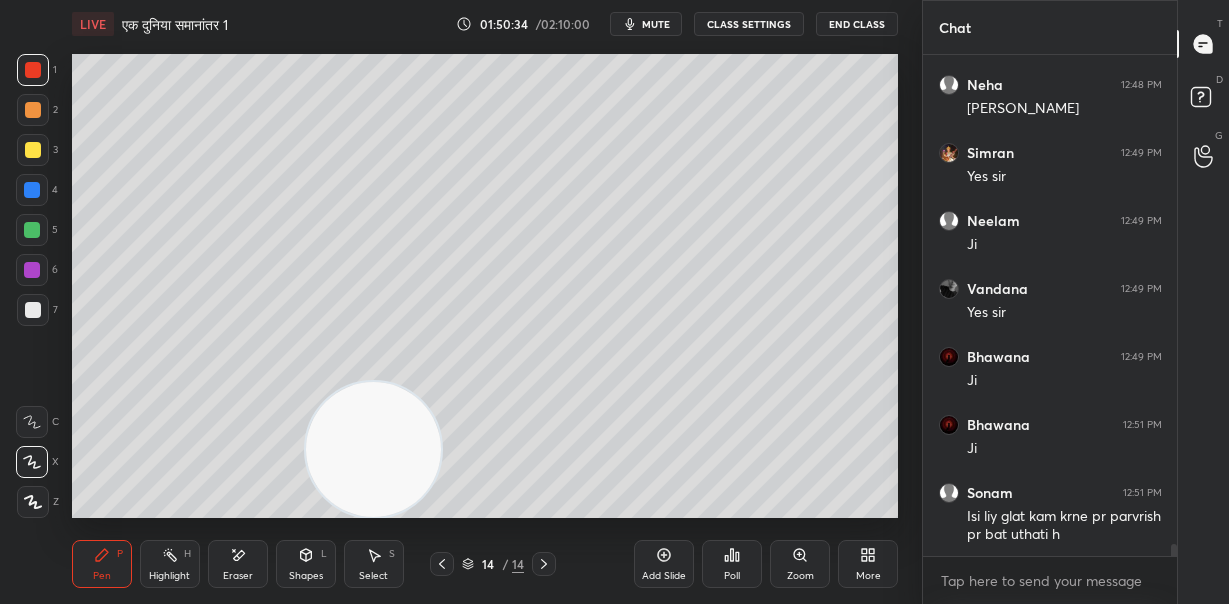 click 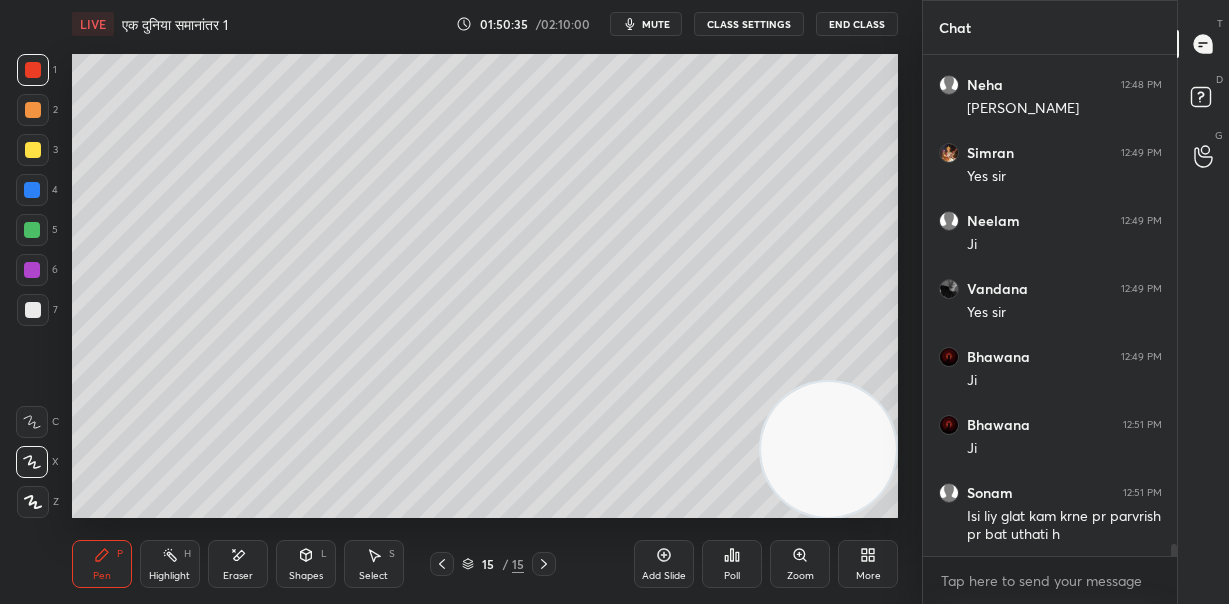 drag, startPoint x: 771, startPoint y: 458, endPoint x: 858, endPoint y: 463, distance: 87.14356 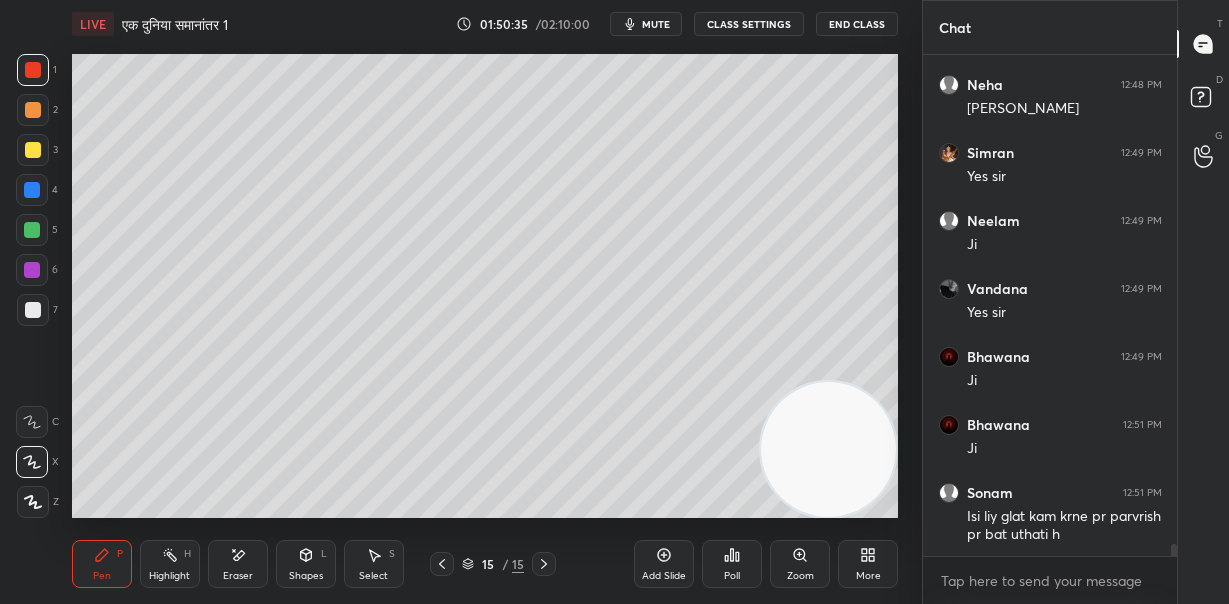 click at bounding box center (828, 449) 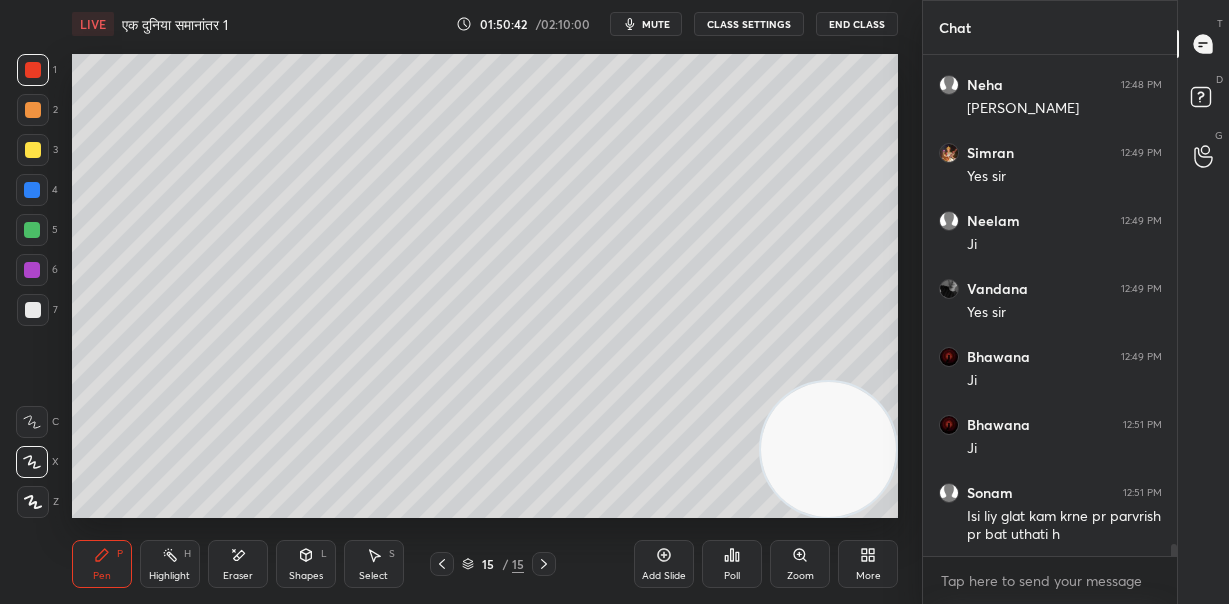 scroll, scrollTop: 19884, scrollLeft: 0, axis: vertical 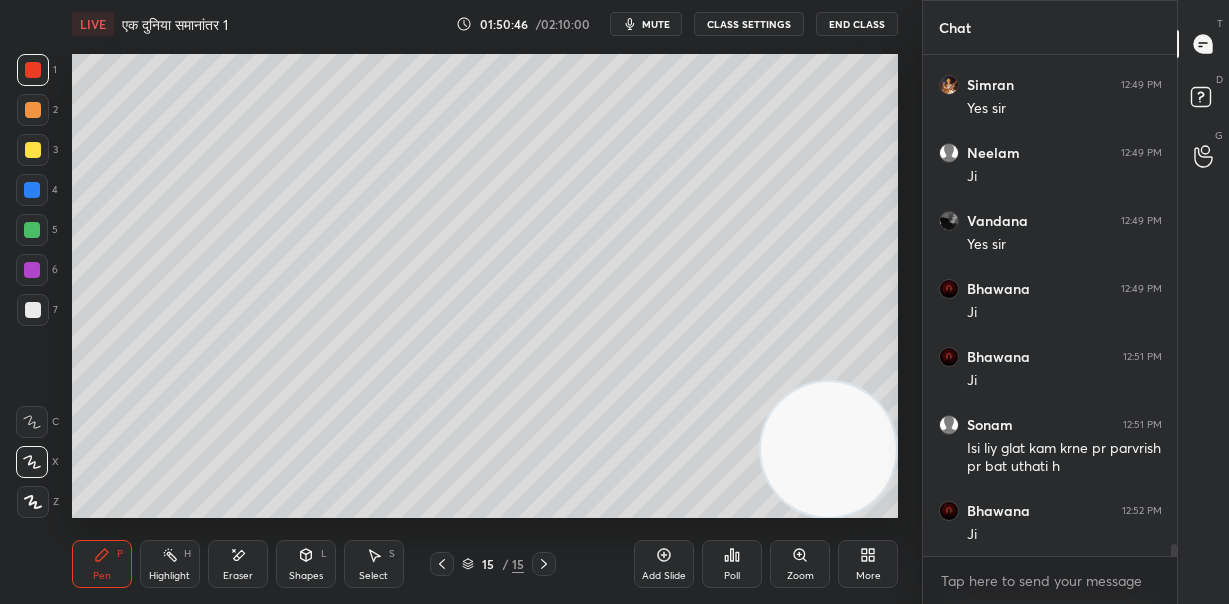 click at bounding box center [33, 310] 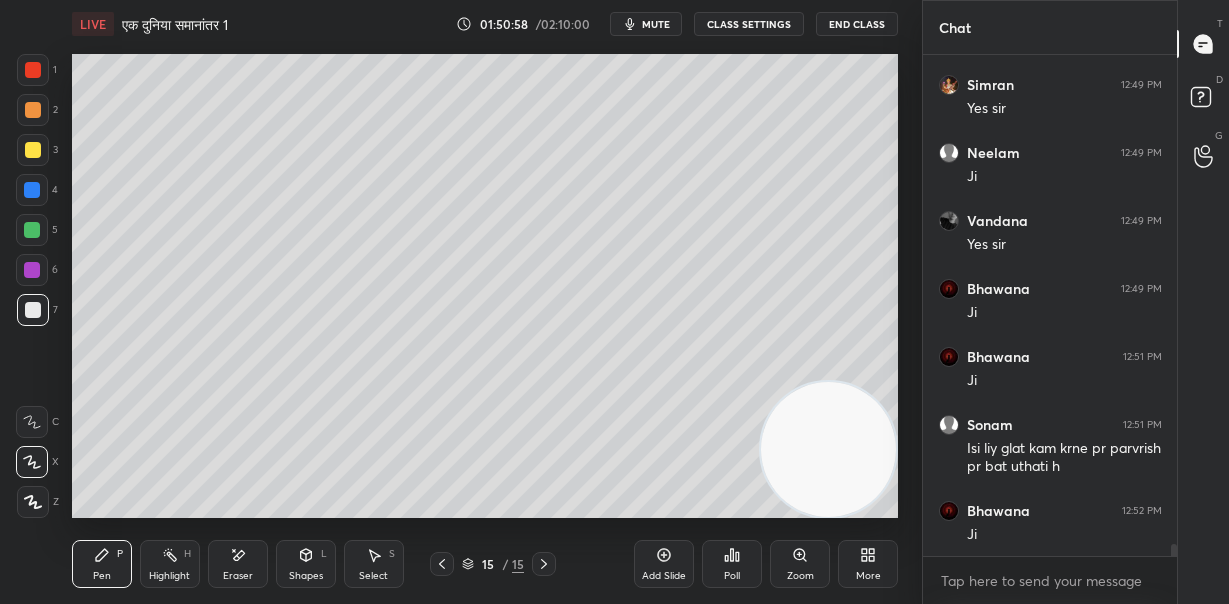 scroll, scrollTop: 19904, scrollLeft: 0, axis: vertical 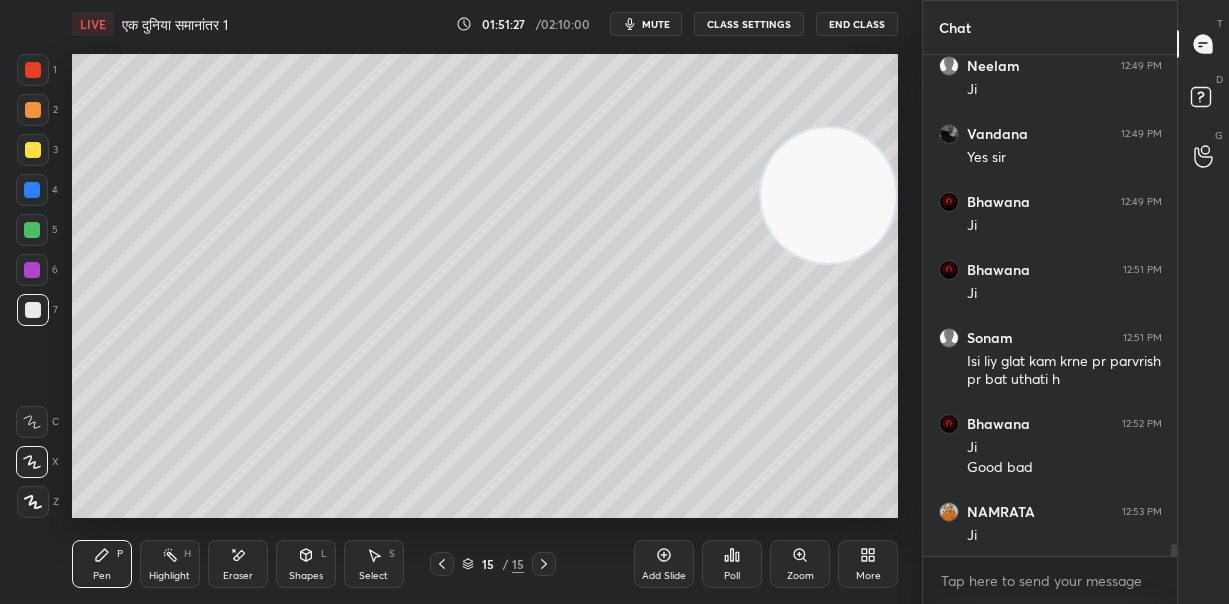 drag, startPoint x: 840, startPoint y: 468, endPoint x: 855, endPoint y: 191, distance: 277.40585 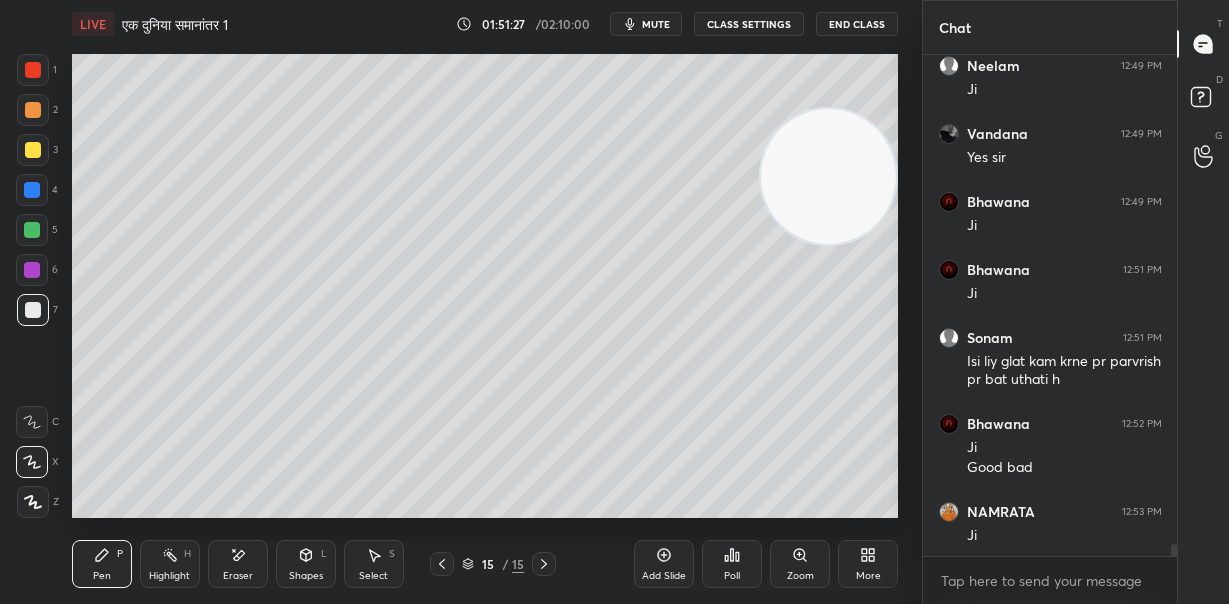 scroll, scrollTop: 20040, scrollLeft: 0, axis: vertical 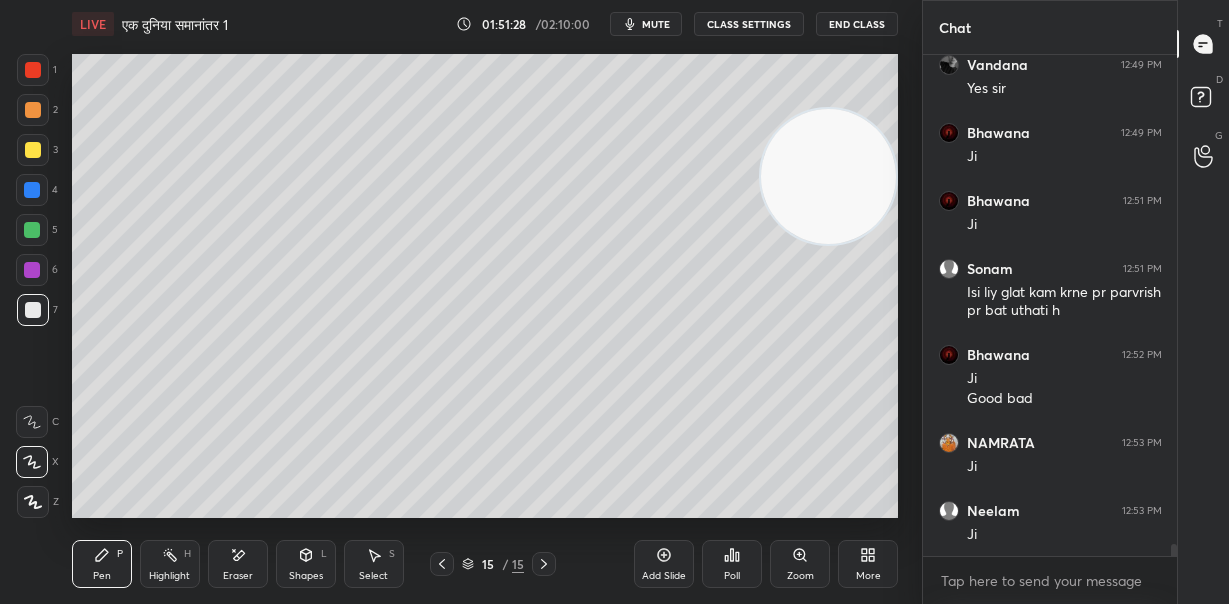 click at bounding box center (33, 110) 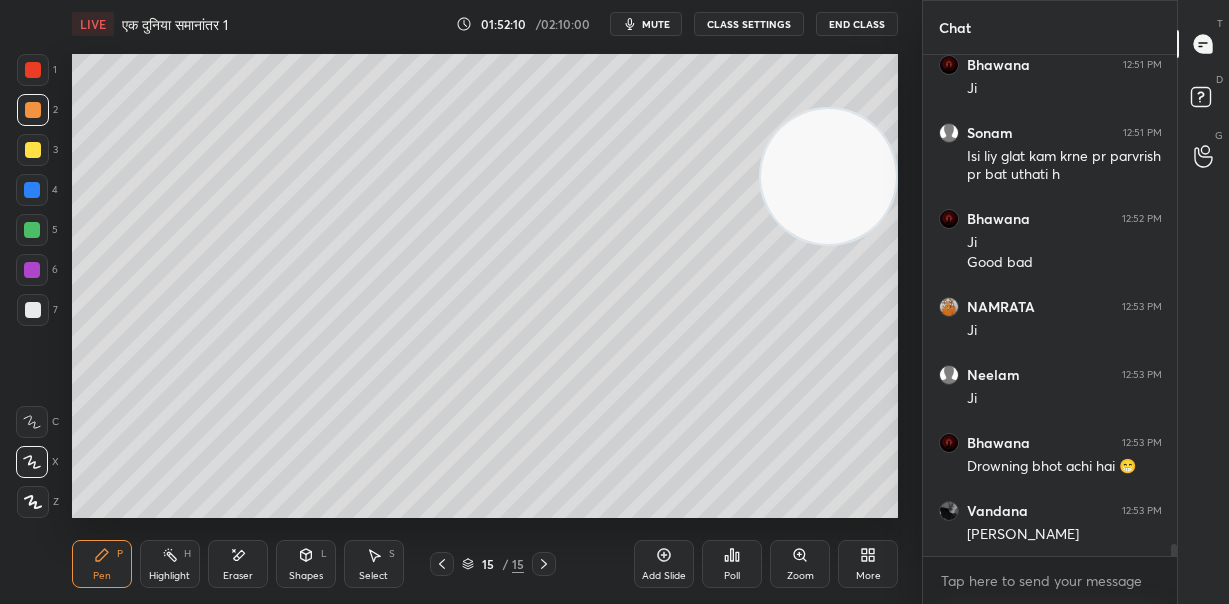 scroll, scrollTop: 20243, scrollLeft: 0, axis: vertical 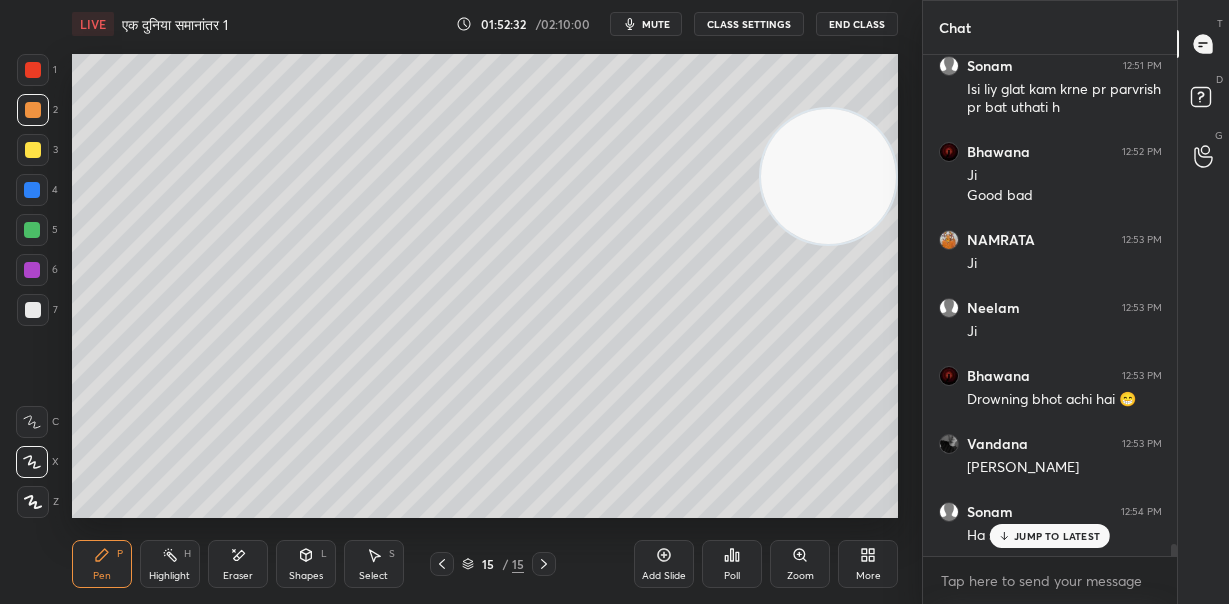 click on "JUMP TO LATEST" at bounding box center (1050, 536) 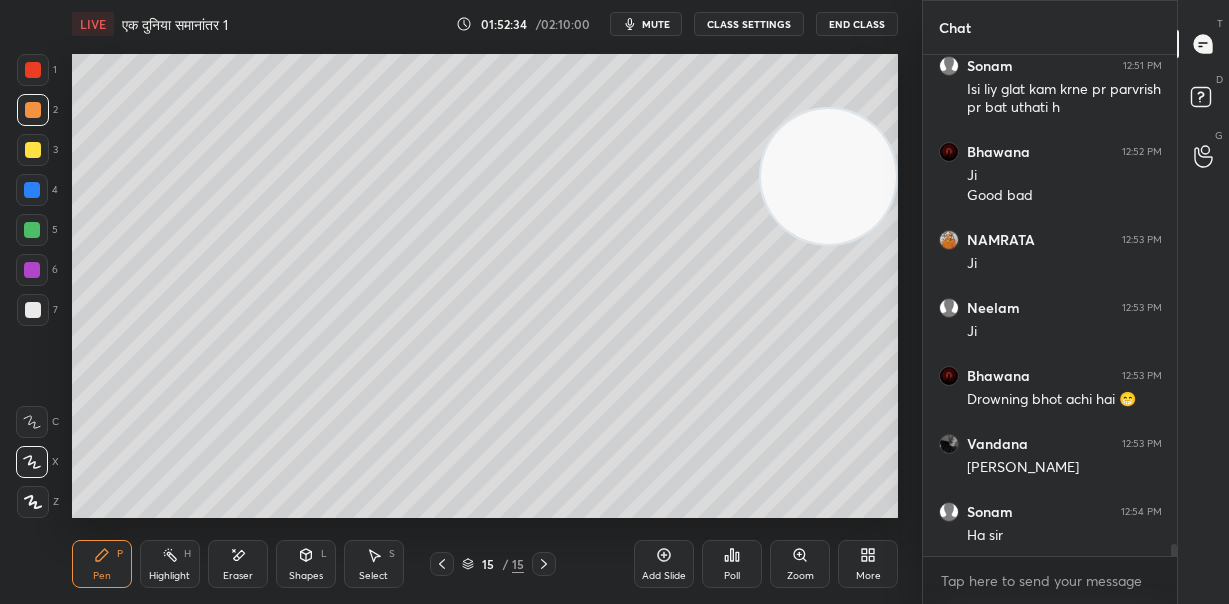 drag, startPoint x: 800, startPoint y: 192, endPoint x: 442, endPoint y: 193, distance: 358.0014 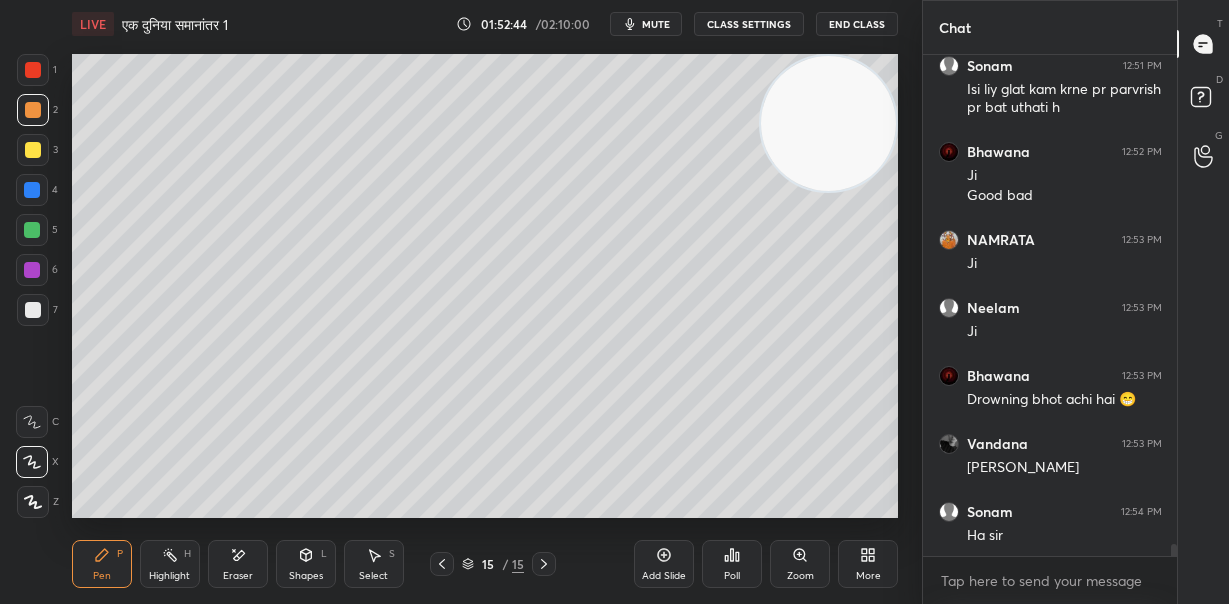 click at bounding box center (828, 123) 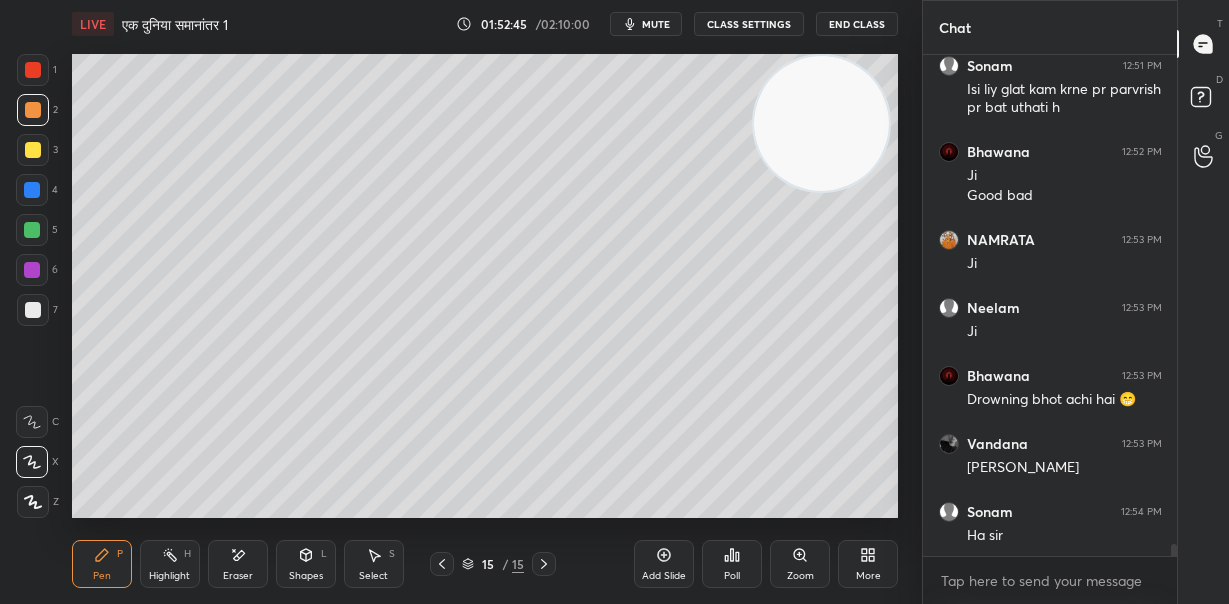 drag, startPoint x: 836, startPoint y: 147, endPoint x: 107, endPoint y: 138, distance: 729.05554 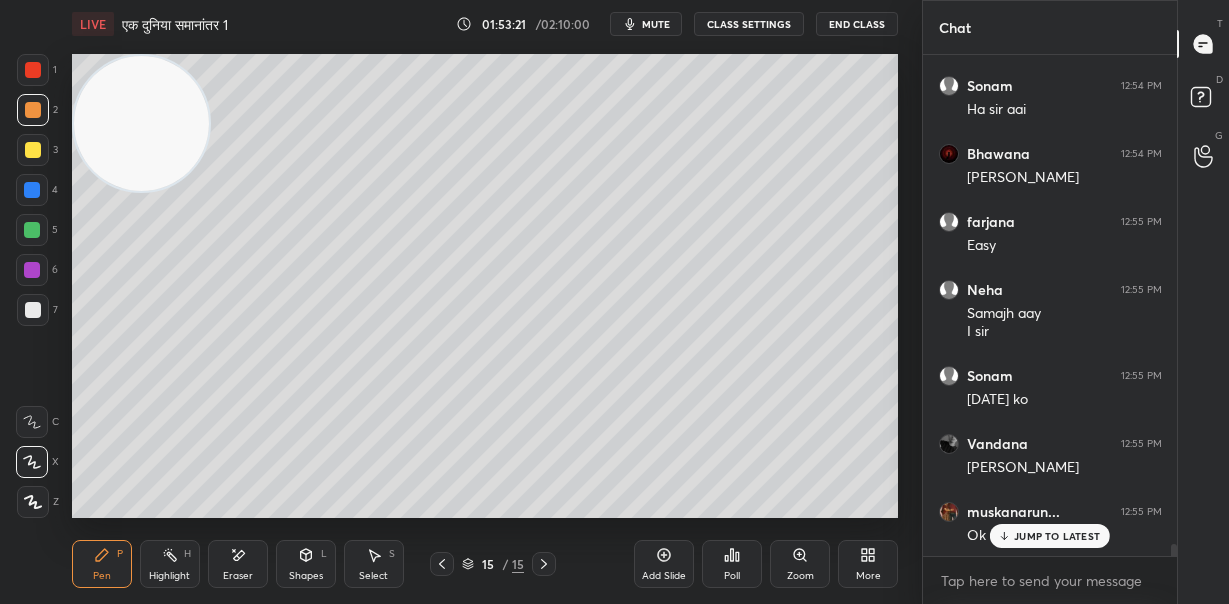 scroll, scrollTop: 21349, scrollLeft: 0, axis: vertical 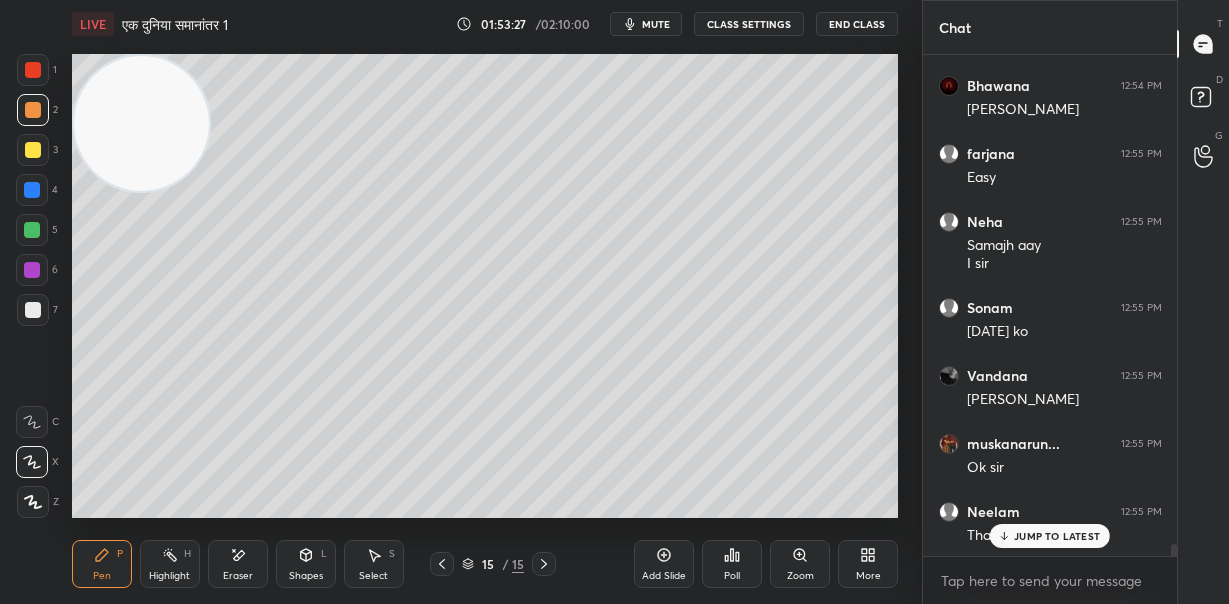 click 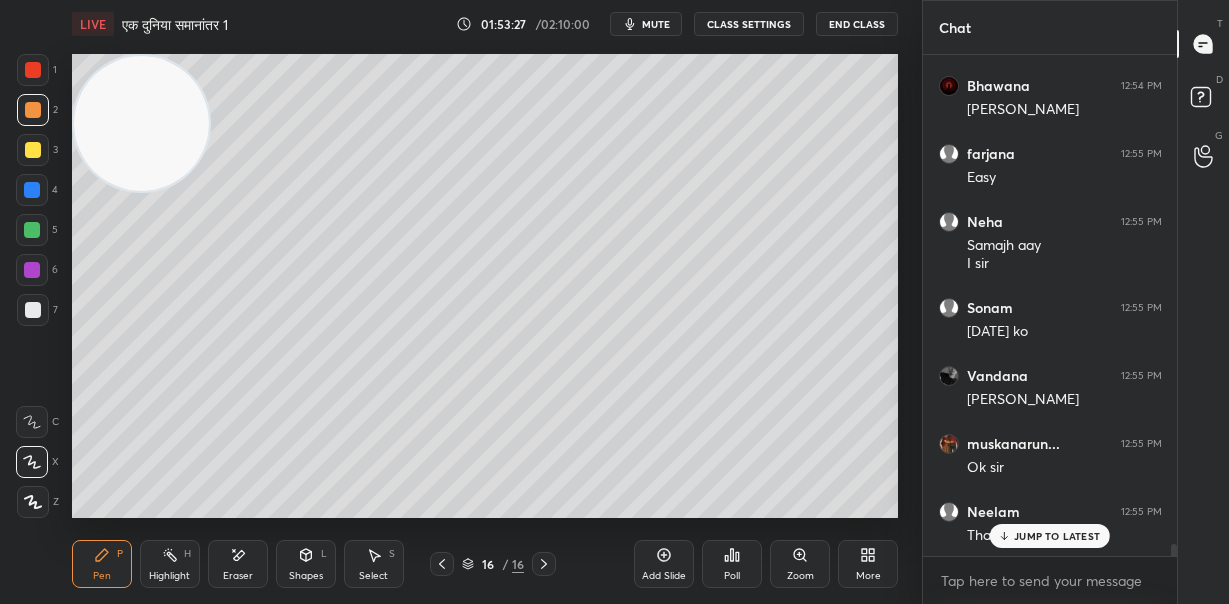 drag, startPoint x: 161, startPoint y: 124, endPoint x: 545, endPoint y: 156, distance: 385.33102 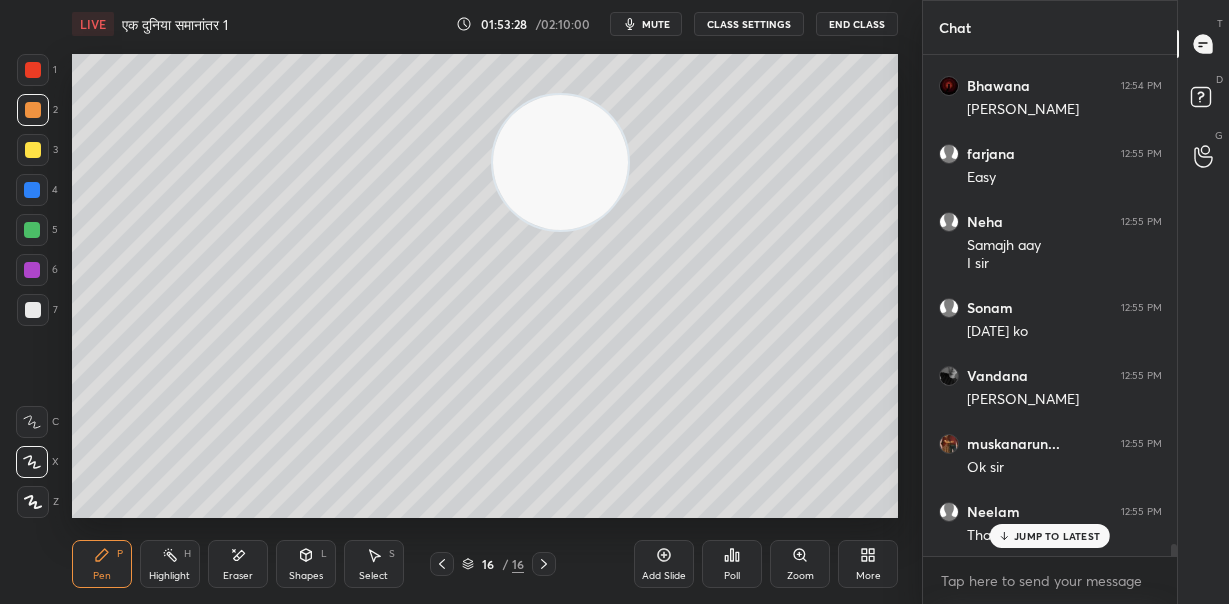 click at bounding box center (33, 310) 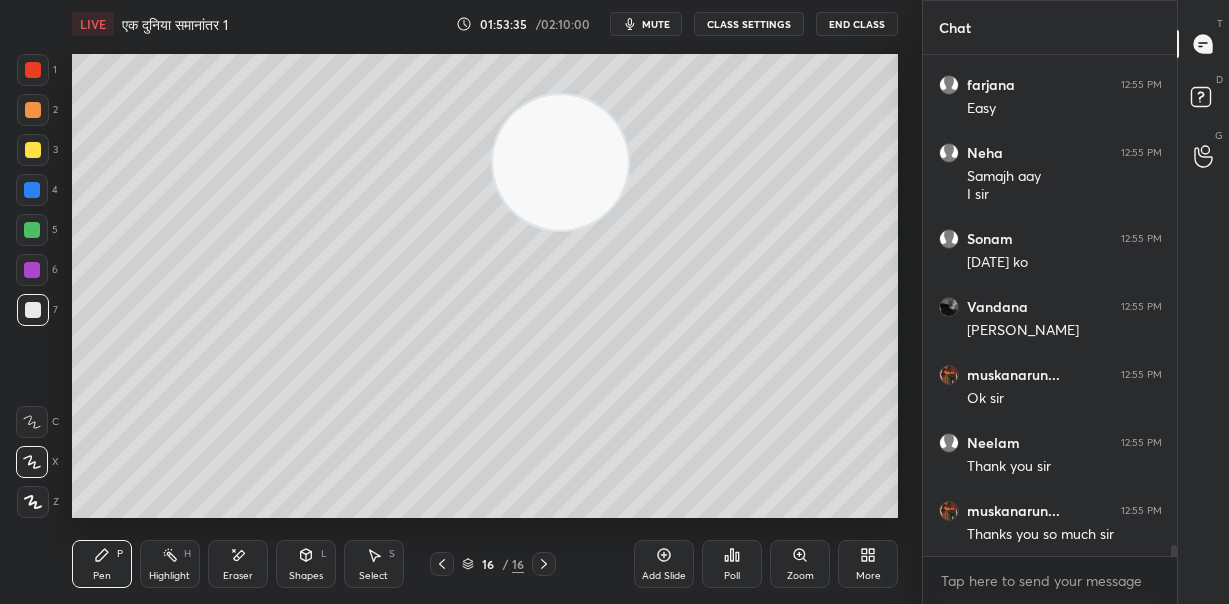 scroll, scrollTop: 21486, scrollLeft: 0, axis: vertical 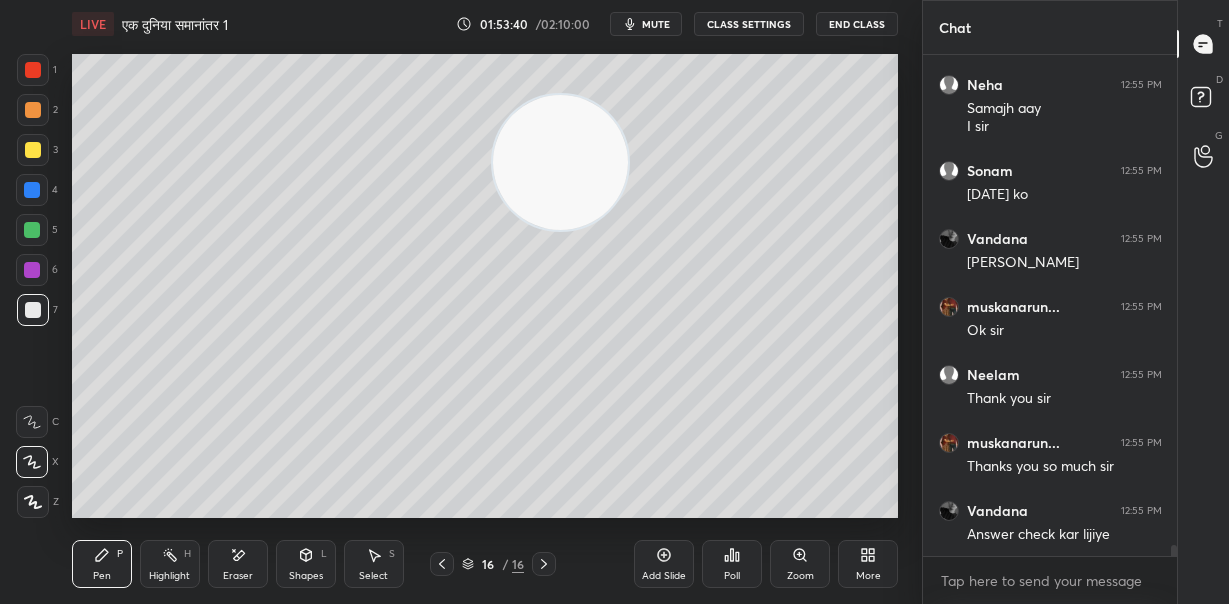 drag, startPoint x: 757, startPoint y: 193, endPoint x: 708, endPoint y: 188, distance: 49.25444 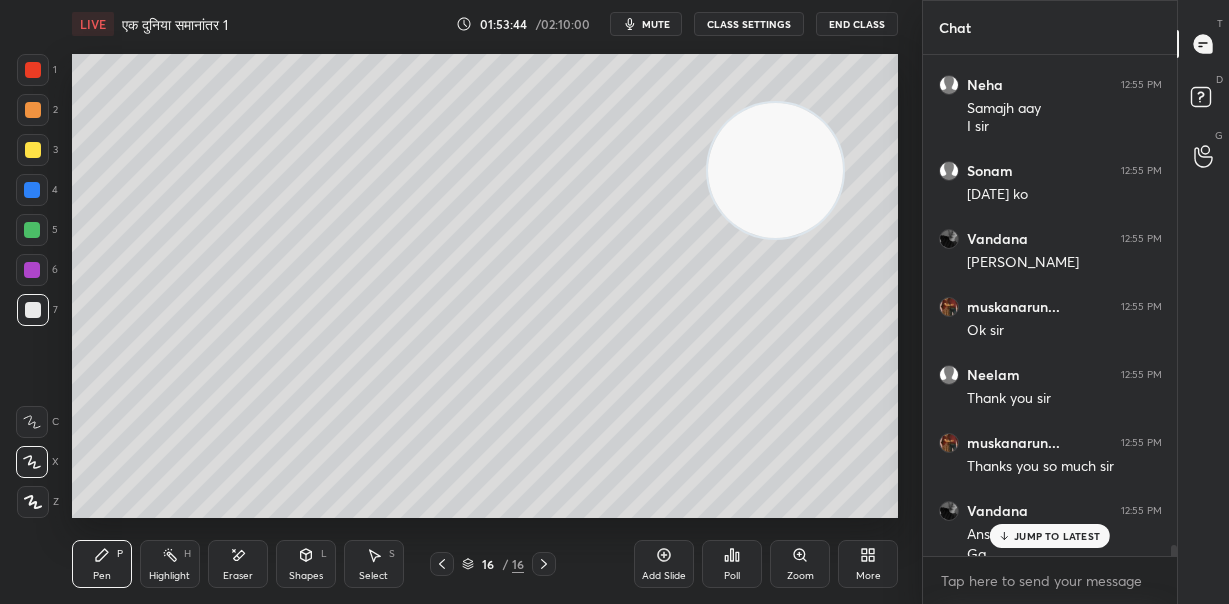 scroll, scrollTop: 21505, scrollLeft: 0, axis: vertical 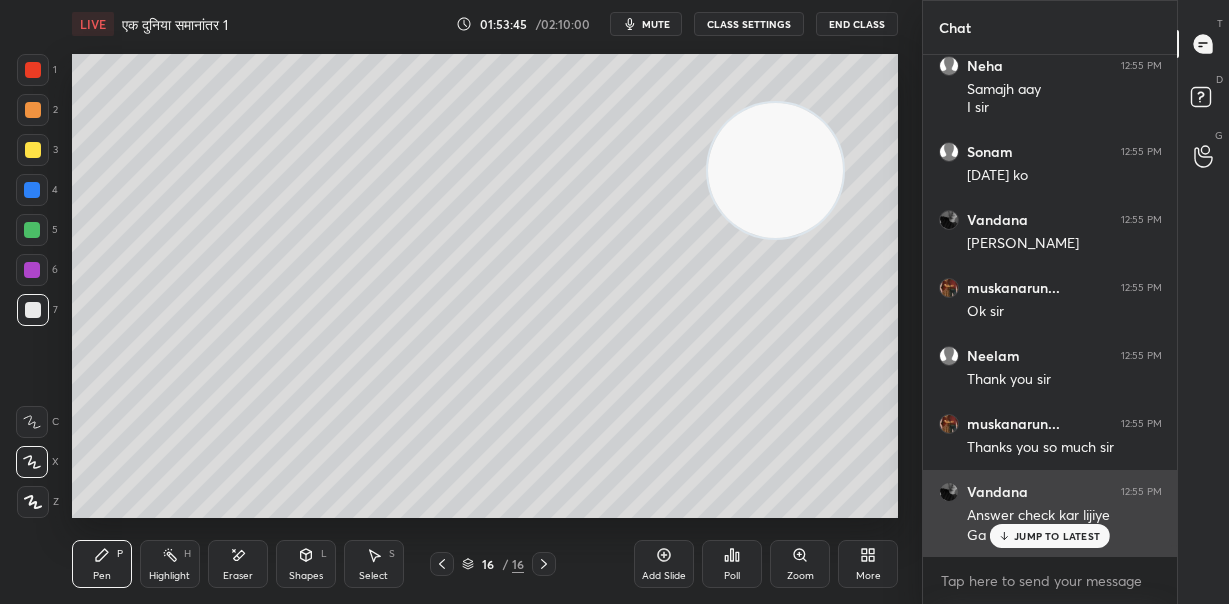 click on "JUMP TO LATEST" at bounding box center [1057, 536] 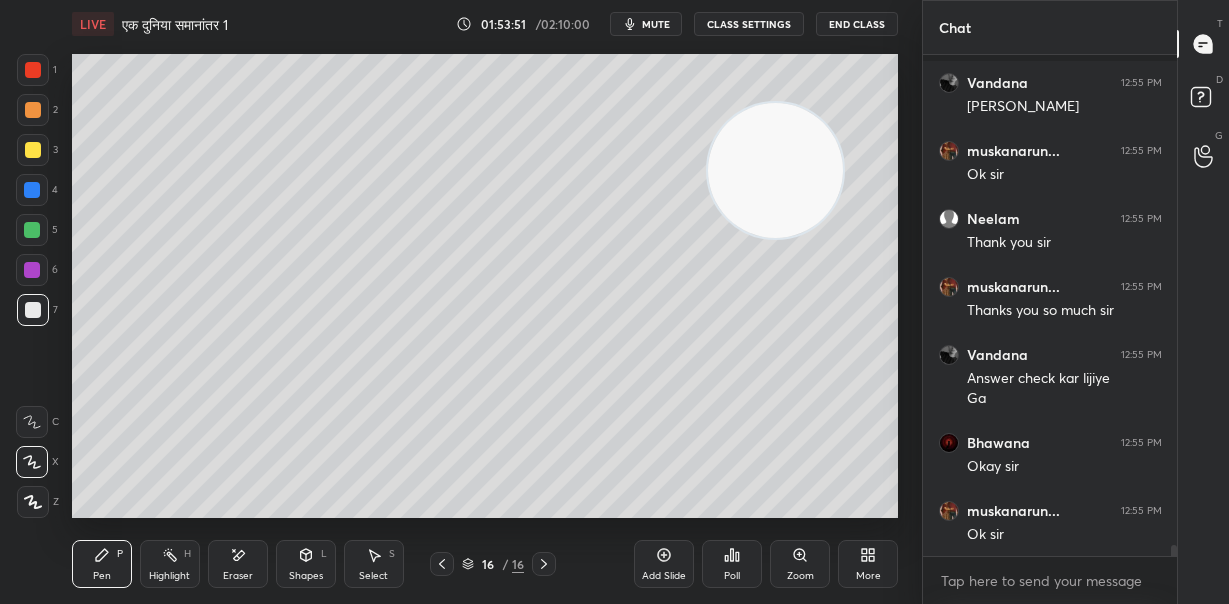scroll, scrollTop: 21728, scrollLeft: 0, axis: vertical 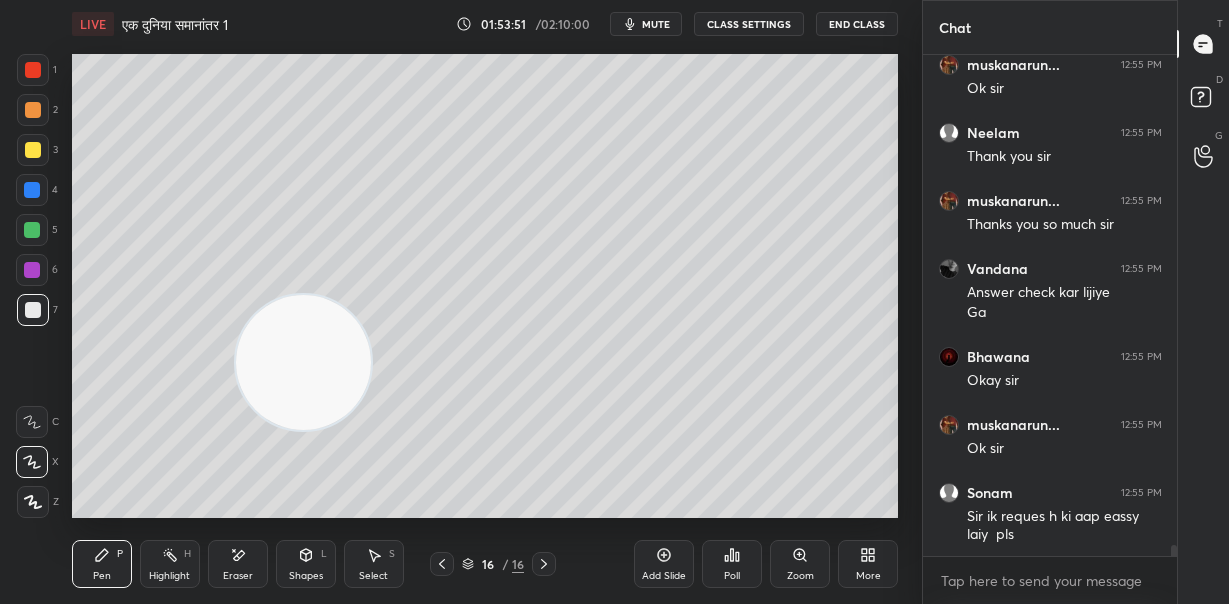 drag, startPoint x: 428, startPoint y: 340, endPoint x: 286, endPoint y: 387, distance: 149.57607 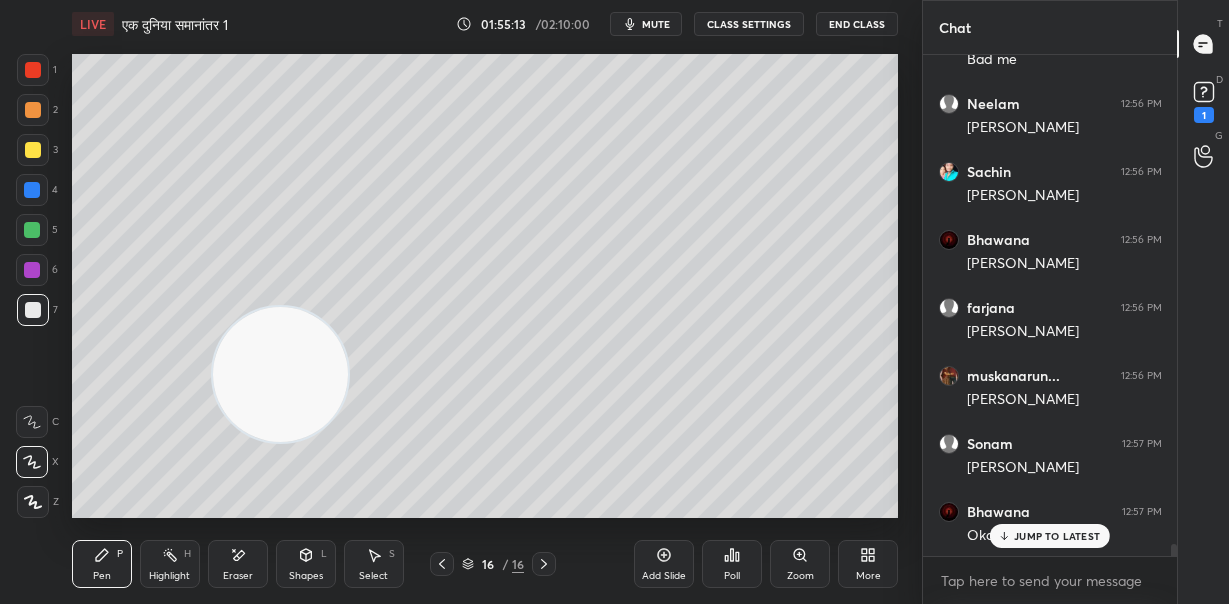 scroll, scrollTop: 20490, scrollLeft: 0, axis: vertical 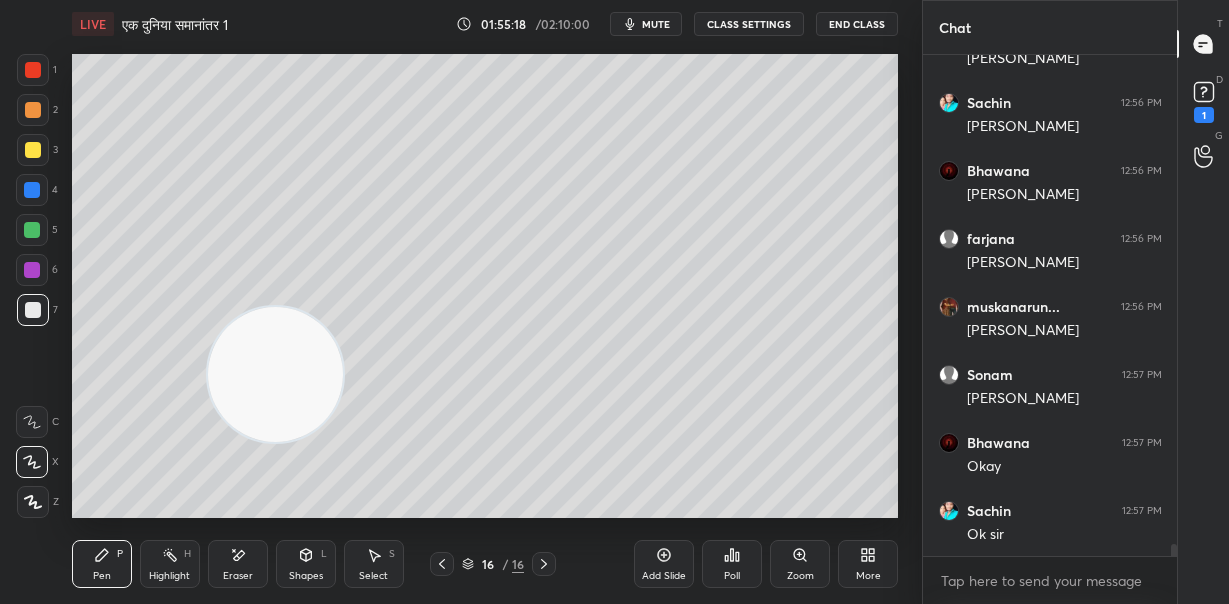 drag, startPoint x: 300, startPoint y: 389, endPoint x: 830, endPoint y: 179, distance: 570.0877 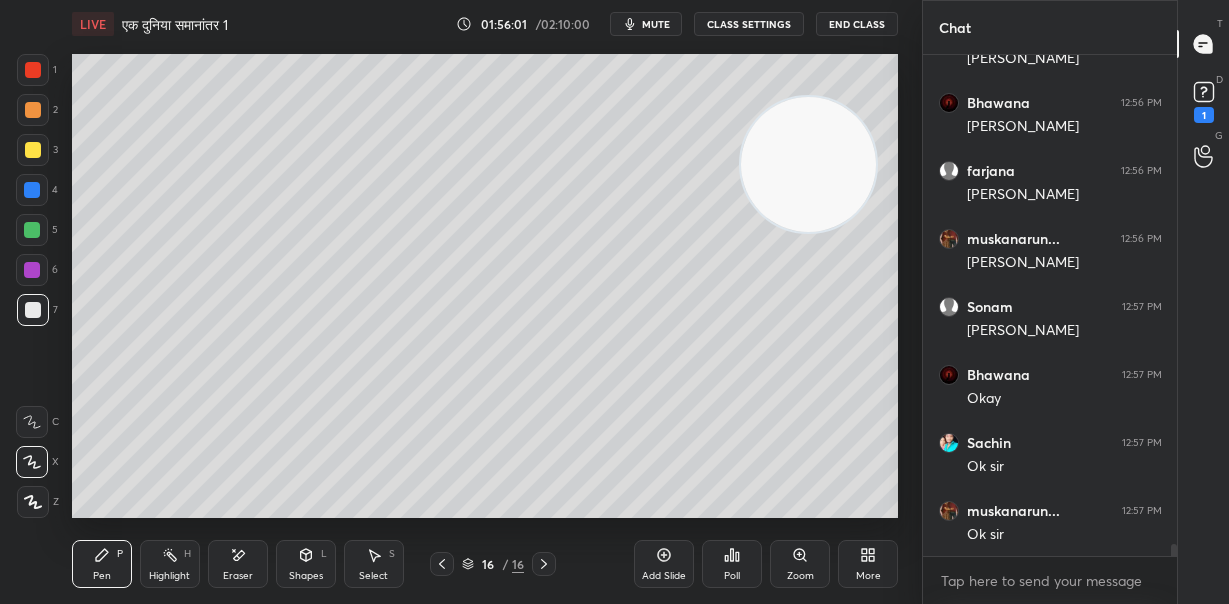 scroll, scrollTop: 20625, scrollLeft: 0, axis: vertical 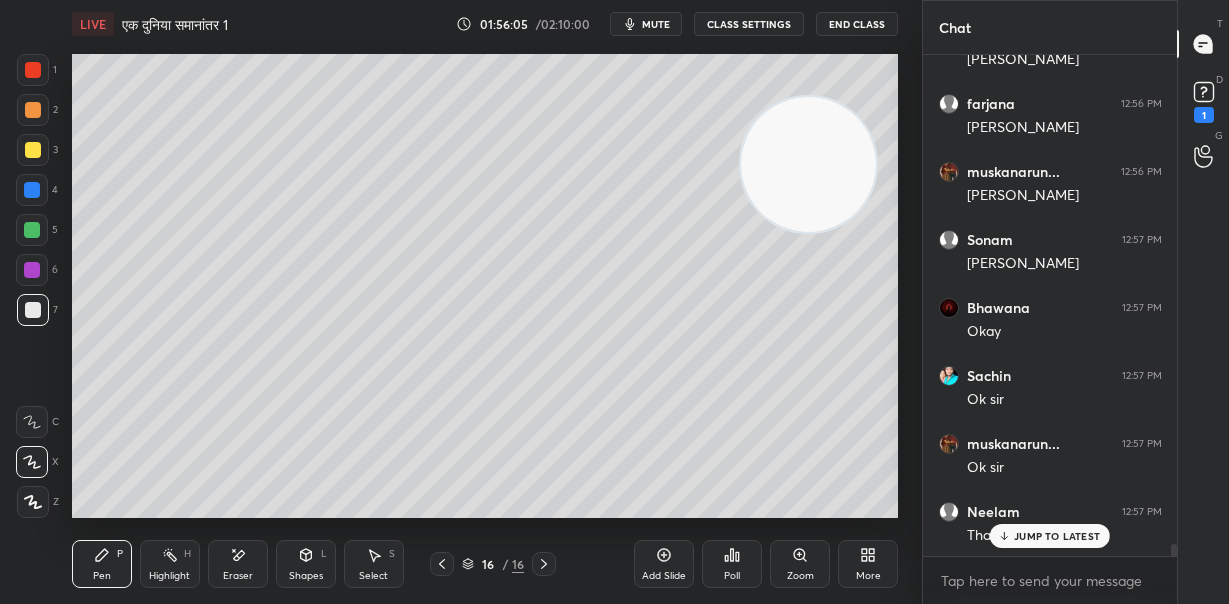 click on "JUMP TO LATEST" at bounding box center (1050, 536) 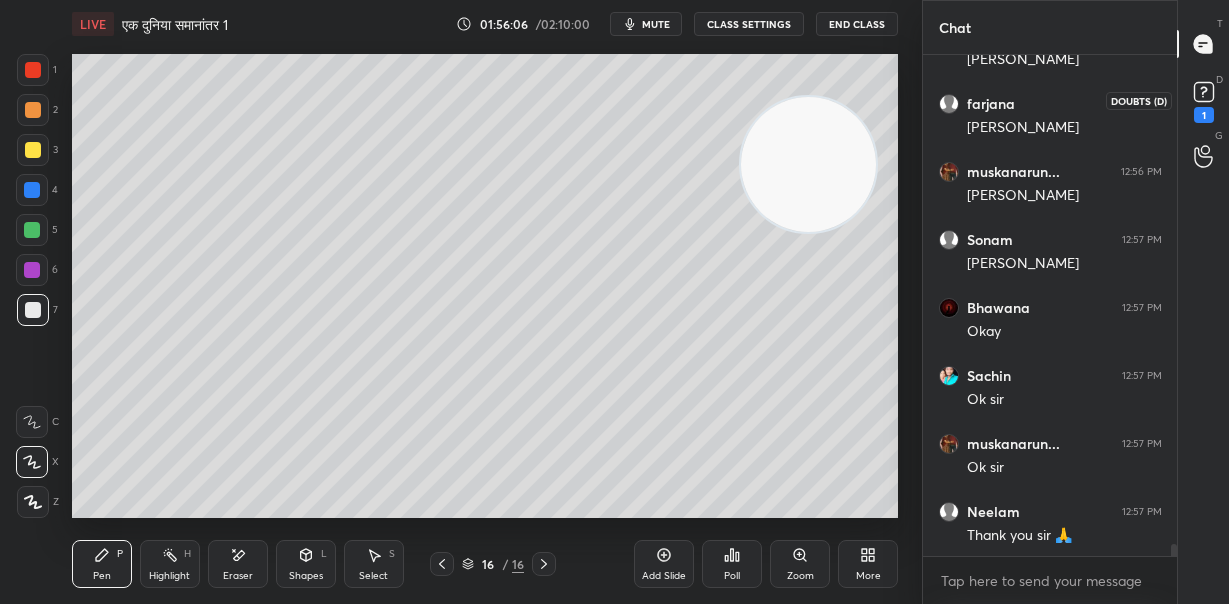 click 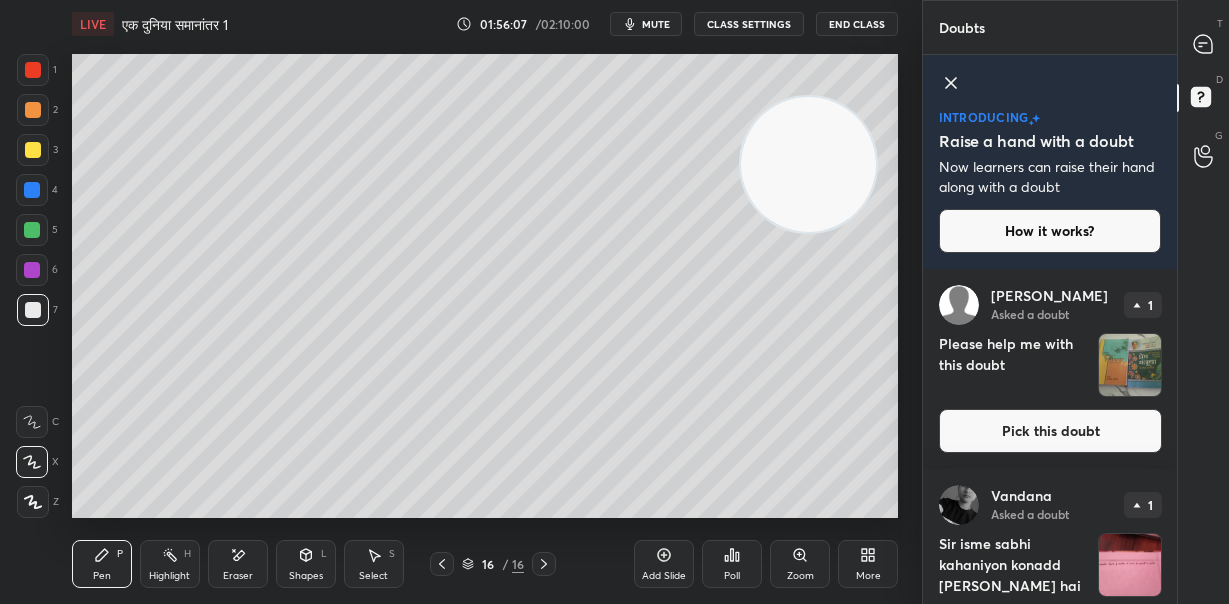 click at bounding box center [1130, 365] 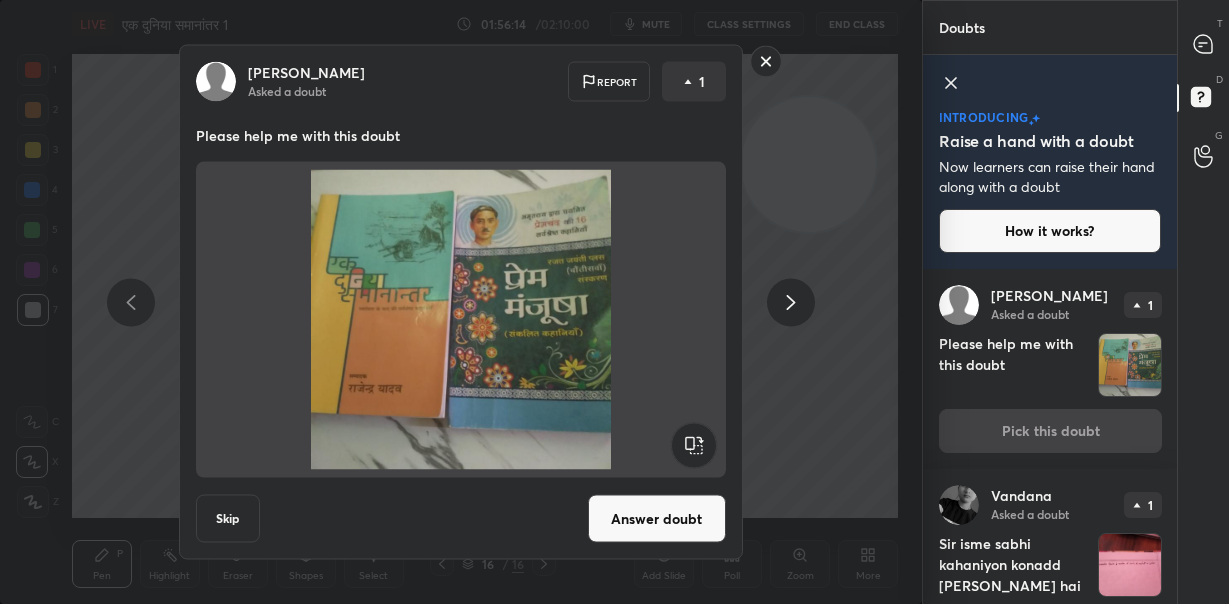 click on "Answer doubt" at bounding box center (657, 519) 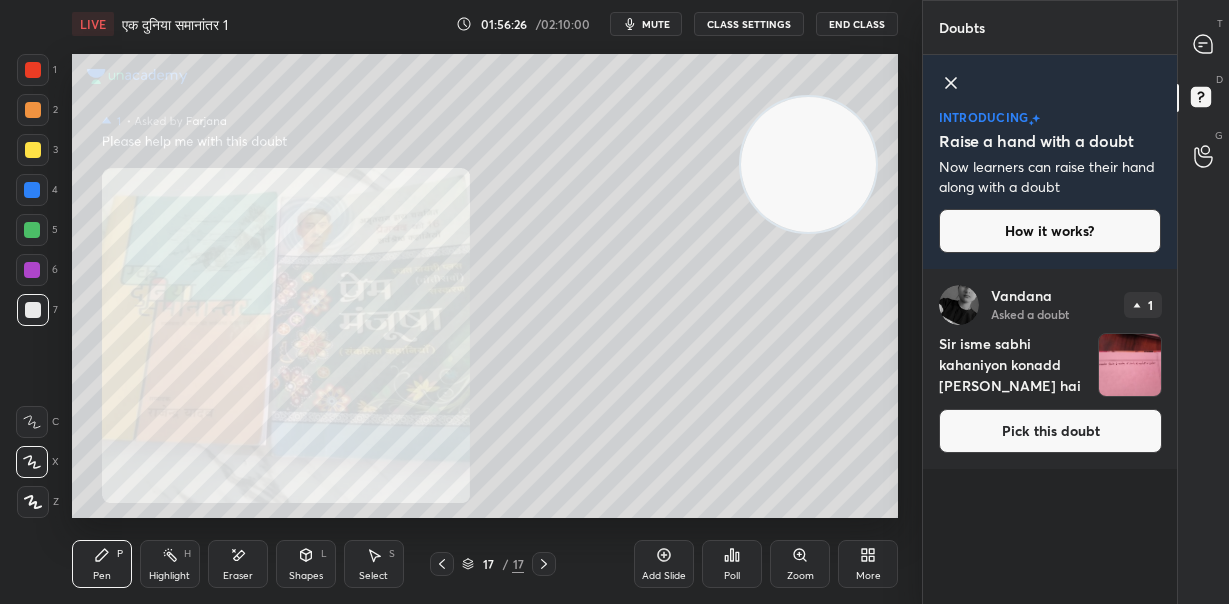 click 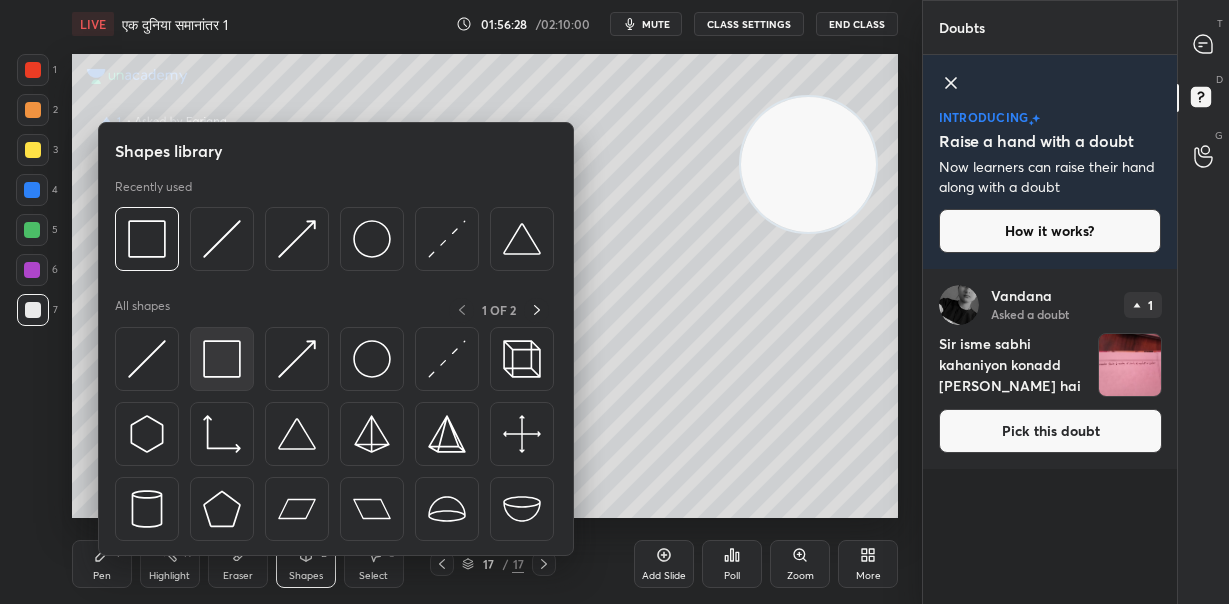 click at bounding box center (222, 359) 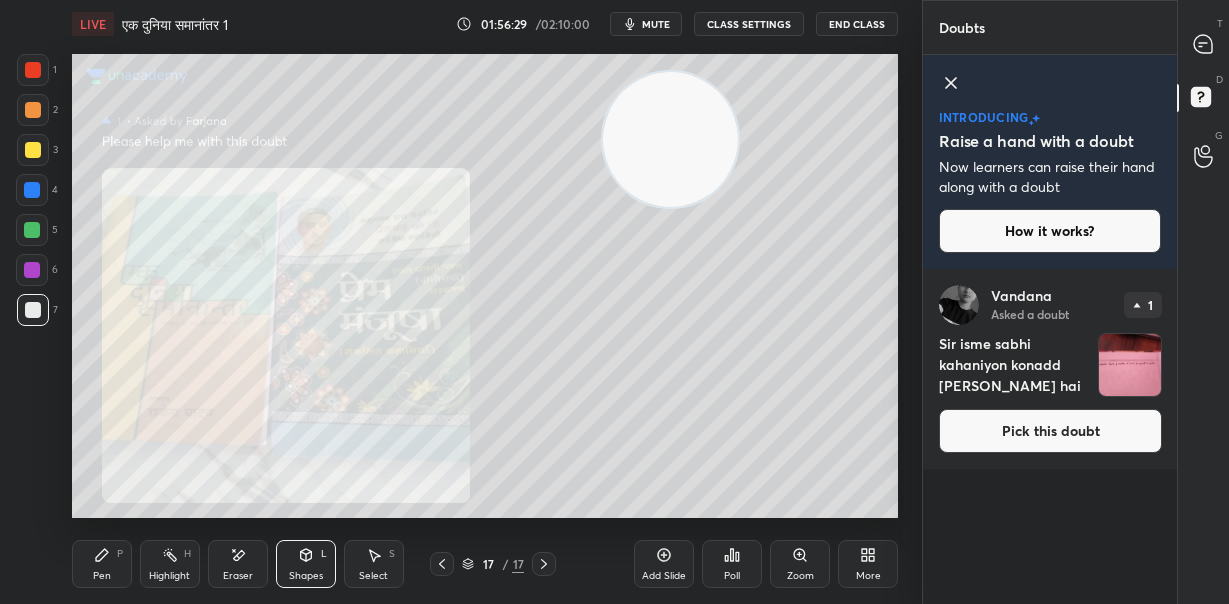 drag, startPoint x: 780, startPoint y: 142, endPoint x: 270, endPoint y: 131, distance: 510.11862 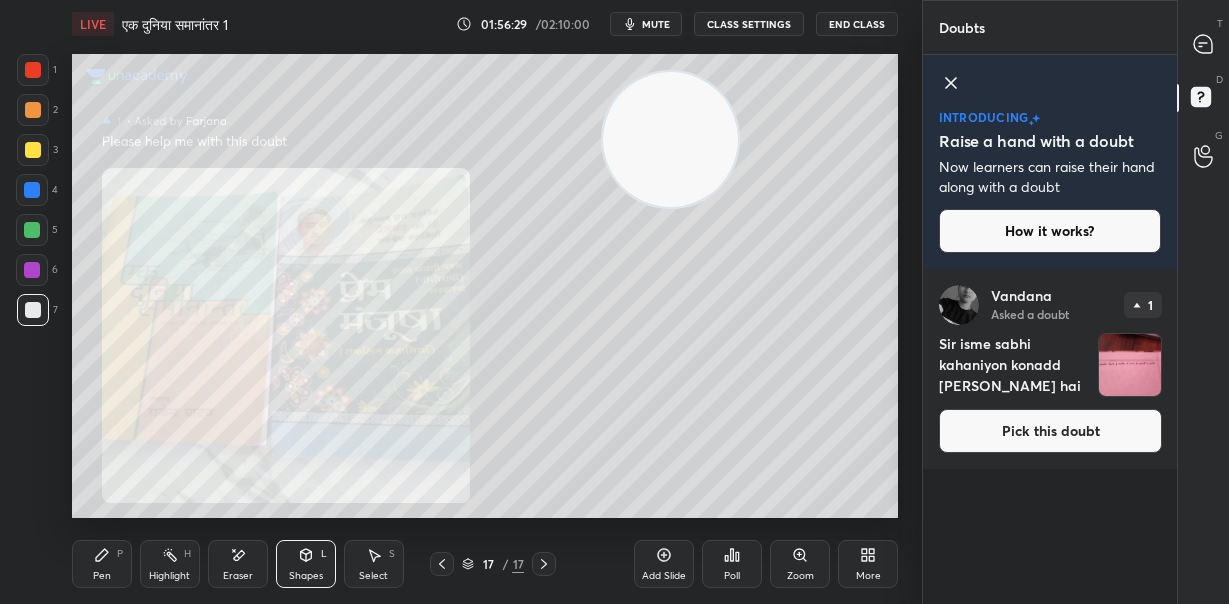 click at bounding box center [670, 139] 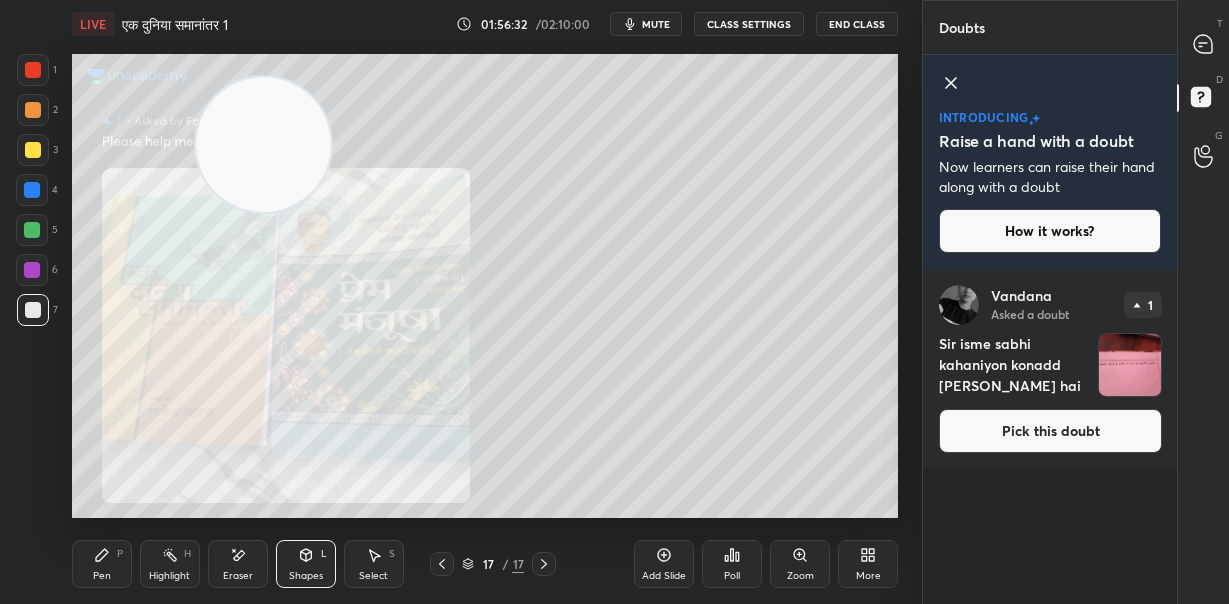 click on "Shapes L" at bounding box center [306, 564] 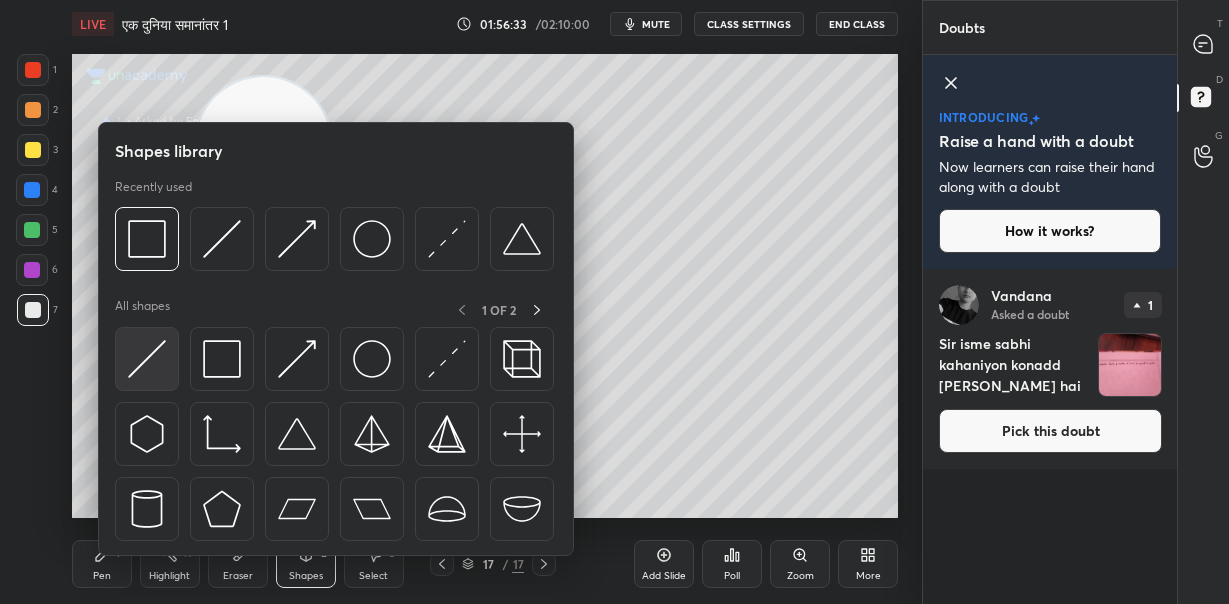click at bounding box center [147, 359] 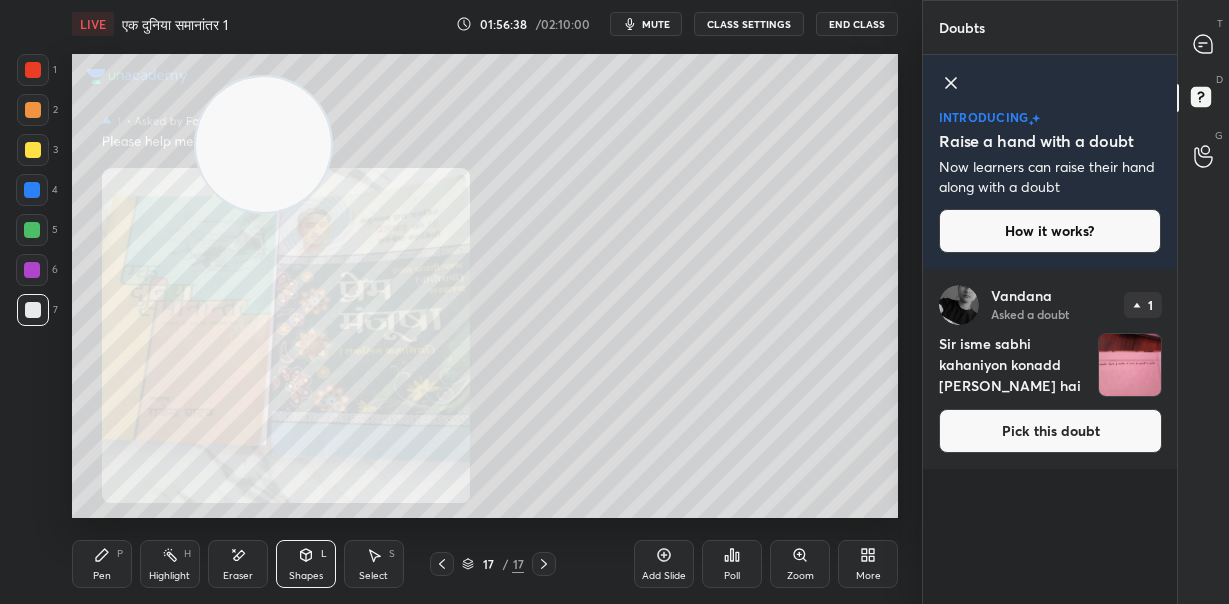 click 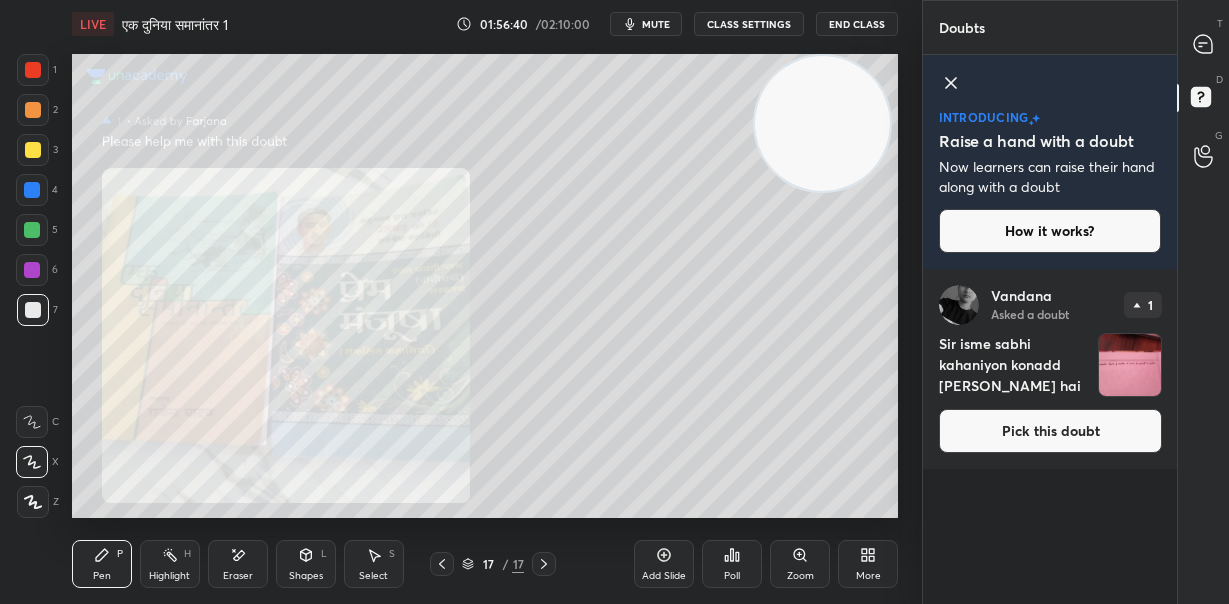 drag, startPoint x: 294, startPoint y: 147, endPoint x: 836, endPoint y: 121, distance: 542.6232 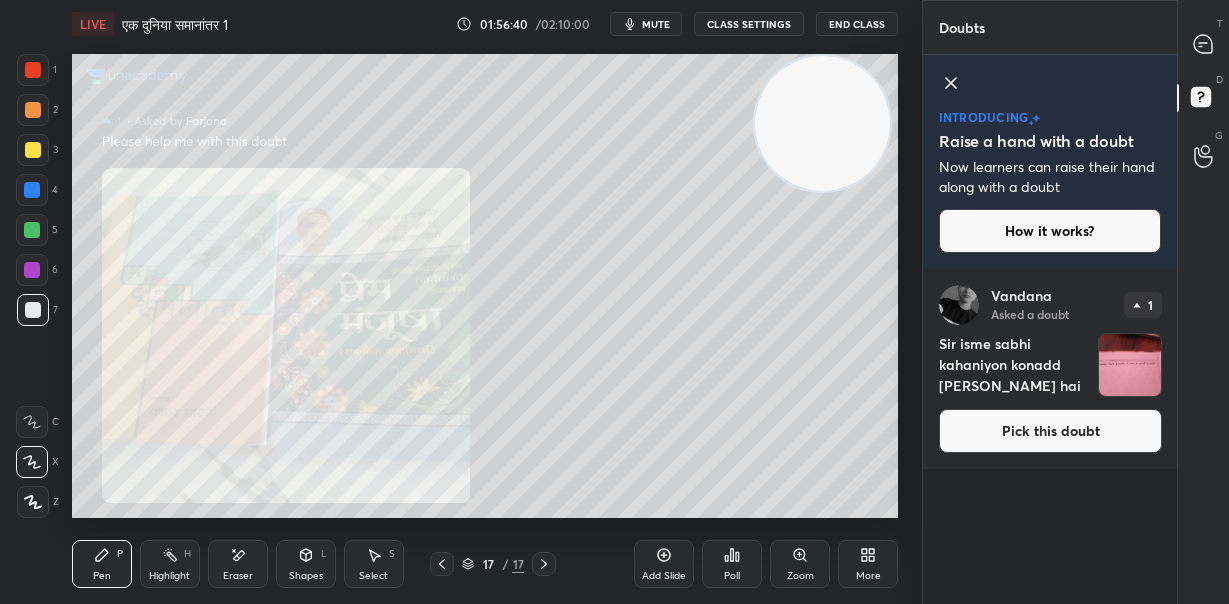 click at bounding box center (822, 123) 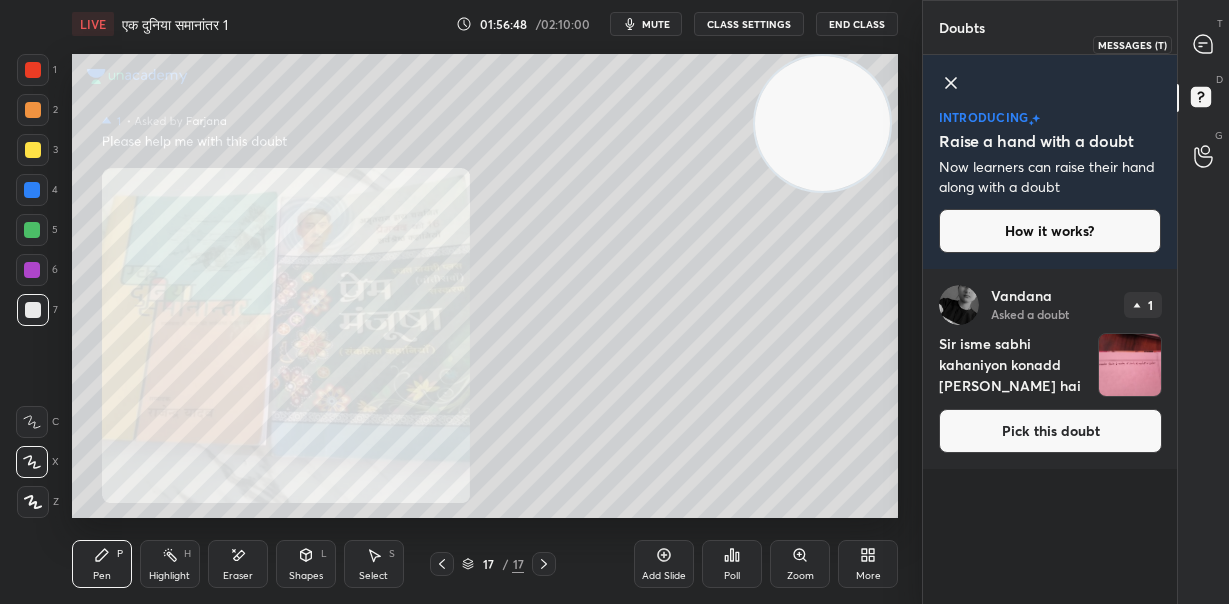 drag, startPoint x: 1207, startPoint y: 42, endPoint x: 1184, endPoint y: 129, distance: 89.98889 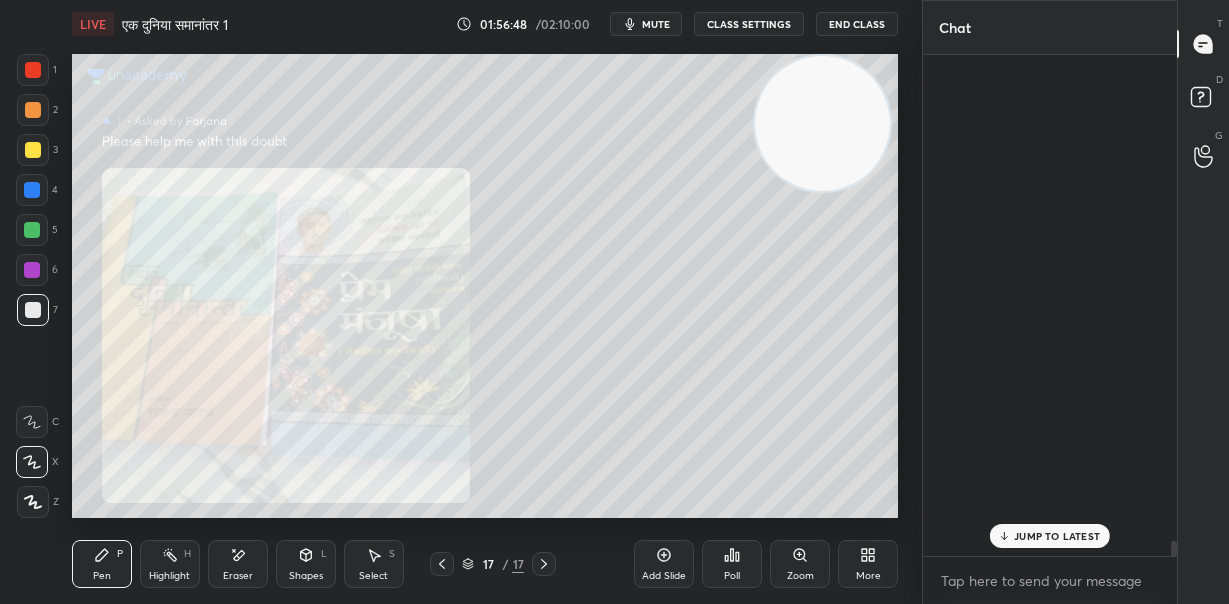 scroll, scrollTop: 21349, scrollLeft: 0, axis: vertical 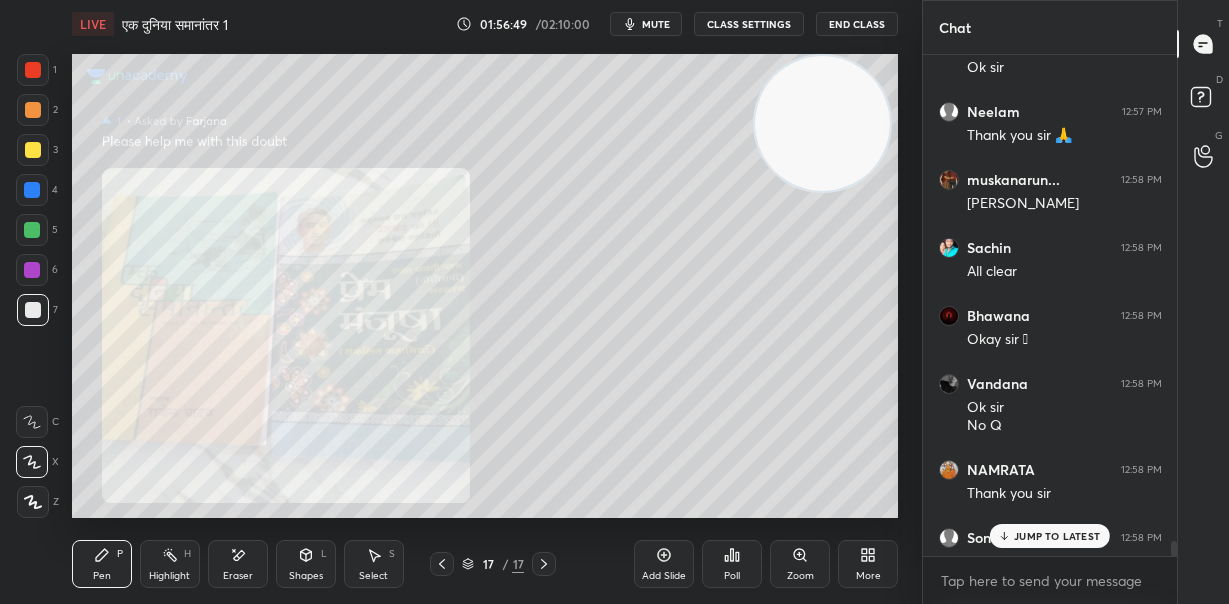click on "JUMP TO LATEST" at bounding box center (1057, 536) 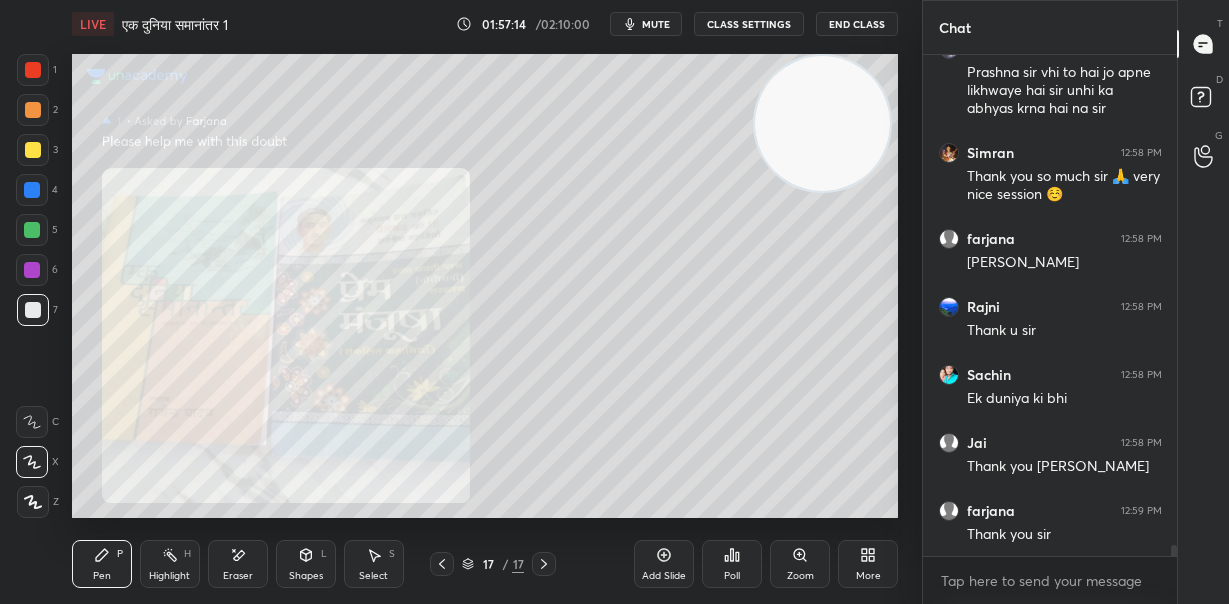 scroll, scrollTop: 22110, scrollLeft: 0, axis: vertical 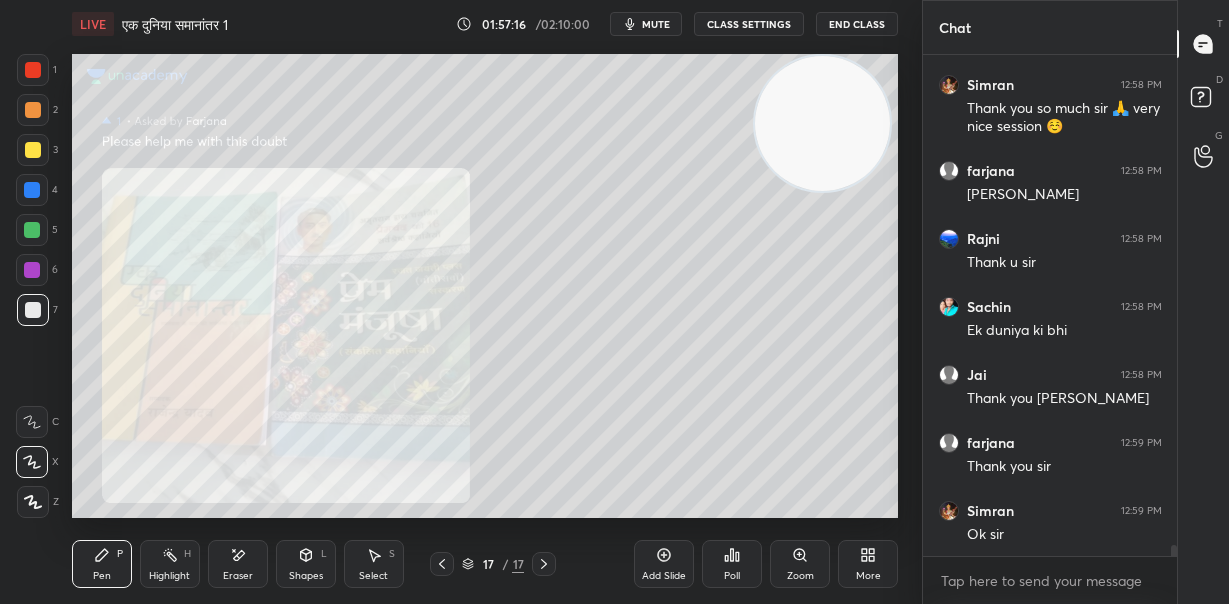 click on "End Class" at bounding box center (857, 24) 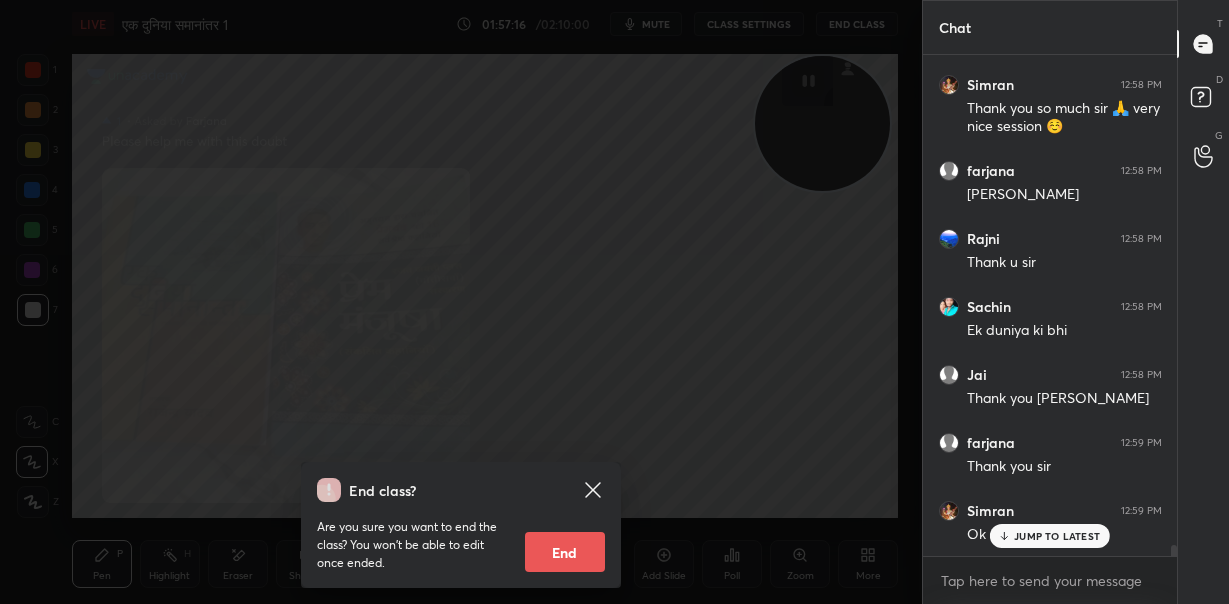 scroll, scrollTop: 22177, scrollLeft: 0, axis: vertical 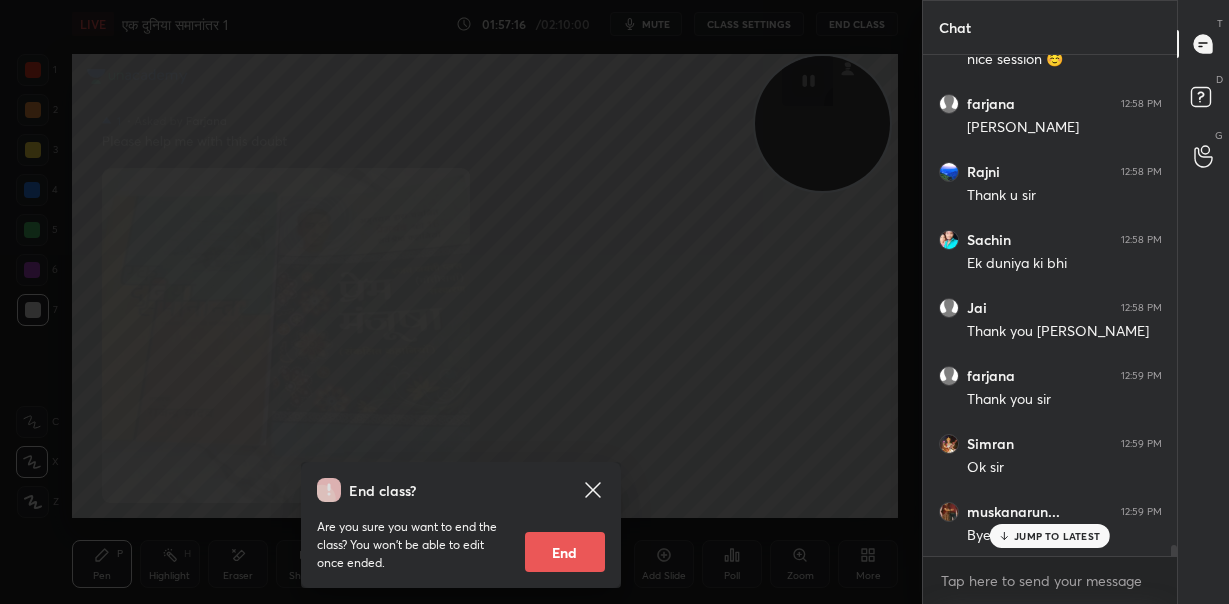 click on "End" at bounding box center [565, 552] 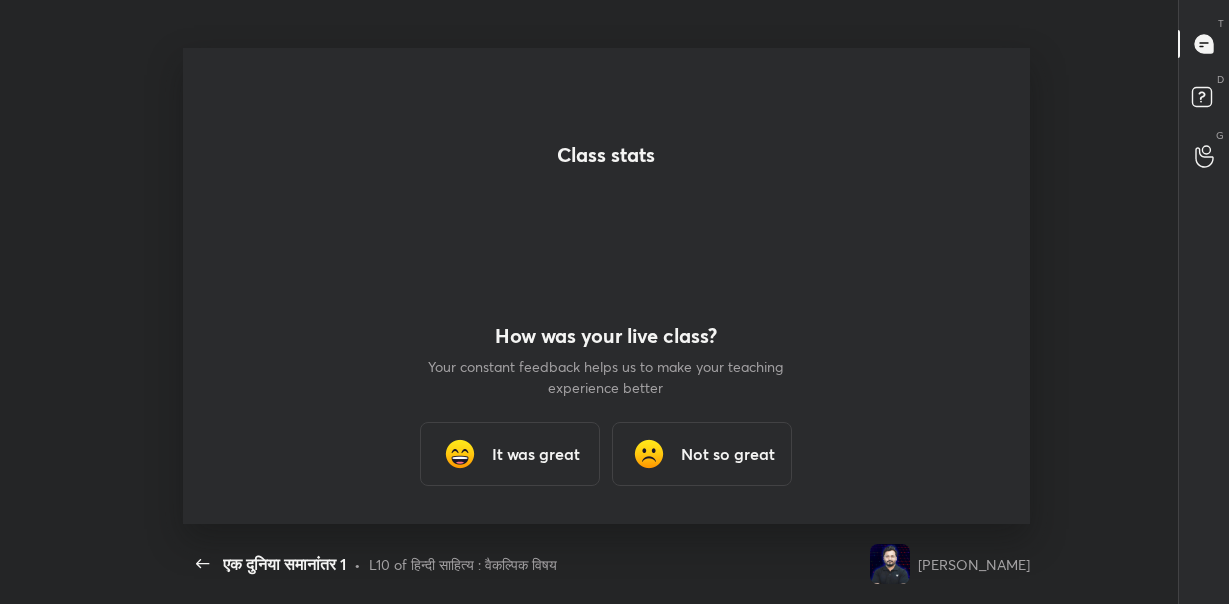 scroll, scrollTop: 99523, scrollLeft: 99089, axis: both 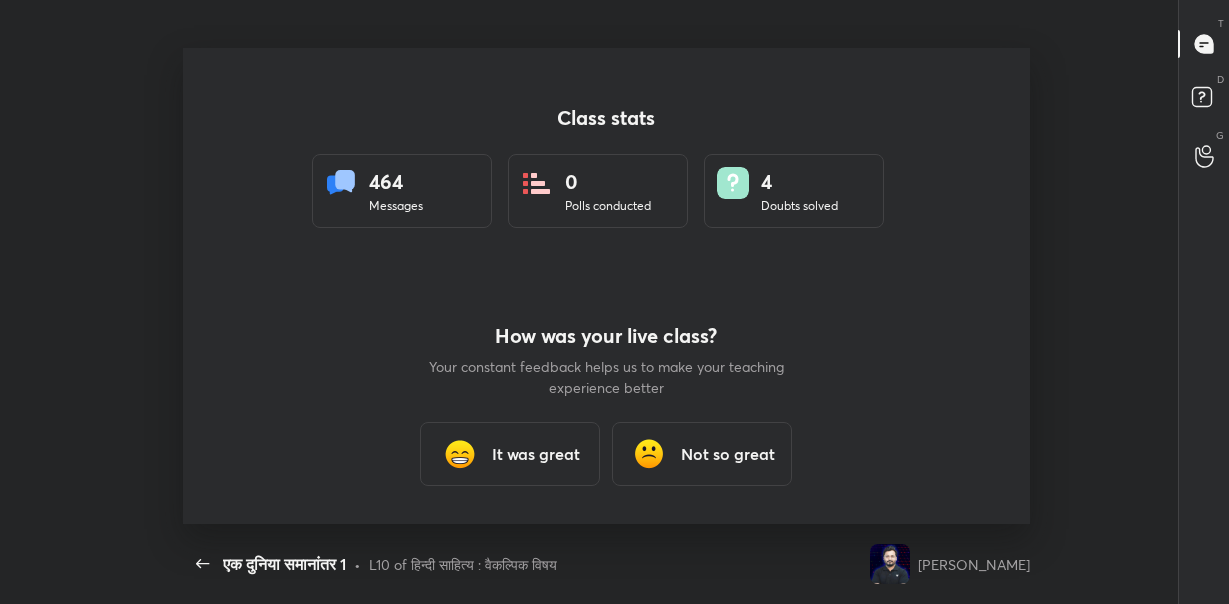 click on "It was great" at bounding box center [536, 454] 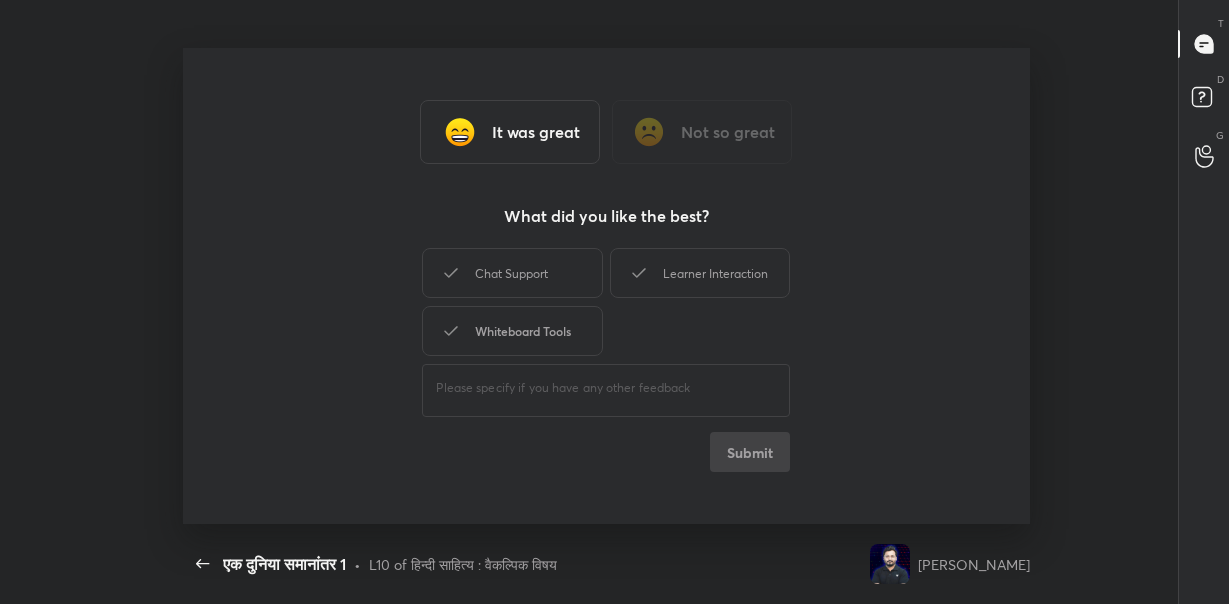 click on "Whiteboard Tools" at bounding box center [512, 331] 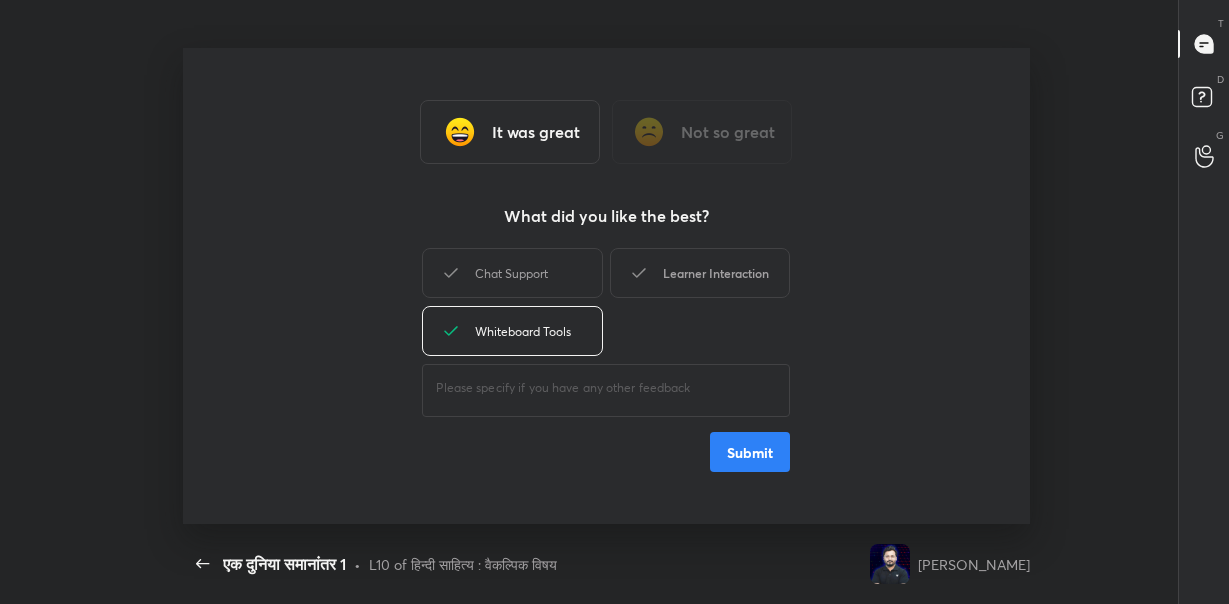 drag, startPoint x: 555, startPoint y: 283, endPoint x: 686, endPoint y: 271, distance: 131.54848 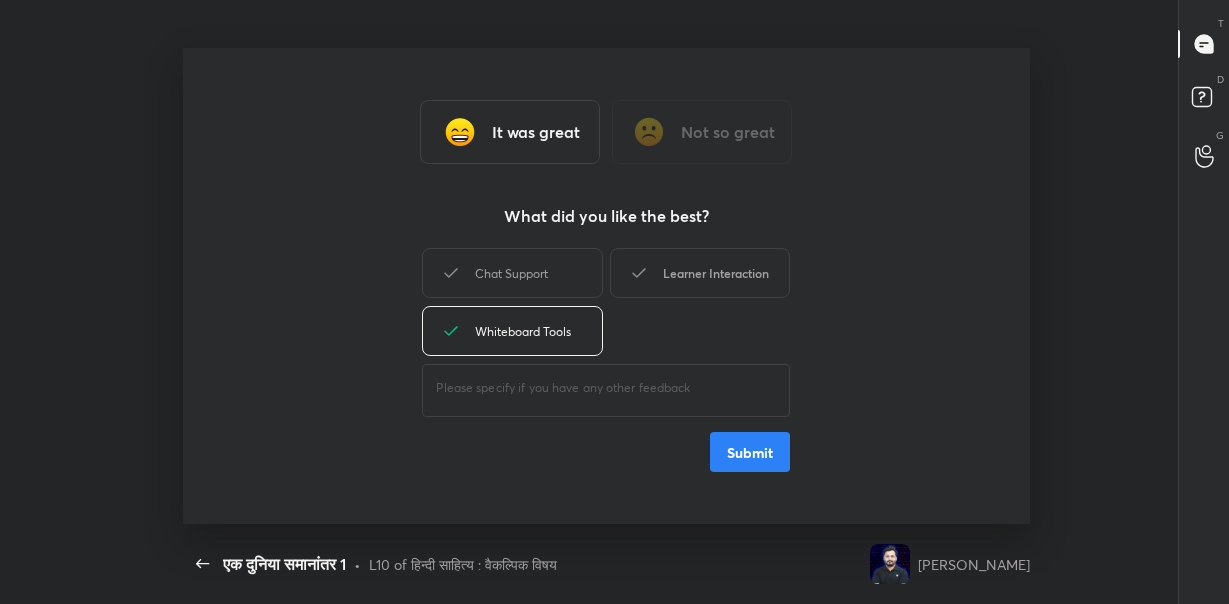 click on "Chat Support" at bounding box center [512, 273] 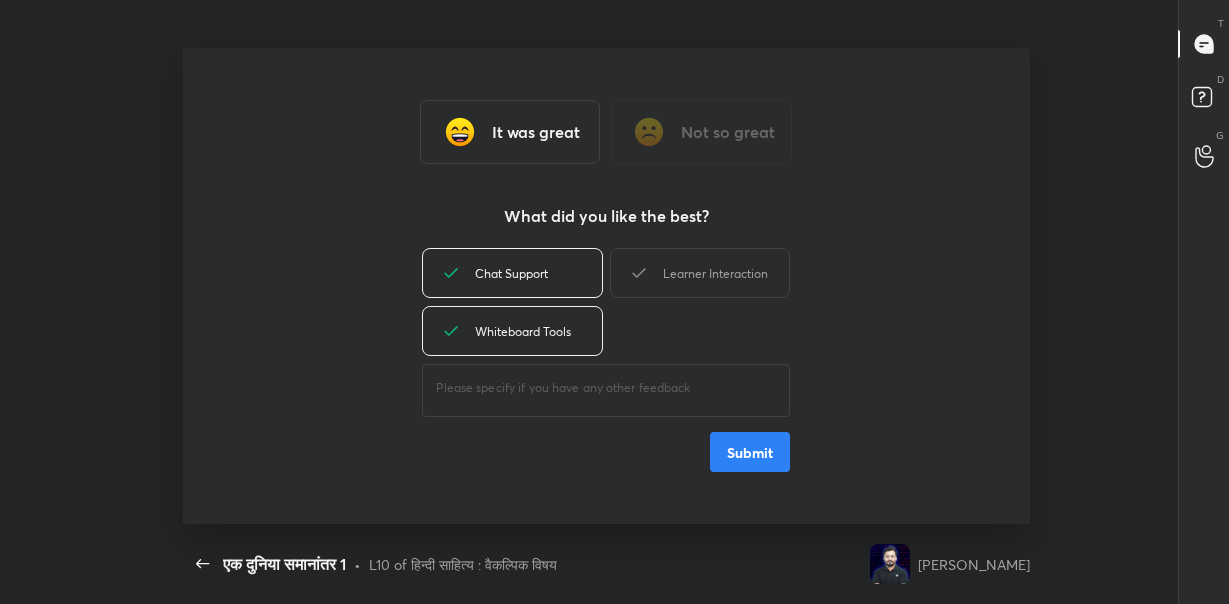 drag, startPoint x: 686, startPoint y: 271, endPoint x: 702, endPoint y: 364, distance: 94.36631 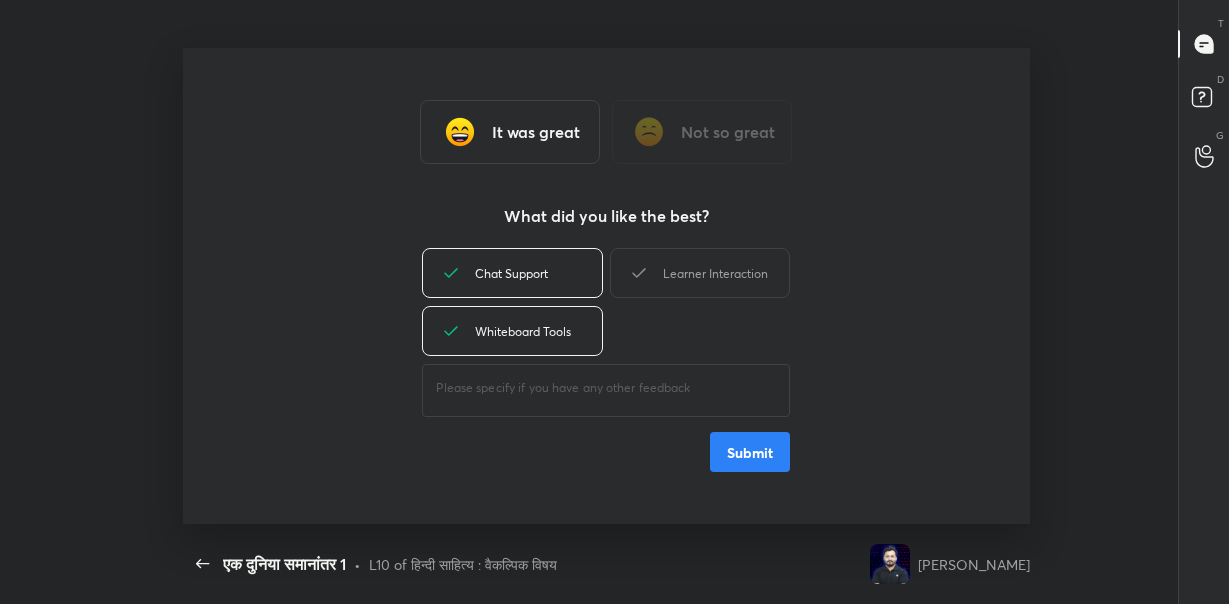 click on "Learner Interaction" at bounding box center [700, 273] 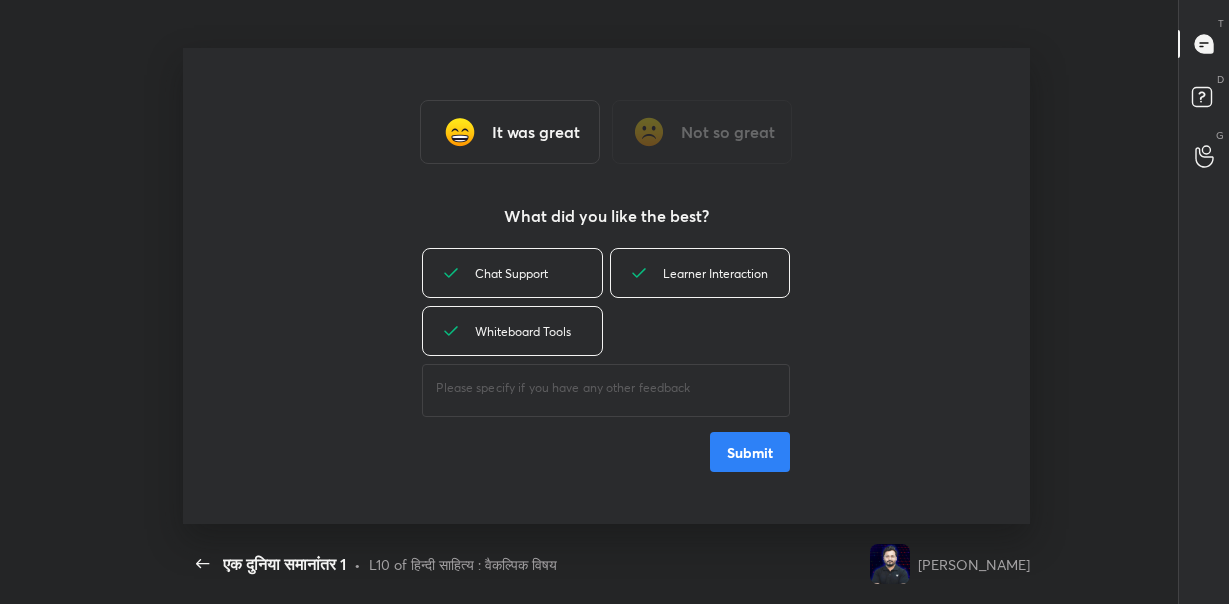 click on "Submit" at bounding box center (750, 452) 